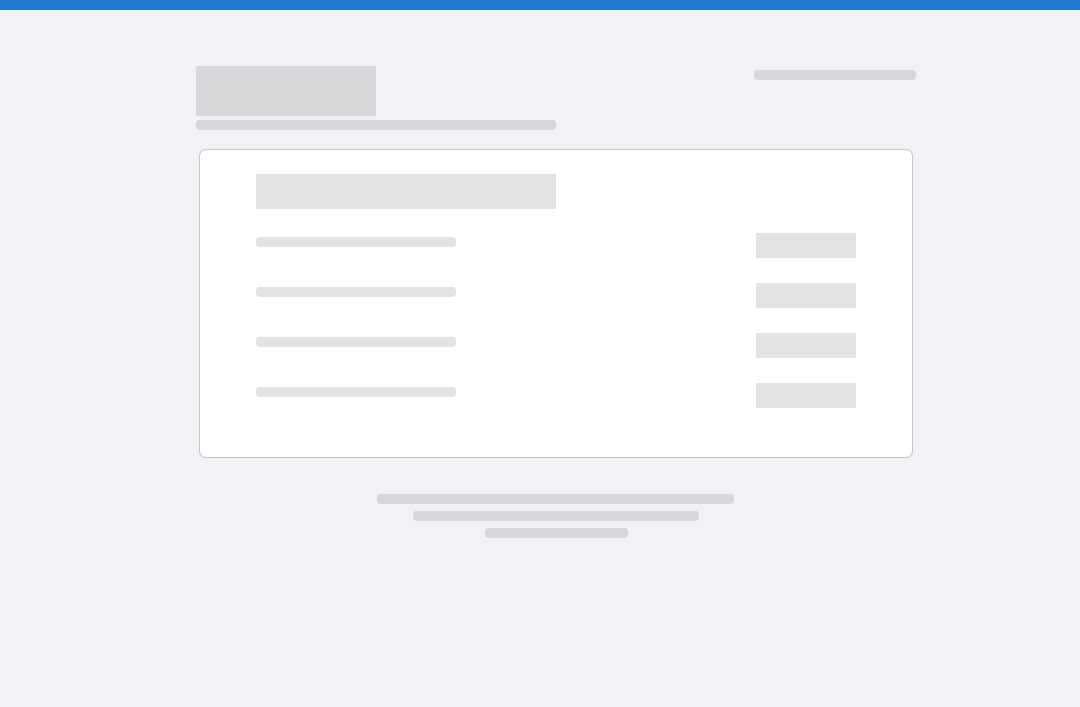 scroll, scrollTop: 0, scrollLeft: 0, axis: both 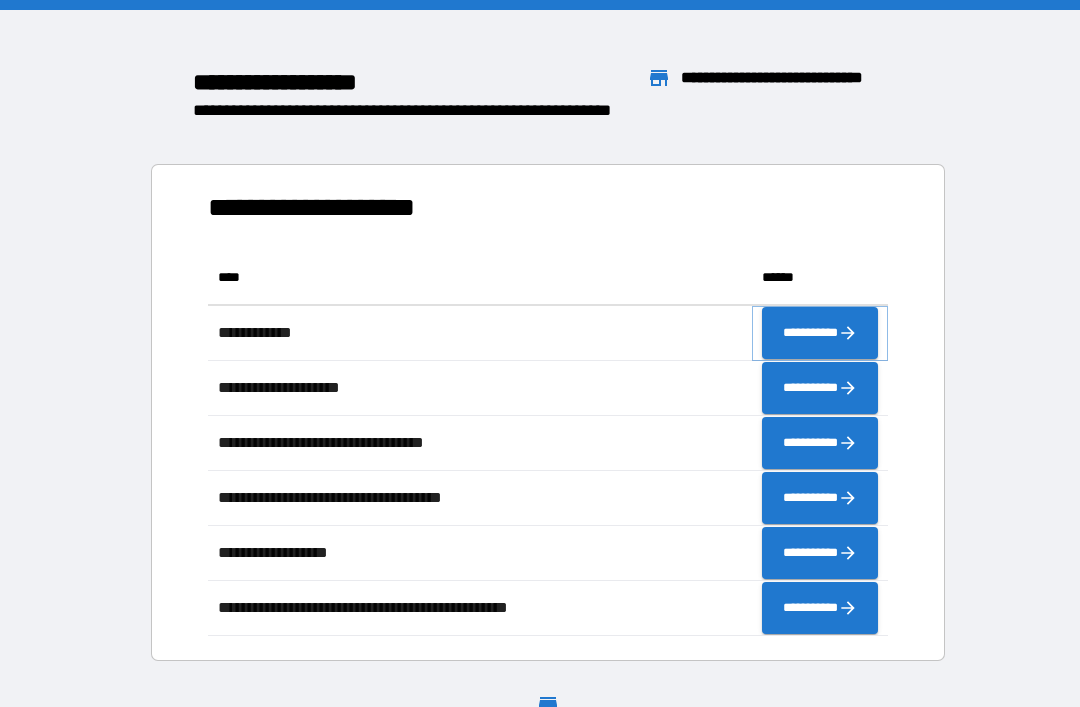 click on "**********" at bounding box center (820, 333) 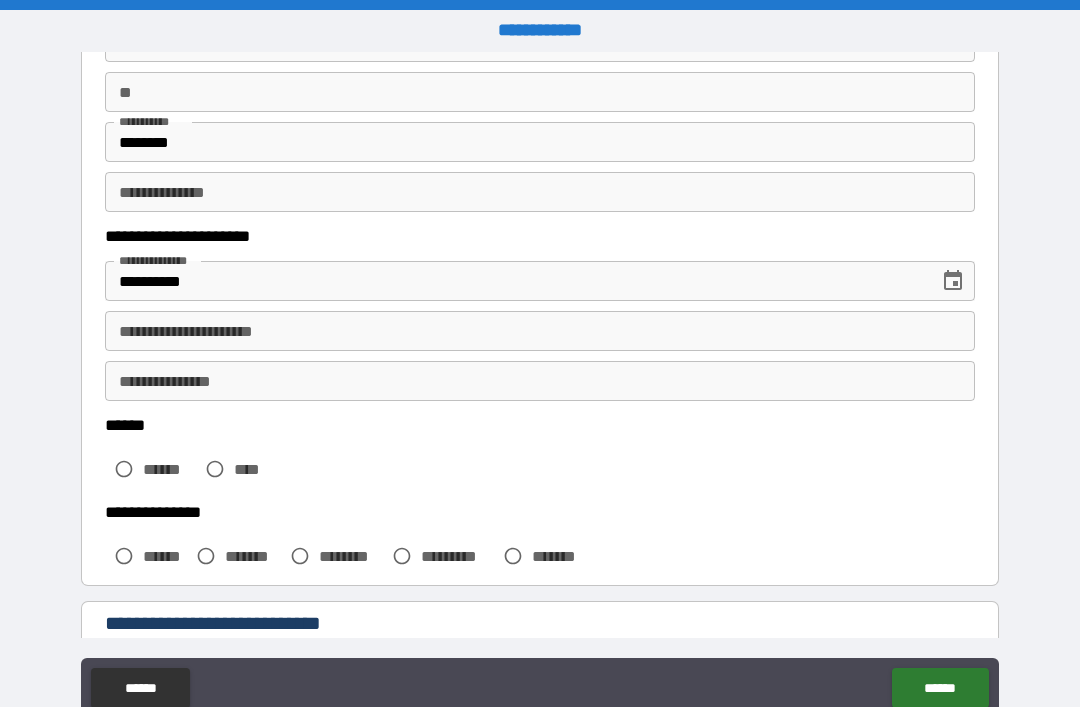 scroll, scrollTop: 178, scrollLeft: 0, axis: vertical 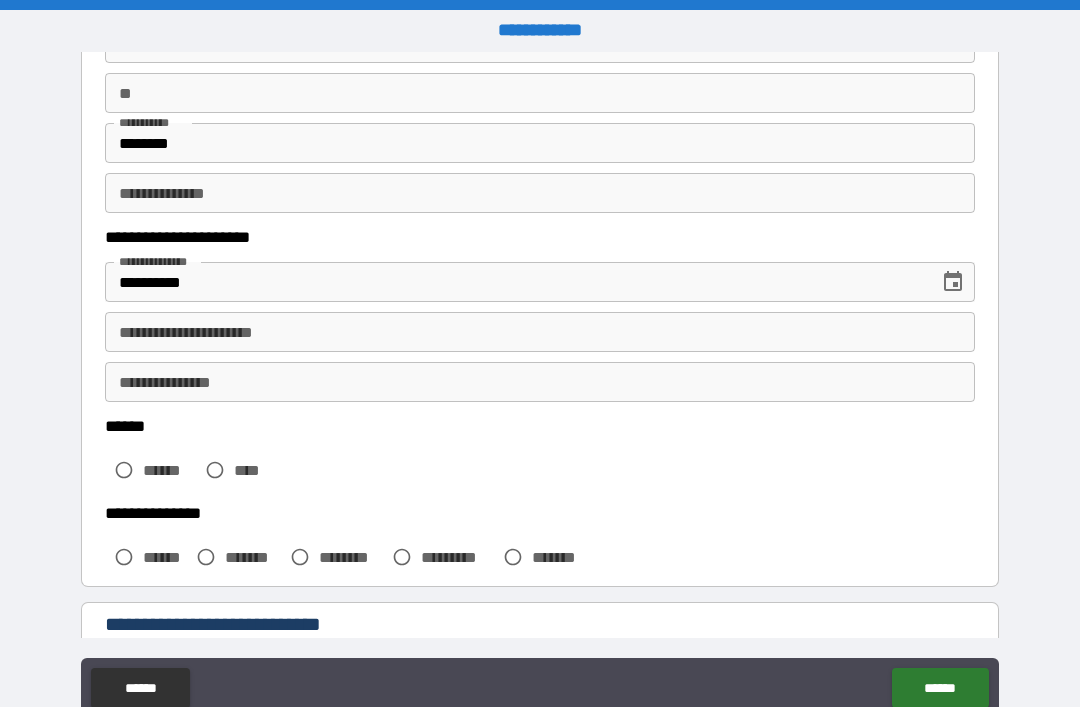 click on "**********" at bounding box center [540, 332] 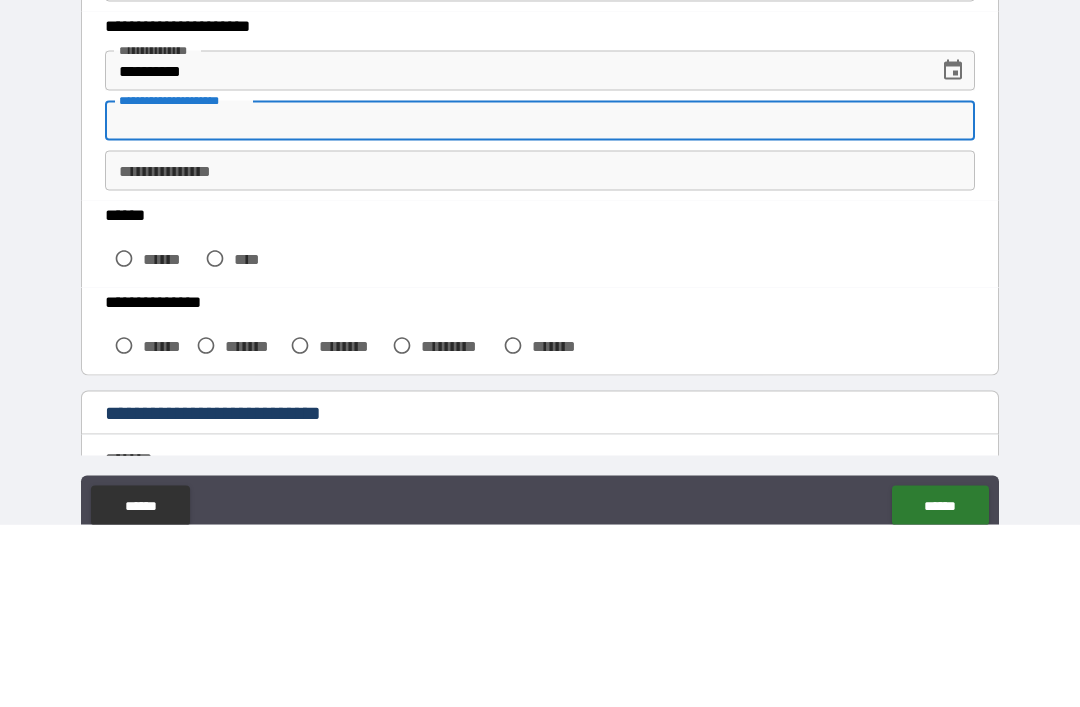 scroll, scrollTop: 215, scrollLeft: 0, axis: vertical 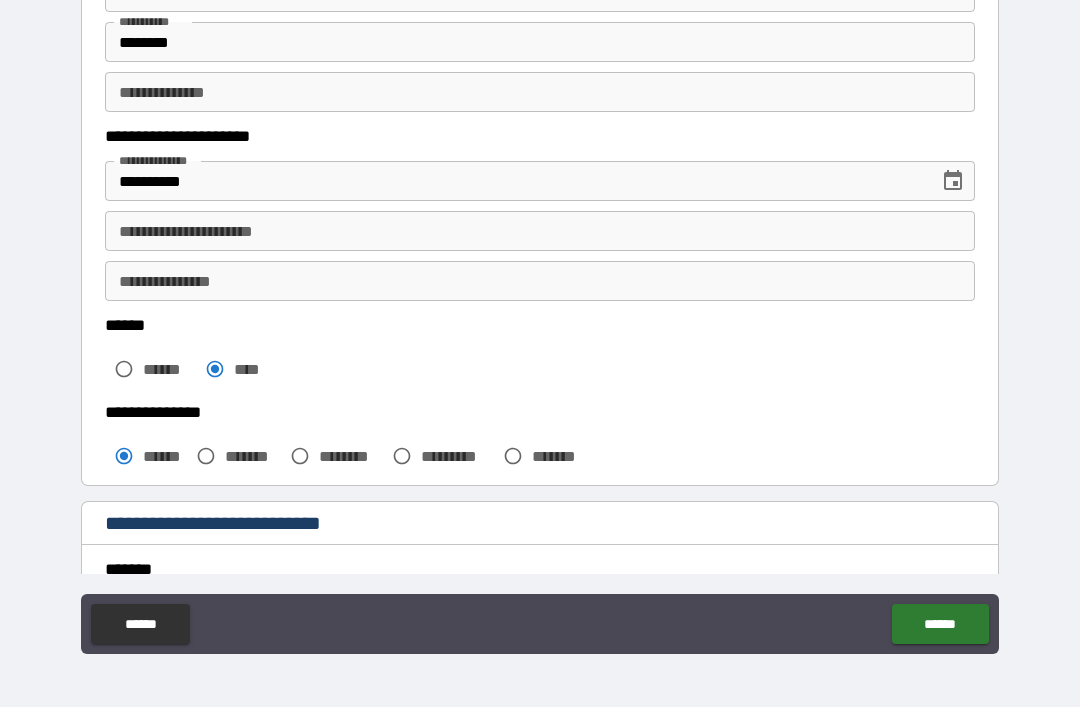 click on "**********" at bounding box center [540, 231] 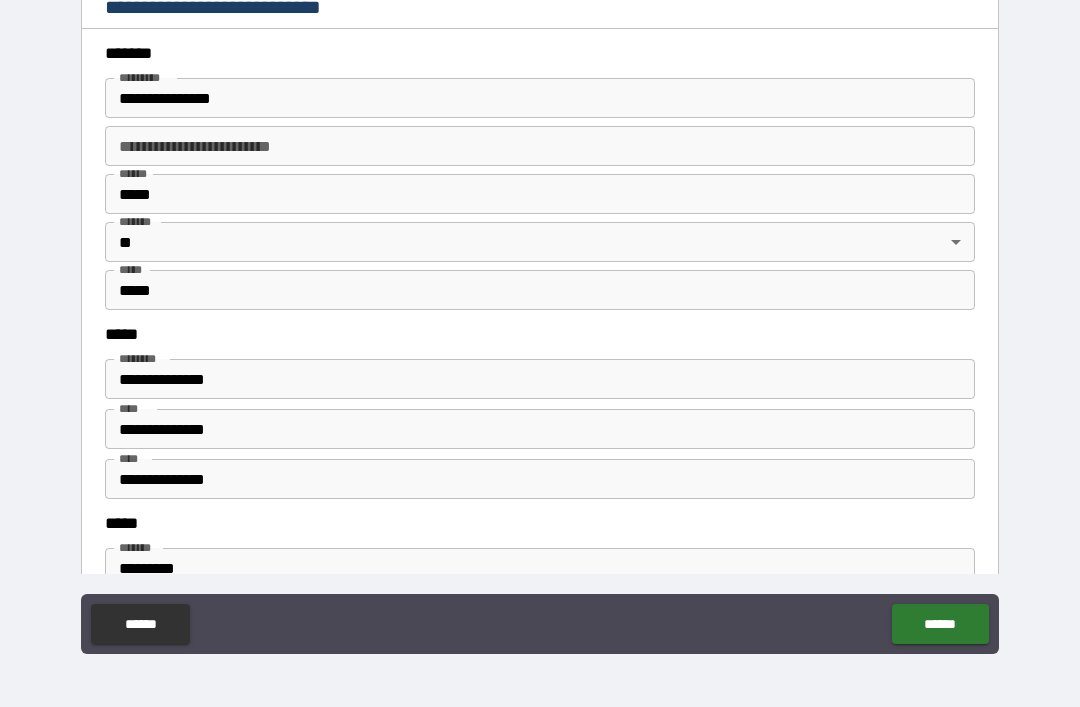 scroll, scrollTop: 730, scrollLeft: 0, axis: vertical 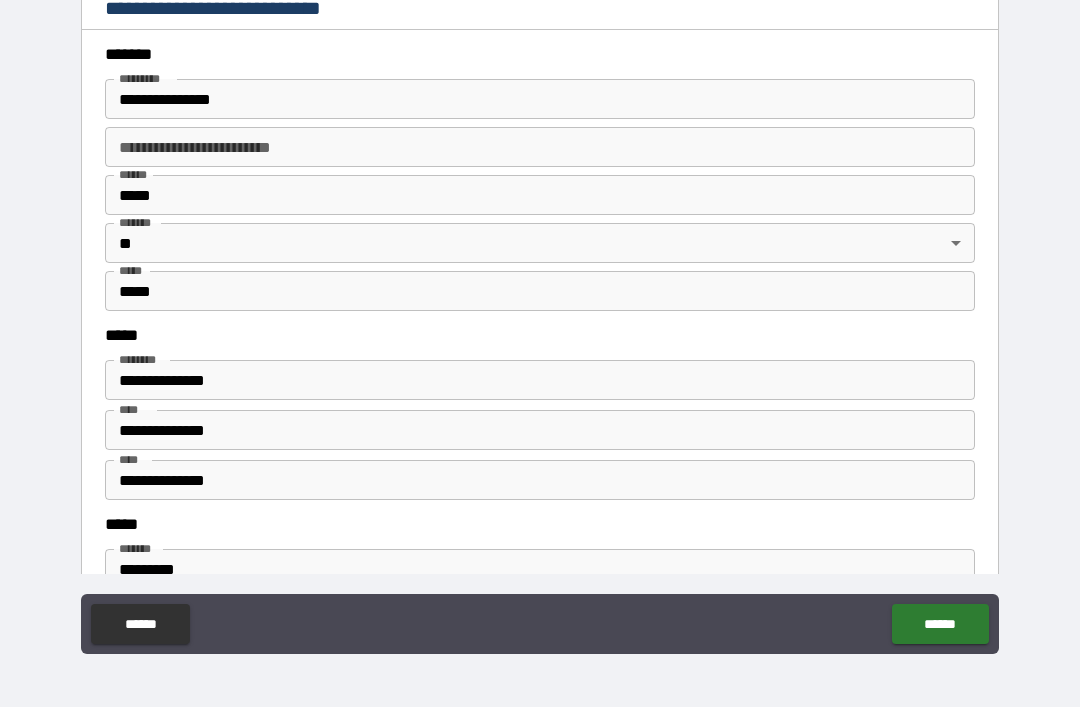 click on "**********" at bounding box center (540, 99) 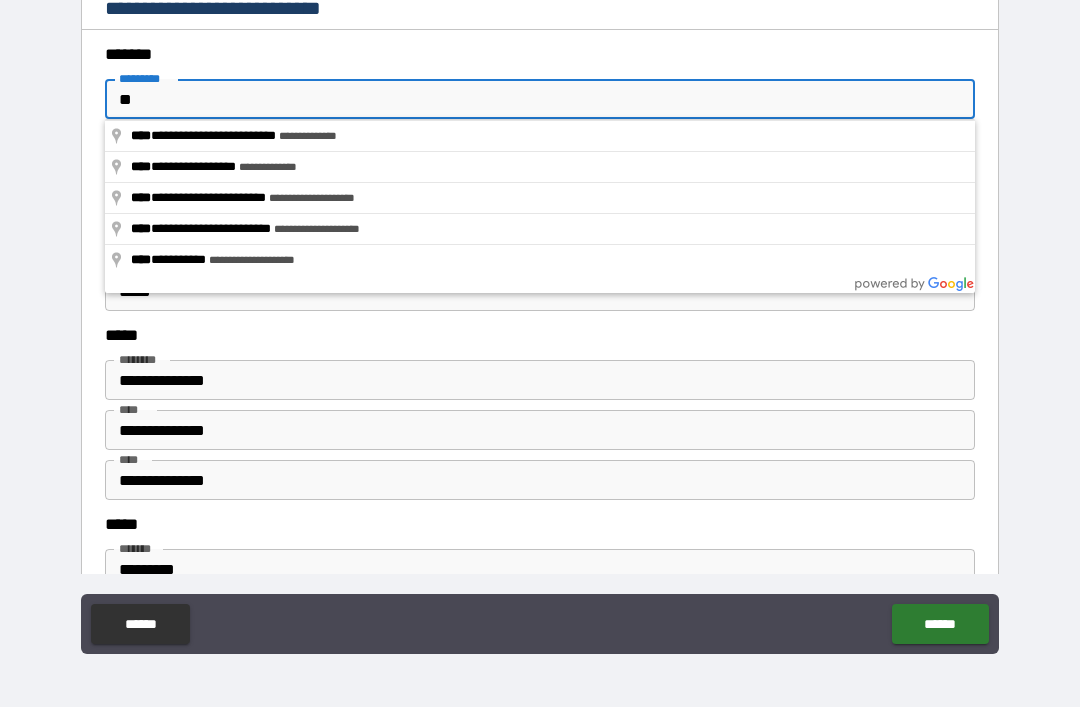 type on "*" 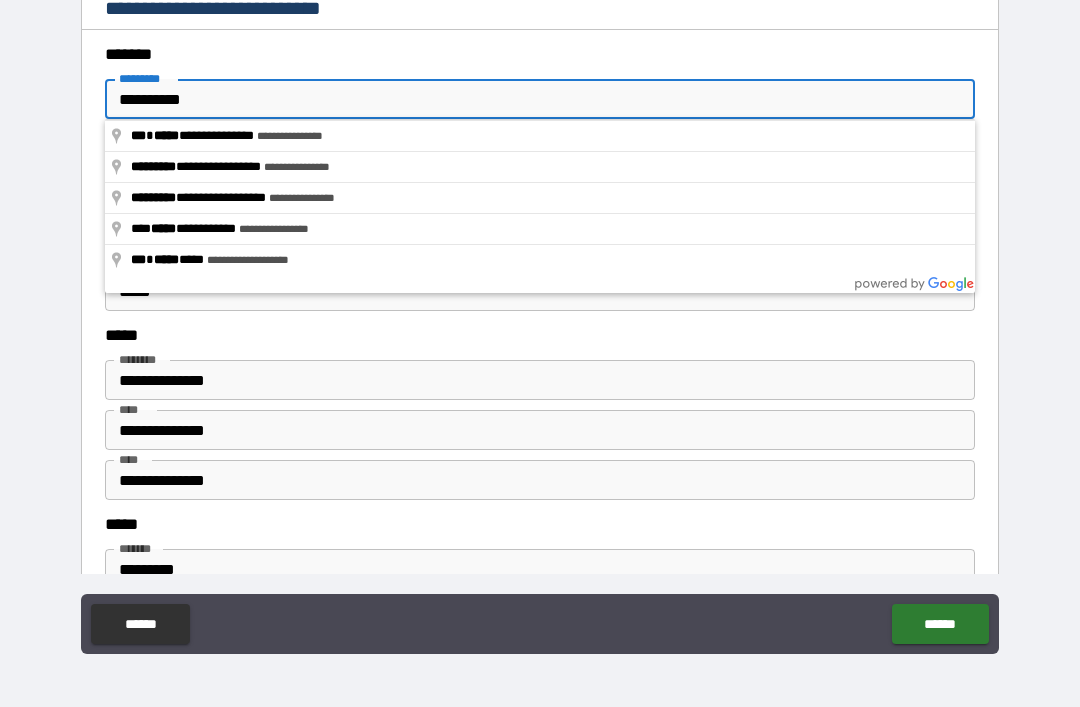 type on "**********" 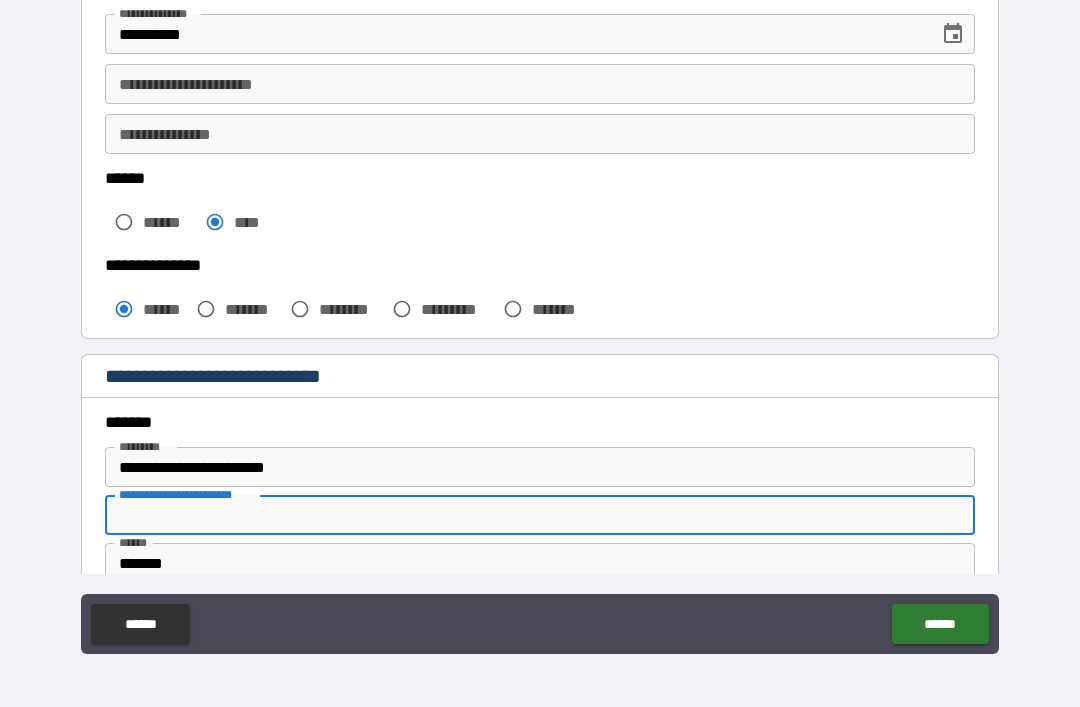 scroll, scrollTop: 361, scrollLeft: 0, axis: vertical 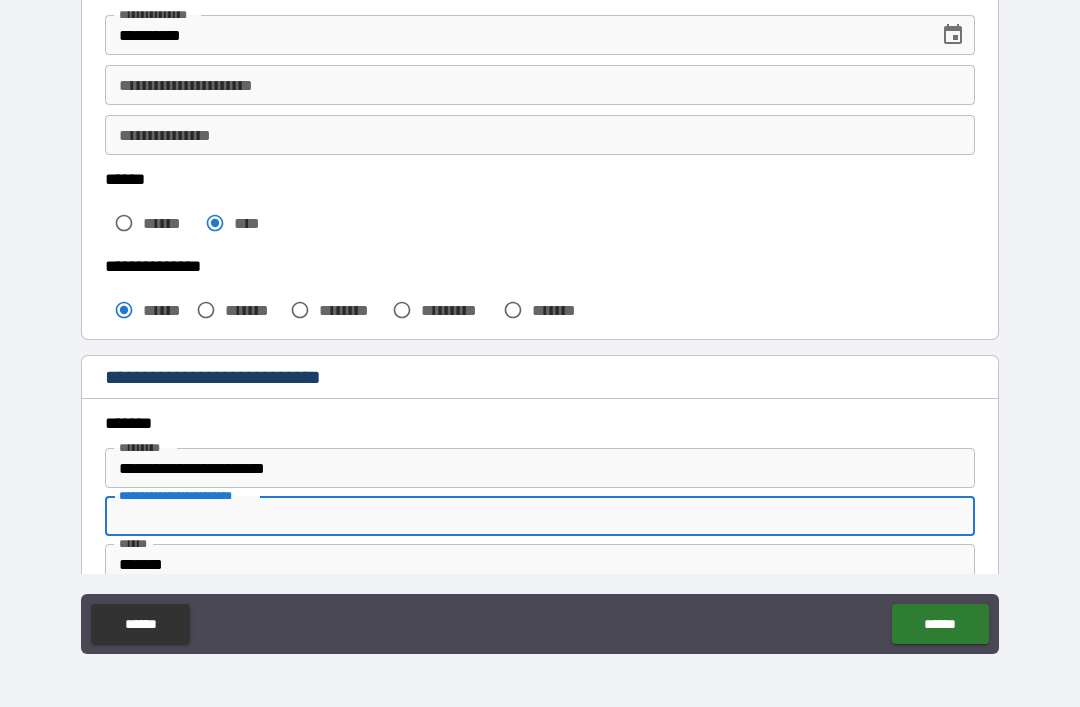 click on "**********" at bounding box center [540, 85] 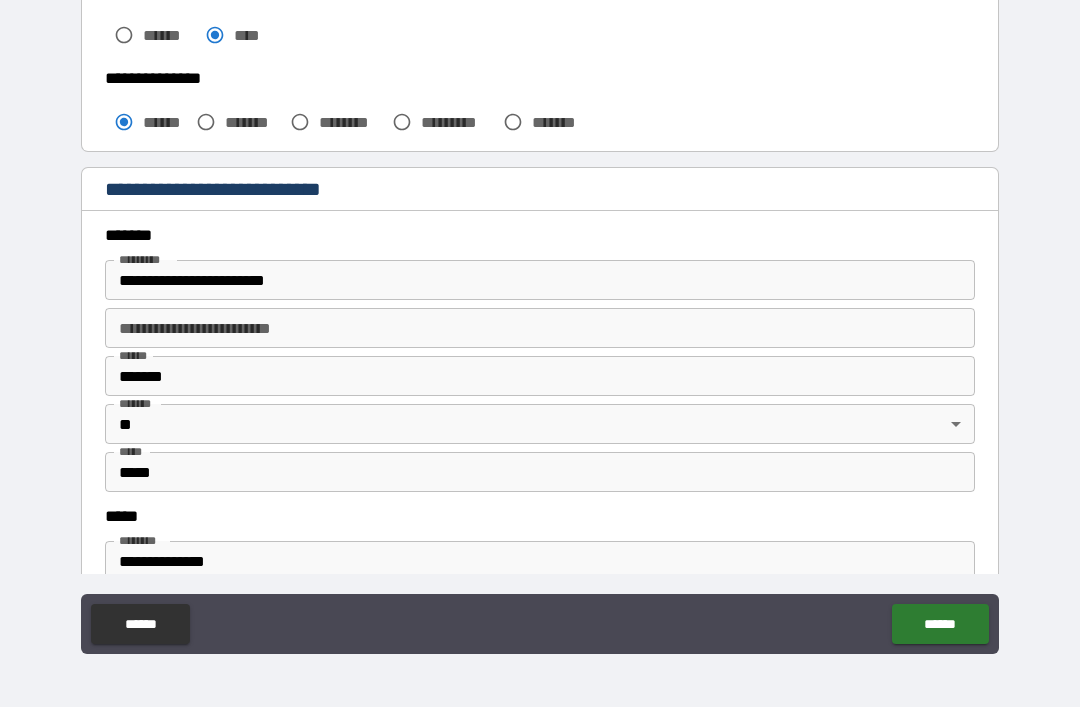 scroll, scrollTop: 551, scrollLeft: 0, axis: vertical 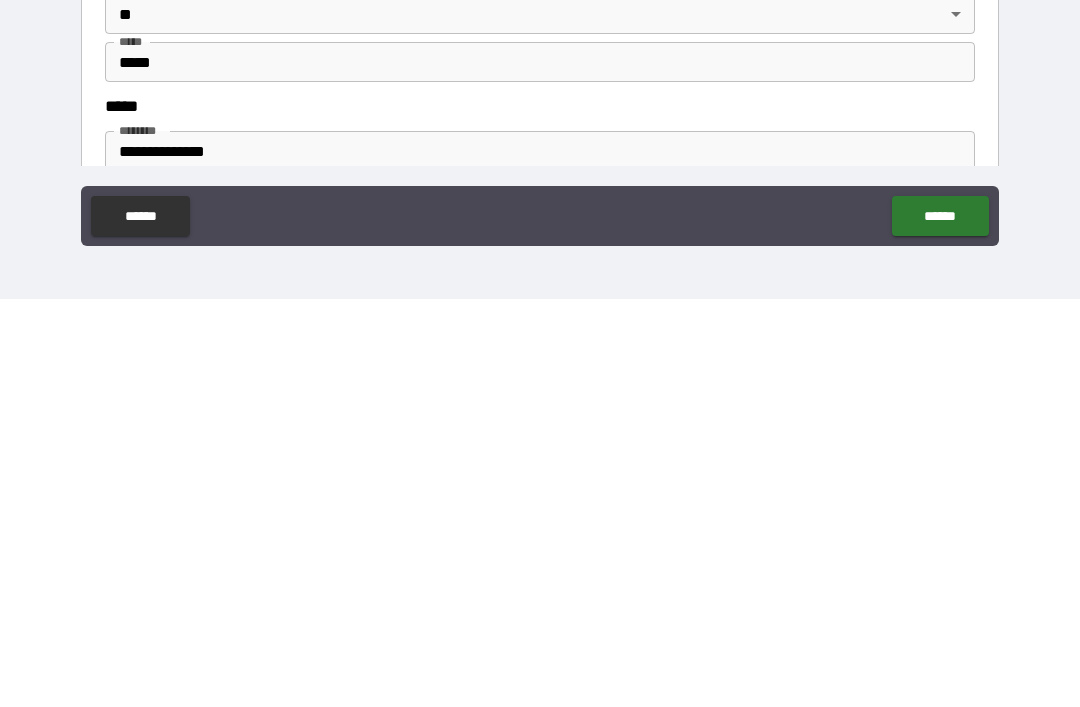 type on "**********" 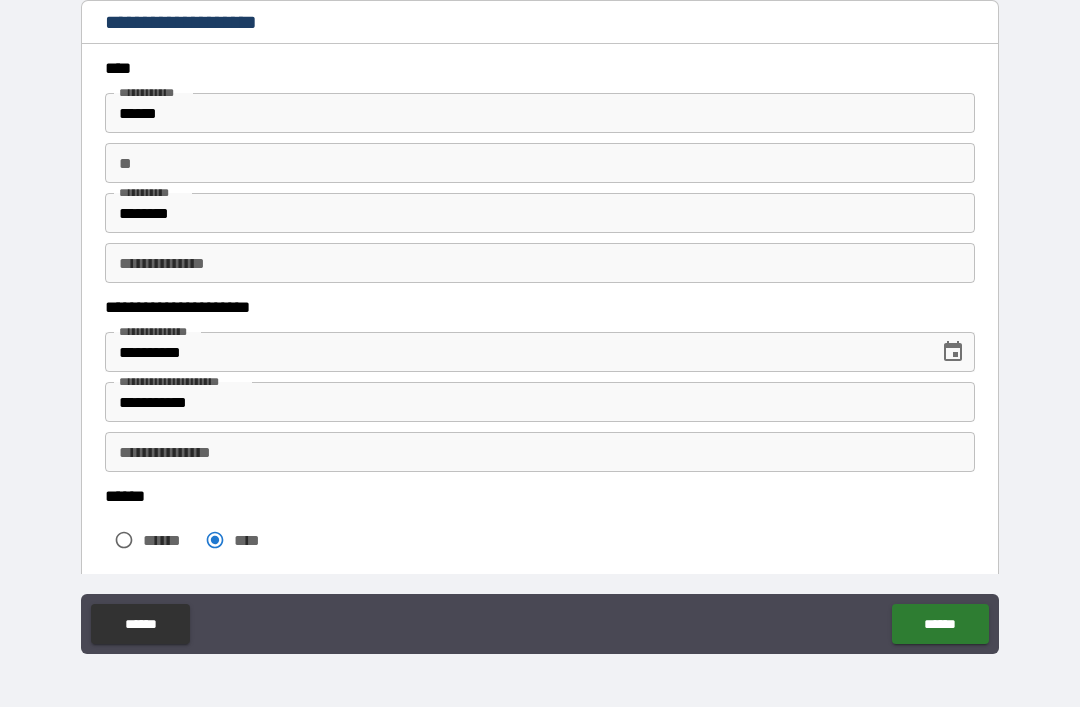 scroll, scrollTop: 47, scrollLeft: 0, axis: vertical 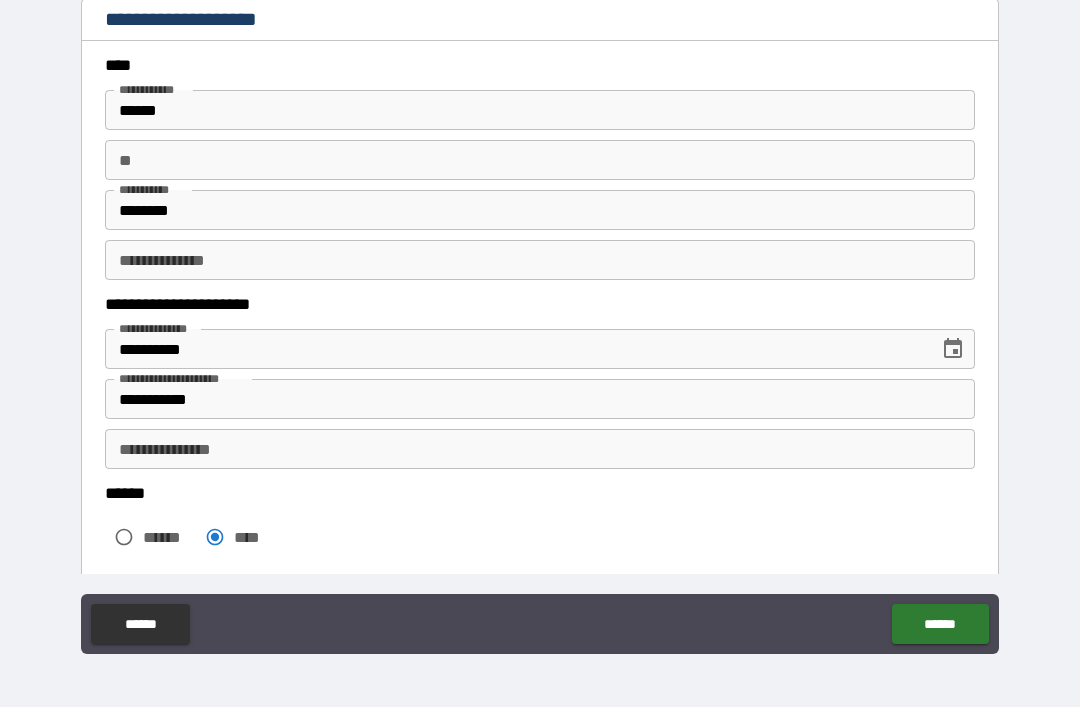 click on "**********" at bounding box center (540, 449) 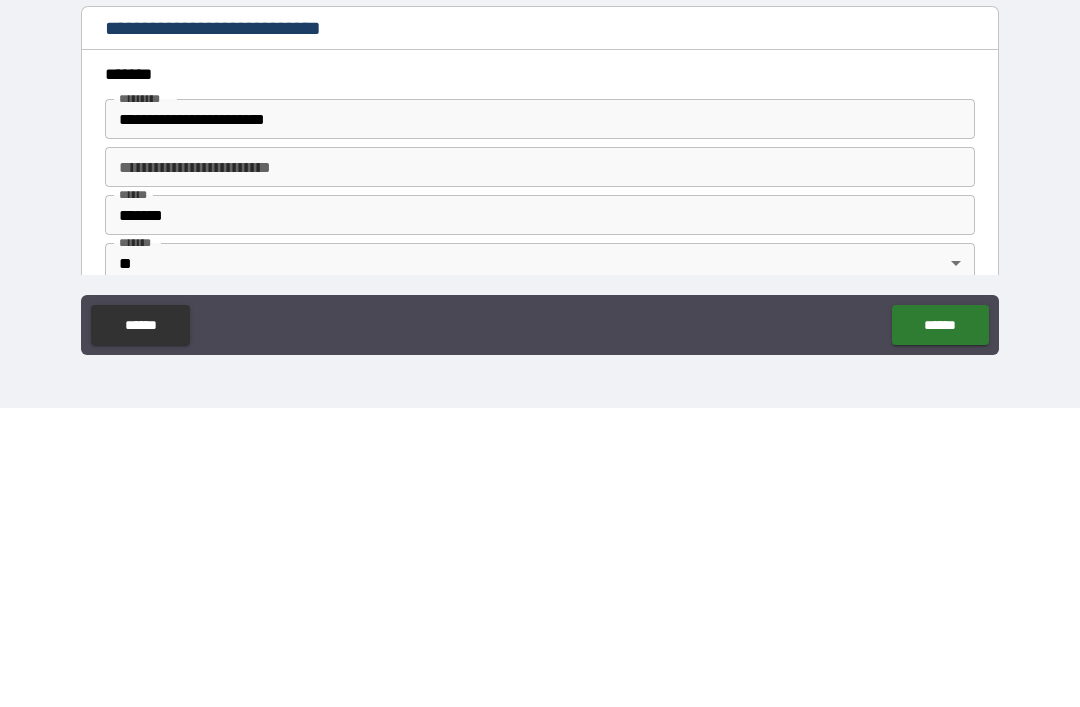 scroll, scrollTop: 429, scrollLeft: 0, axis: vertical 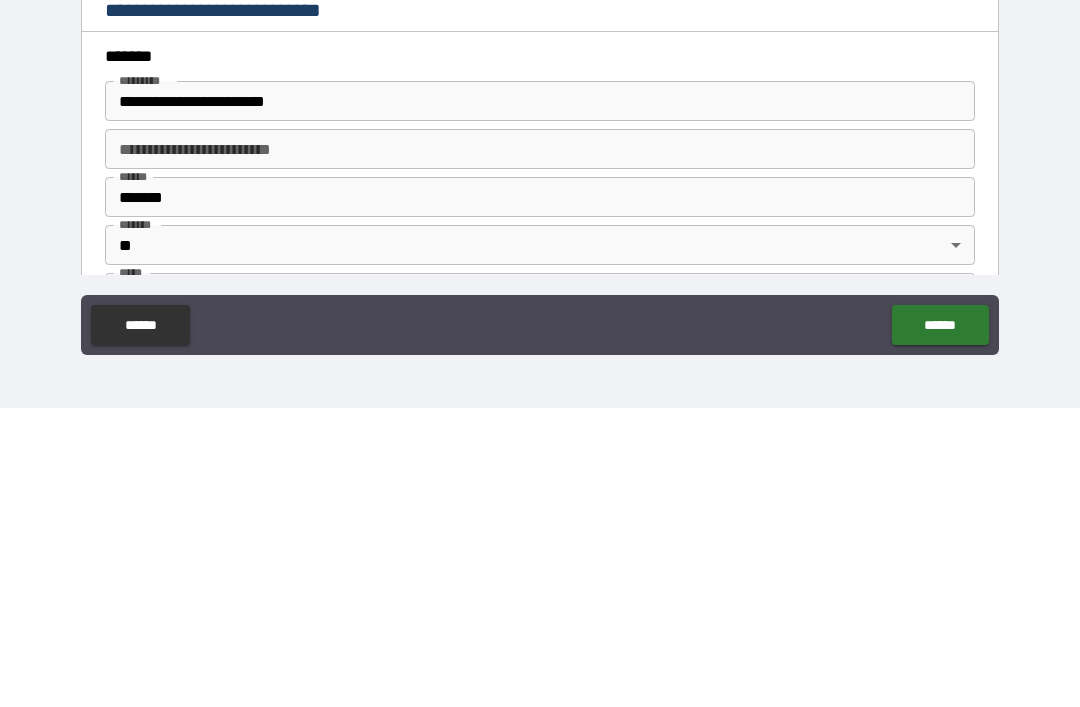 type on "**" 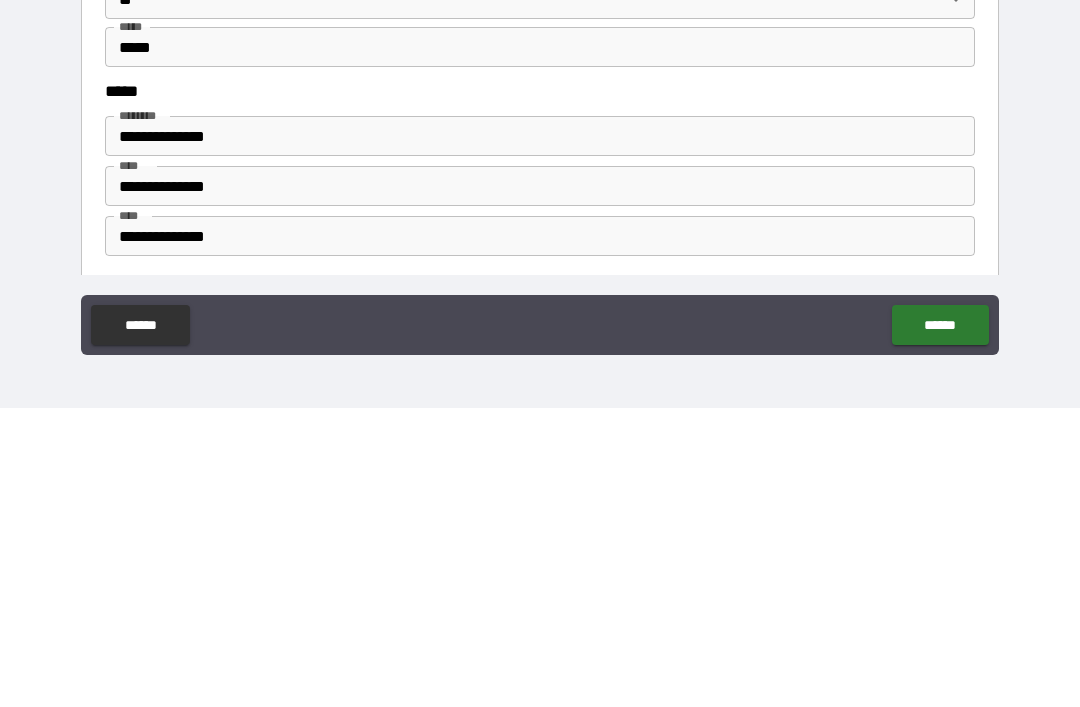 scroll, scrollTop: 677, scrollLeft: 0, axis: vertical 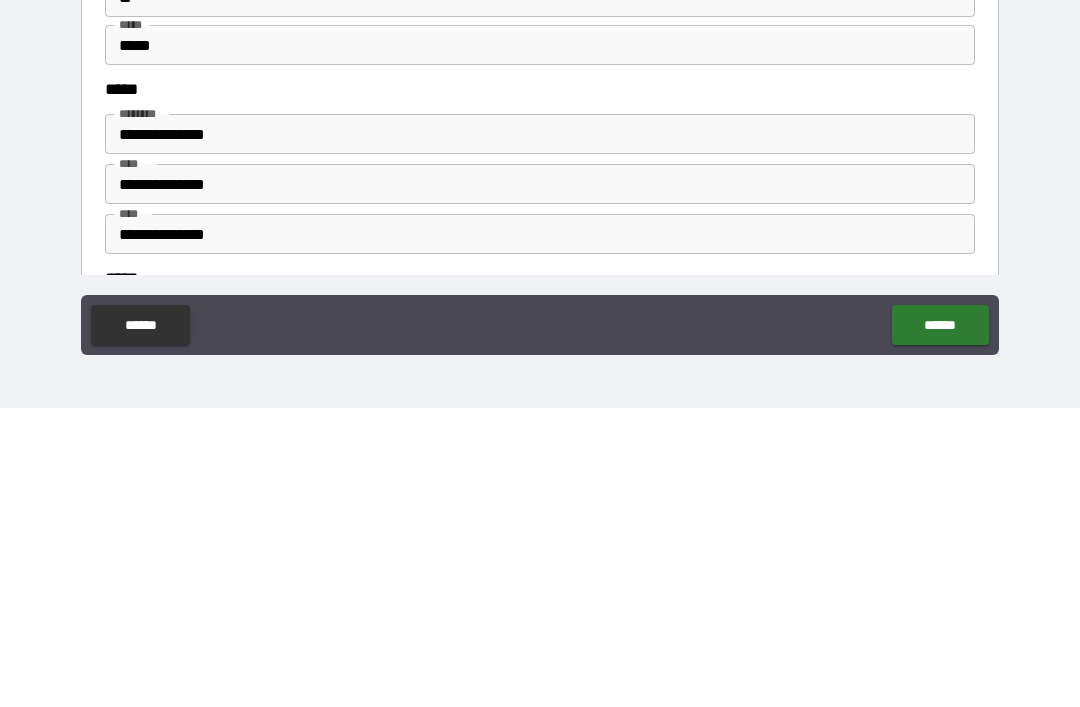 type on "****" 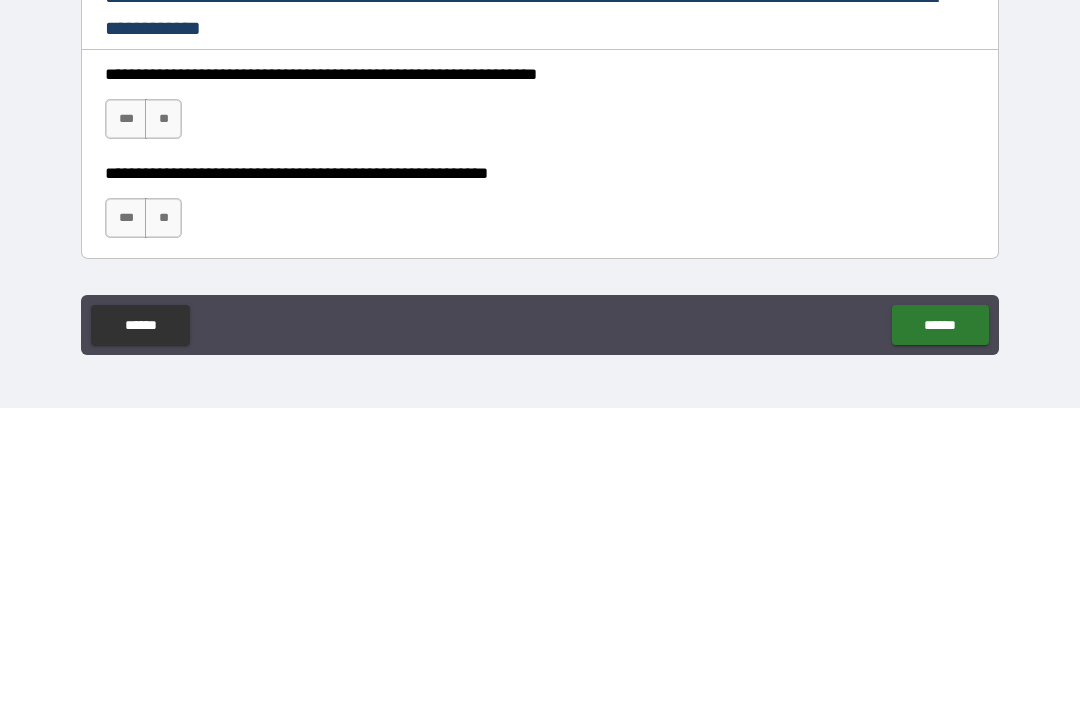 scroll, scrollTop: 1073, scrollLeft: 0, axis: vertical 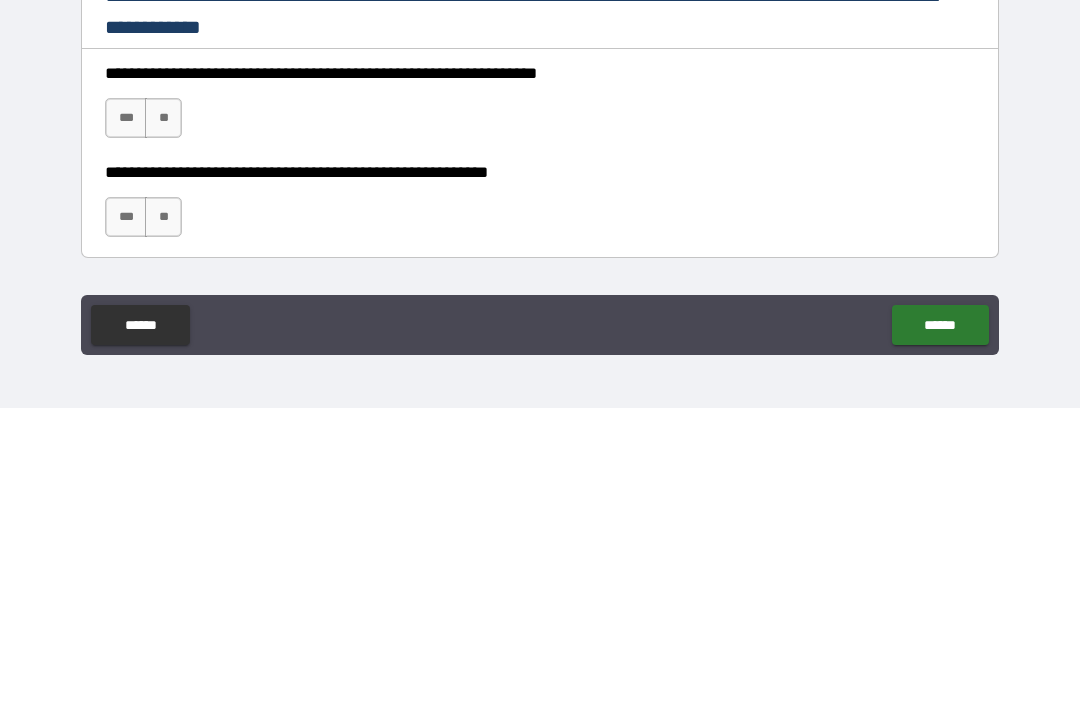 type on "**********" 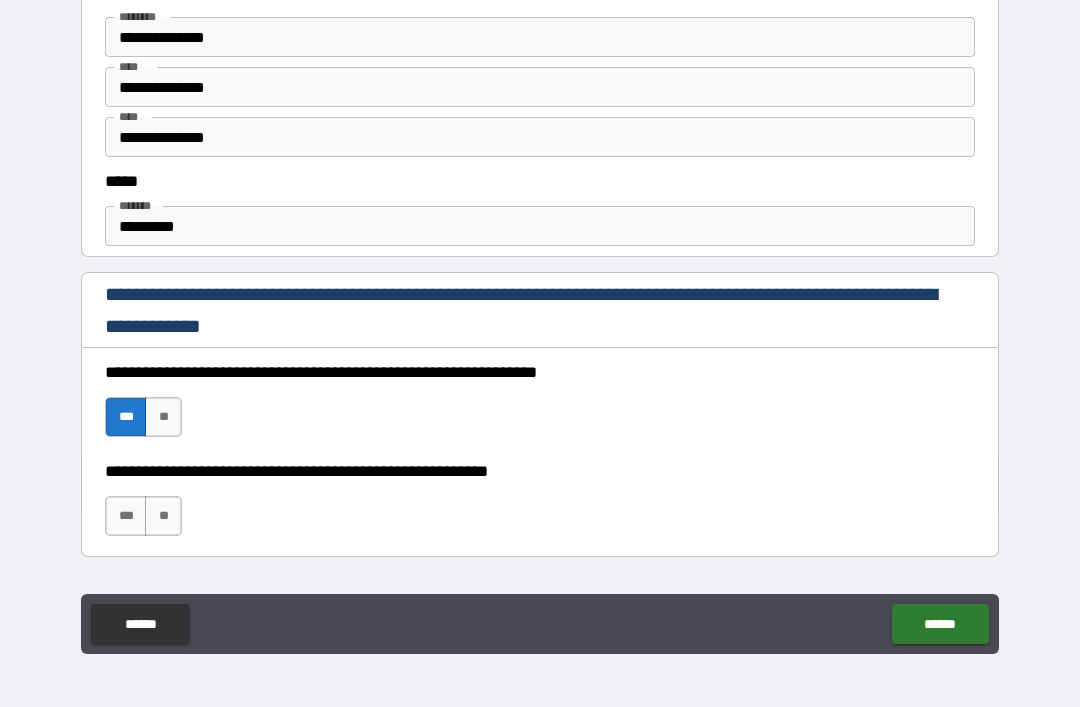 click on "***" at bounding box center [126, 516] 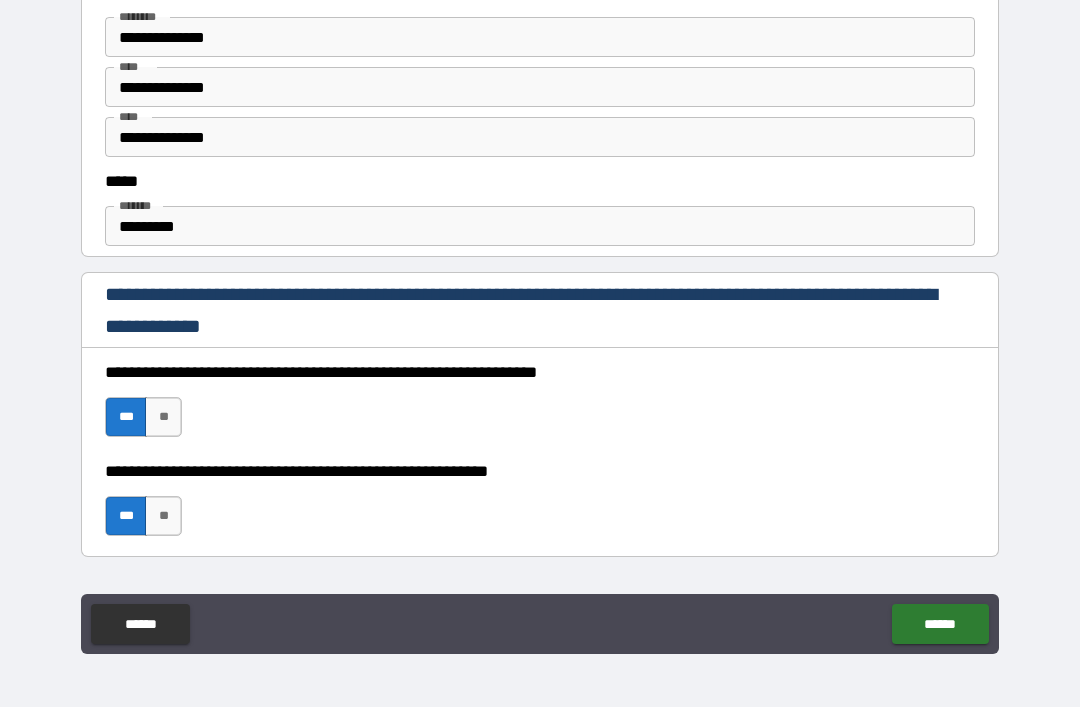 click on "******" at bounding box center (940, 624) 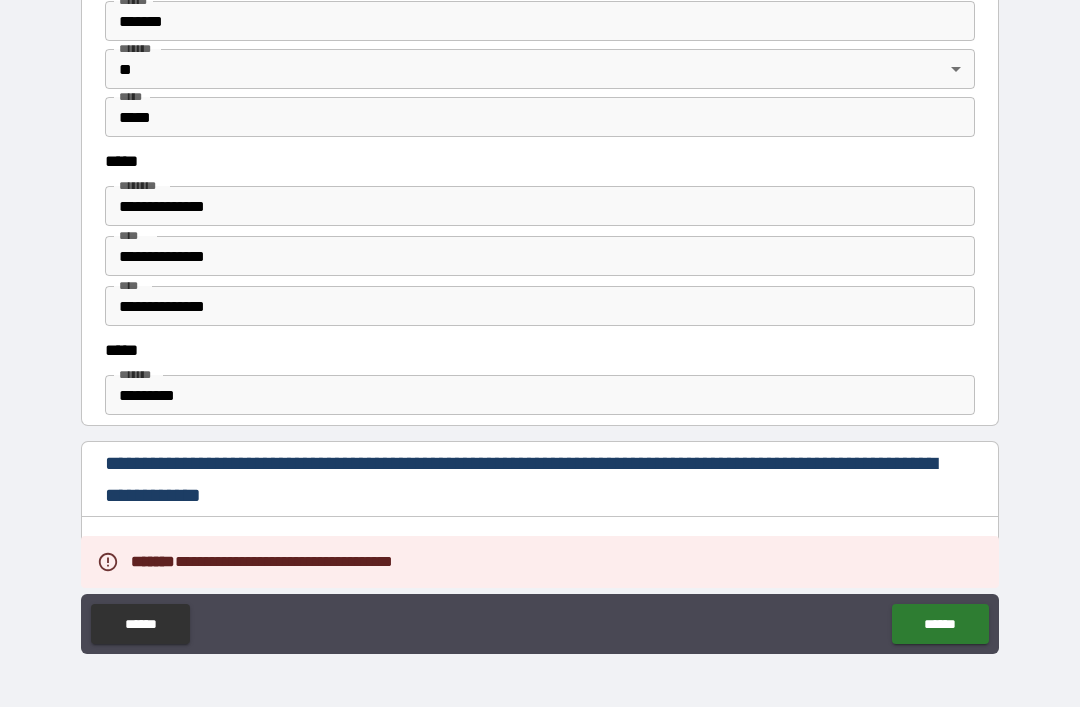 scroll, scrollTop: 927, scrollLeft: 0, axis: vertical 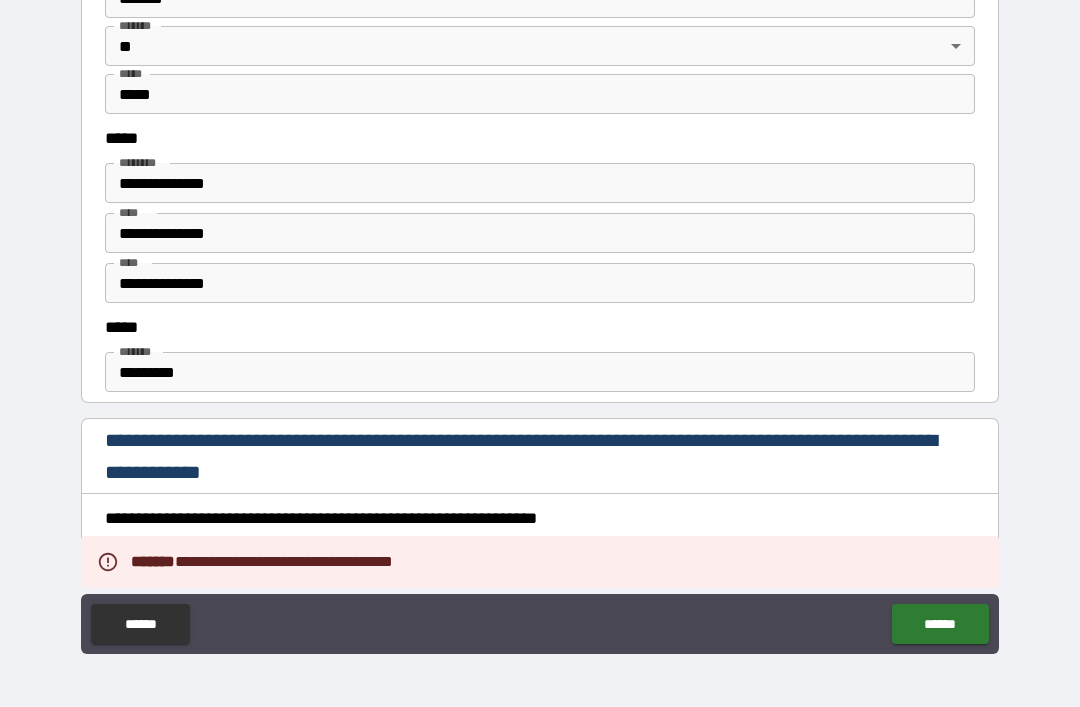 click on "**********" at bounding box center [540, 553] 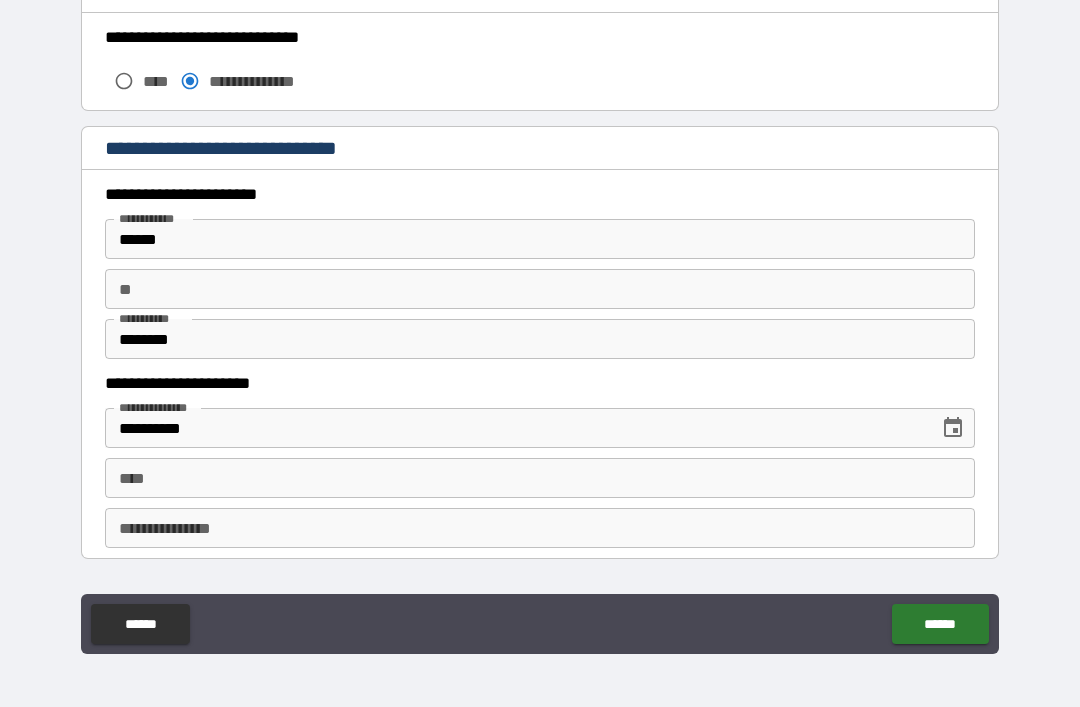 scroll, scrollTop: 1773, scrollLeft: 0, axis: vertical 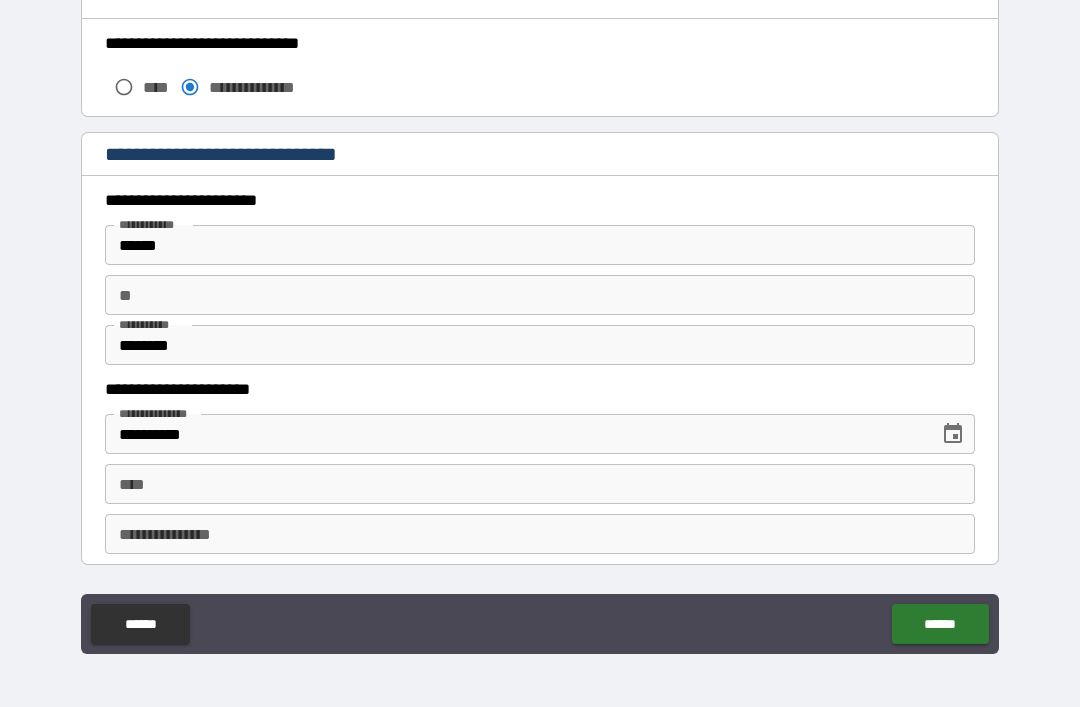 click on "******" at bounding box center [540, 245] 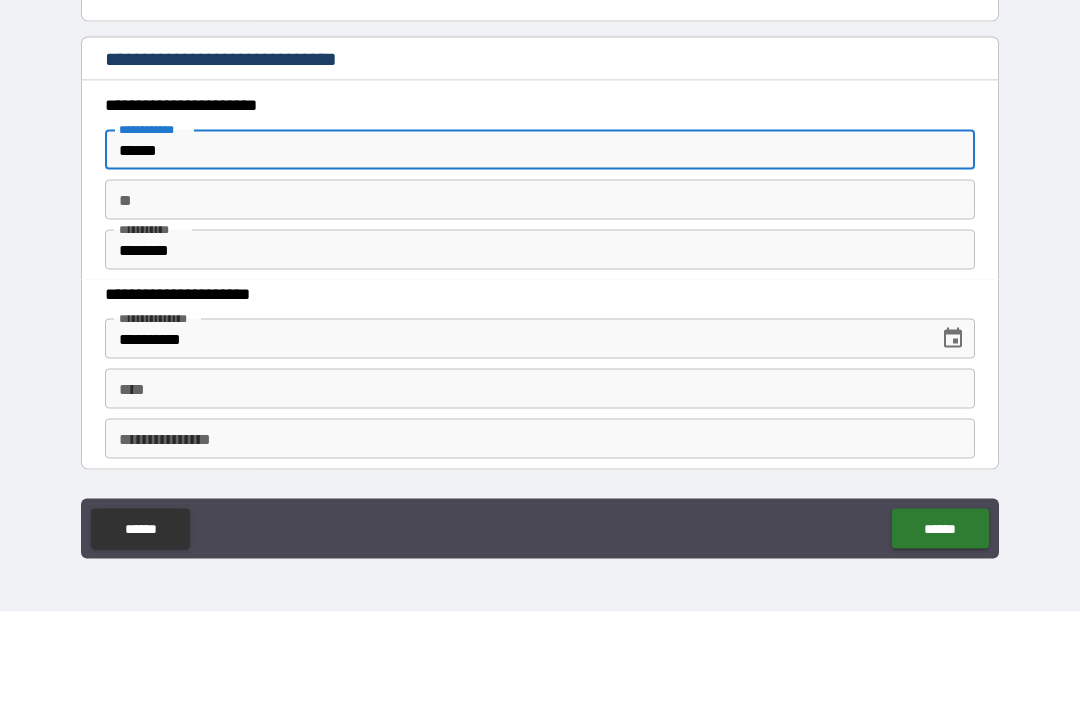 click on "******" at bounding box center [540, 245] 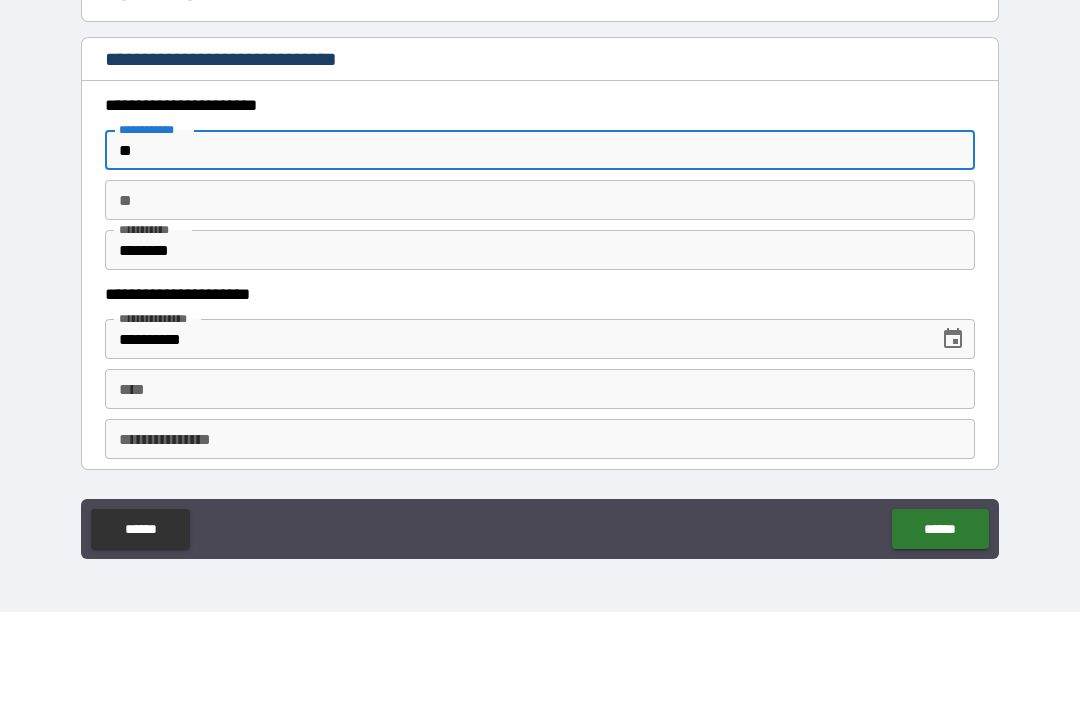 type on "*" 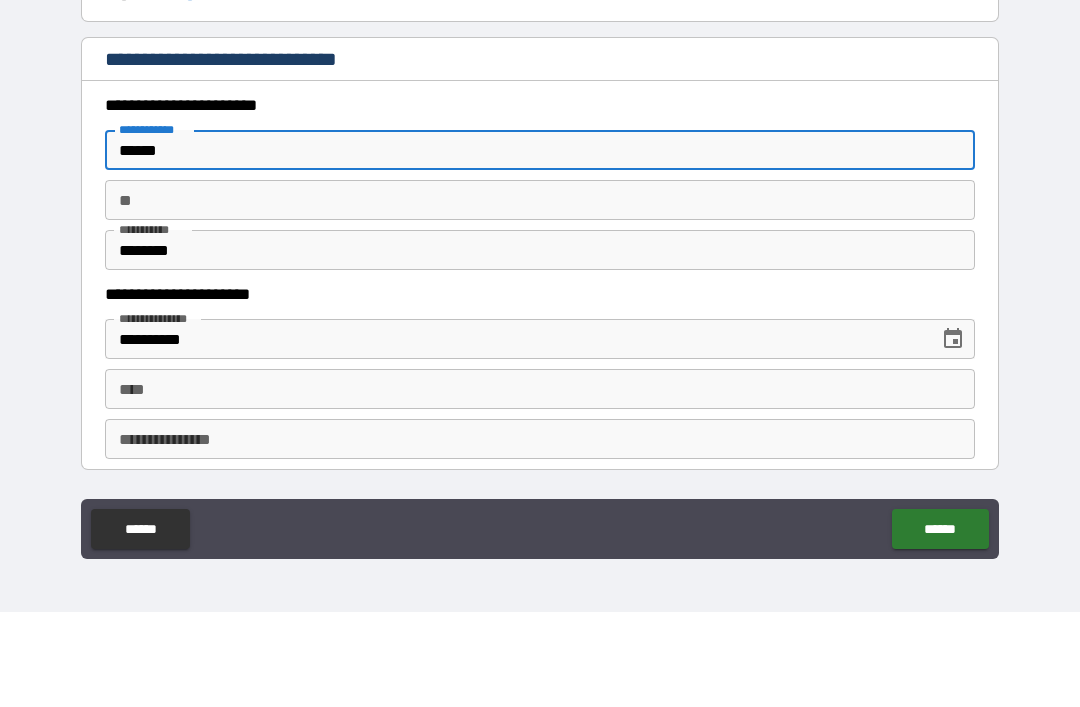 type on "******" 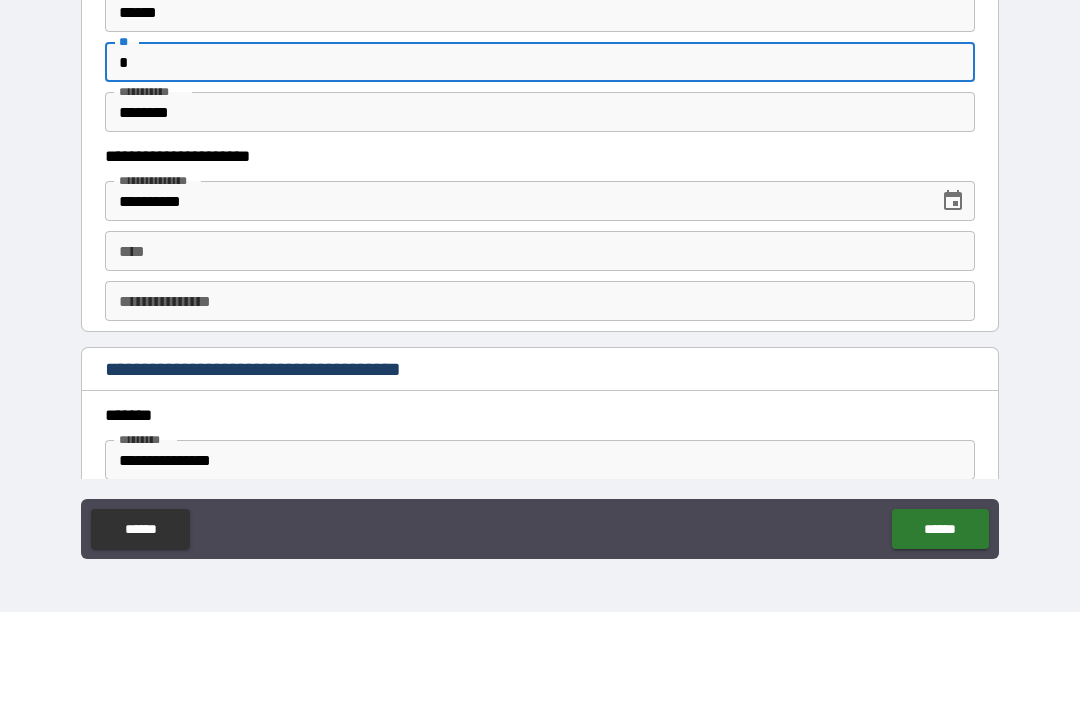 scroll, scrollTop: 1920, scrollLeft: 0, axis: vertical 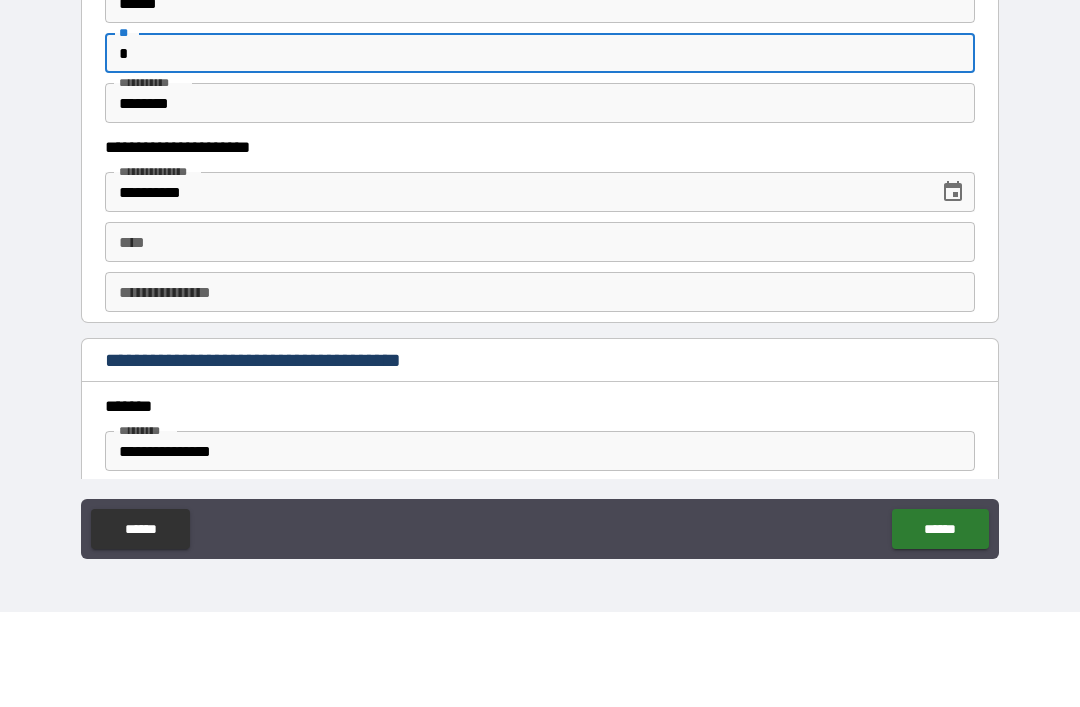 type on "*" 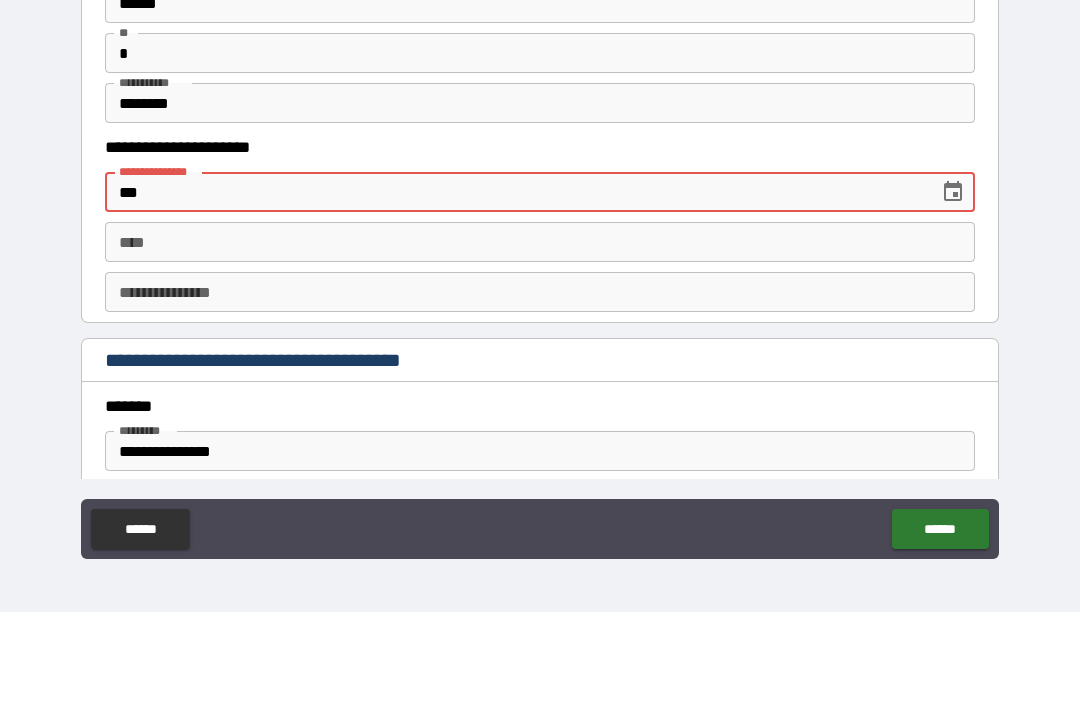type on "*" 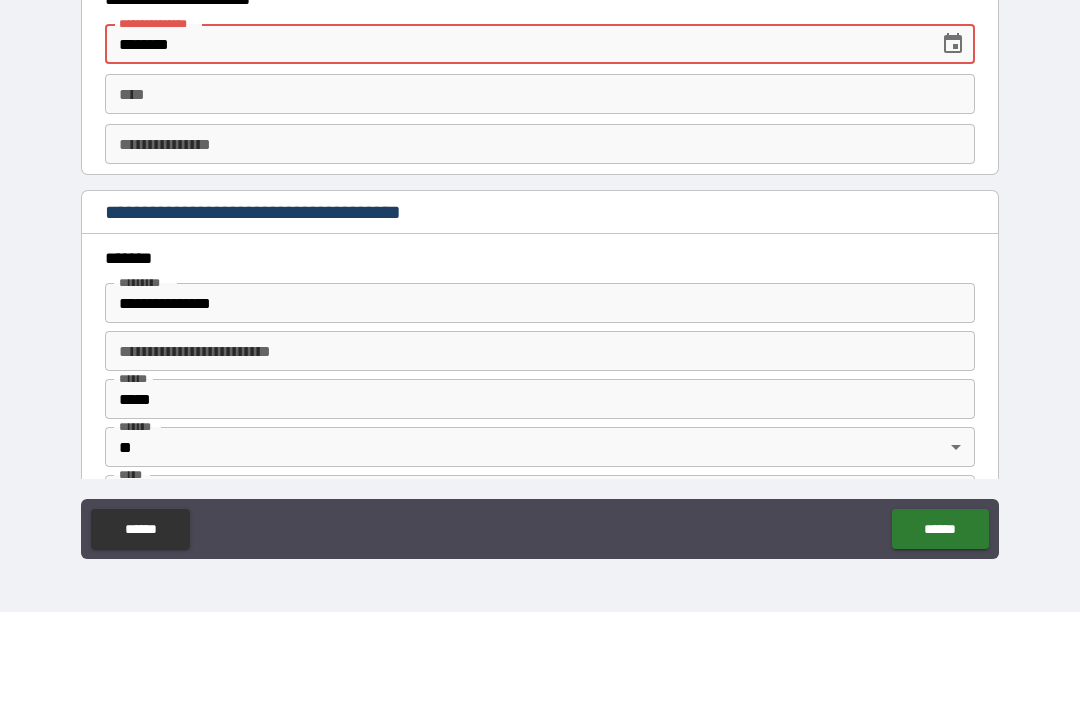 scroll, scrollTop: 2067, scrollLeft: 0, axis: vertical 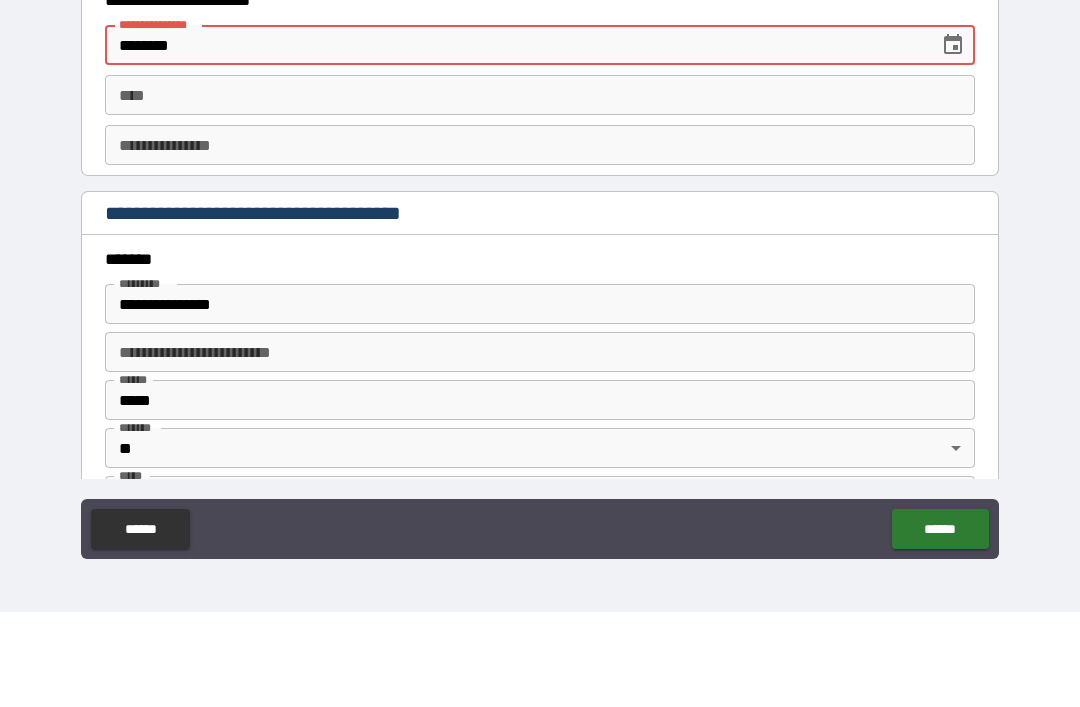 type on "********" 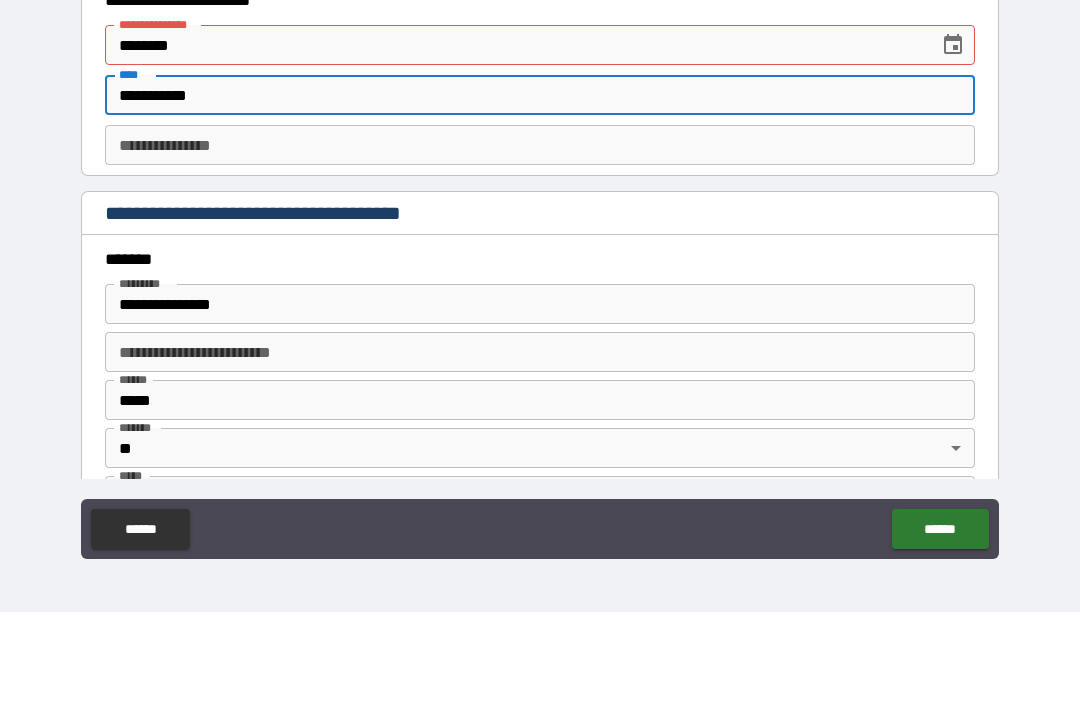 type on "**********" 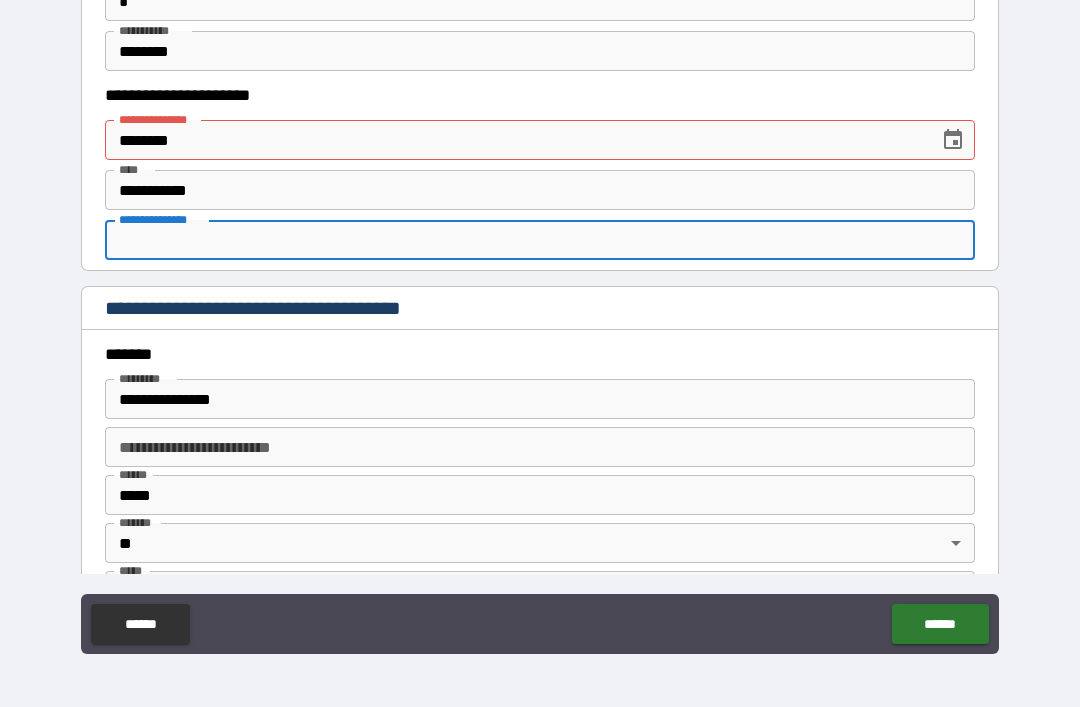 click on "**********" at bounding box center [540, 240] 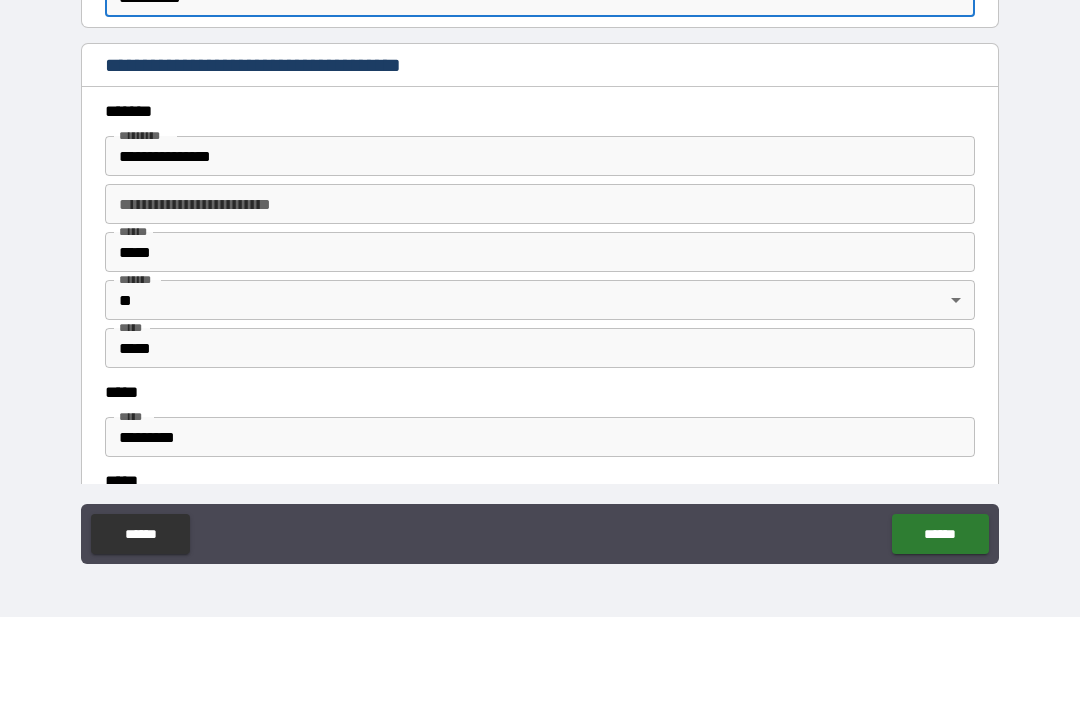 scroll, scrollTop: 2229, scrollLeft: 0, axis: vertical 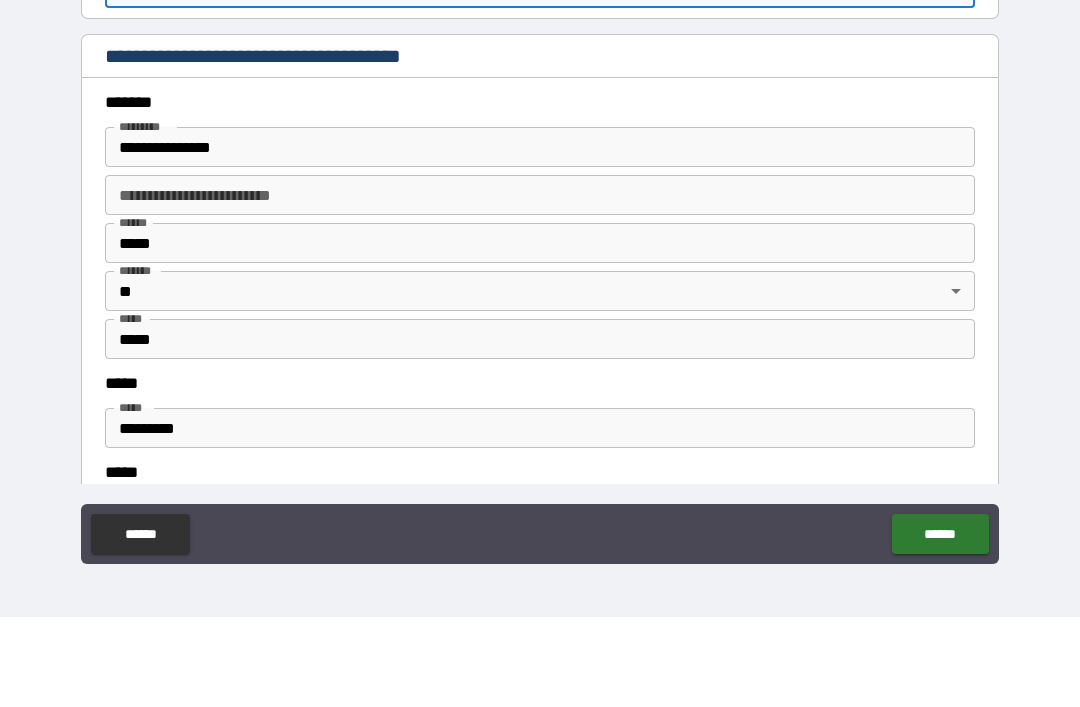 type on "**********" 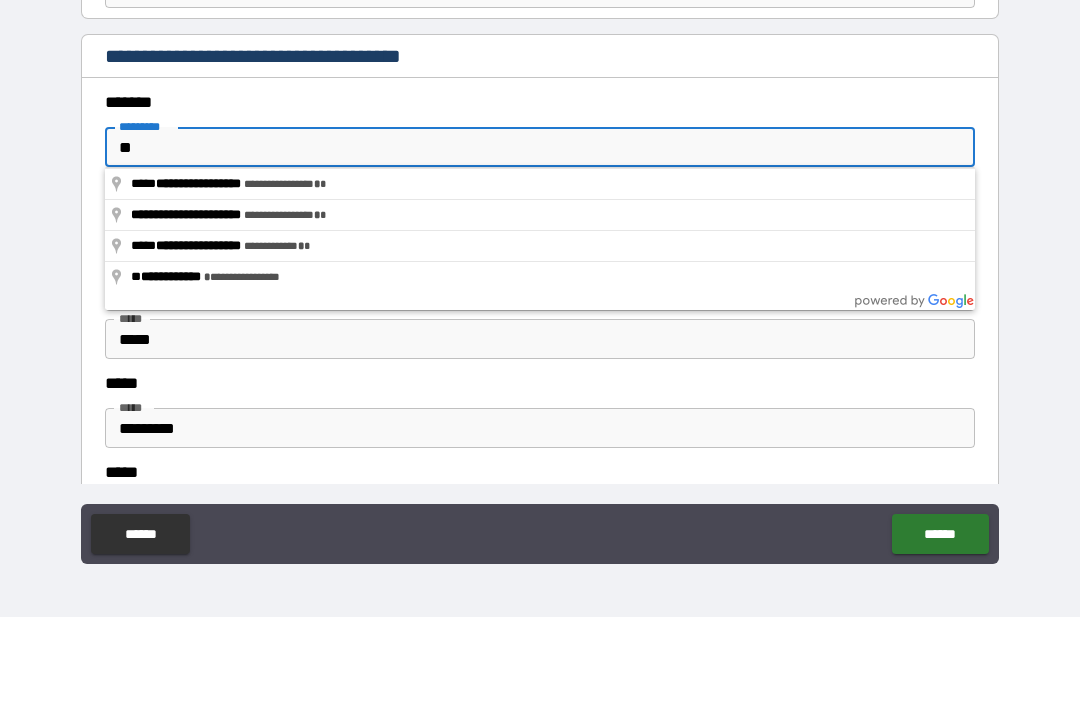 type on "*" 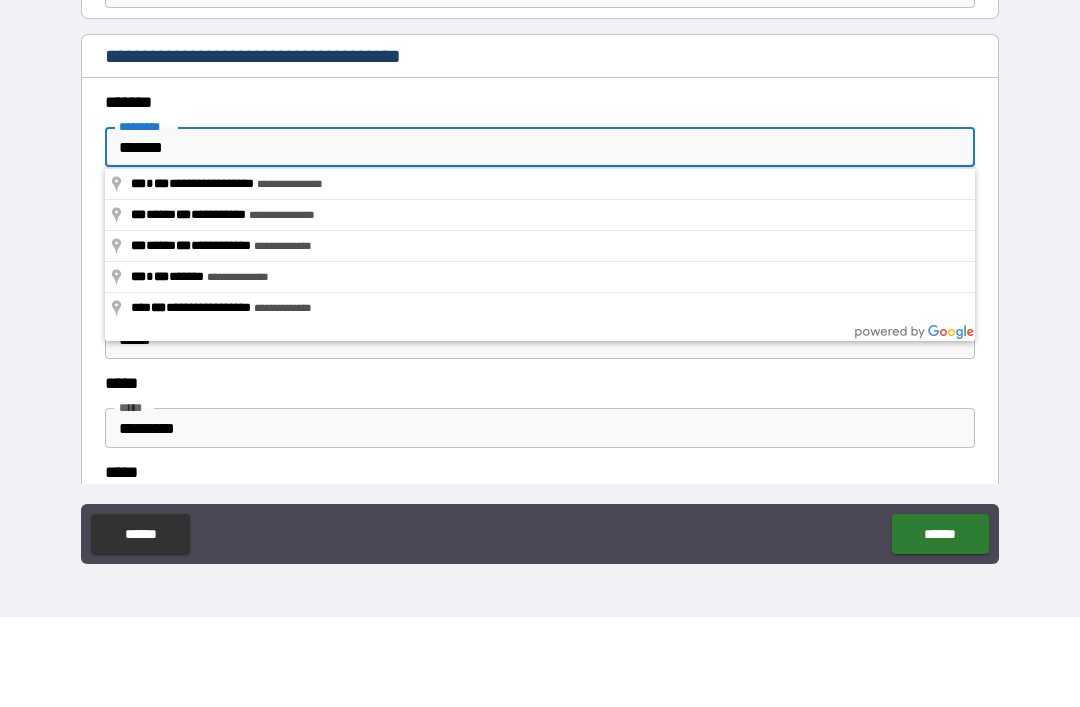 type on "**********" 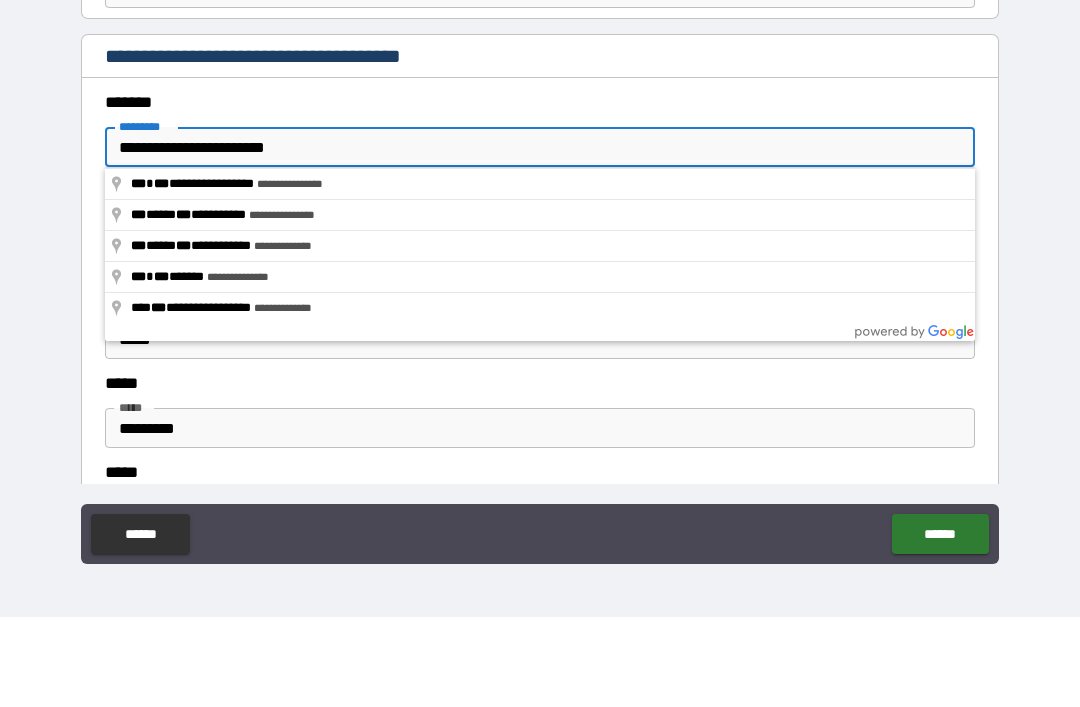 type on "*******" 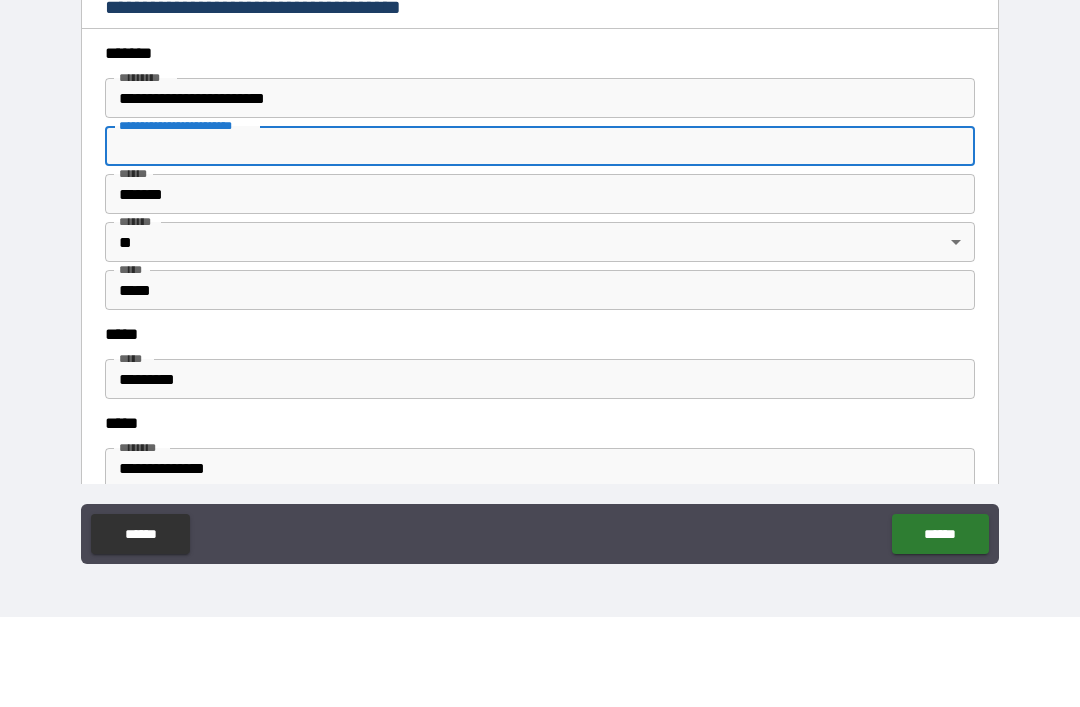 scroll, scrollTop: 2308, scrollLeft: 0, axis: vertical 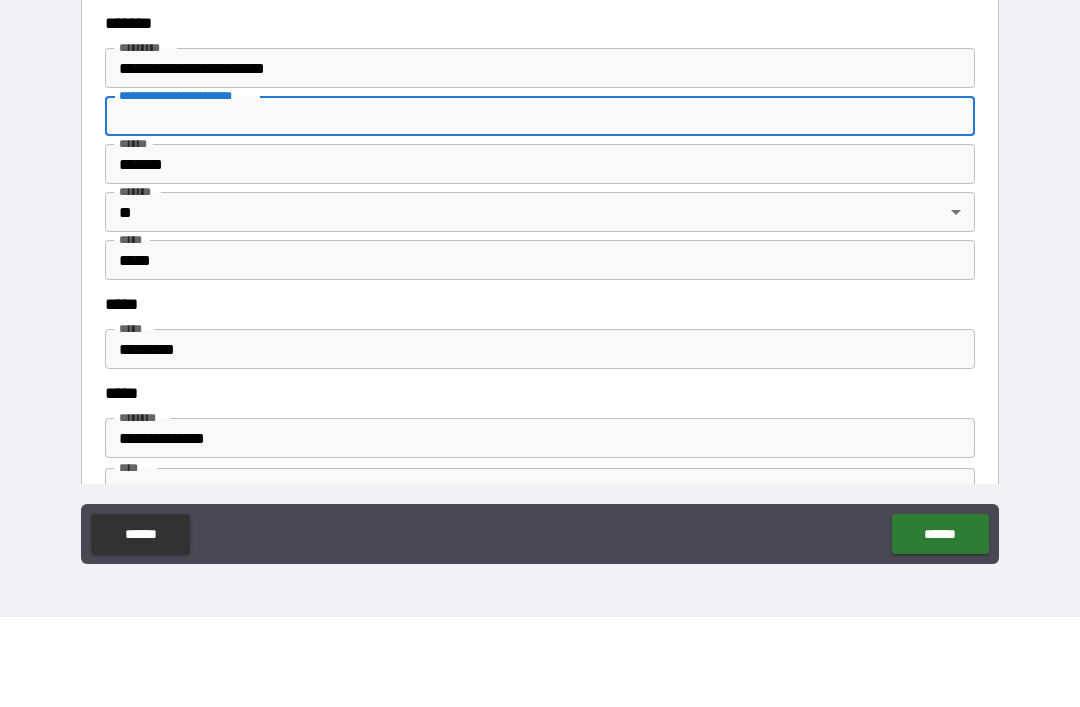 click on "**********" at bounding box center [540, 206] 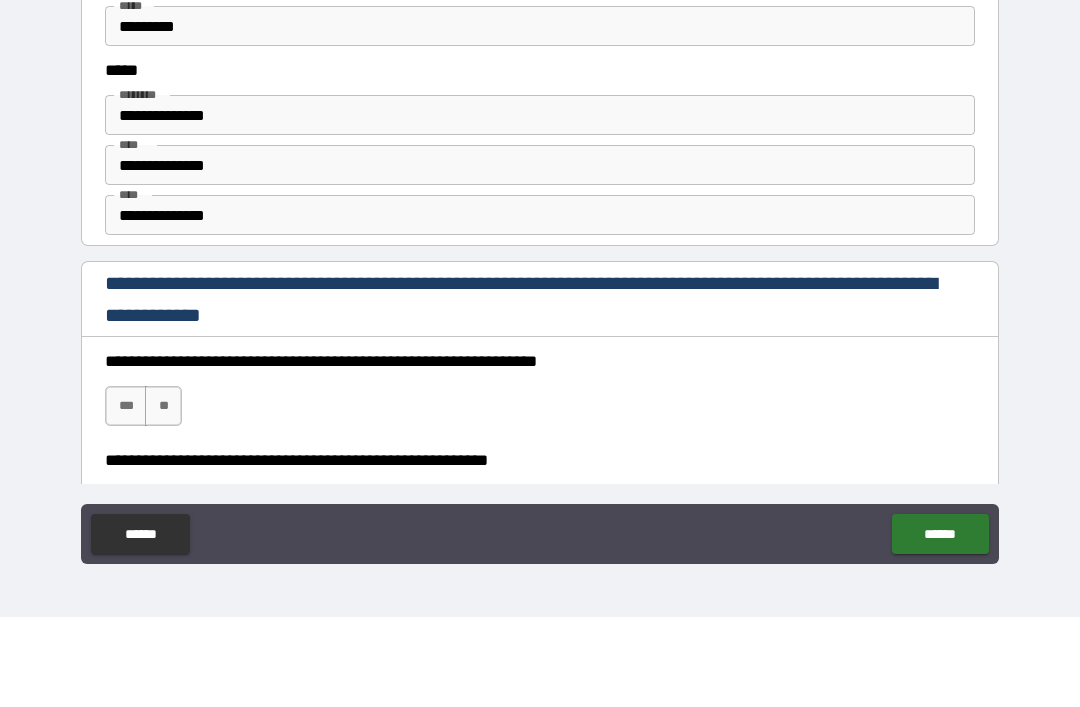 scroll, scrollTop: 2633, scrollLeft: 0, axis: vertical 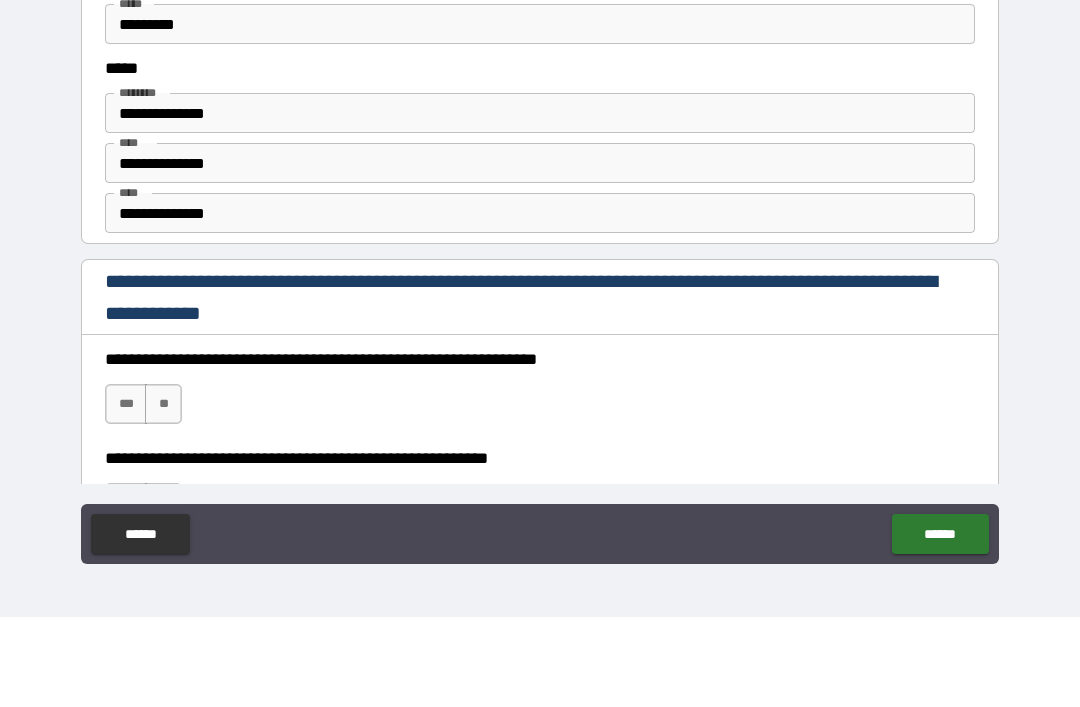 type on "****" 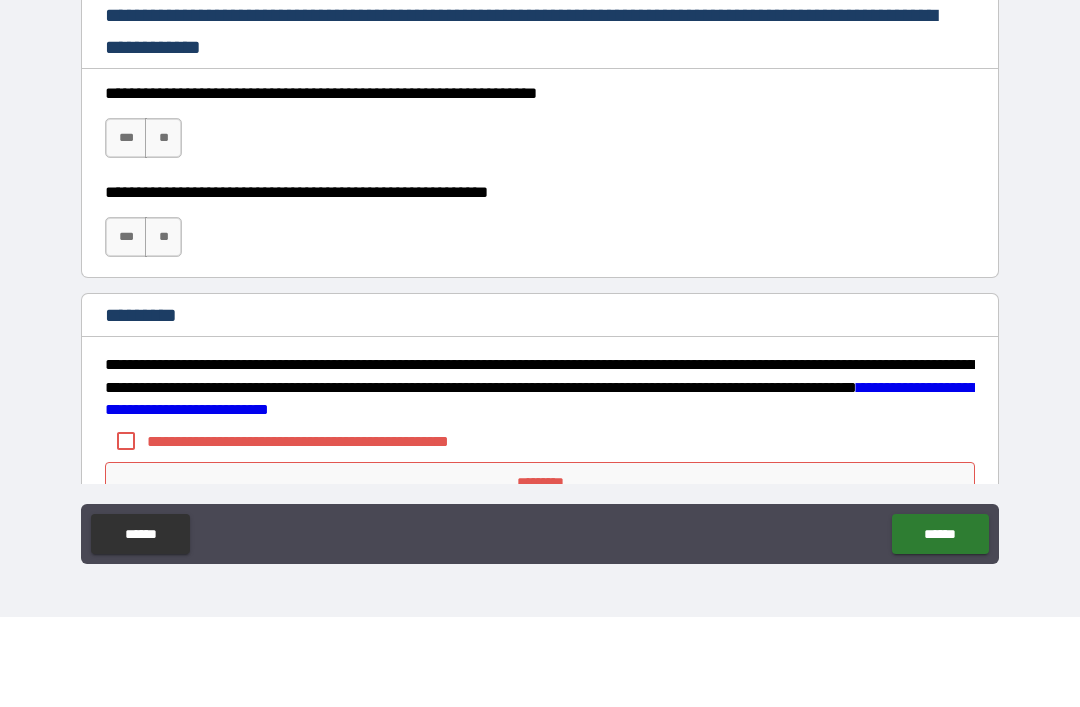 scroll, scrollTop: 2897, scrollLeft: 0, axis: vertical 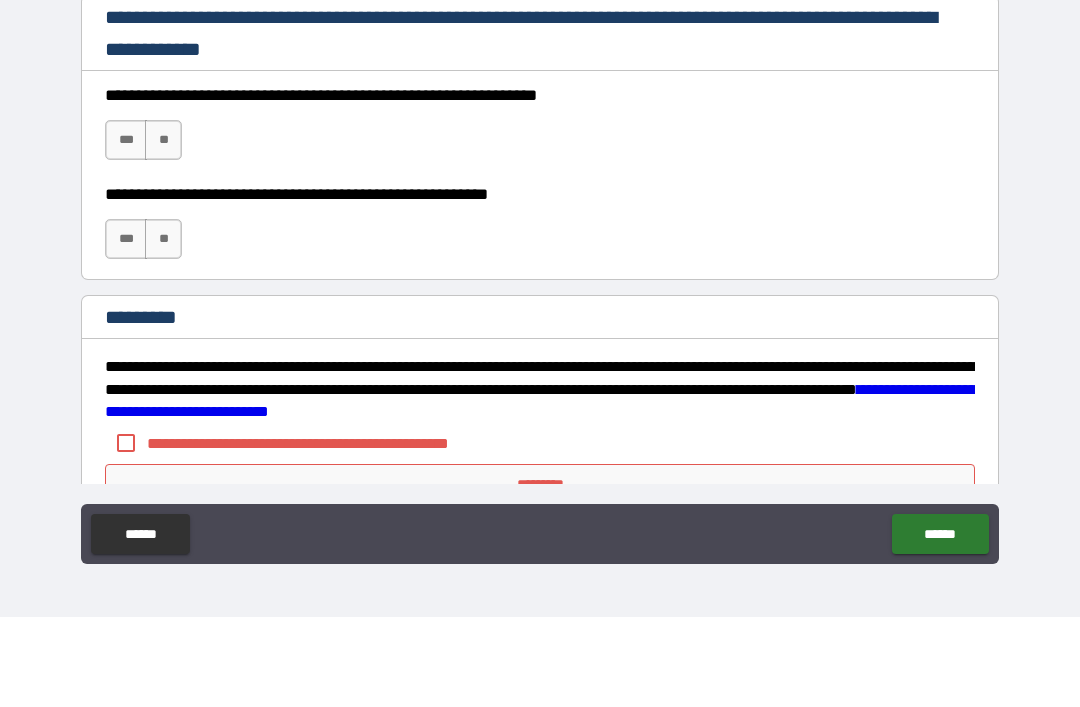 type on "**********" 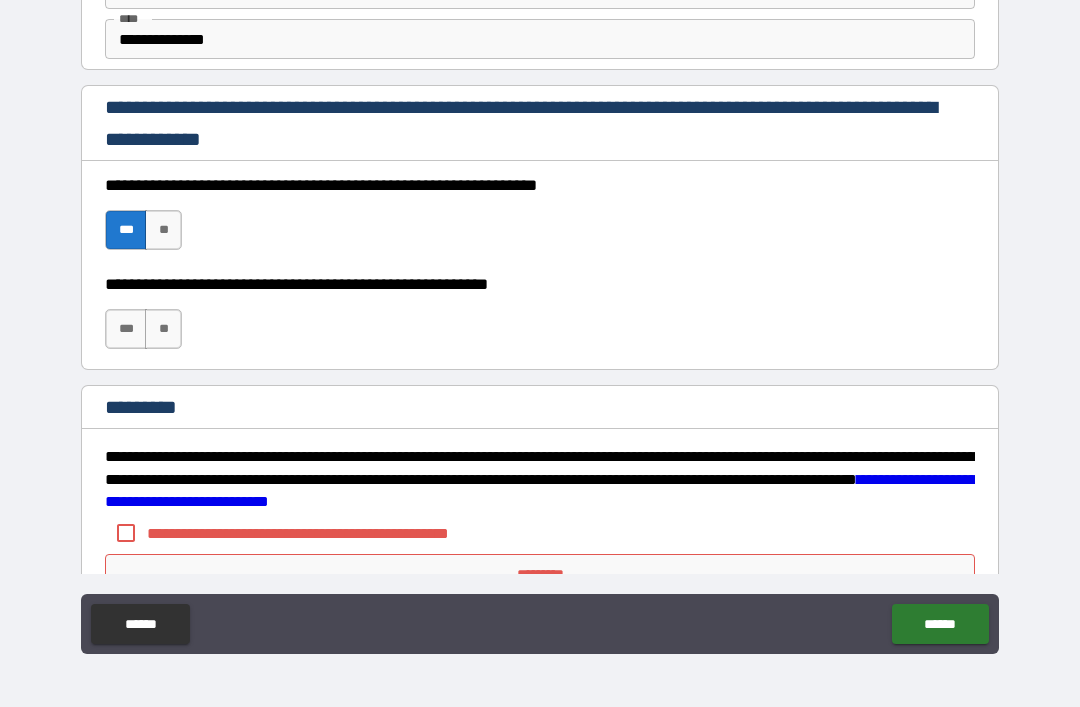 click on "***" at bounding box center [126, 329] 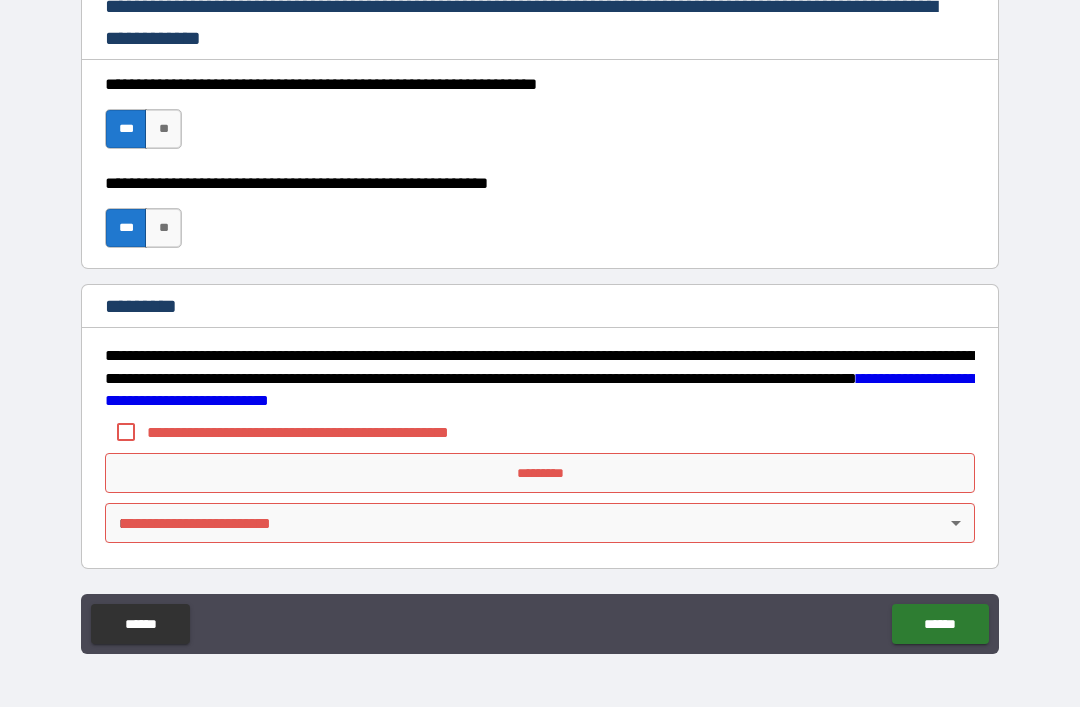 scroll, scrollTop: 2998, scrollLeft: 0, axis: vertical 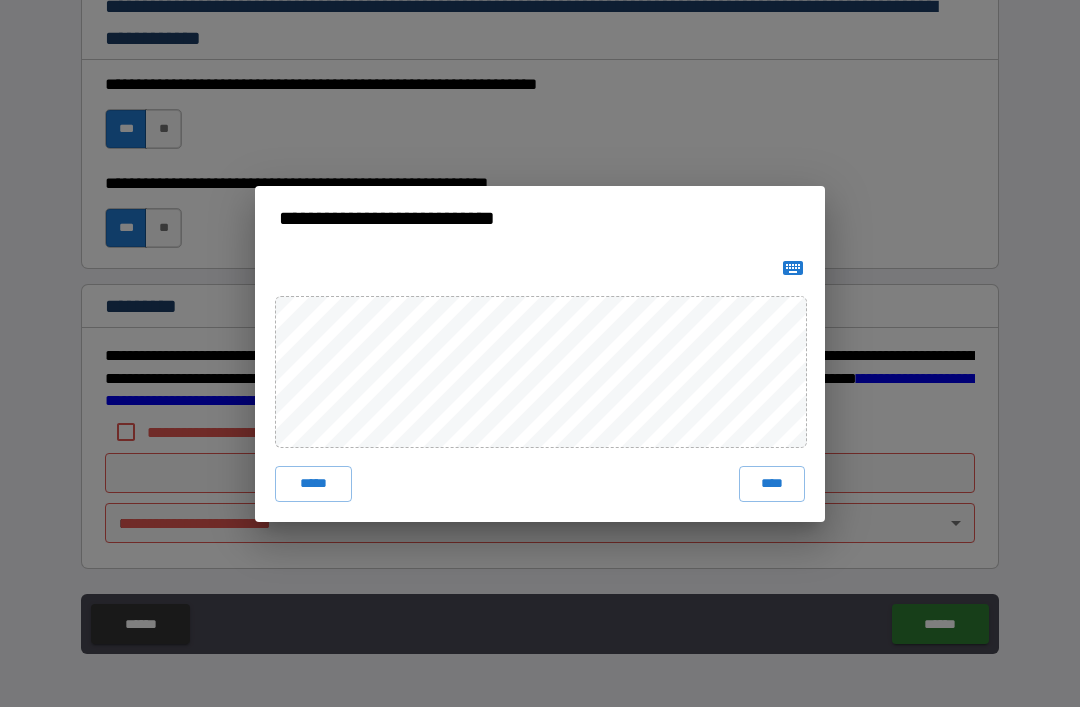 click on "****" at bounding box center (772, 484) 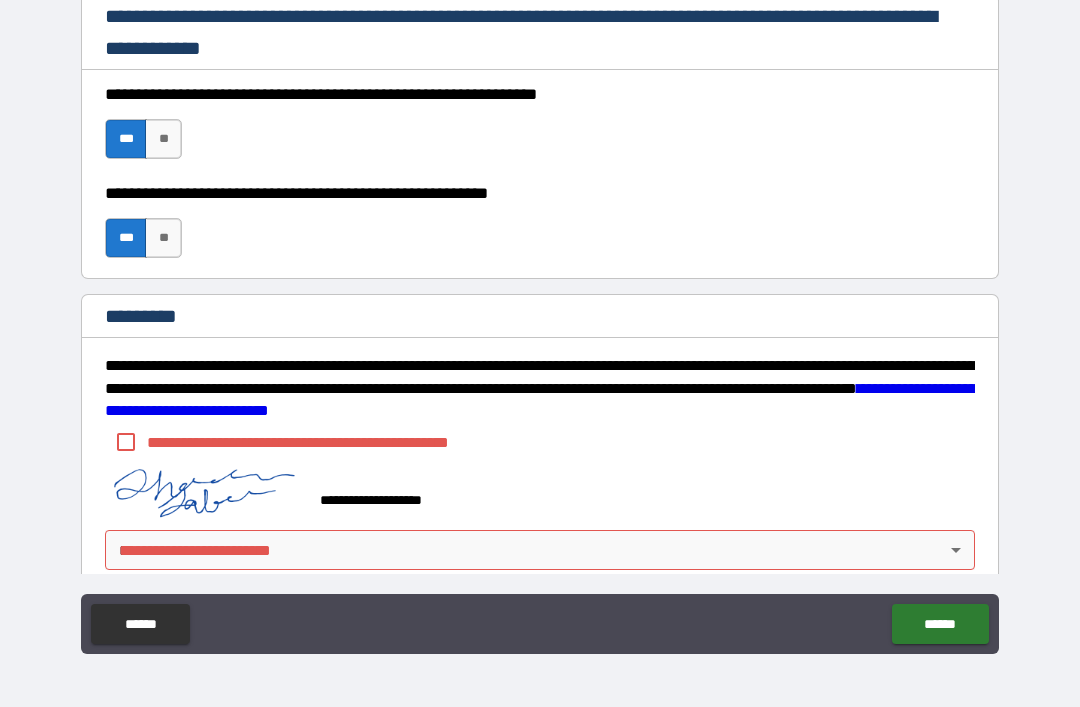 click on "**********" at bounding box center [540, 321] 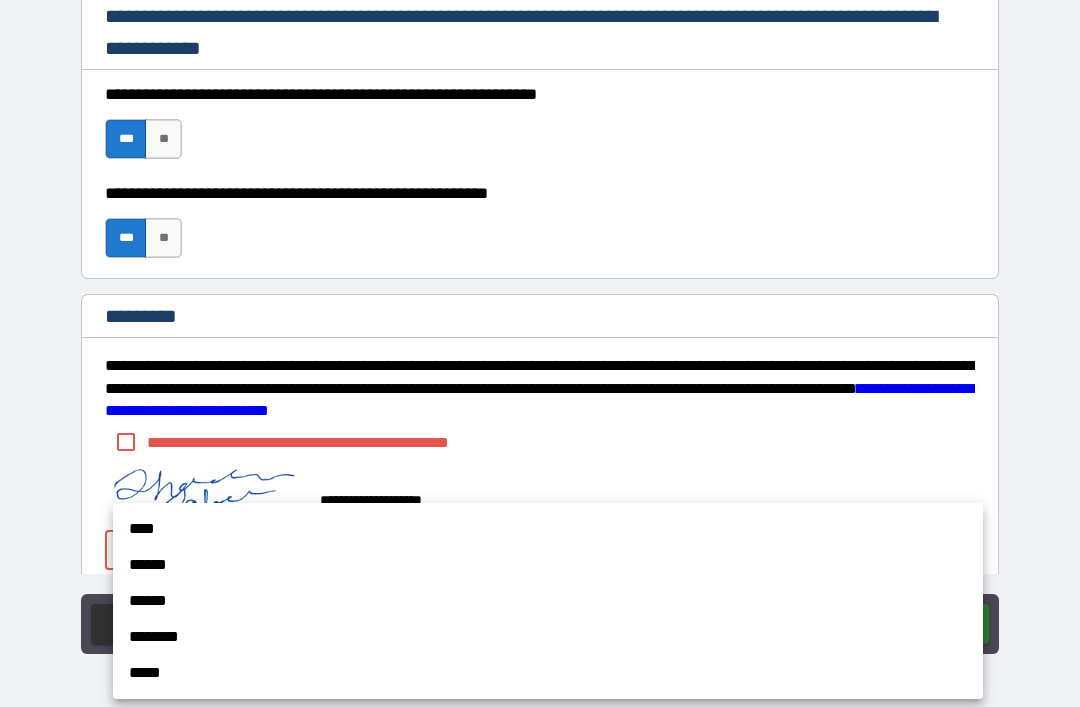 click on "******" at bounding box center [548, 565] 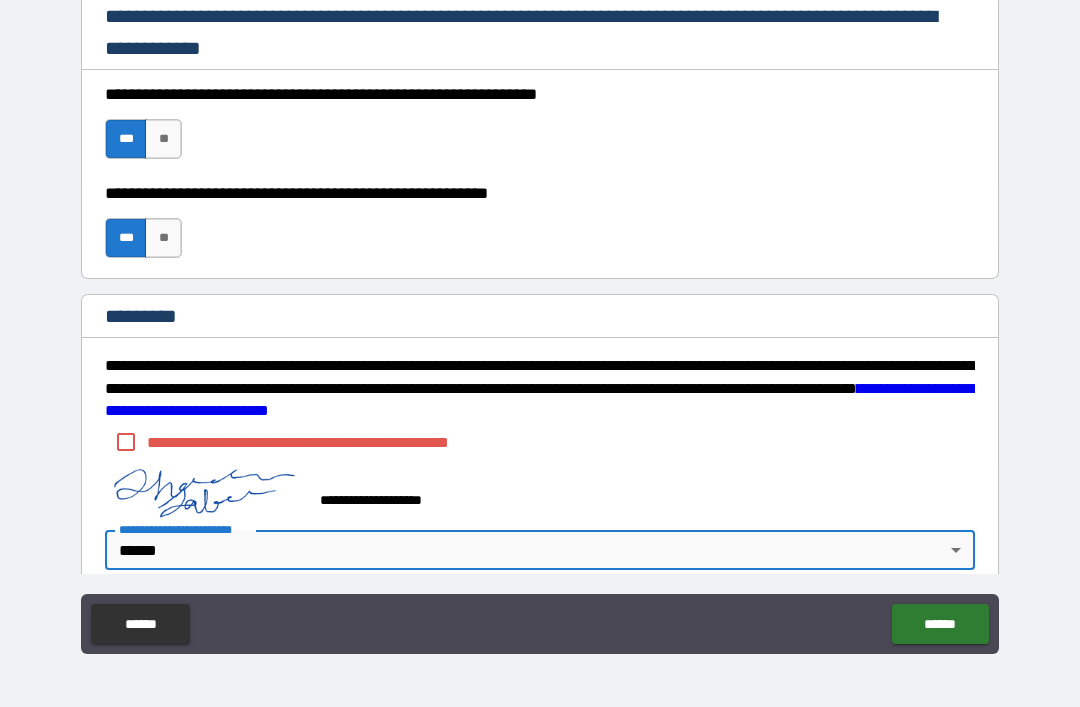 click on "******" at bounding box center [940, 624] 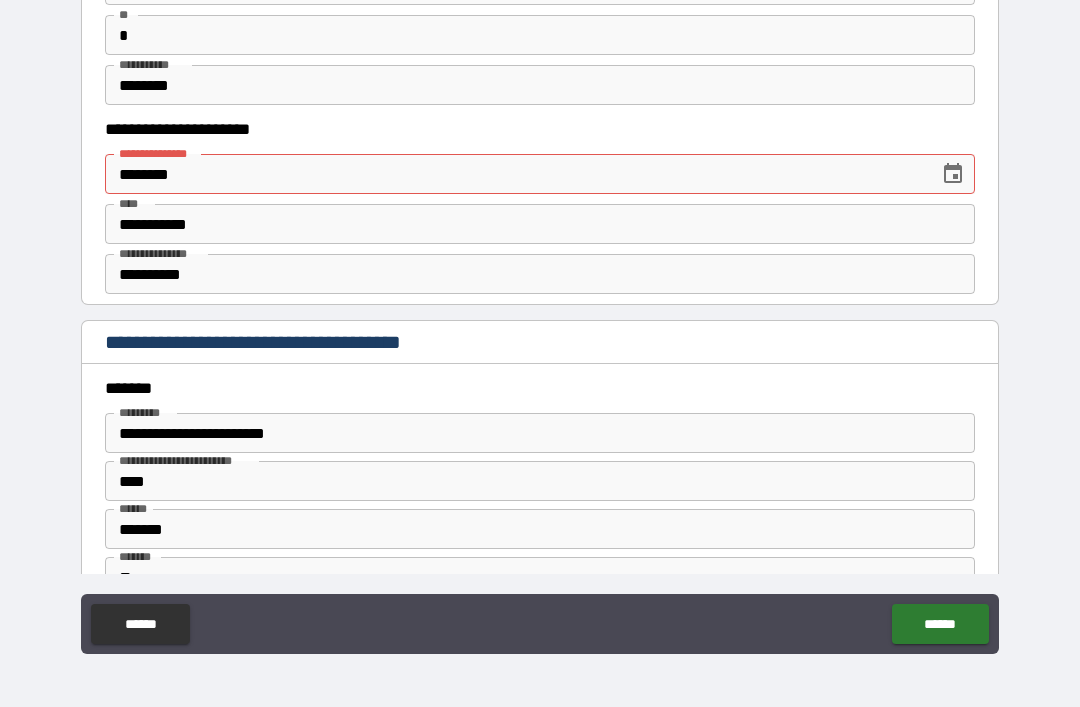 scroll, scrollTop: 2036, scrollLeft: 0, axis: vertical 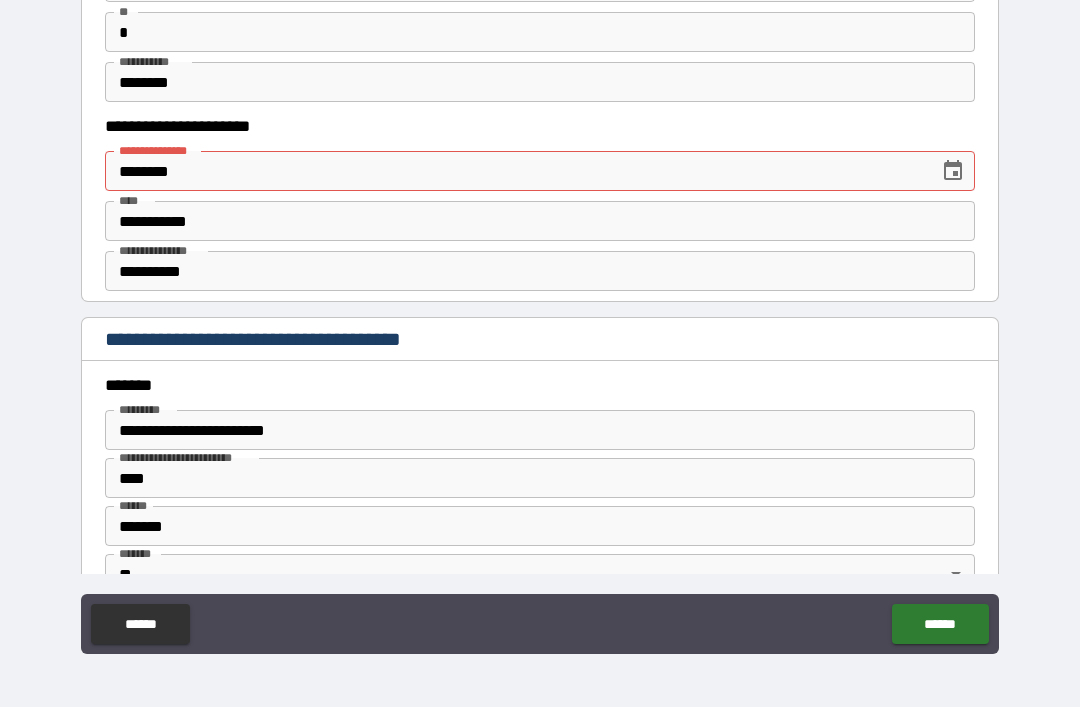 click on "********" at bounding box center (515, 171) 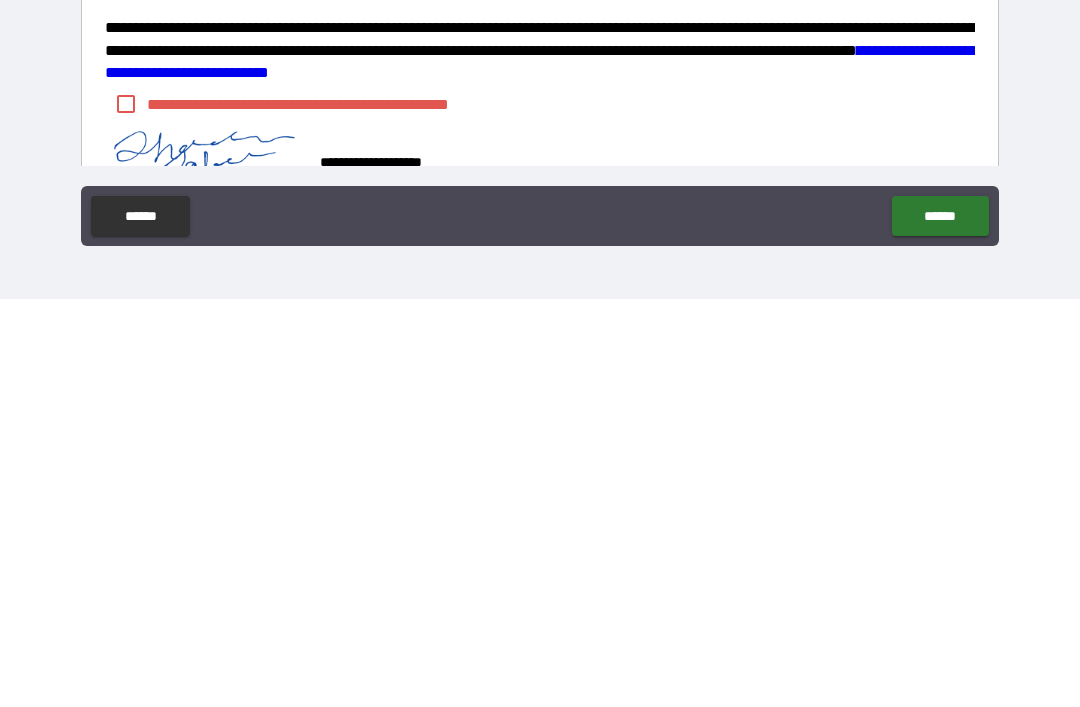 scroll, scrollTop: 2922, scrollLeft: 0, axis: vertical 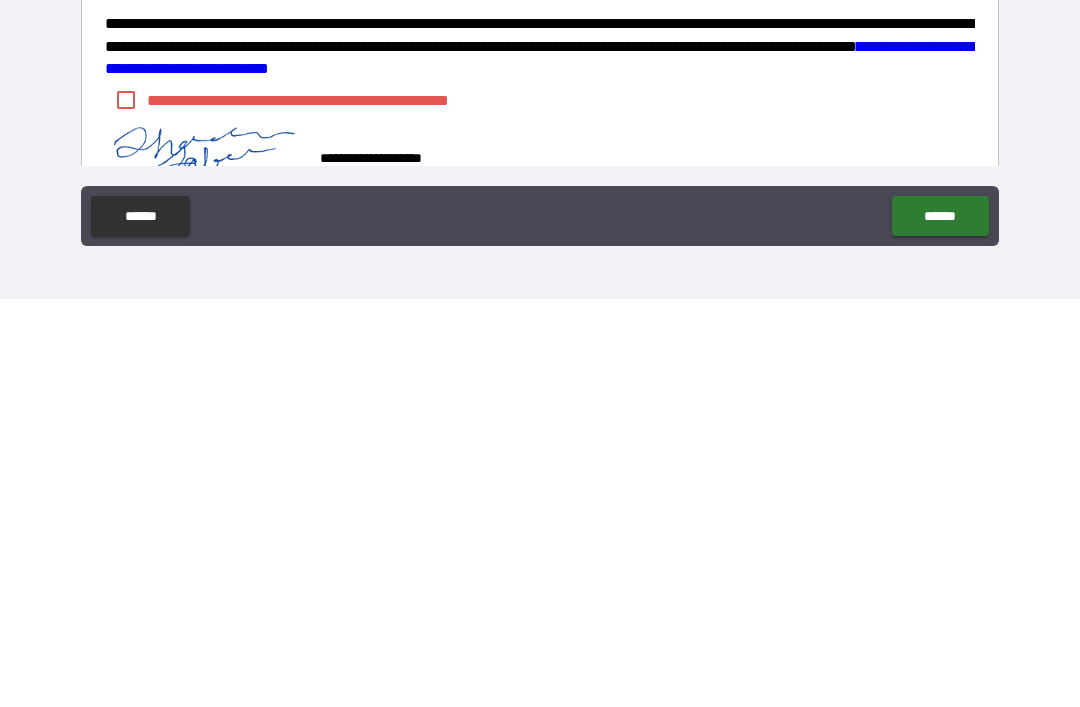 type on "**********" 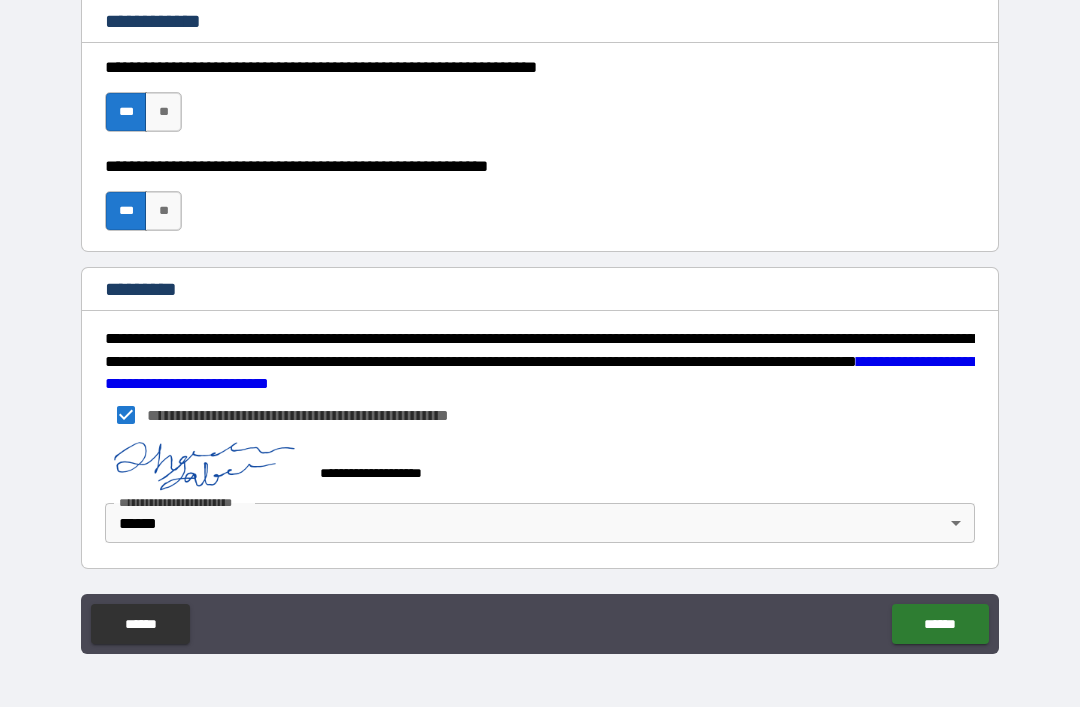 scroll, scrollTop: 3015, scrollLeft: 0, axis: vertical 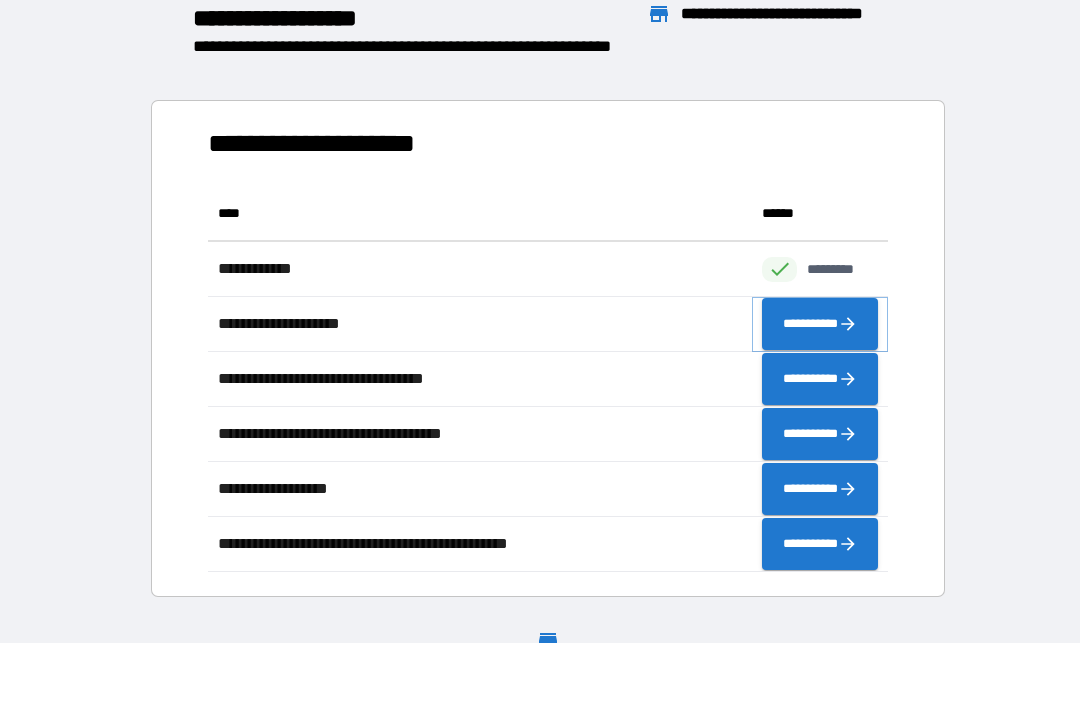 click on "**********" at bounding box center [820, 324] 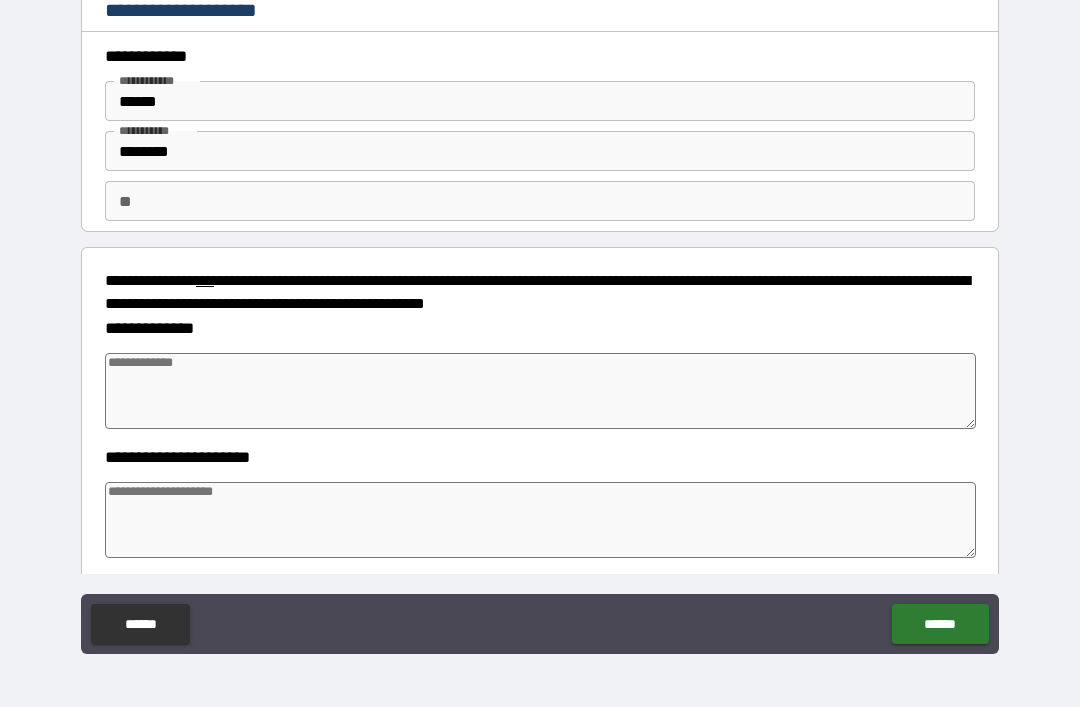 type on "*" 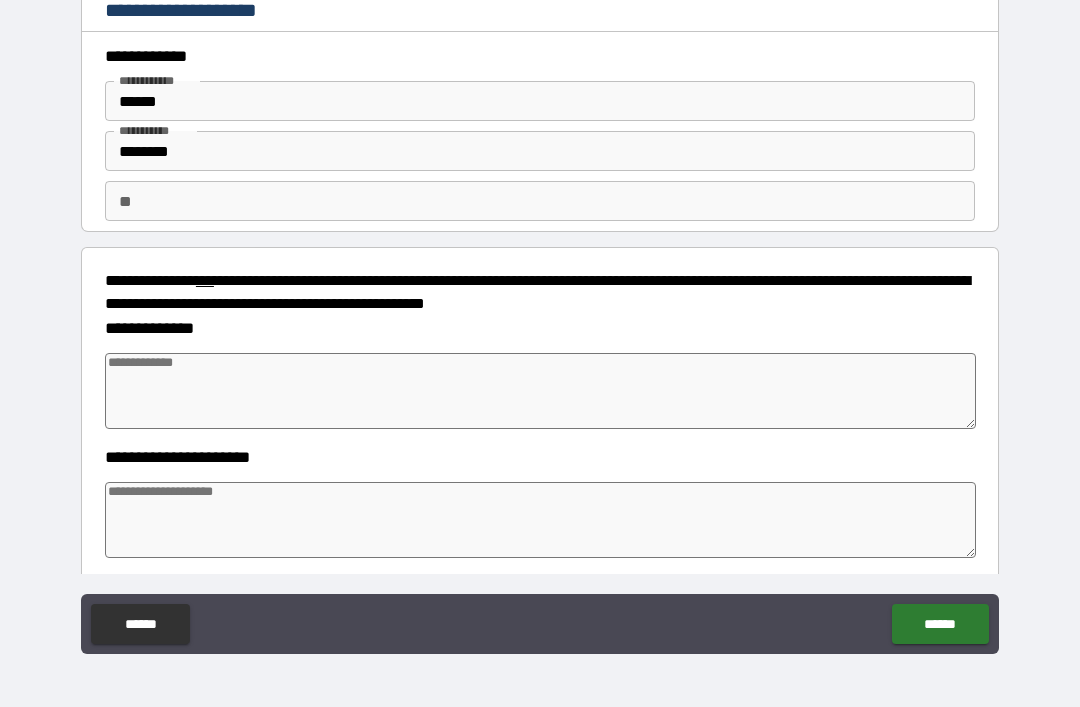 type on "*" 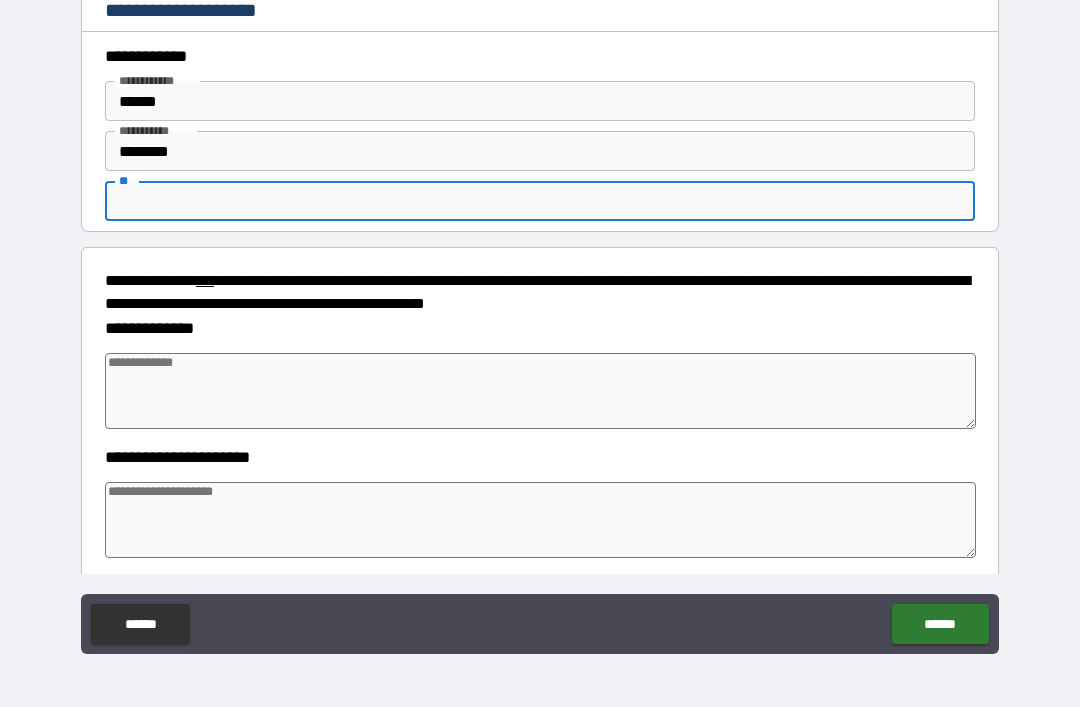 type on "*" 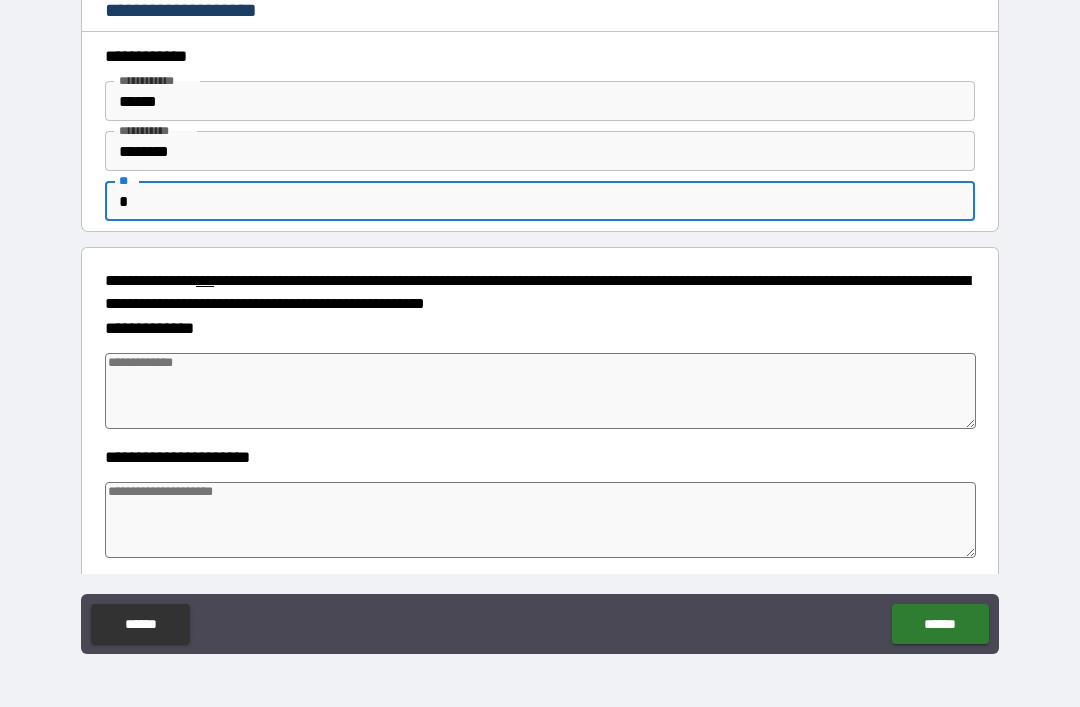 type on "*" 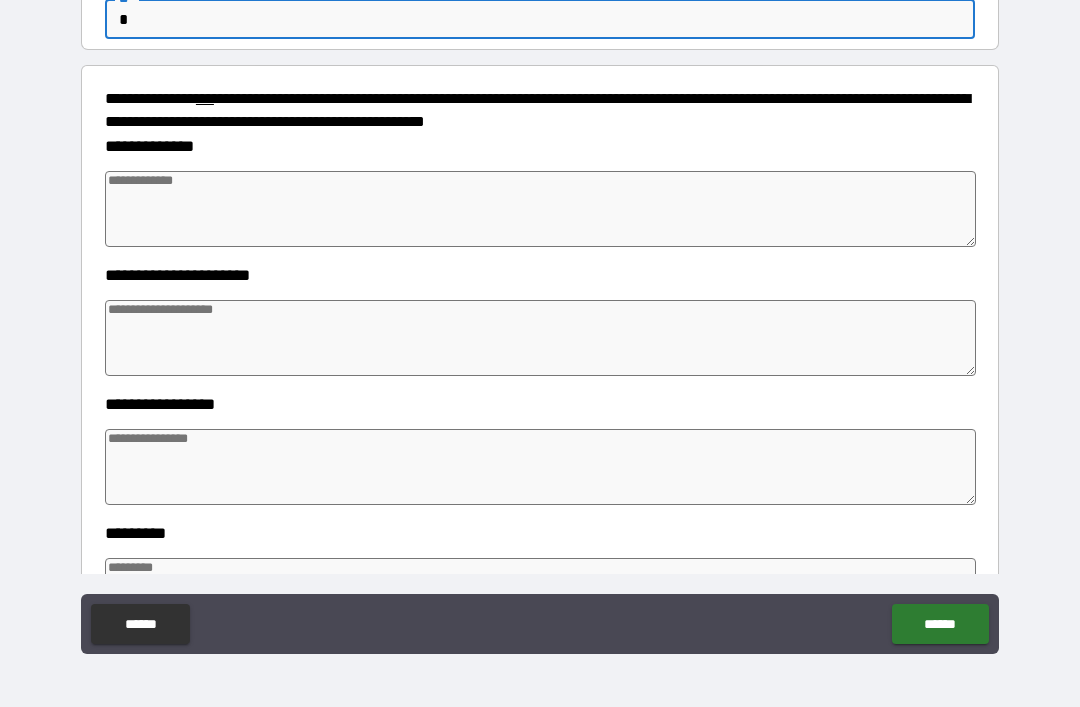 scroll, scrollTop: 186, scrollLeft: 0, axis: vertical 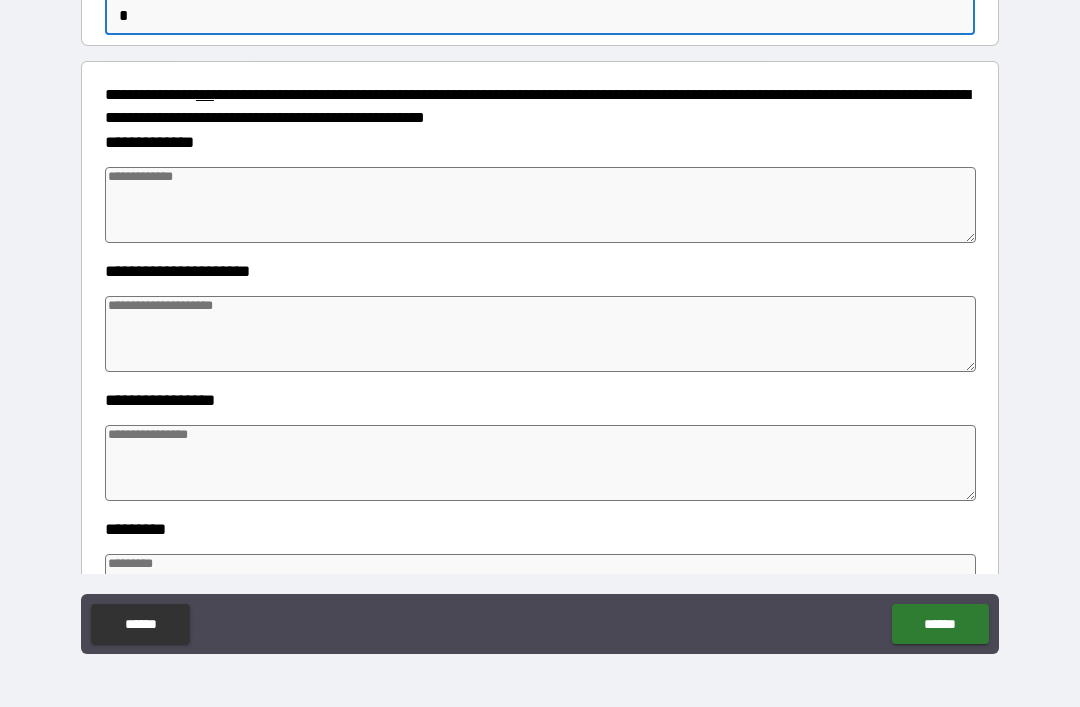 type on "*" 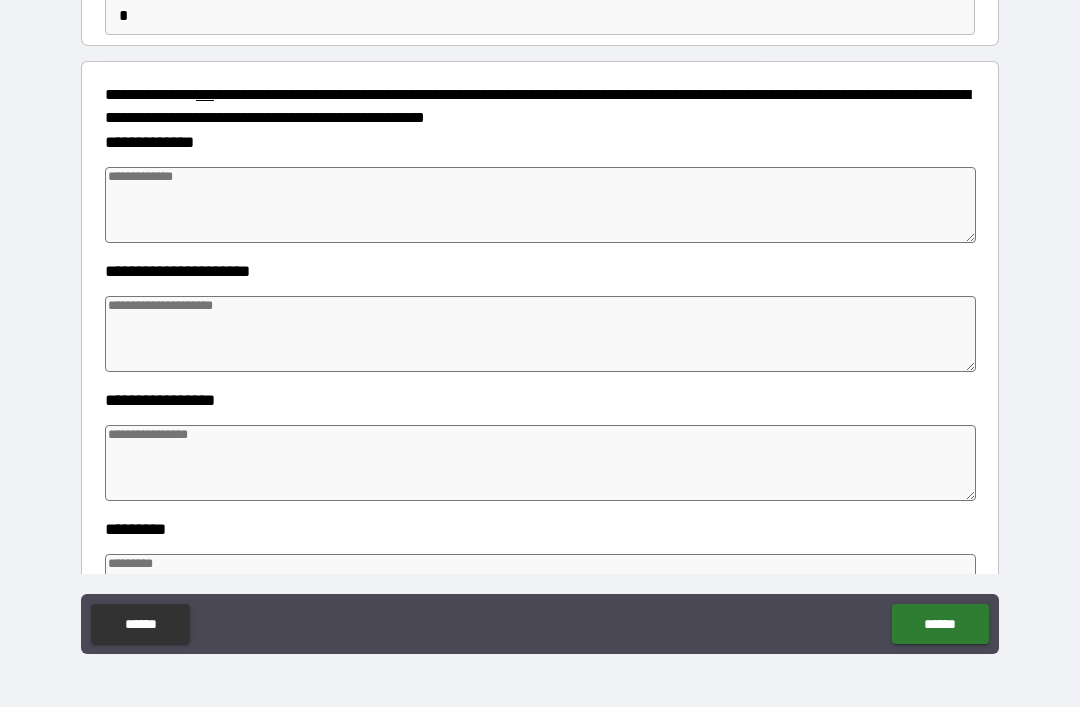 type on "*" 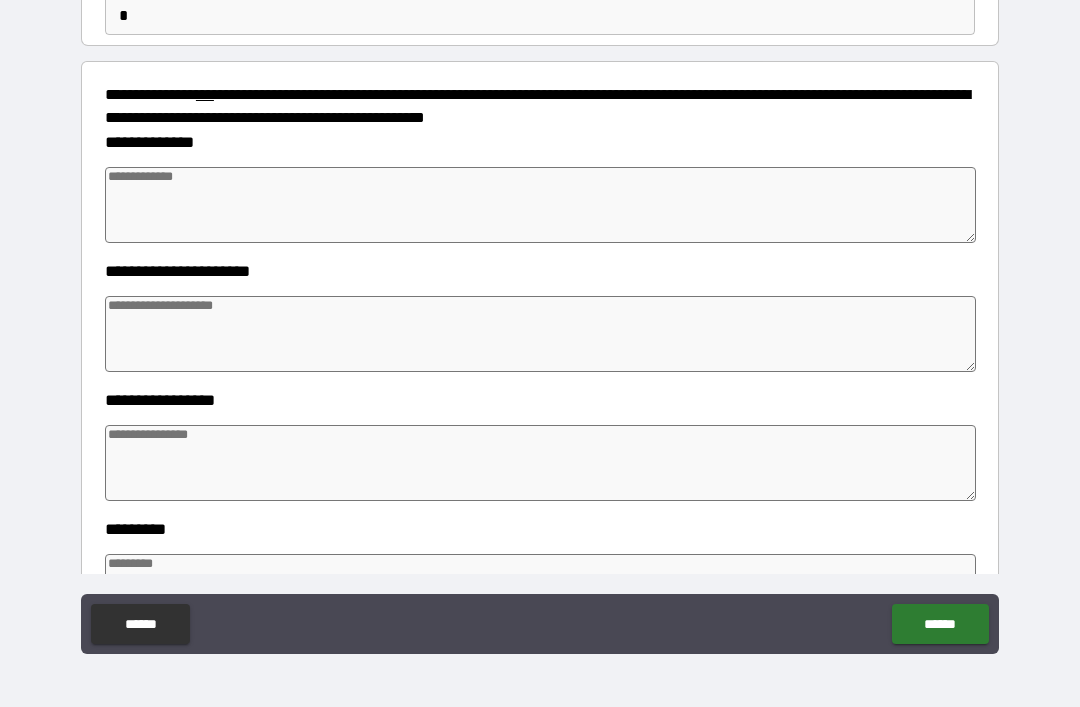 type on "*" 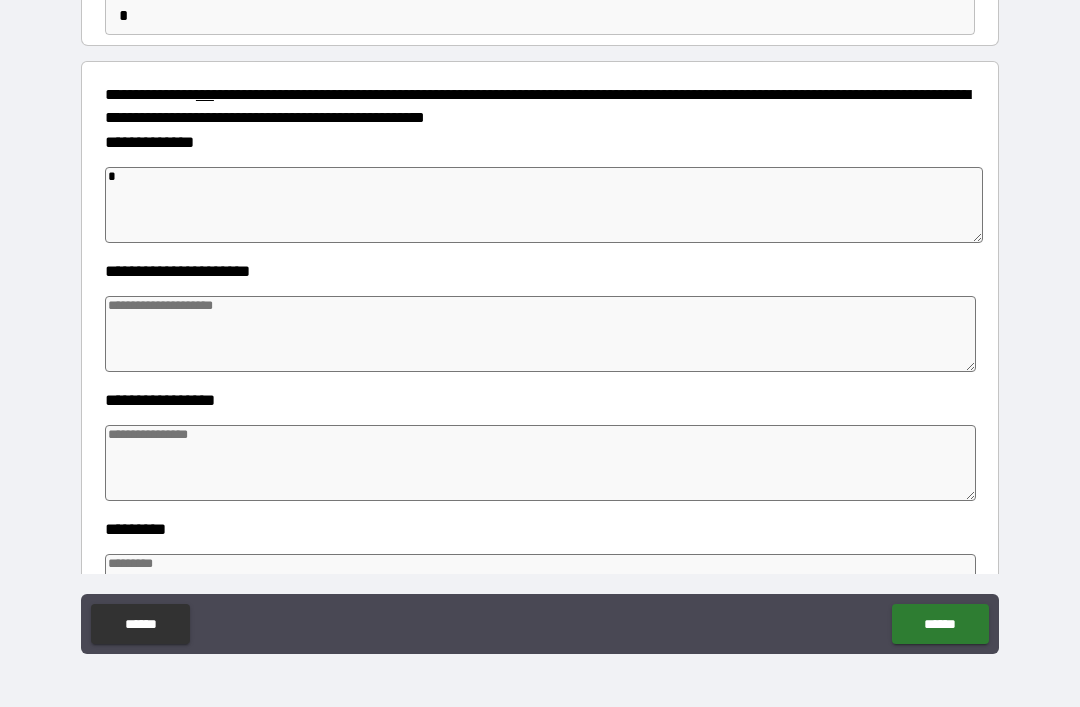 type on "**" 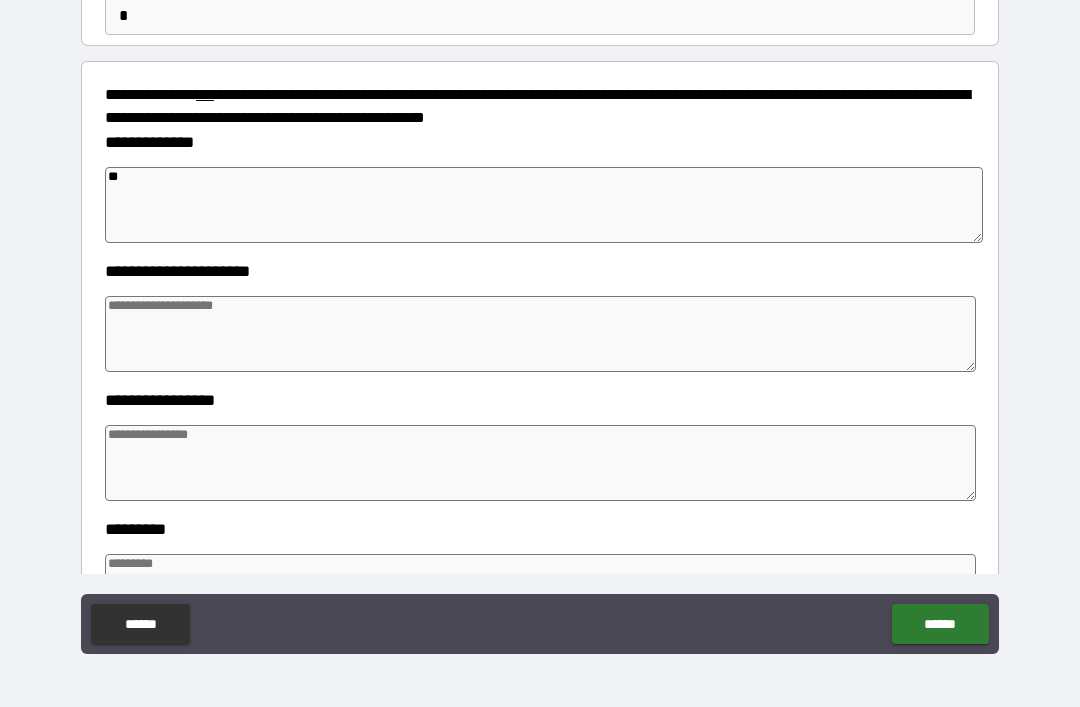 type on "*" 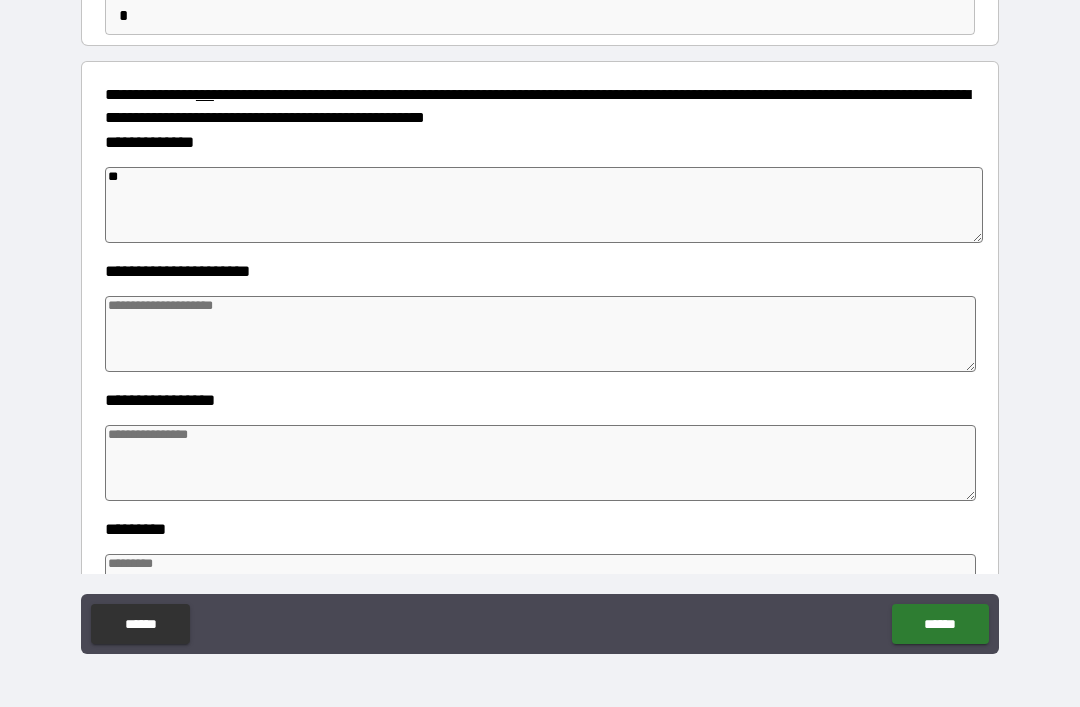 type on "*" 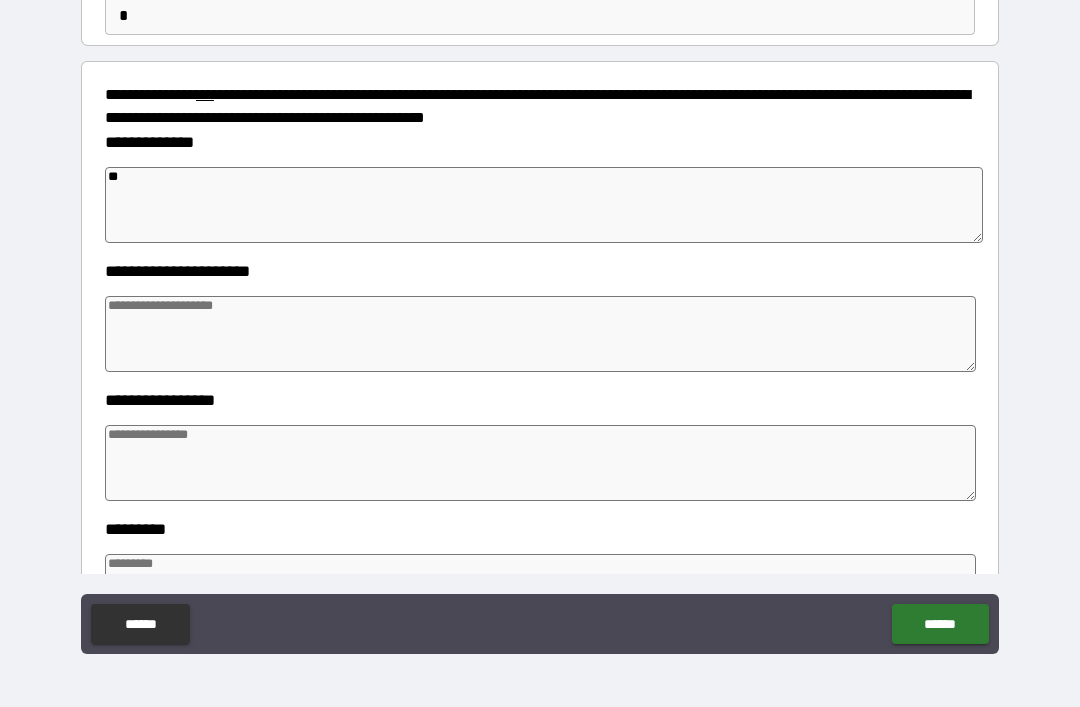 type on "*" 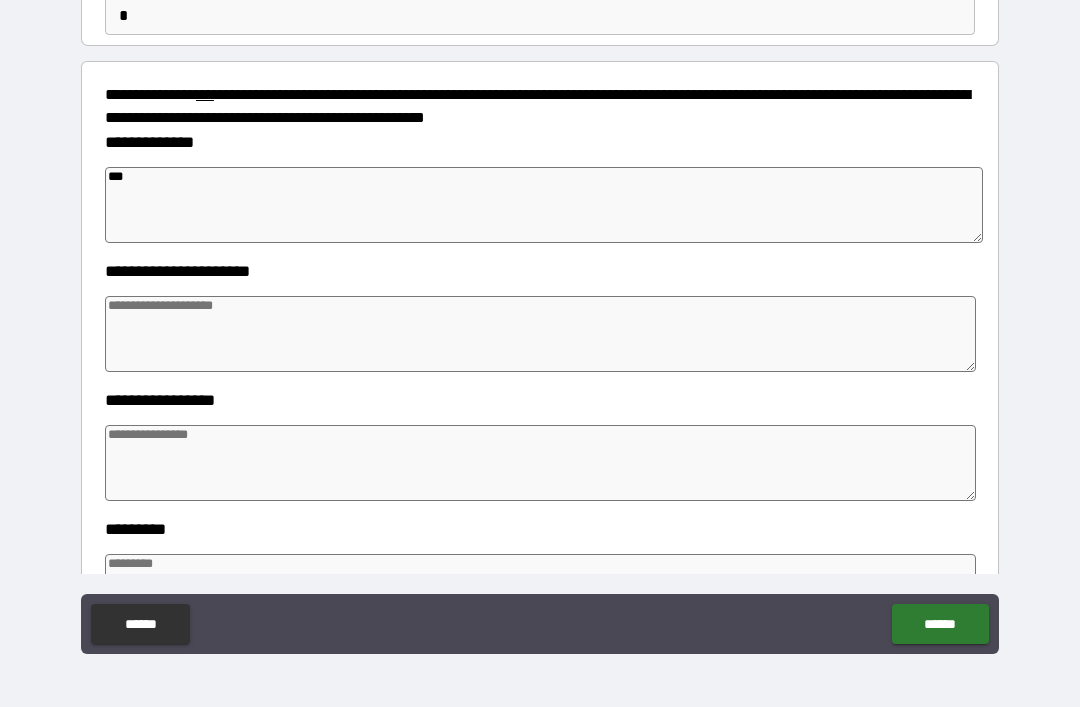 type on "*" 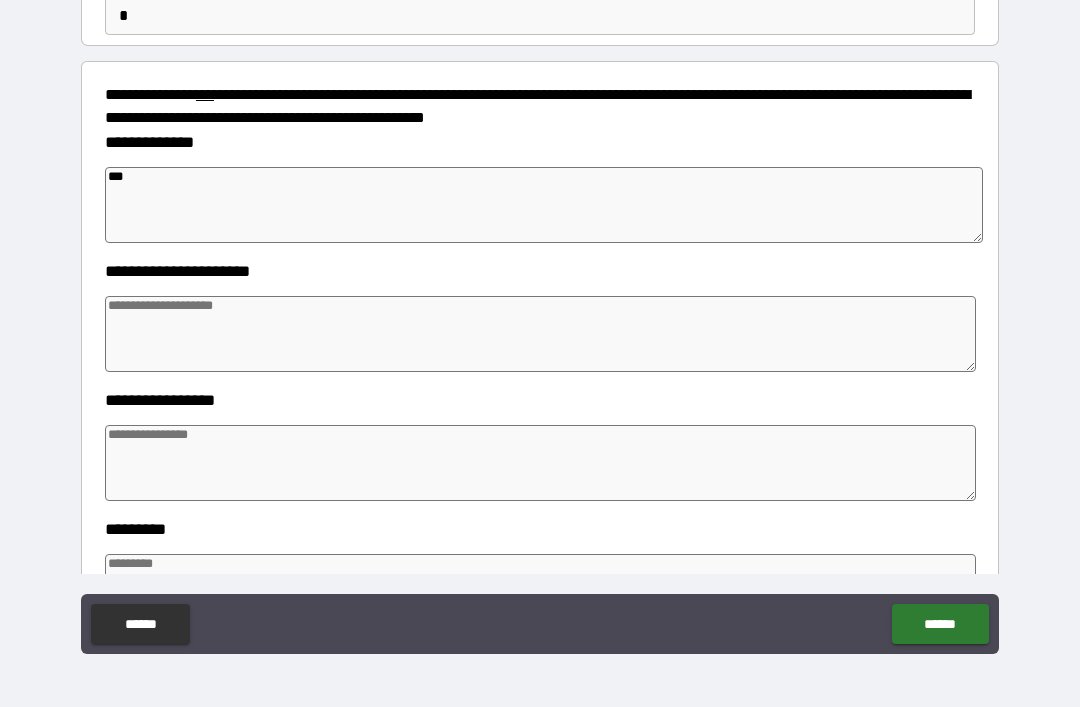 type on "*" 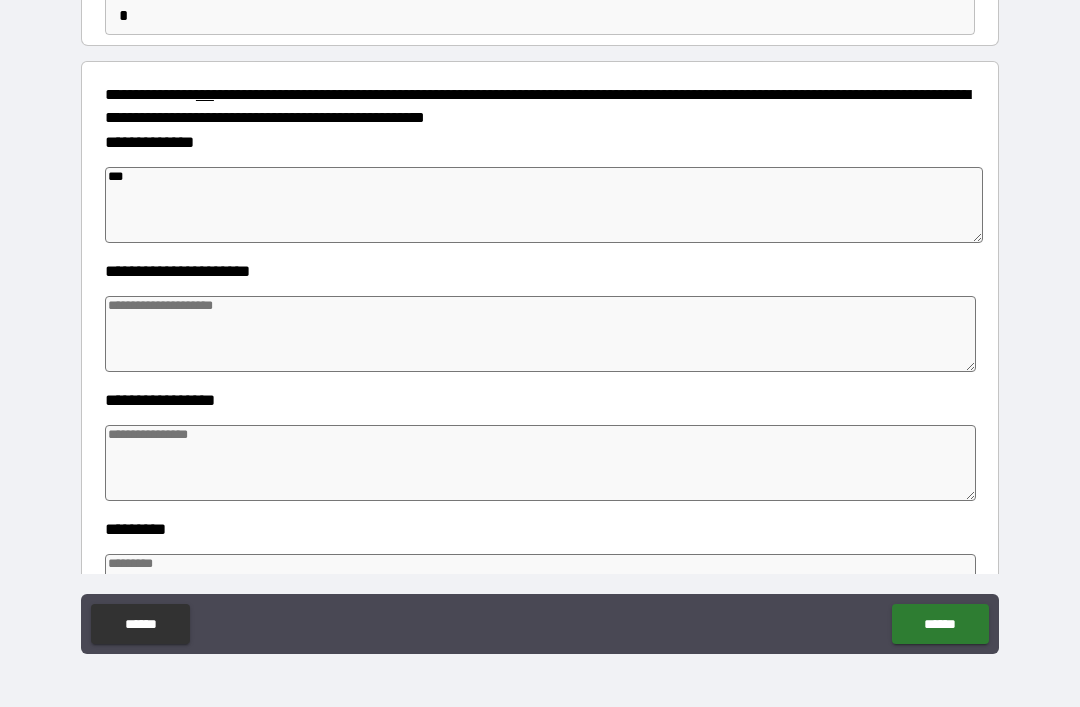 type on "*" 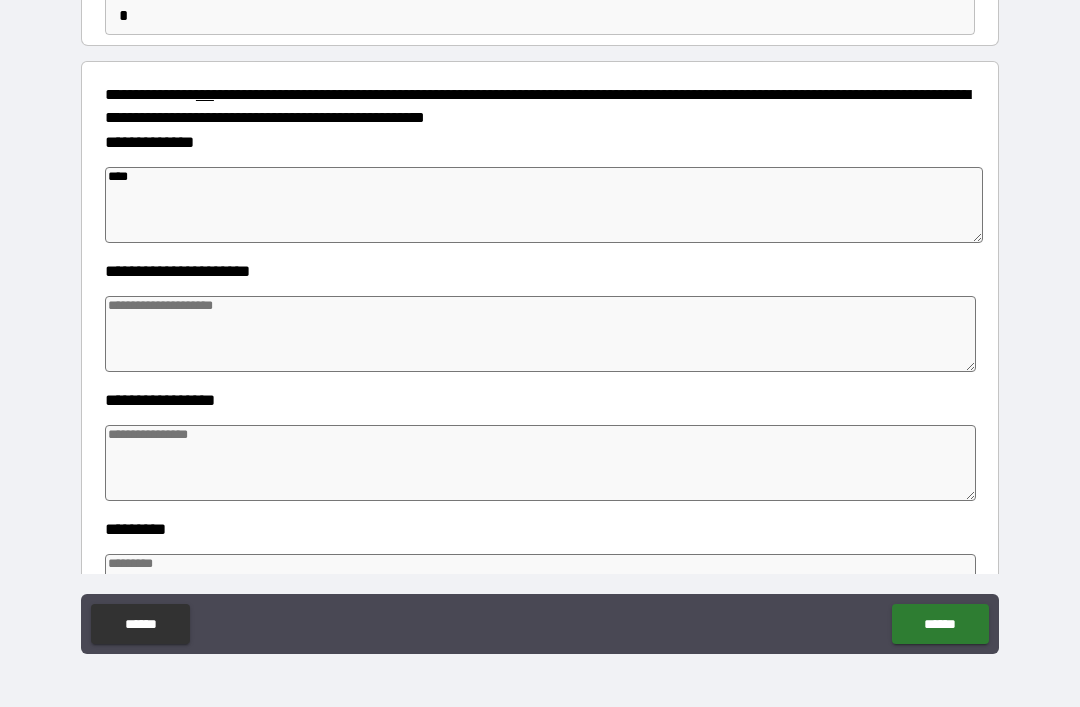 type on "*" 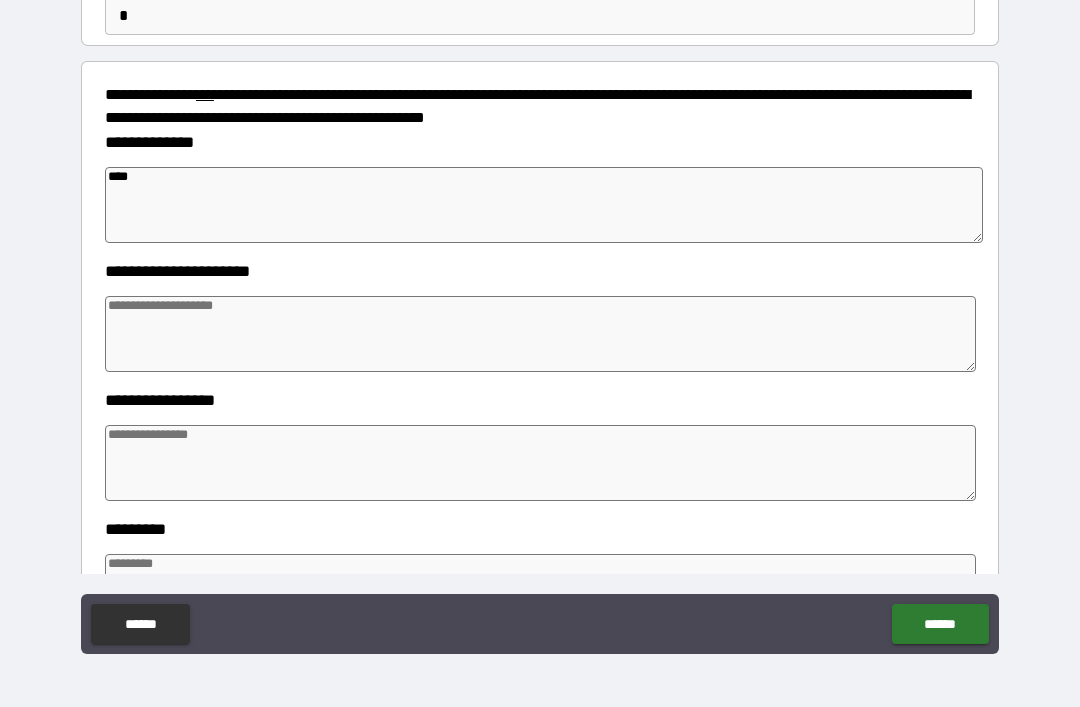type on "*" 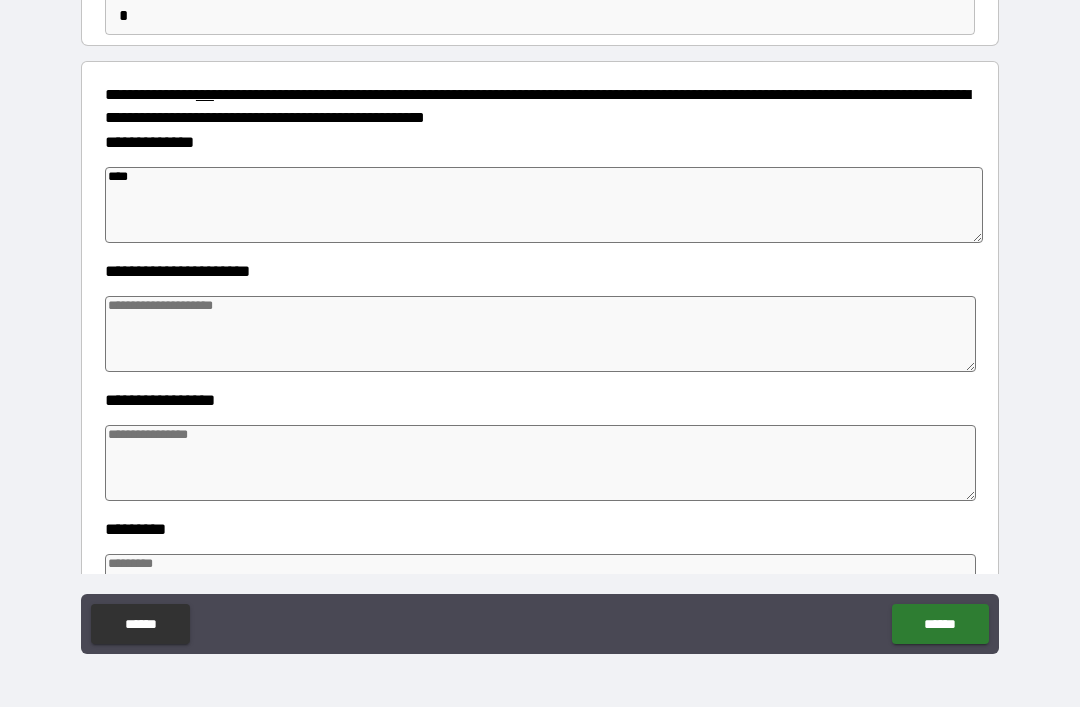 type on "*" 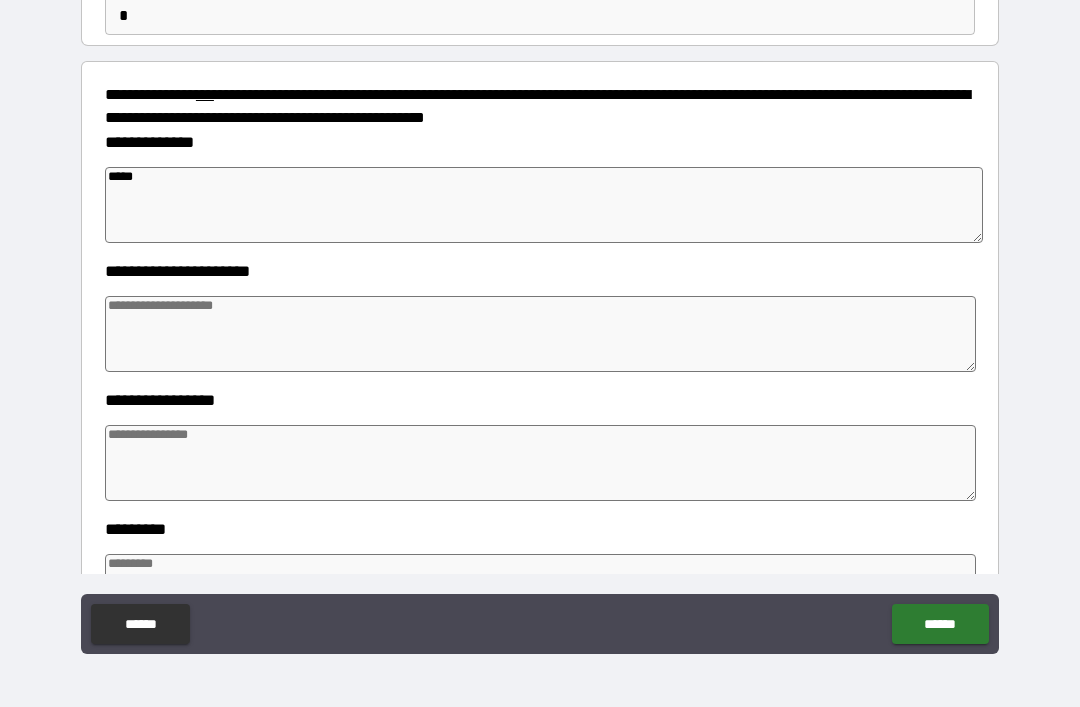 type on "*" 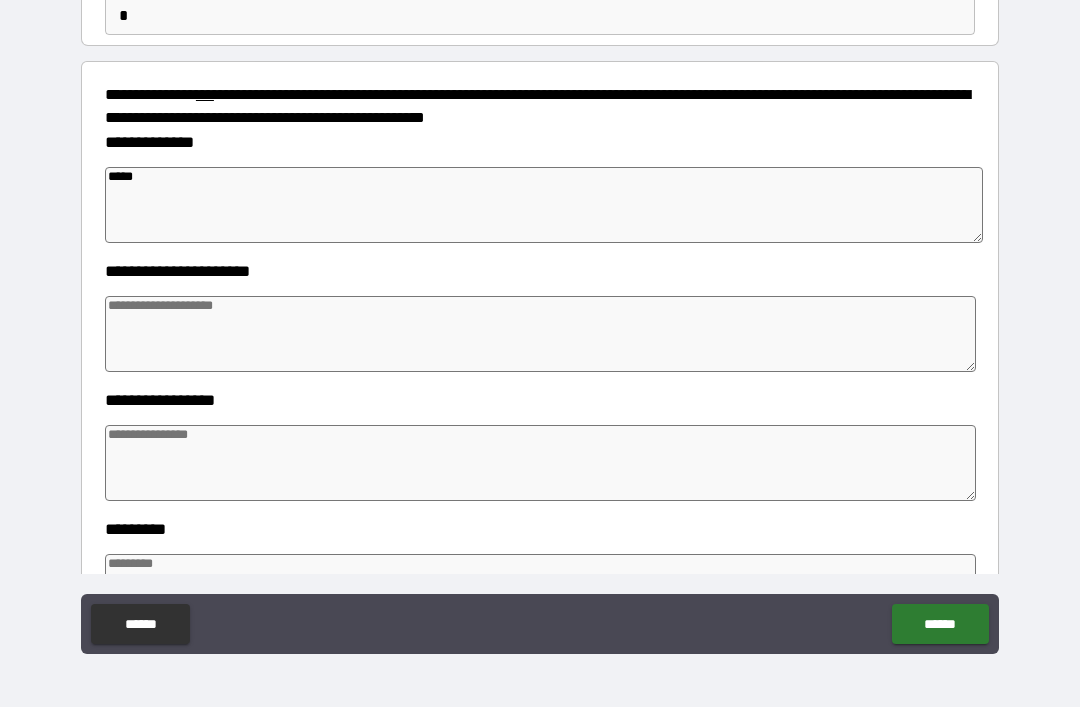 type on "*" 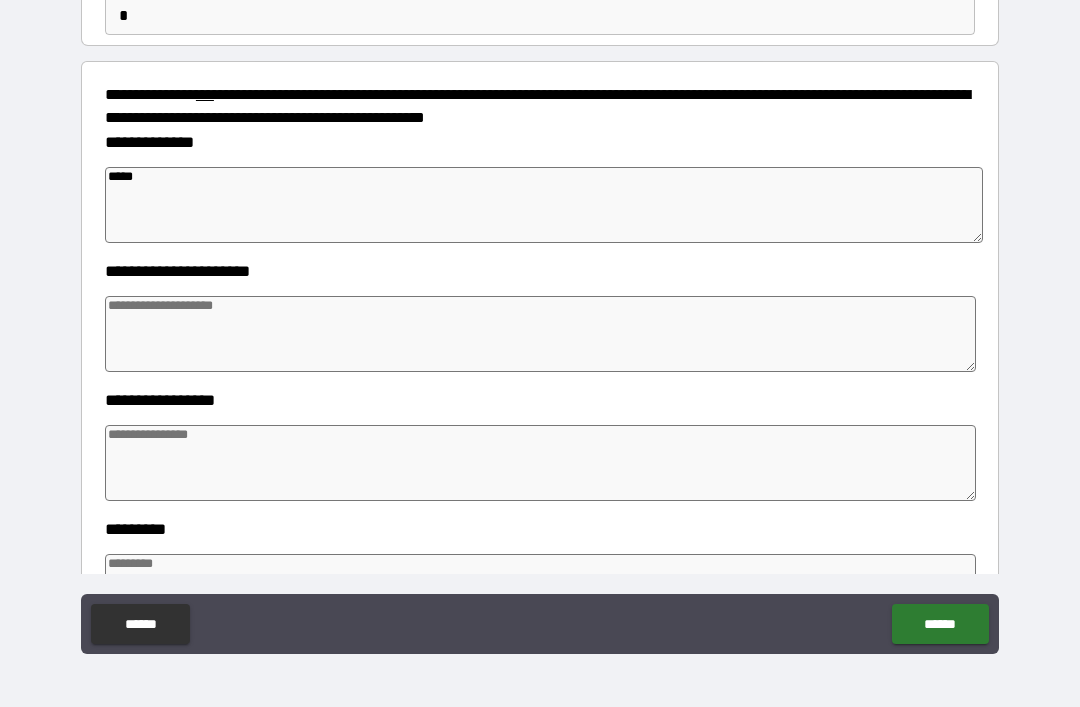 type on "*" 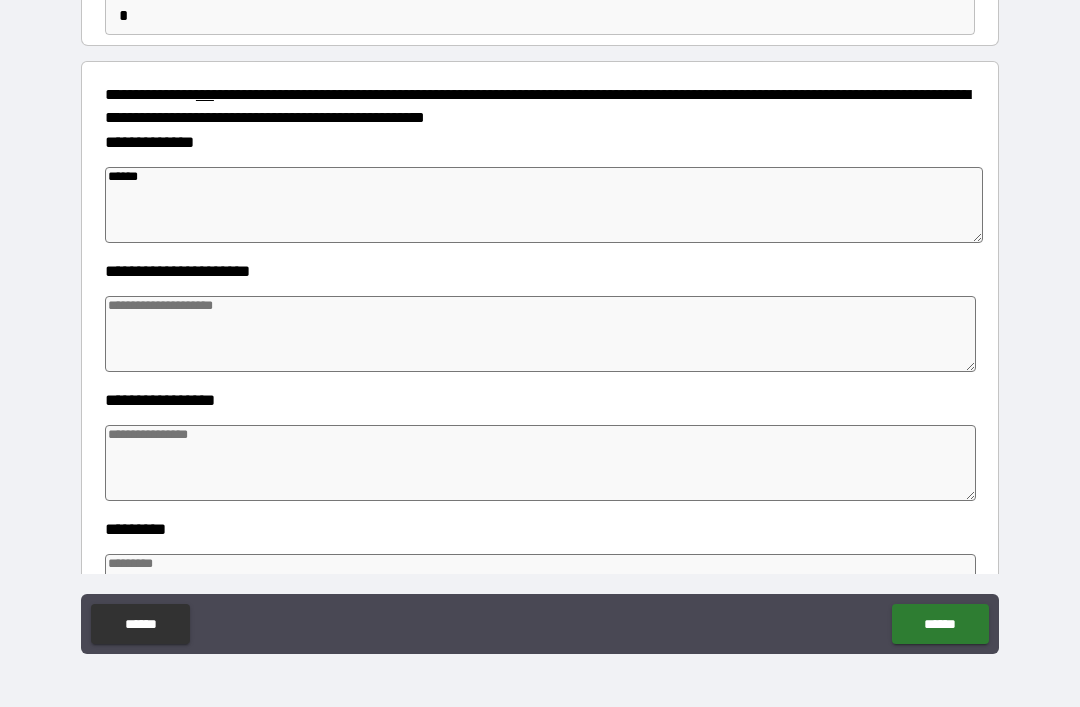 type on "*" 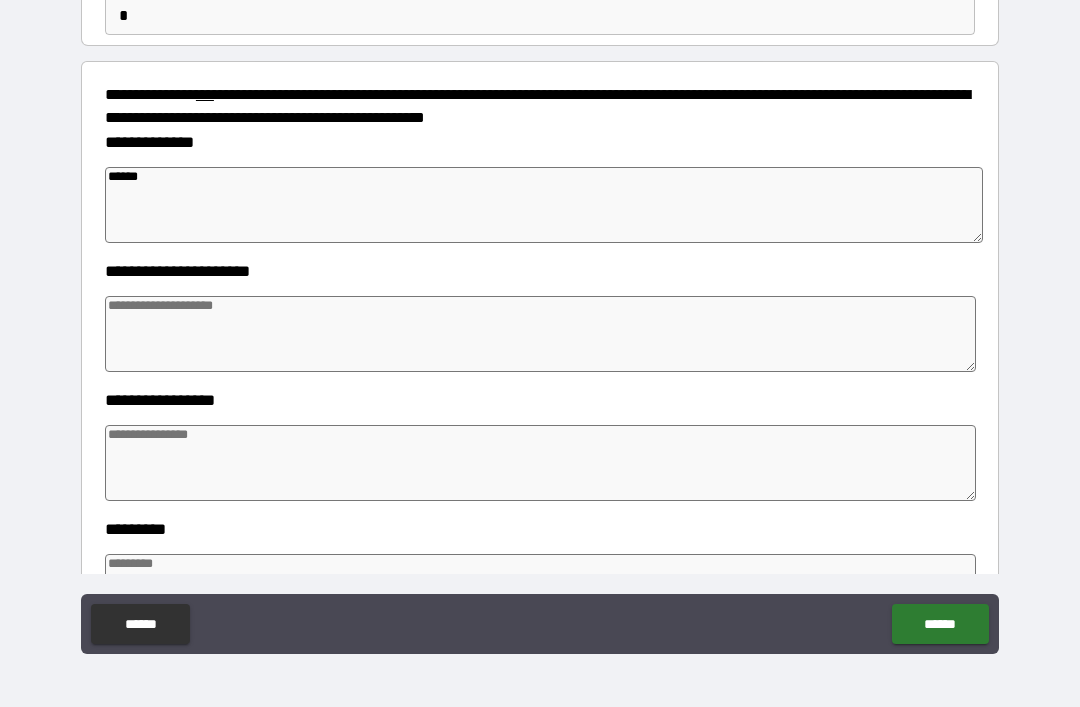 type on "*******" 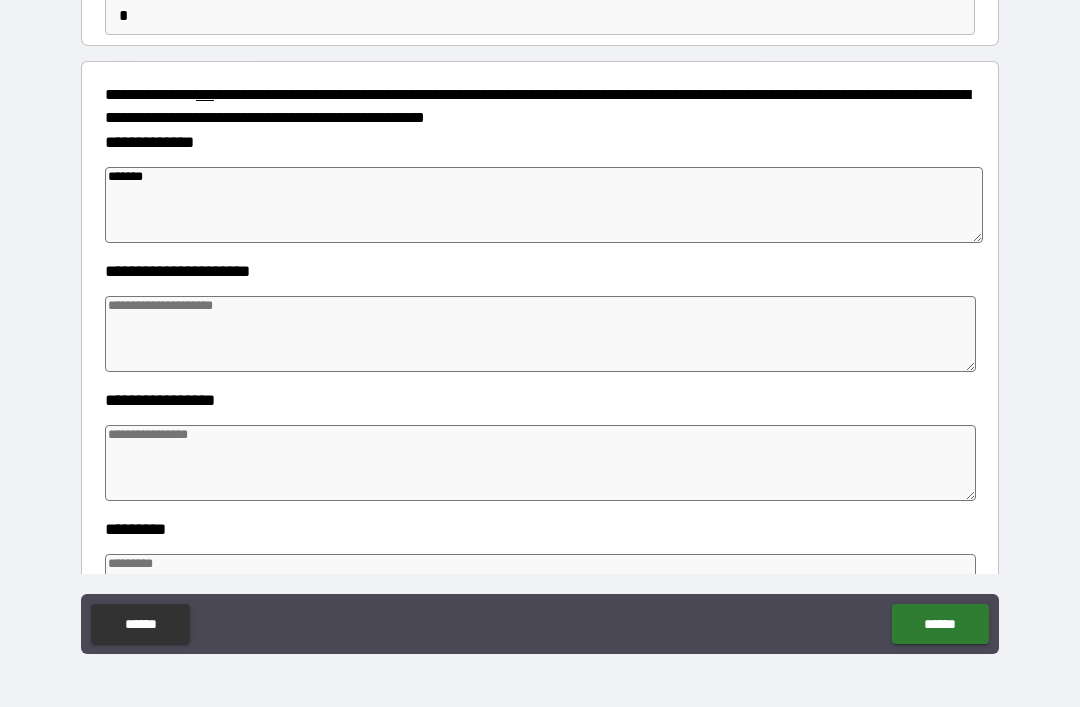 type on "*" 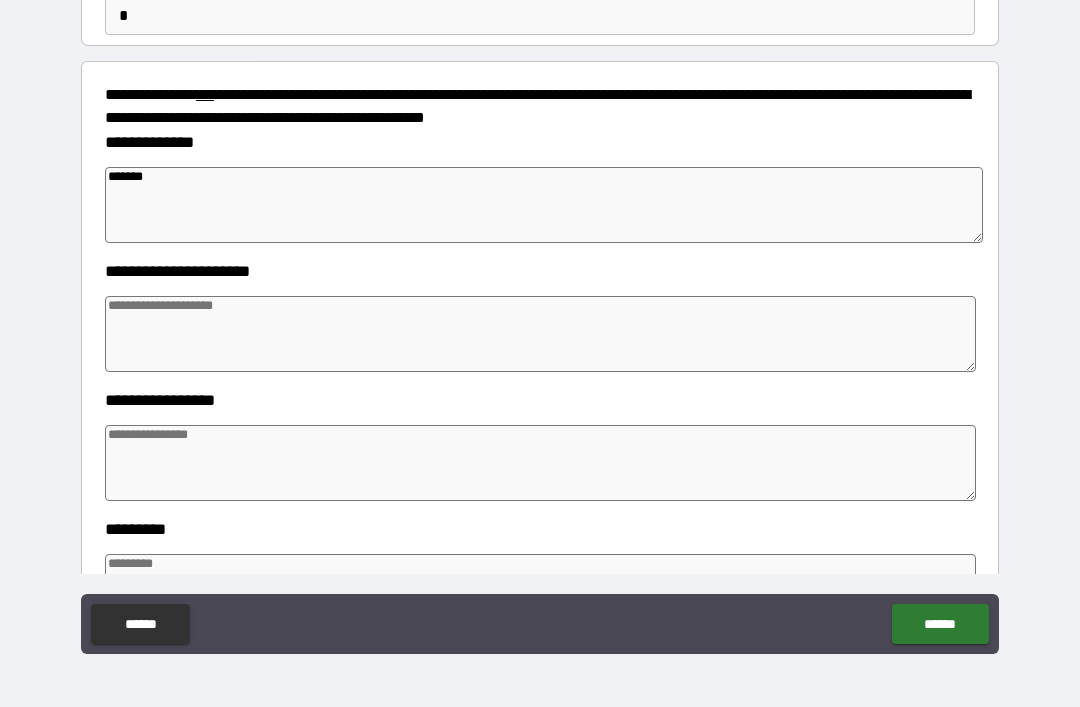 type on "*" 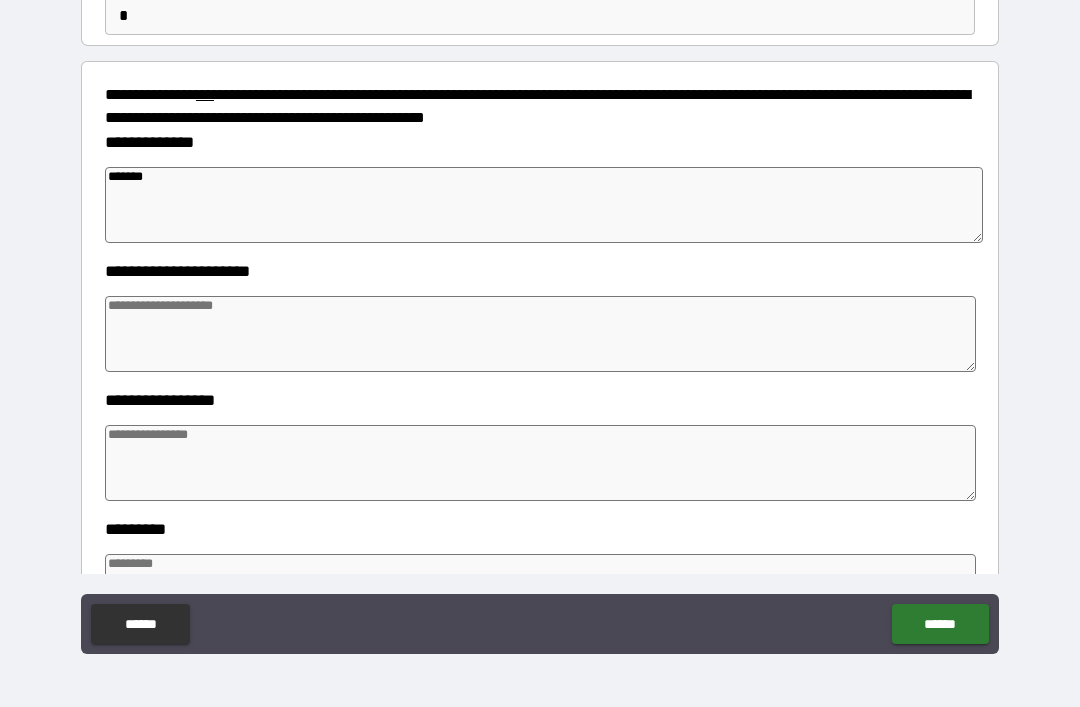 type on "*" 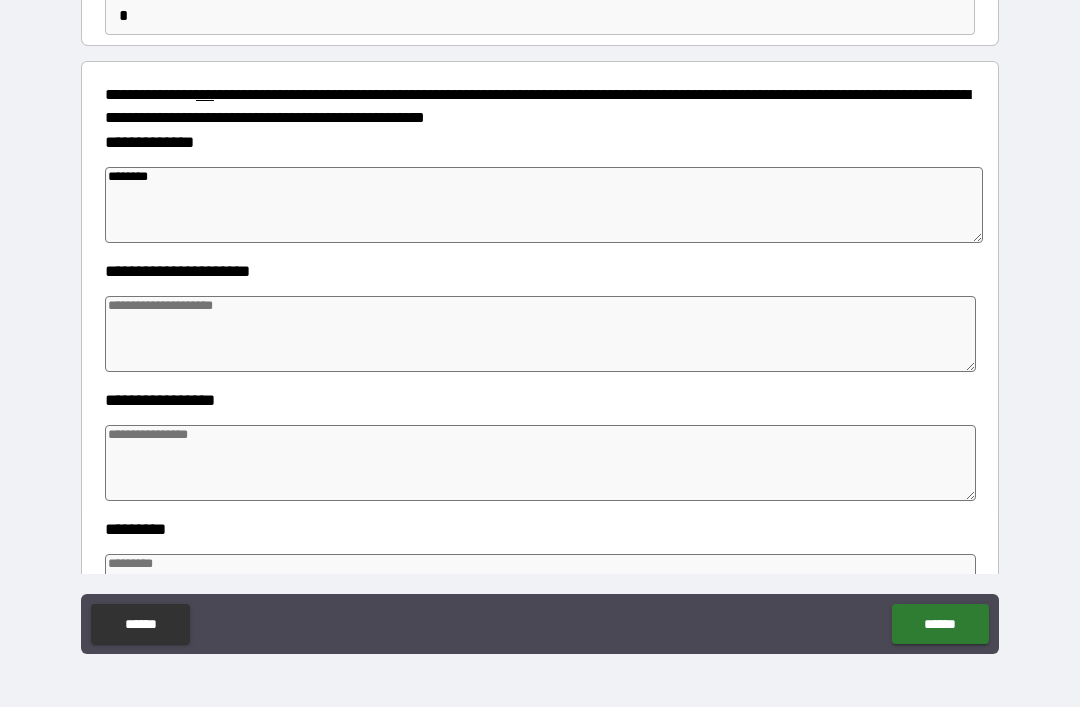 type on "*" 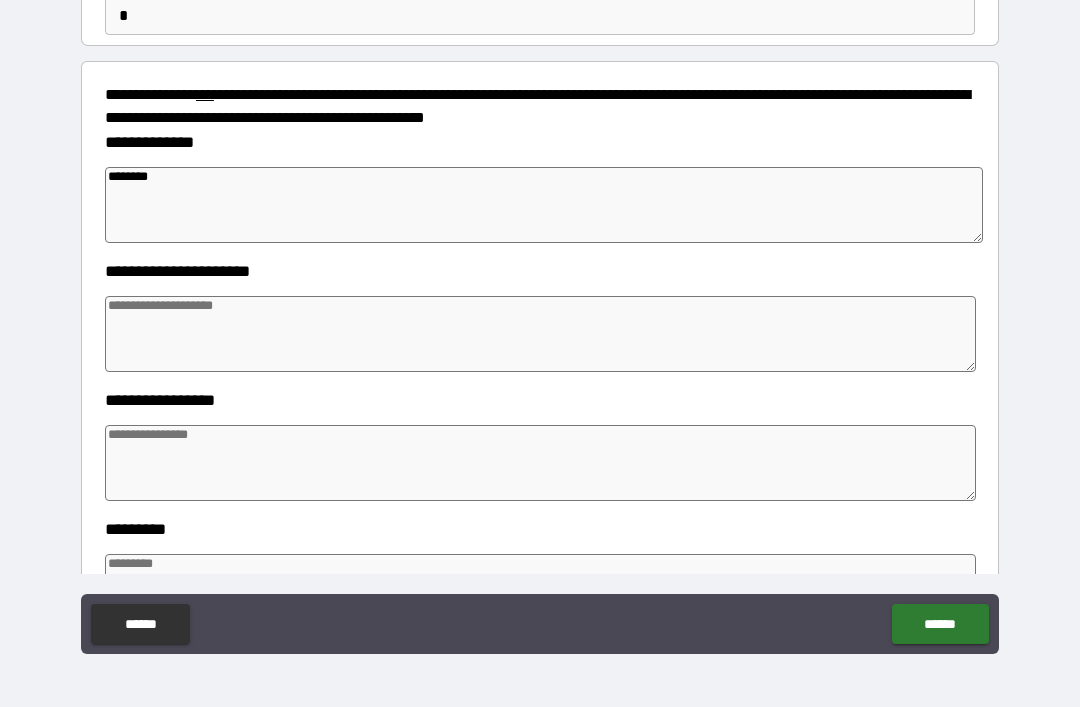 type on "*" 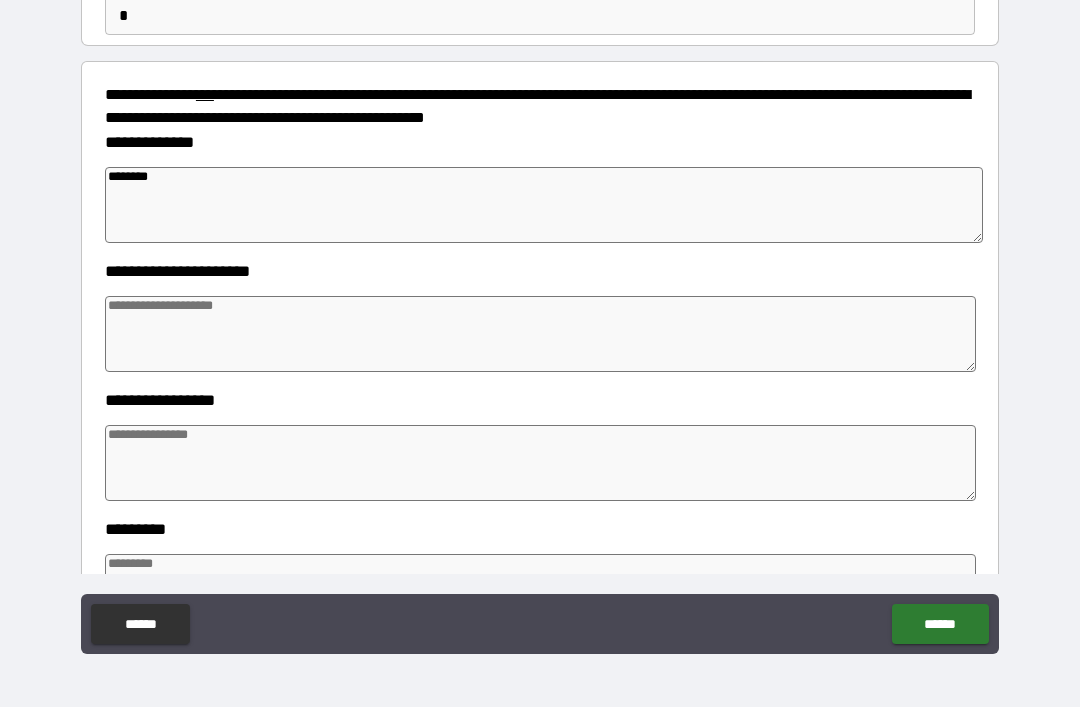 type on "*" 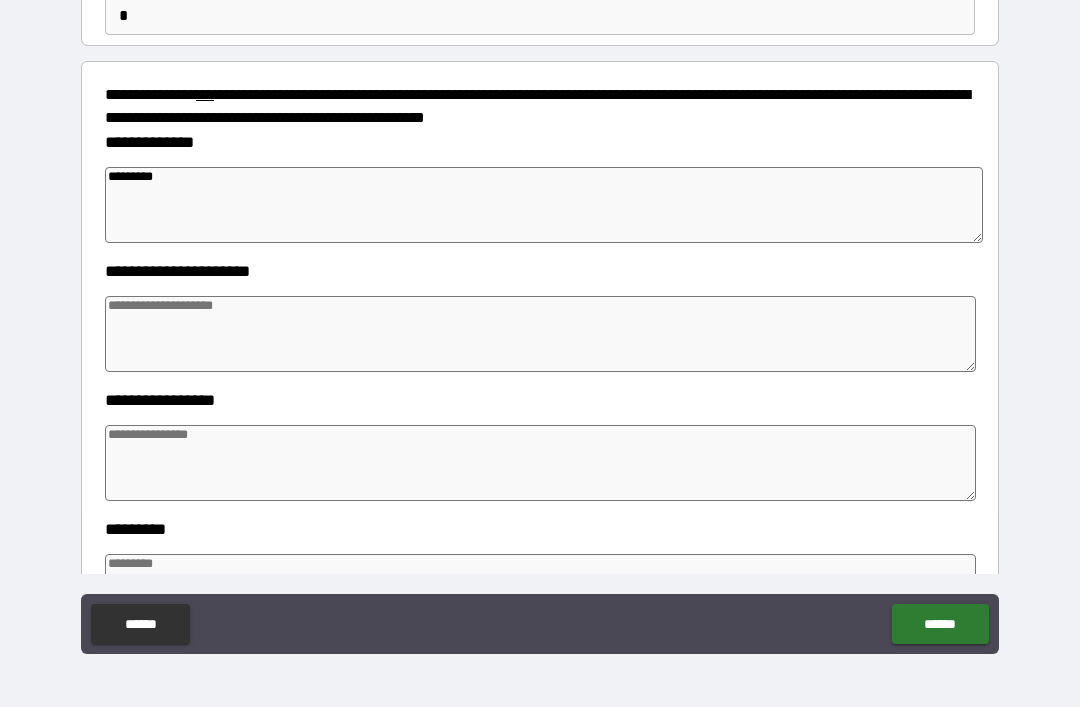 type on "*" 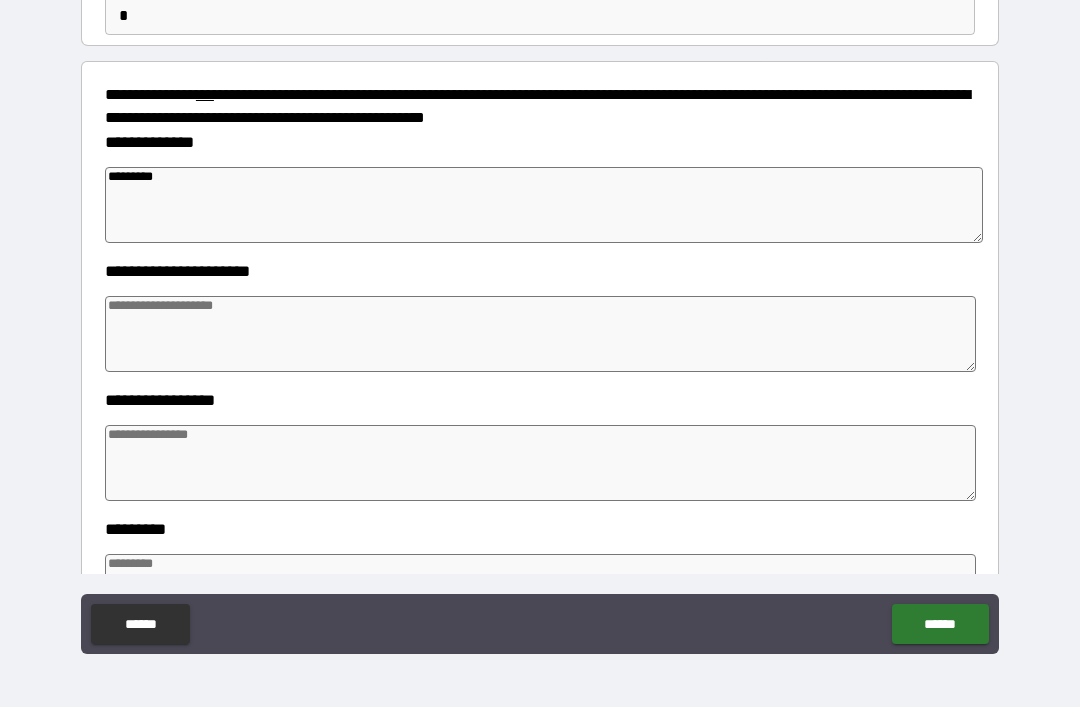 type on "*" 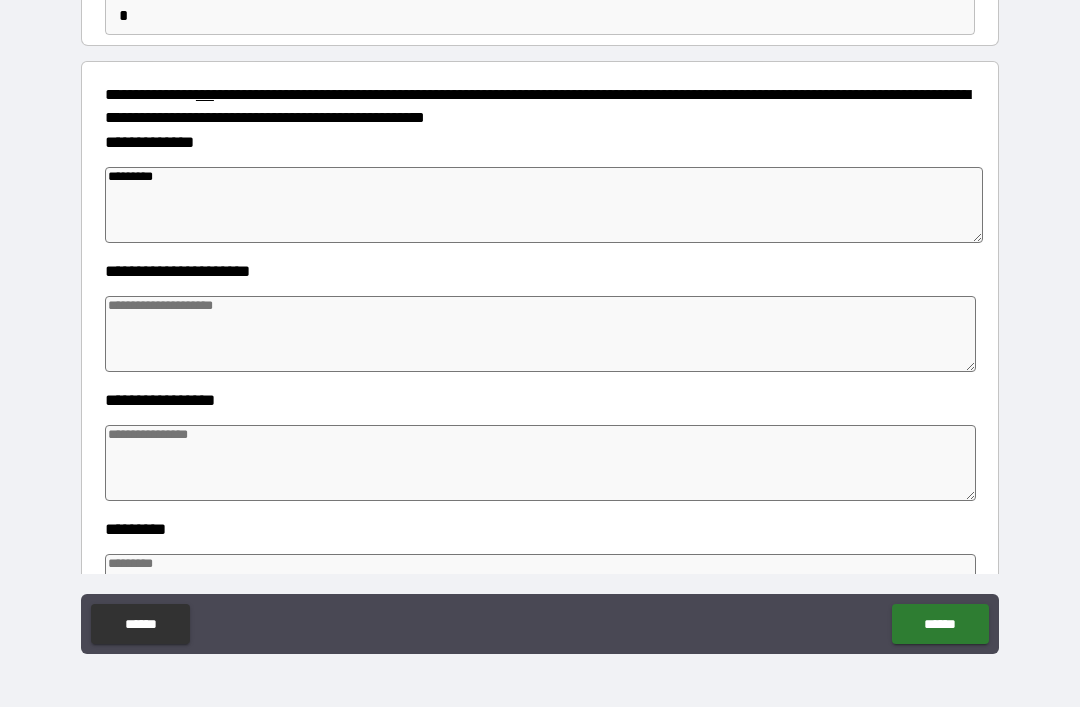 type on "*" 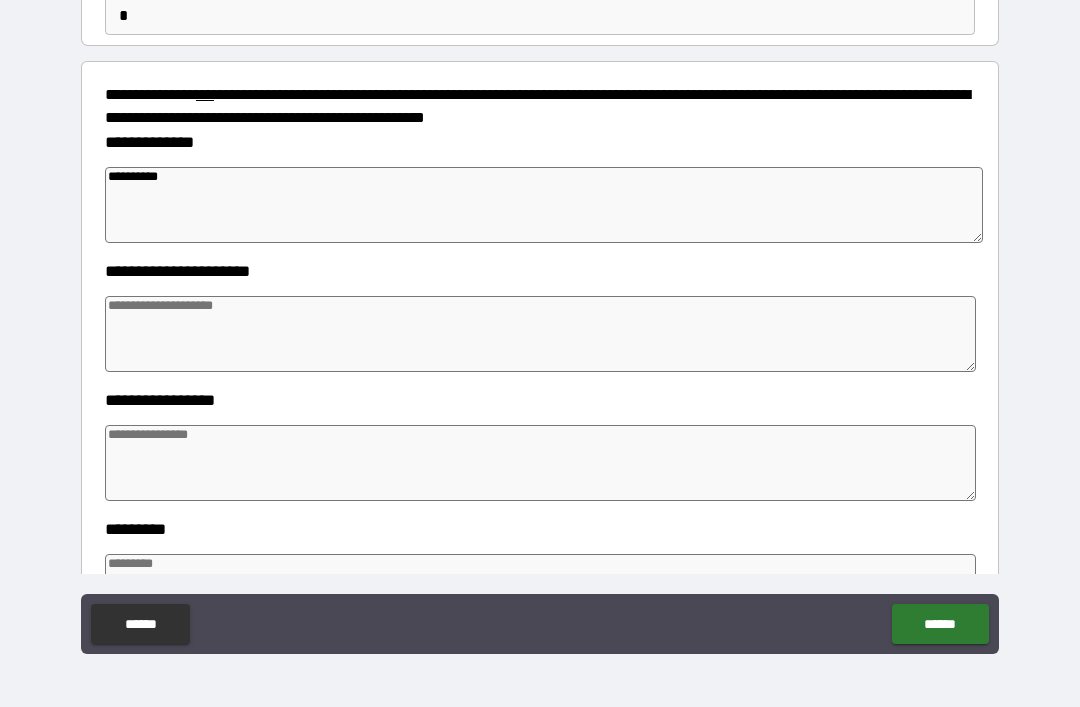 type on "*" 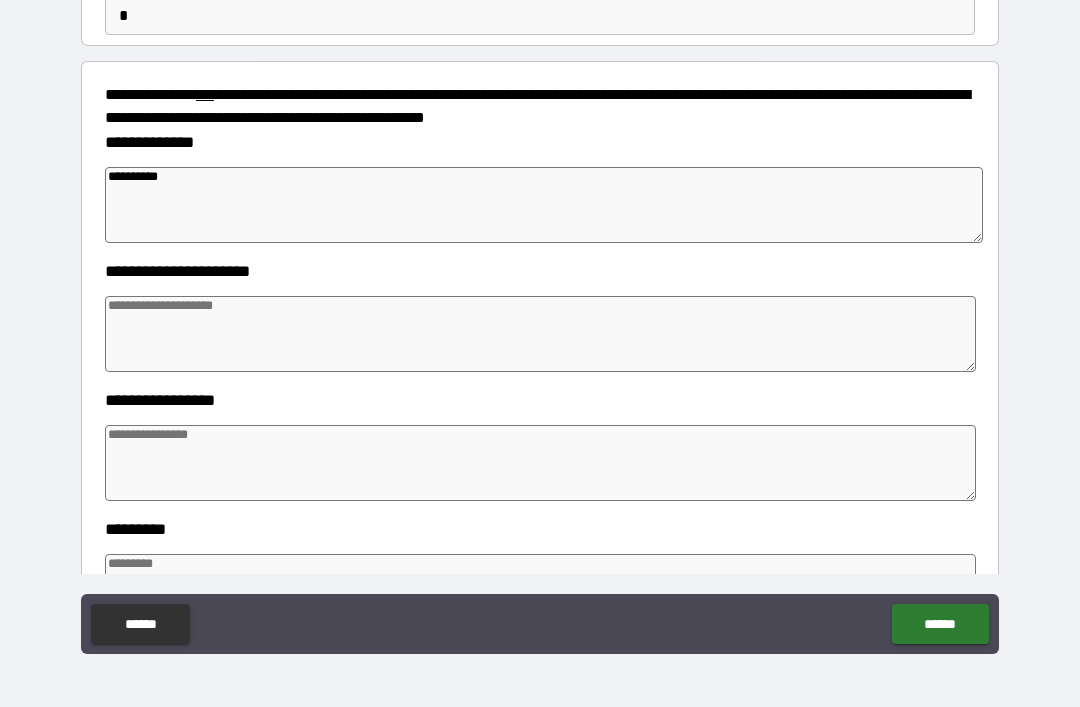 type on "*" 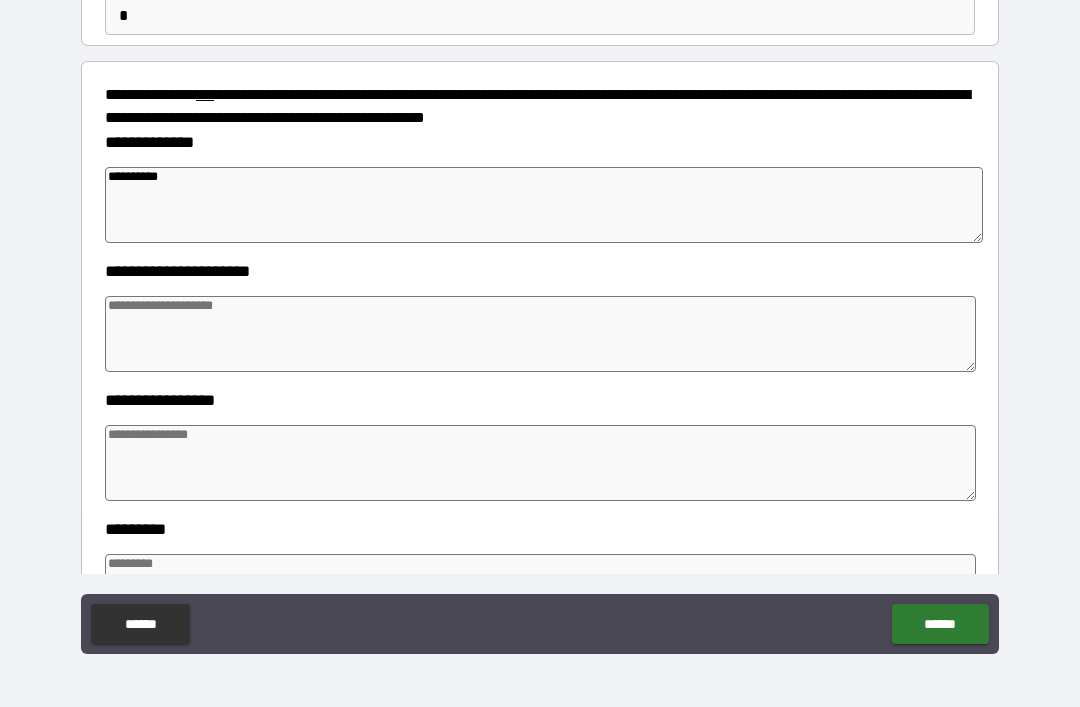 type on "*" 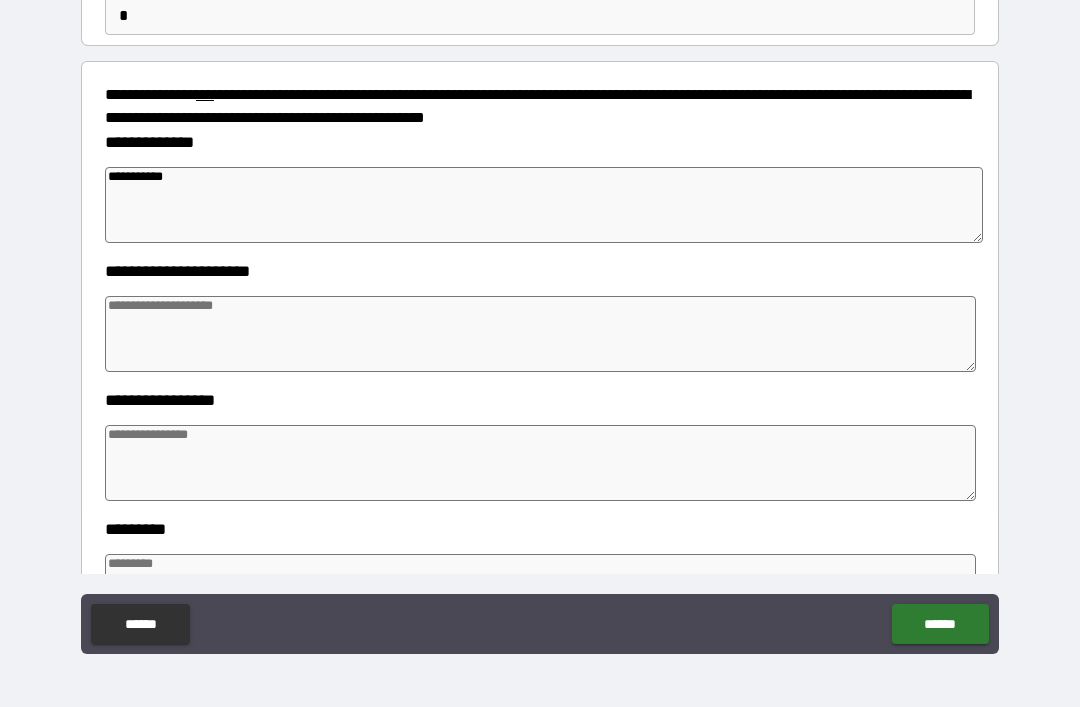 type on "*" 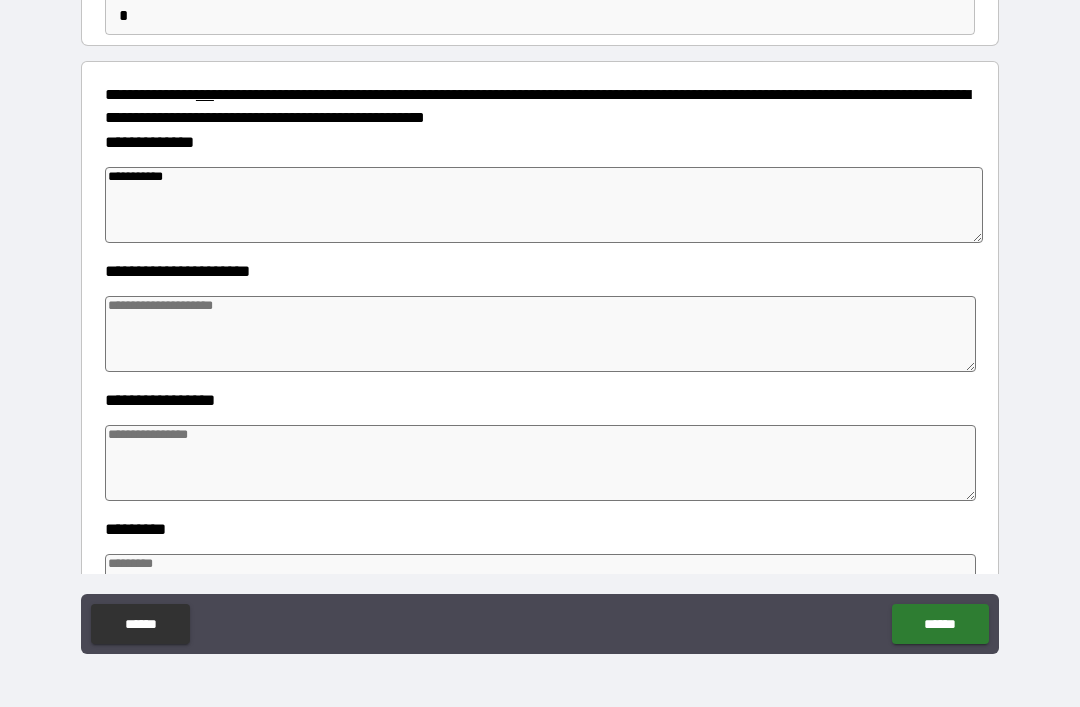 type on "*" 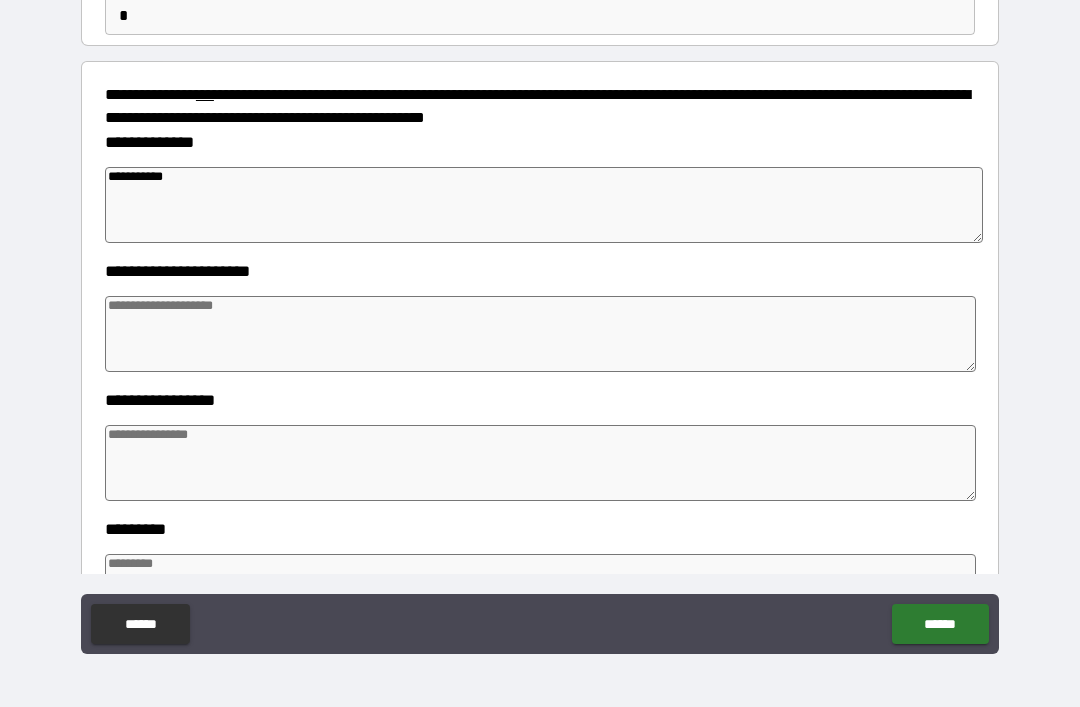 type on "*" 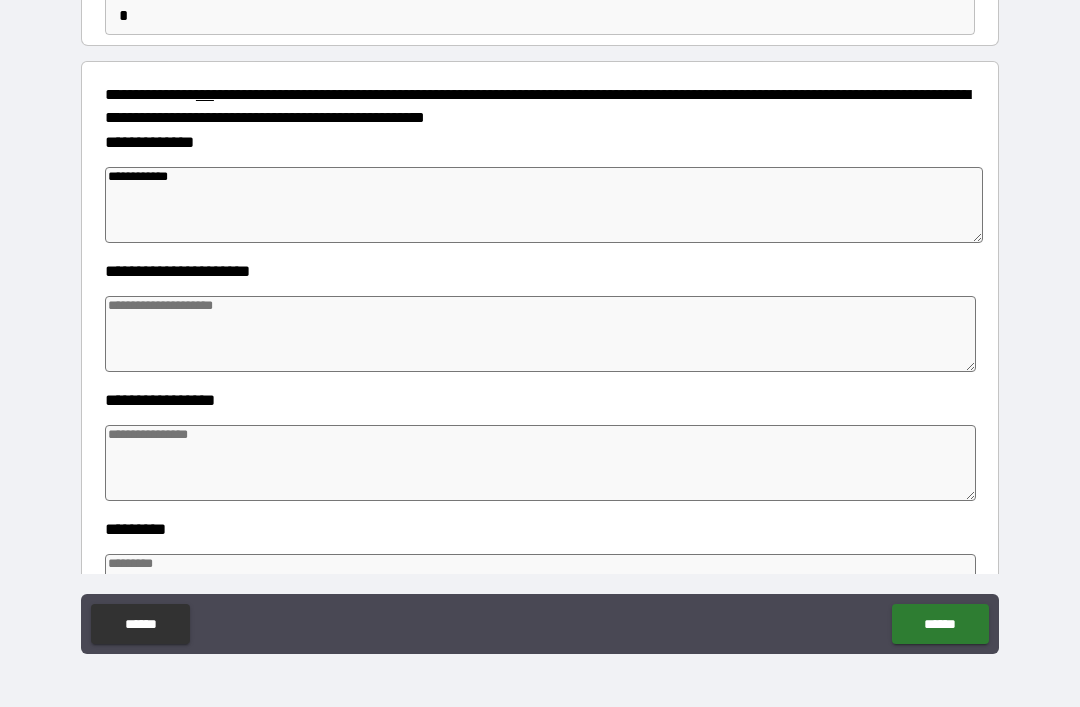 type on "*" 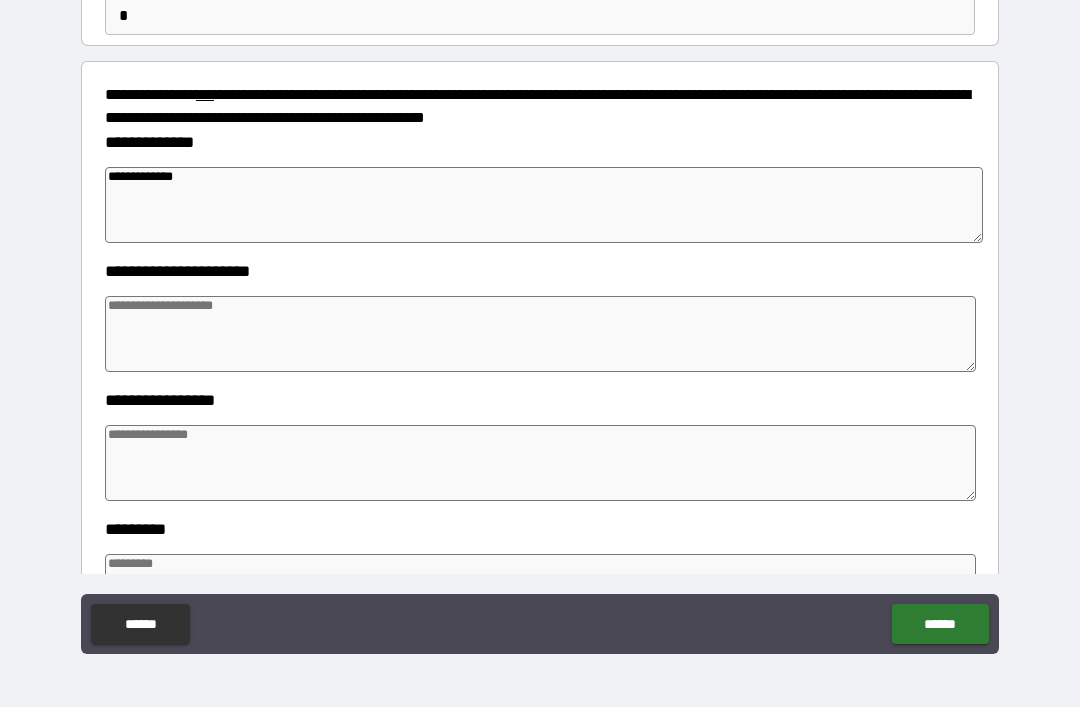 type on "*" 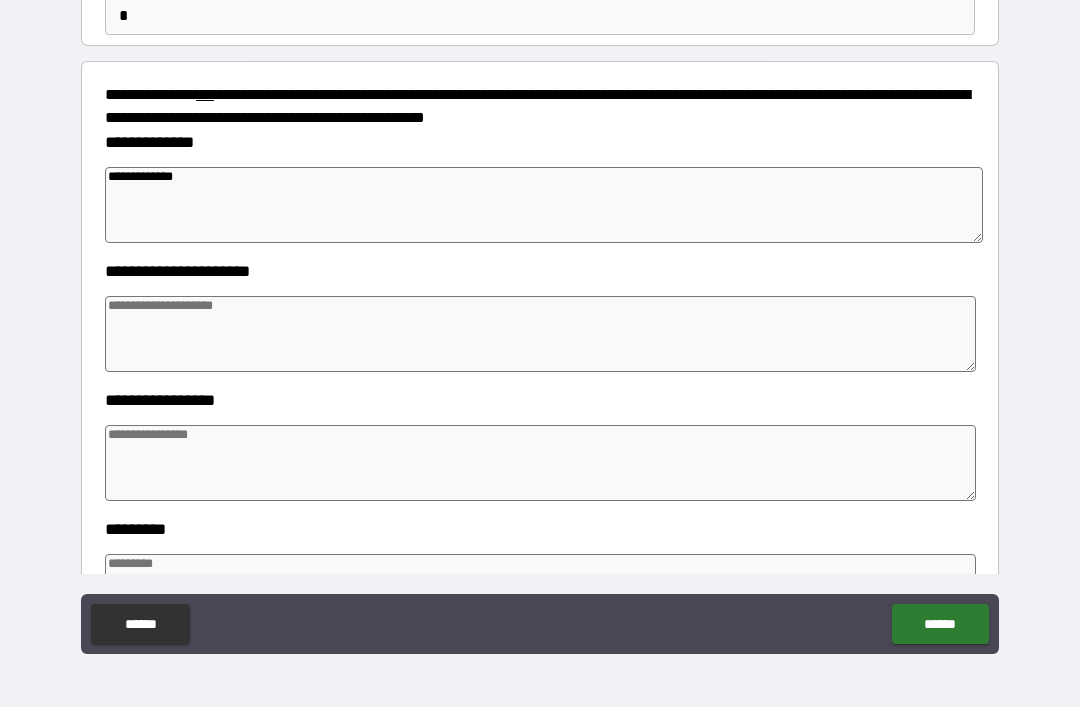 type on "*" 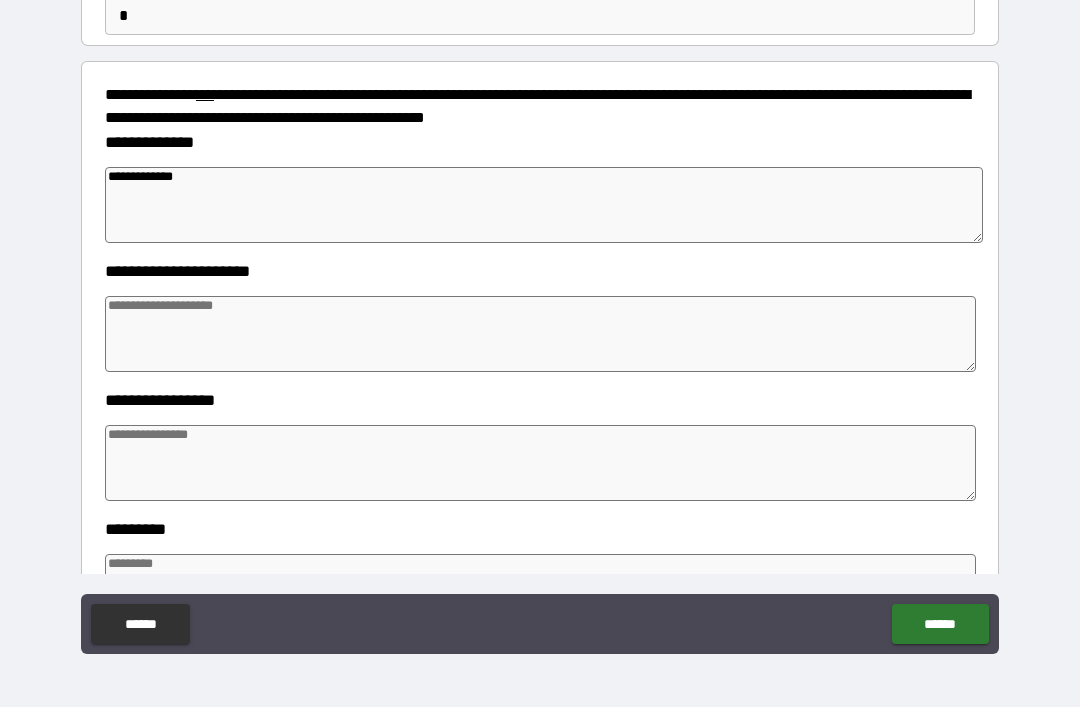 type on "*" 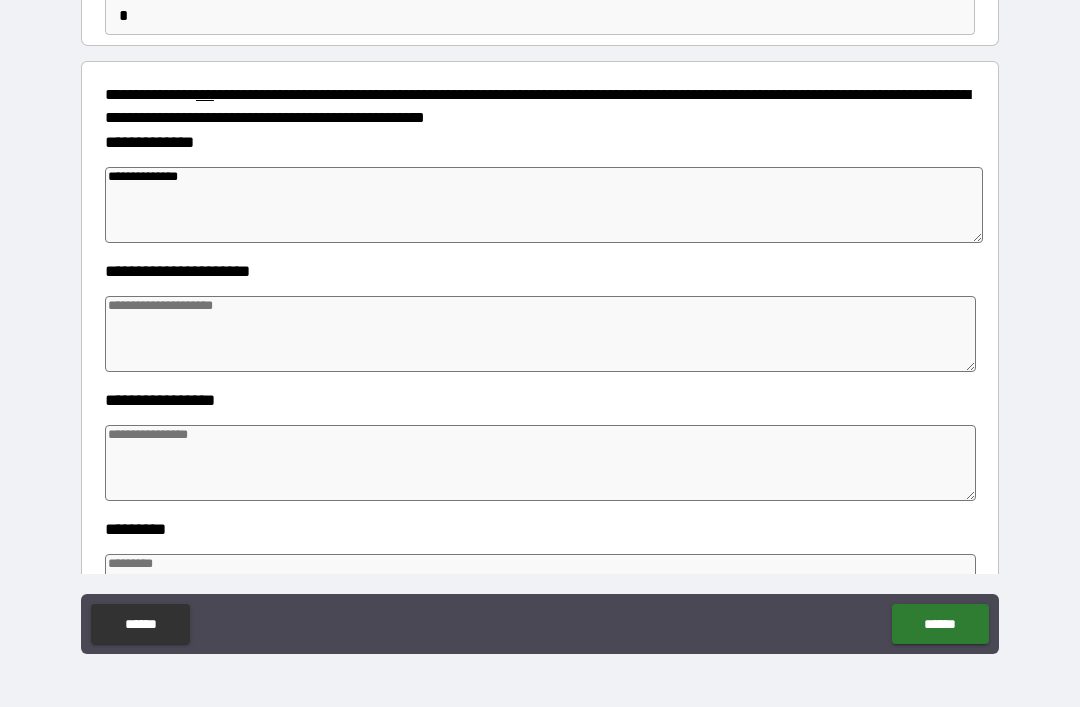 type on "*" 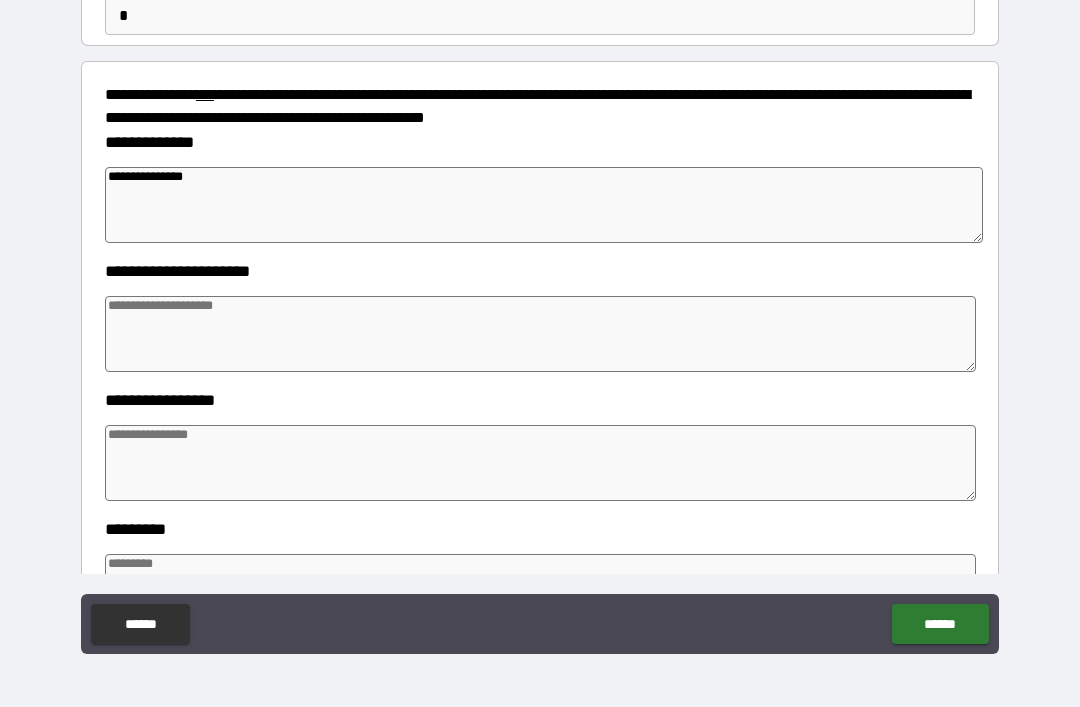 type on "*" 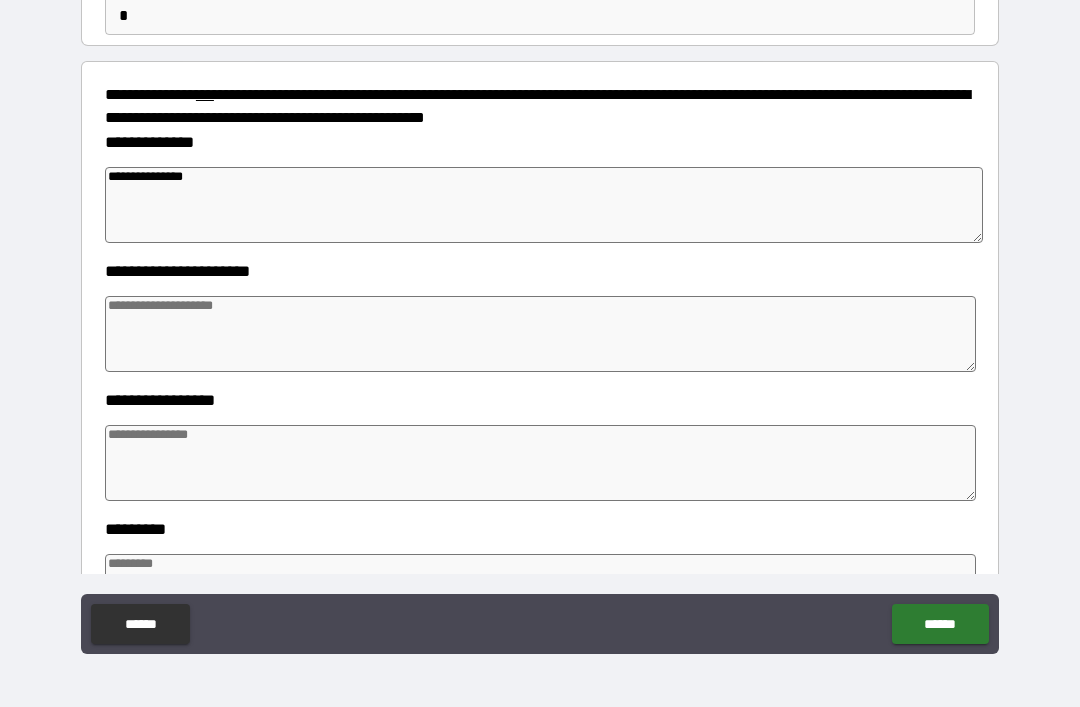 type on "*" 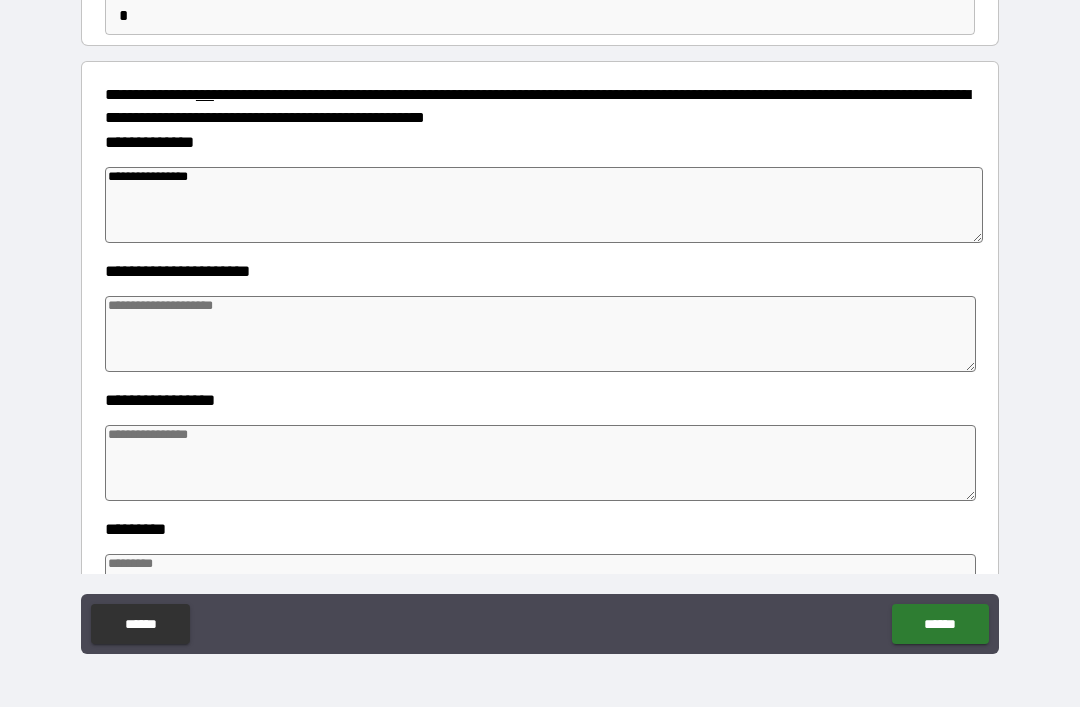type on "*" 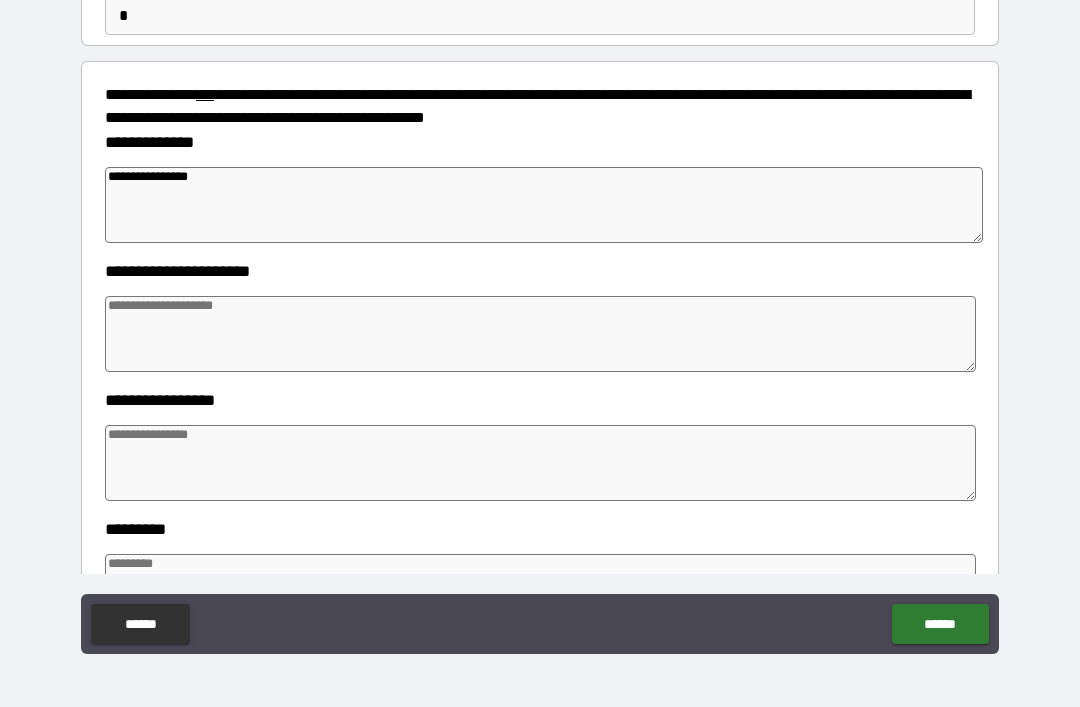 type on "*" 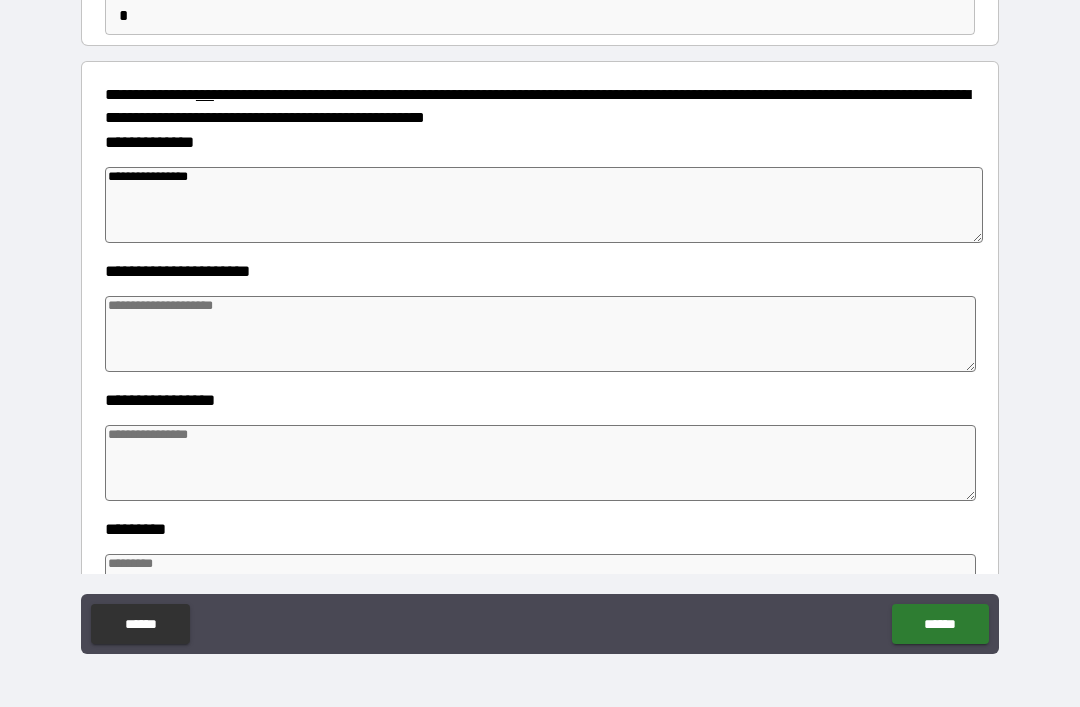 type on "*" 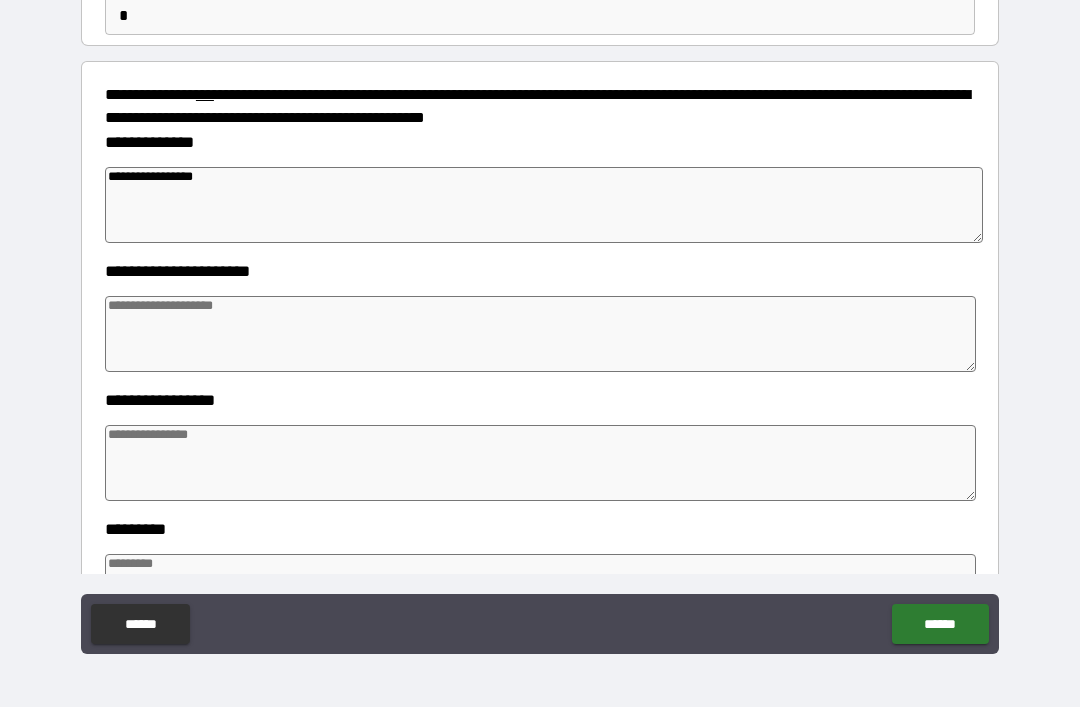 type on "*" 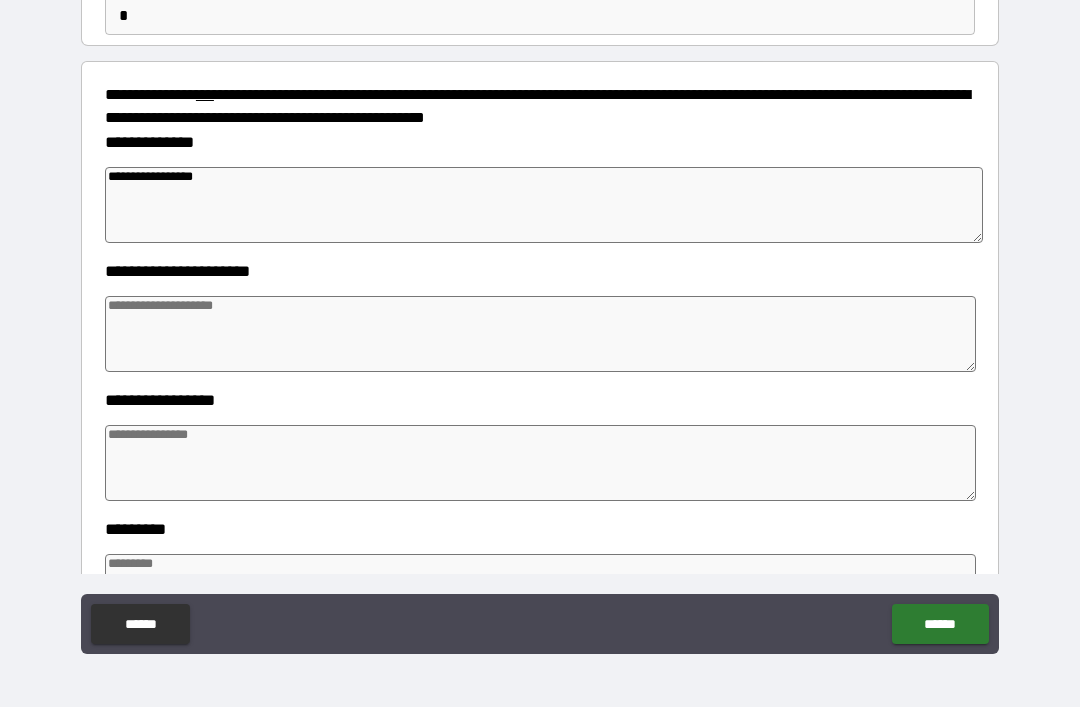 type on "**********" 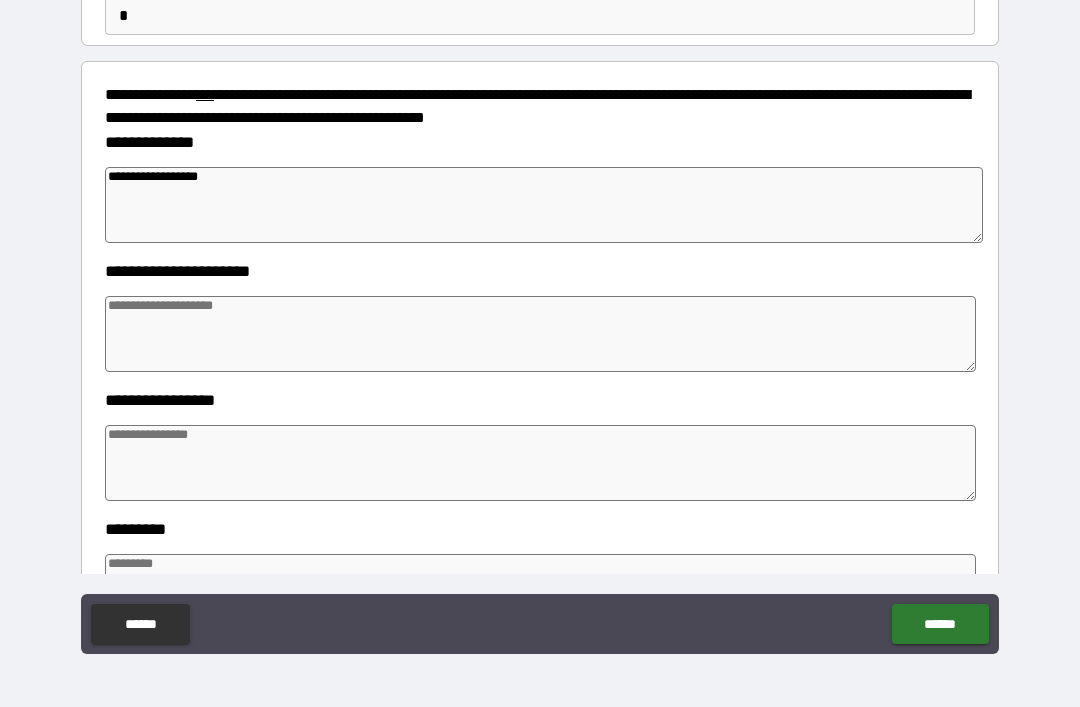 type on "*" 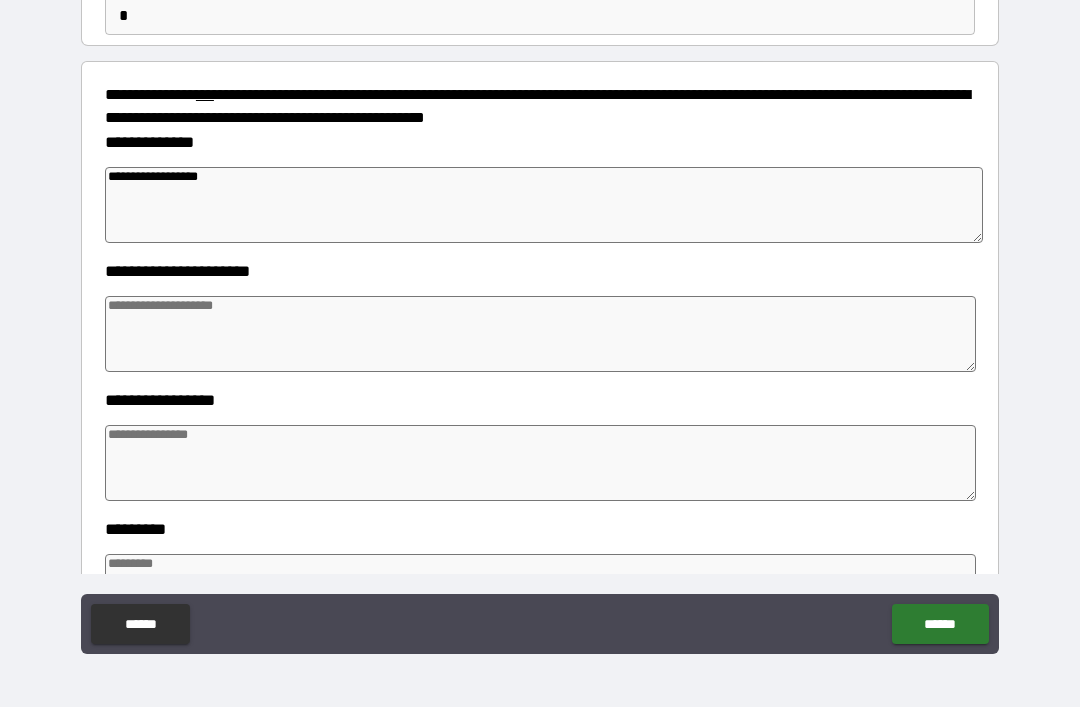 type on "*" 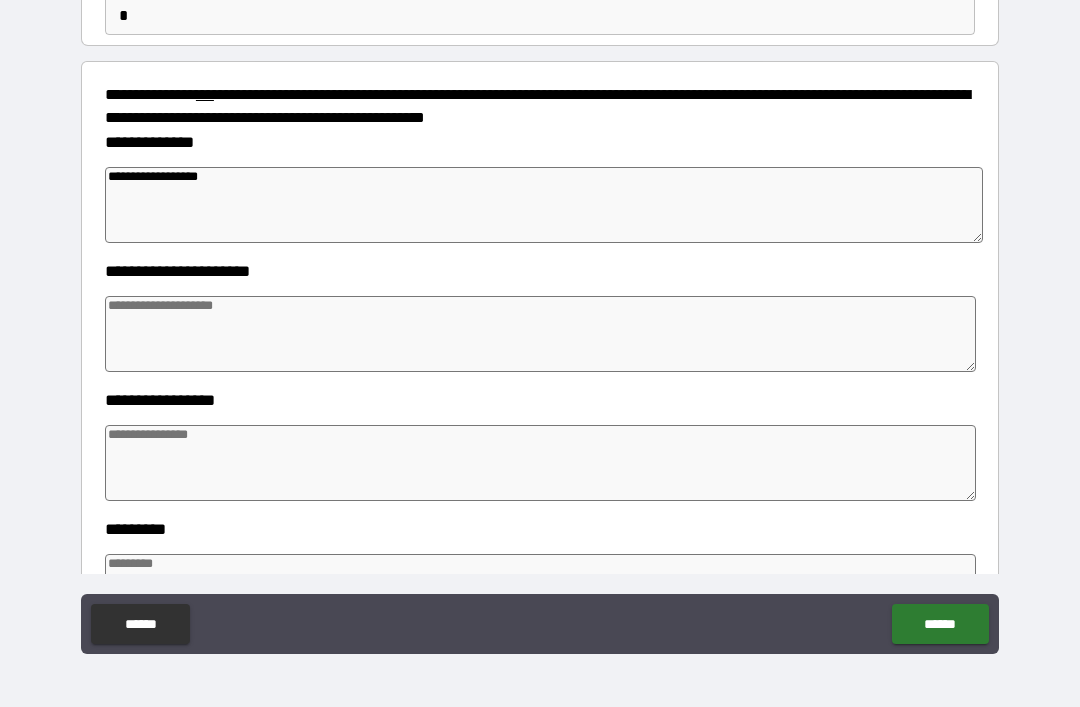 type on "*" 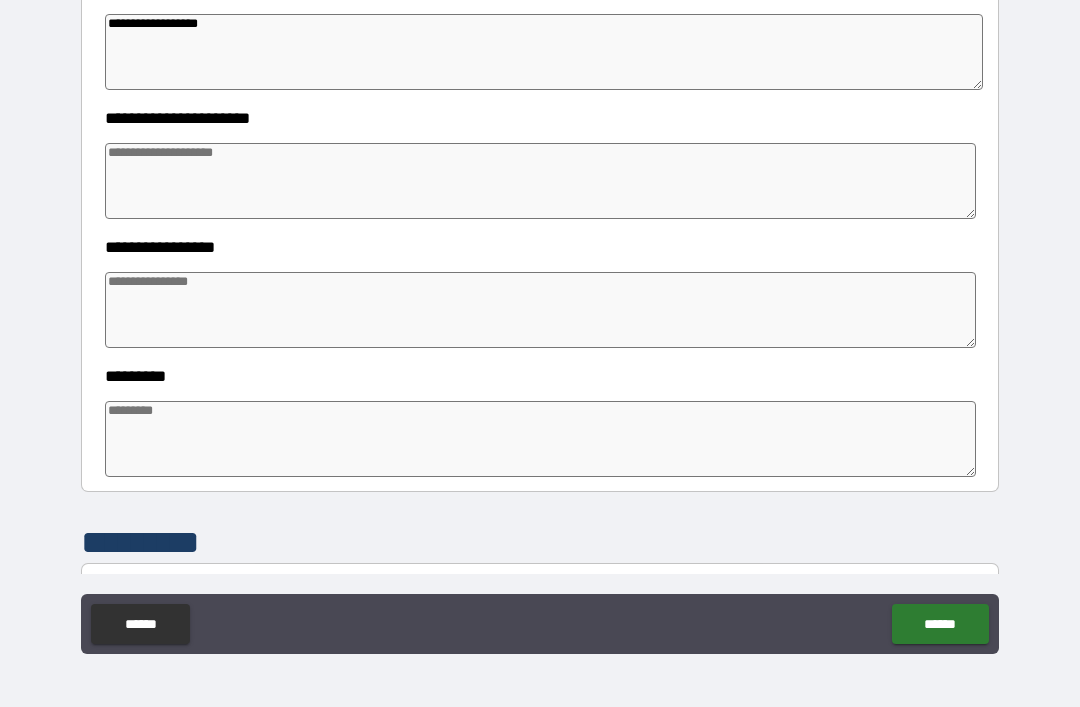 scroll, scrollTop: 353, scrollLeft: 0, axis: vertical 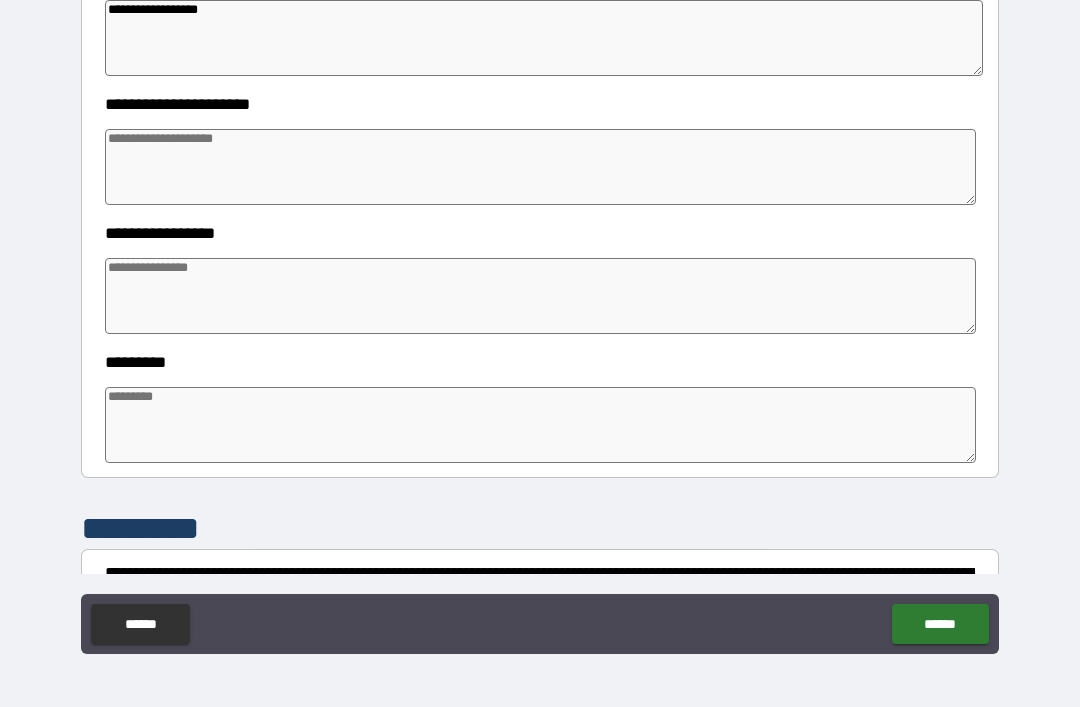 type on "**********" 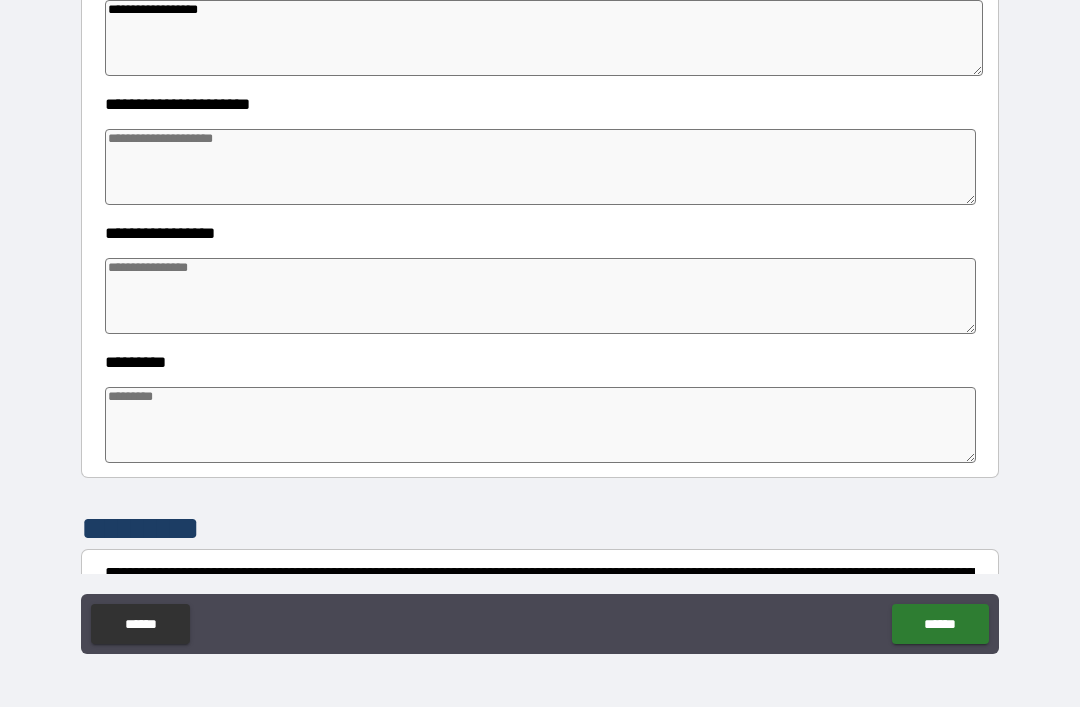 type on "*" 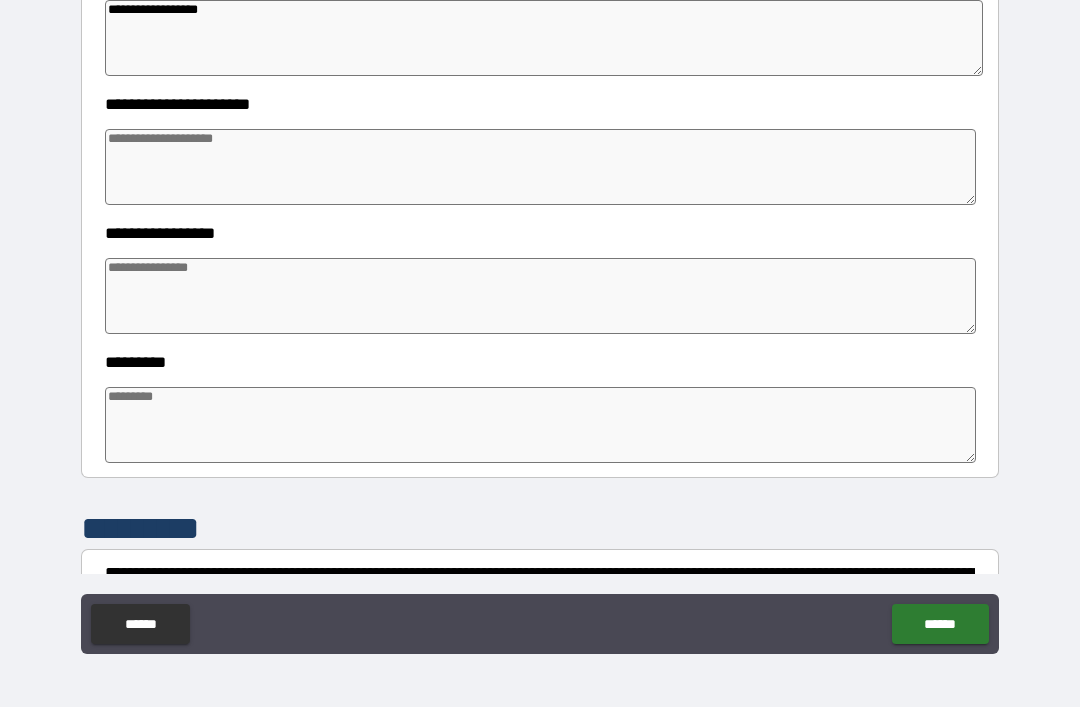 type on "*" 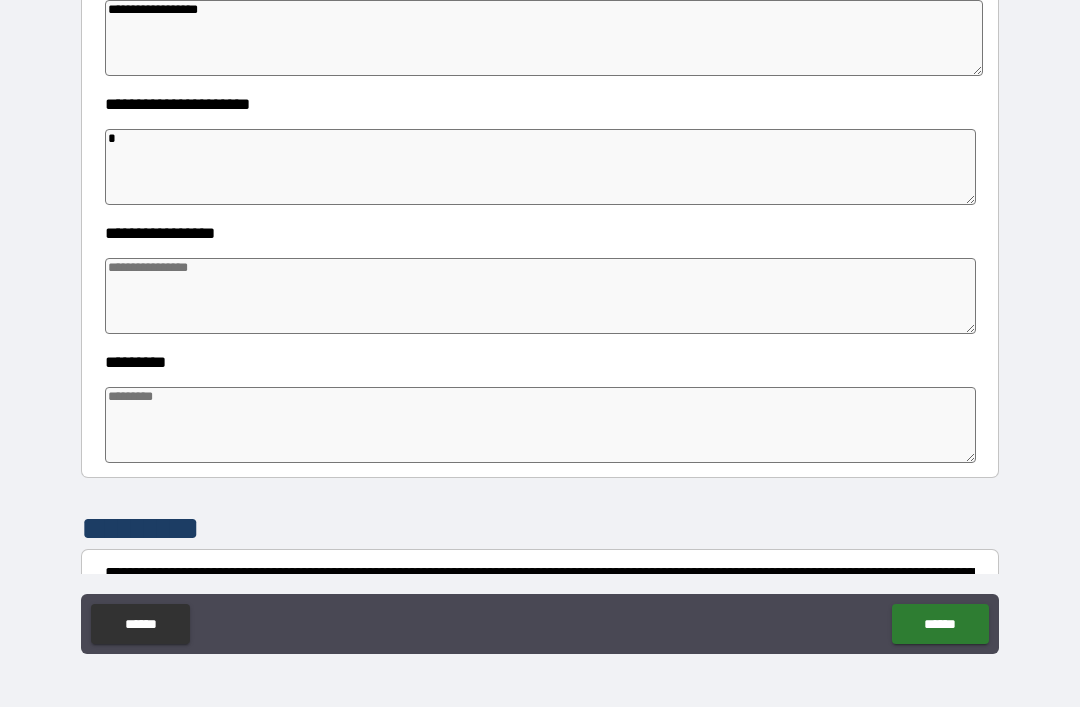 type on "*" 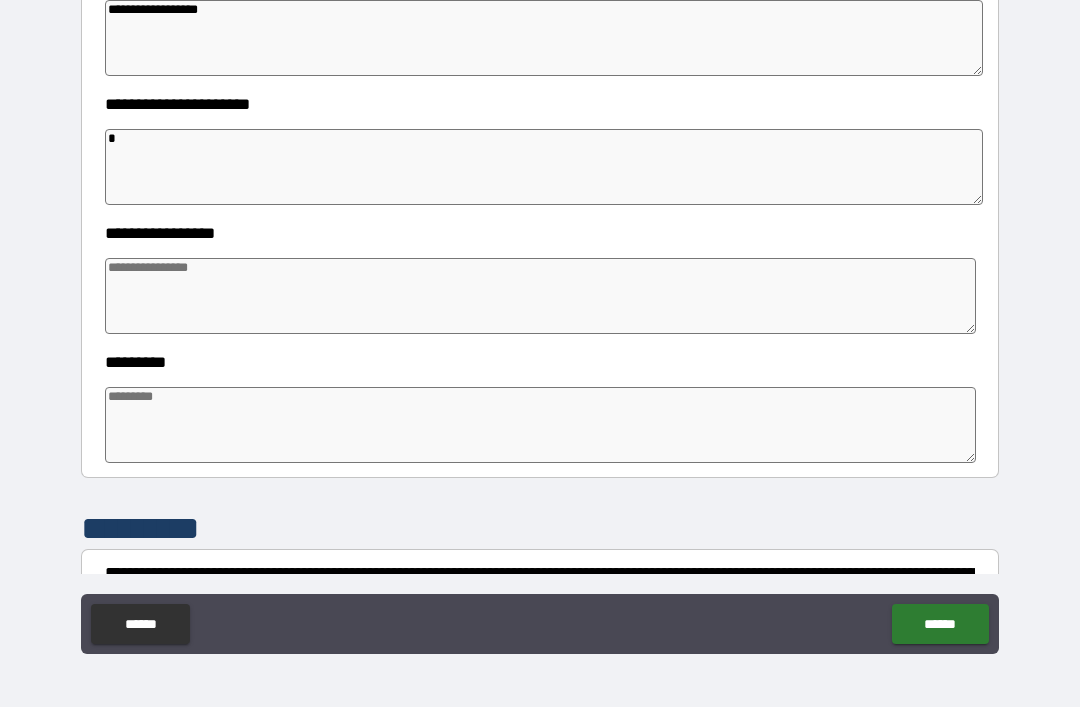 type on "**" 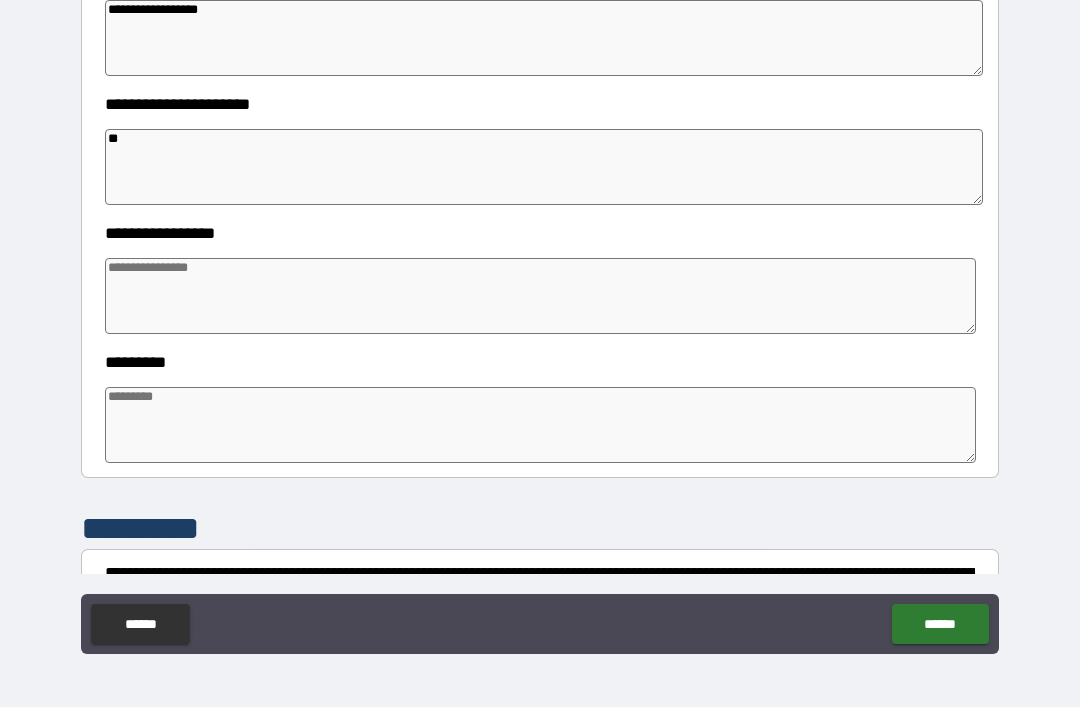 type on "*" 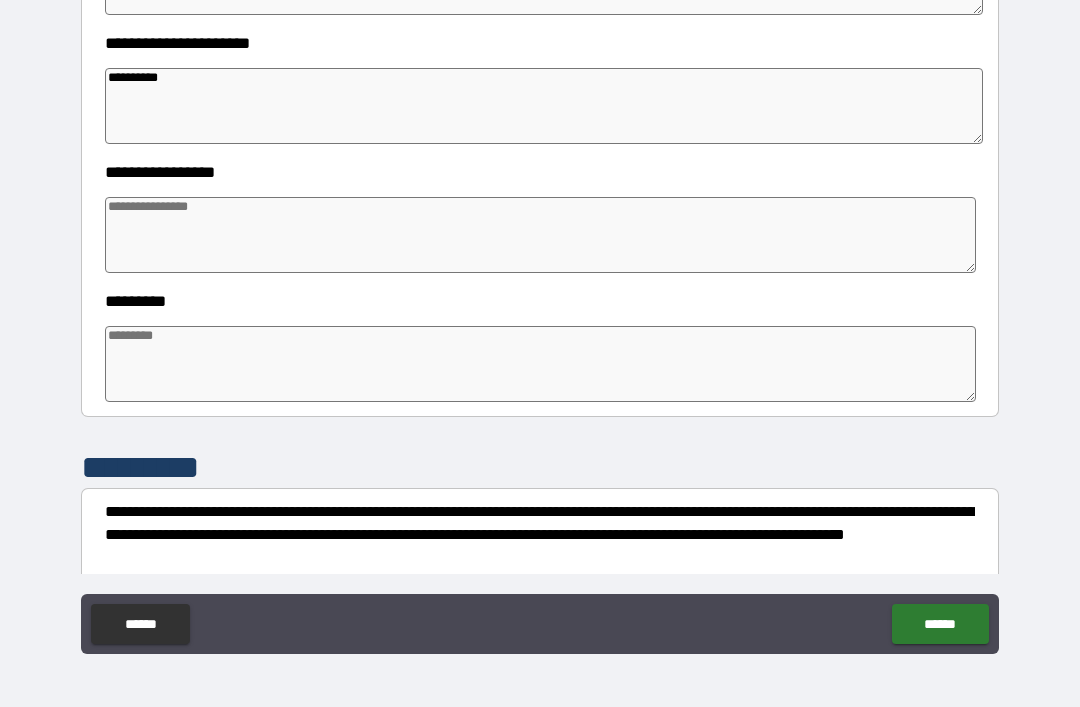 scroll, scrollTop: 458, scrollLeft: 0, axis: vertical 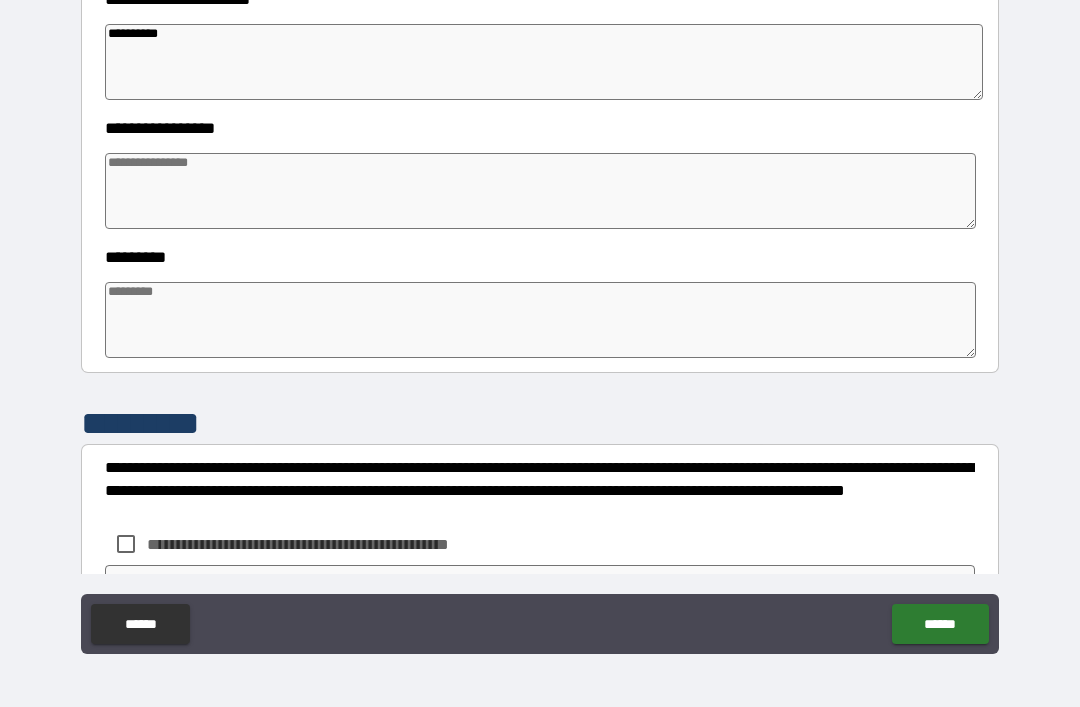 click at bounding box center [540, 191] 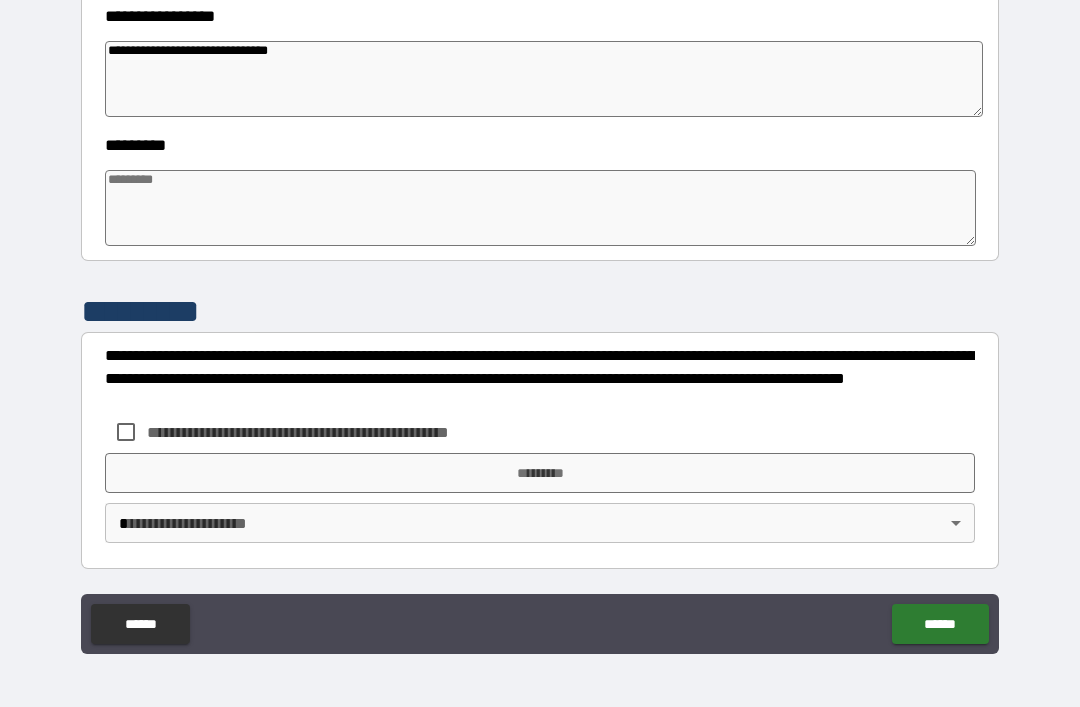 scroll, scrollTop: 570, scrollLeft: 0, axis: vertical 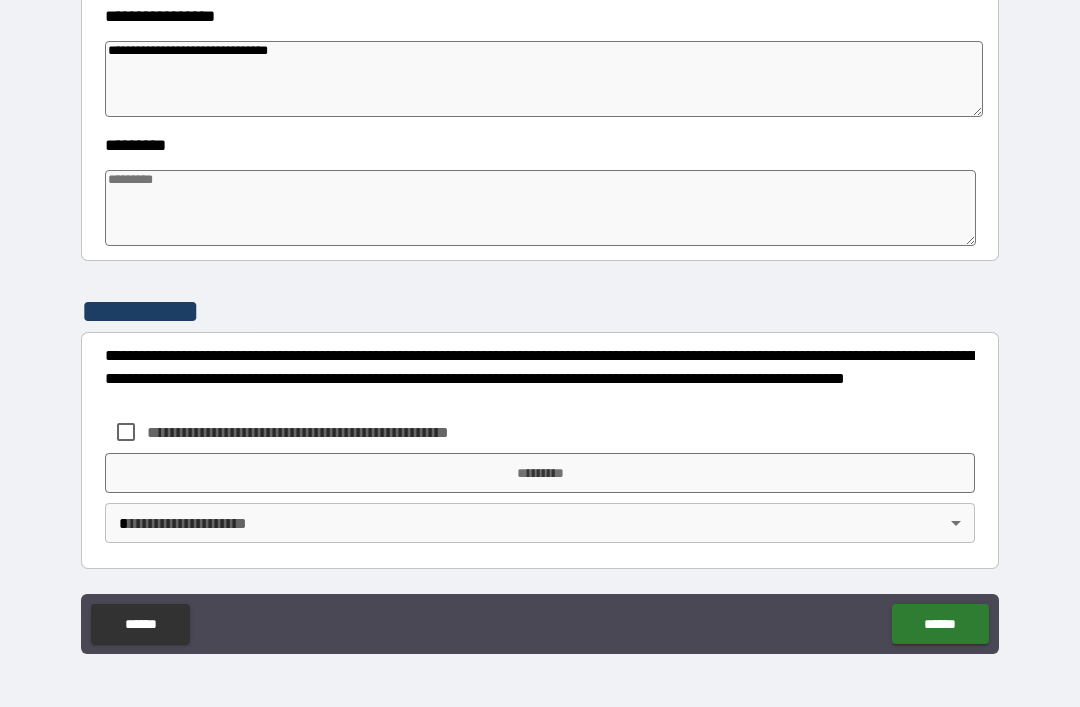 click at bounding box center [540, 208] 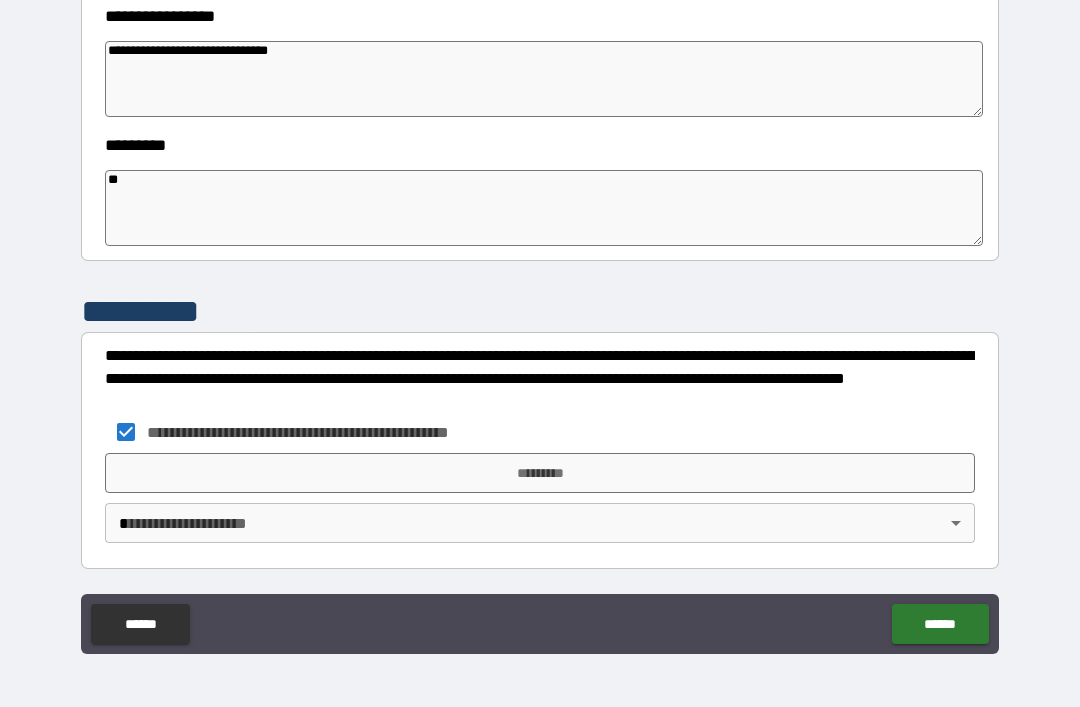 click on "*********" at bounding box center (540, 473) 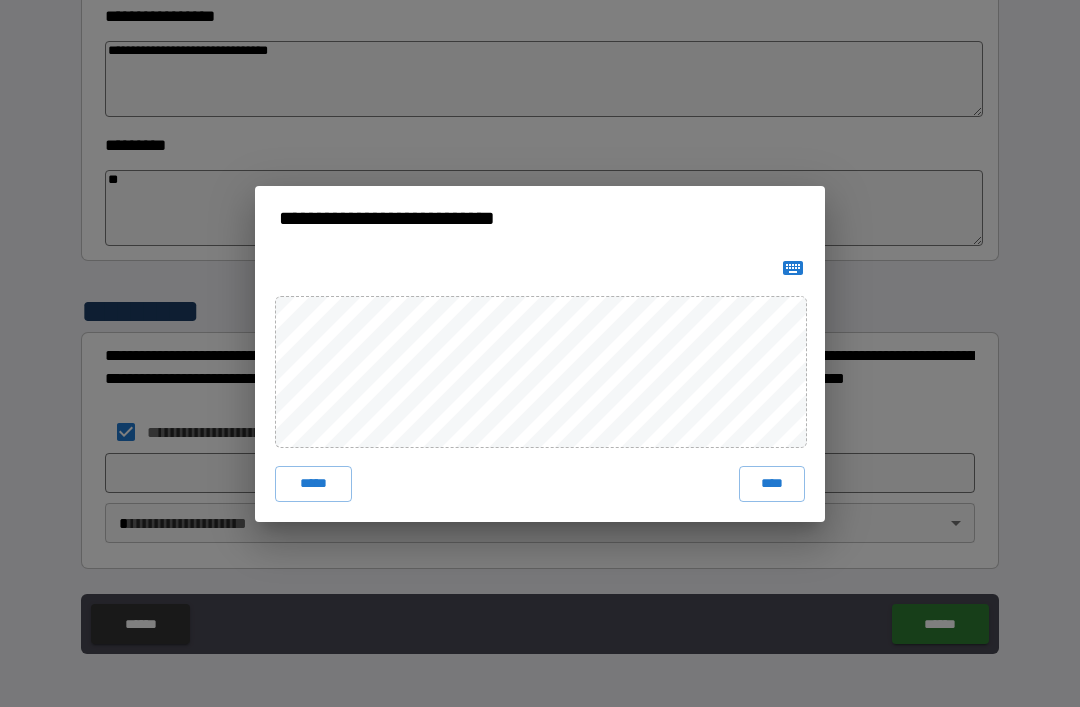 click on "****" at bounding box center [772, 484] 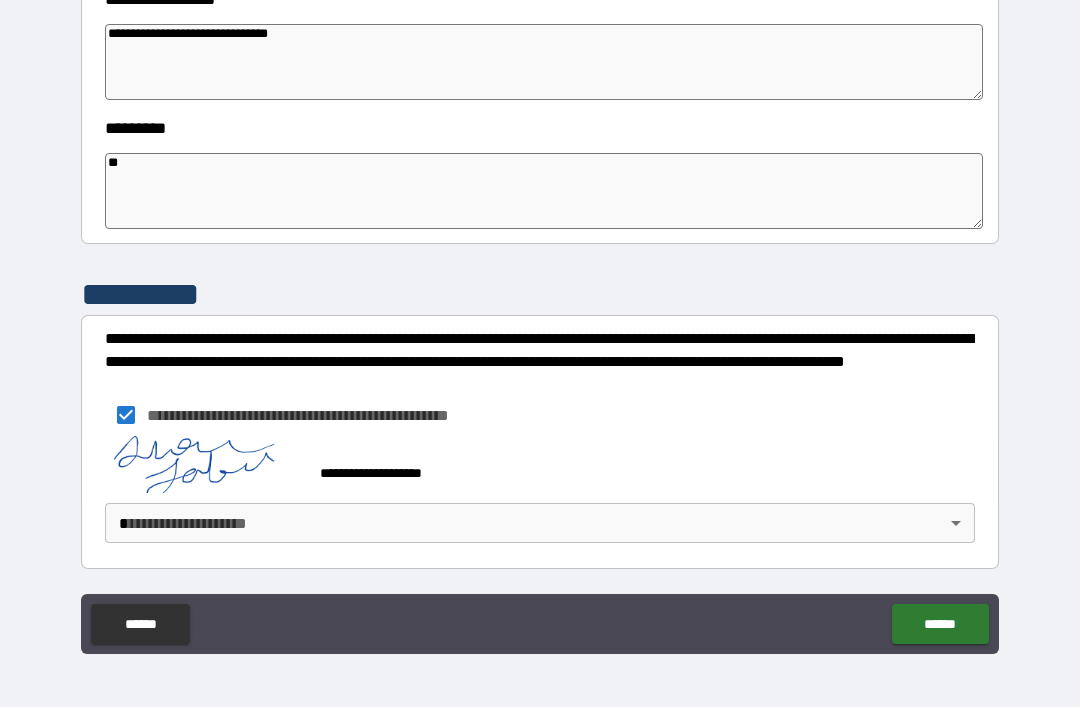 scroll, scrollTop: 587, scrollLeft: 0, axis: vertical 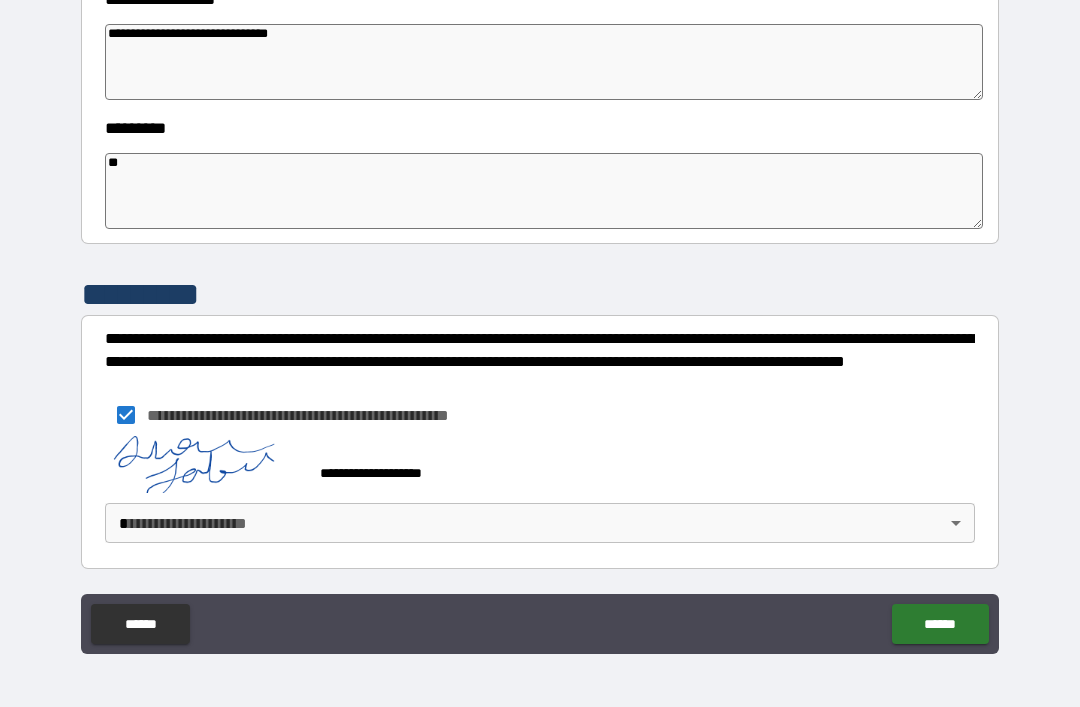 click on "**********" at bounding box center [540, 321] 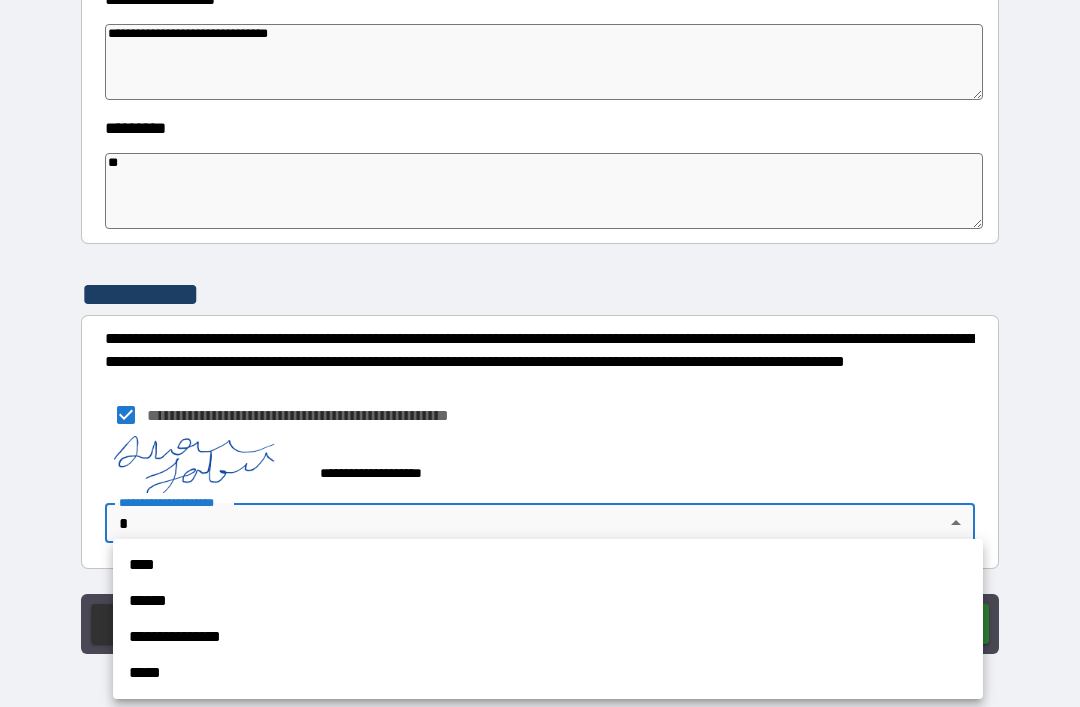 click on "**********" at bounding box center (548, 637) 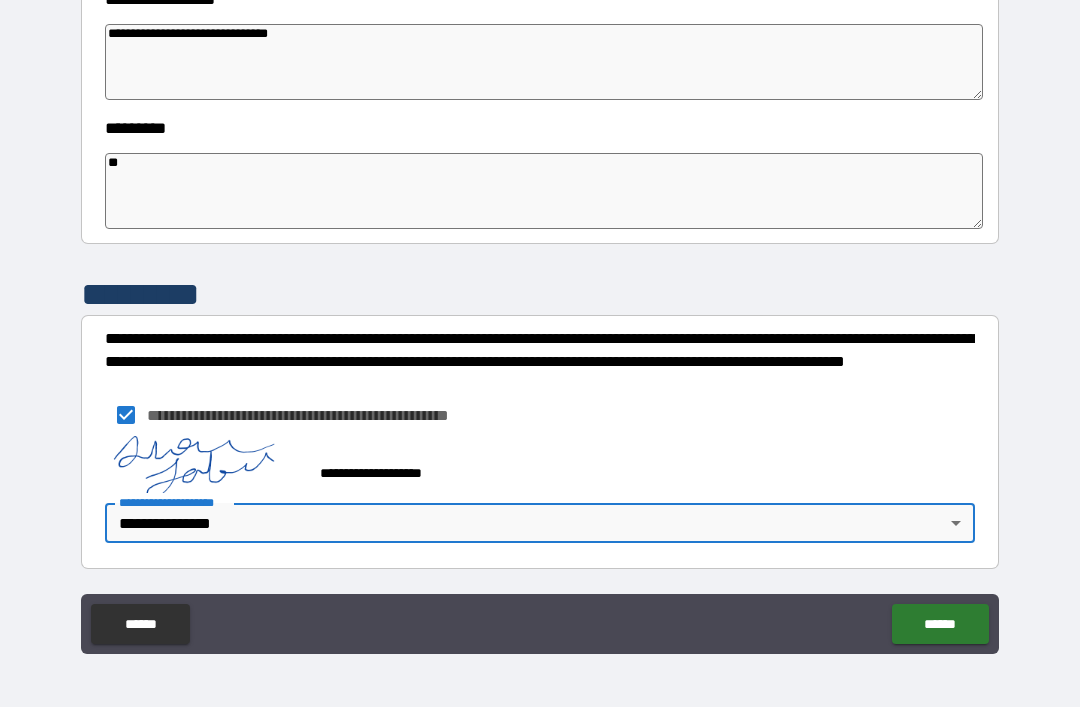 click on "******" at bounding box center (940, 624) 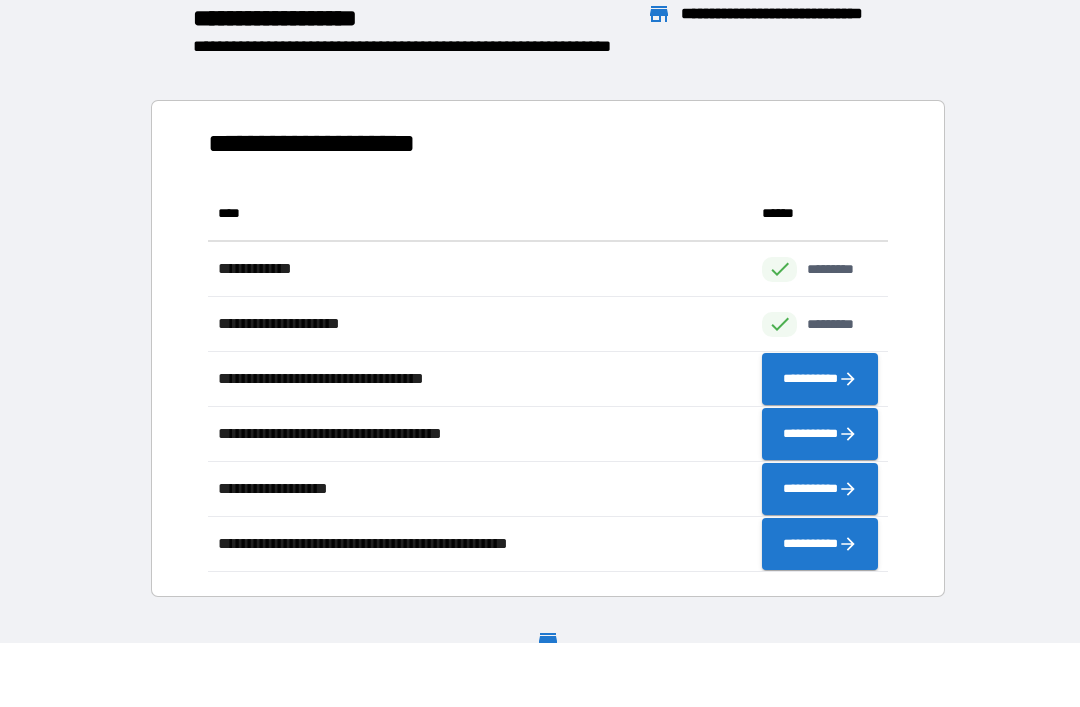 scroll, scrollTop: 1, scrollLeft: 1, axis: both 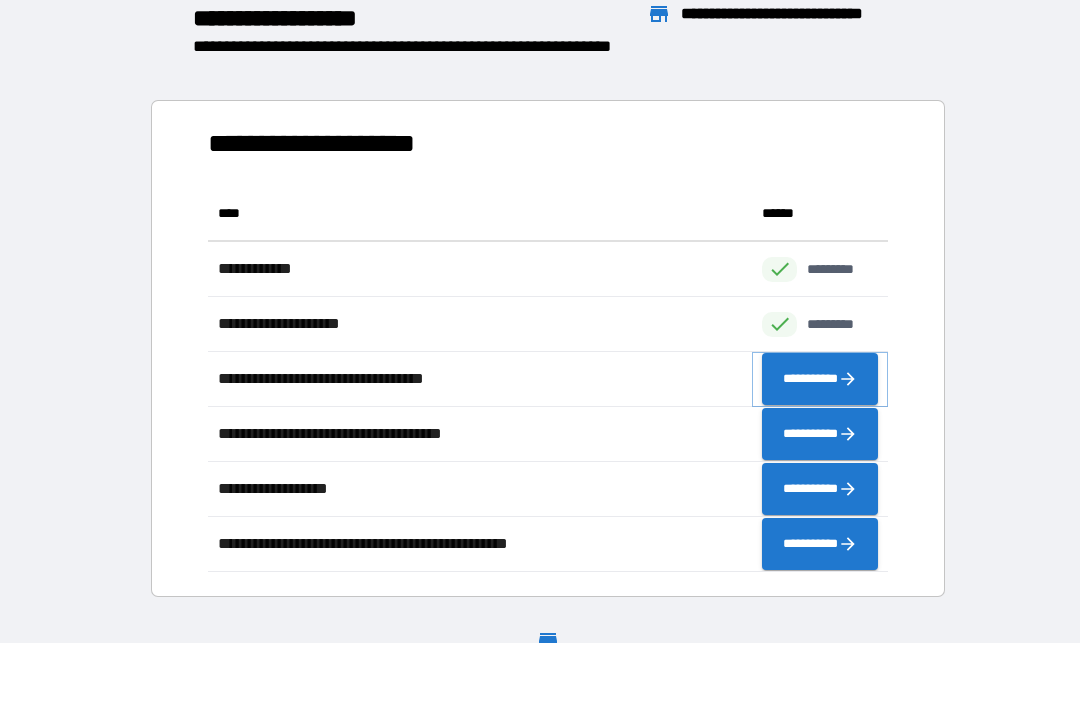 click on "**********" at bounding box center (820, 379) 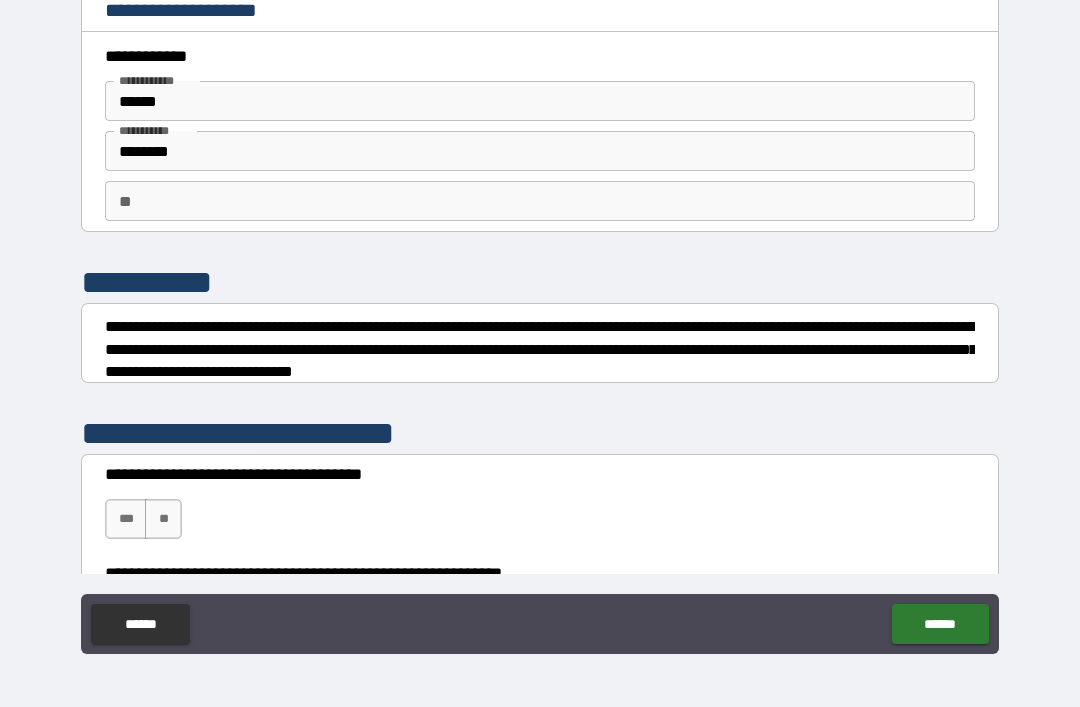 click on "**" at bounding box center [540, 201] 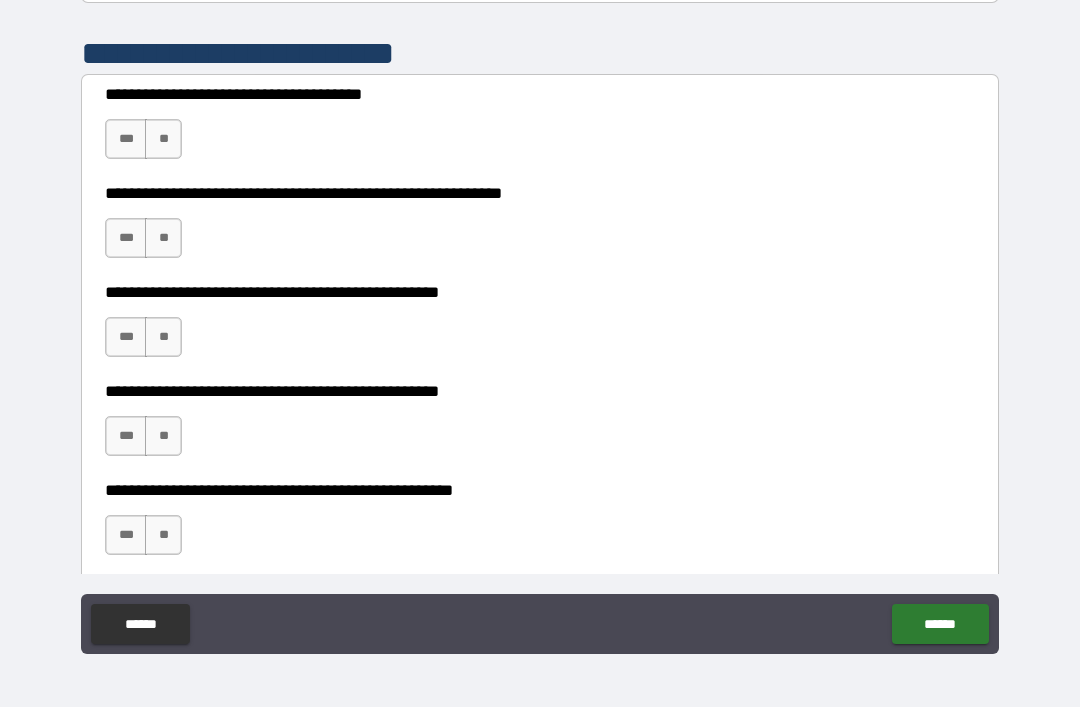 scroll, scrollTop: 389, scrollLeft: 0, axis: vertical 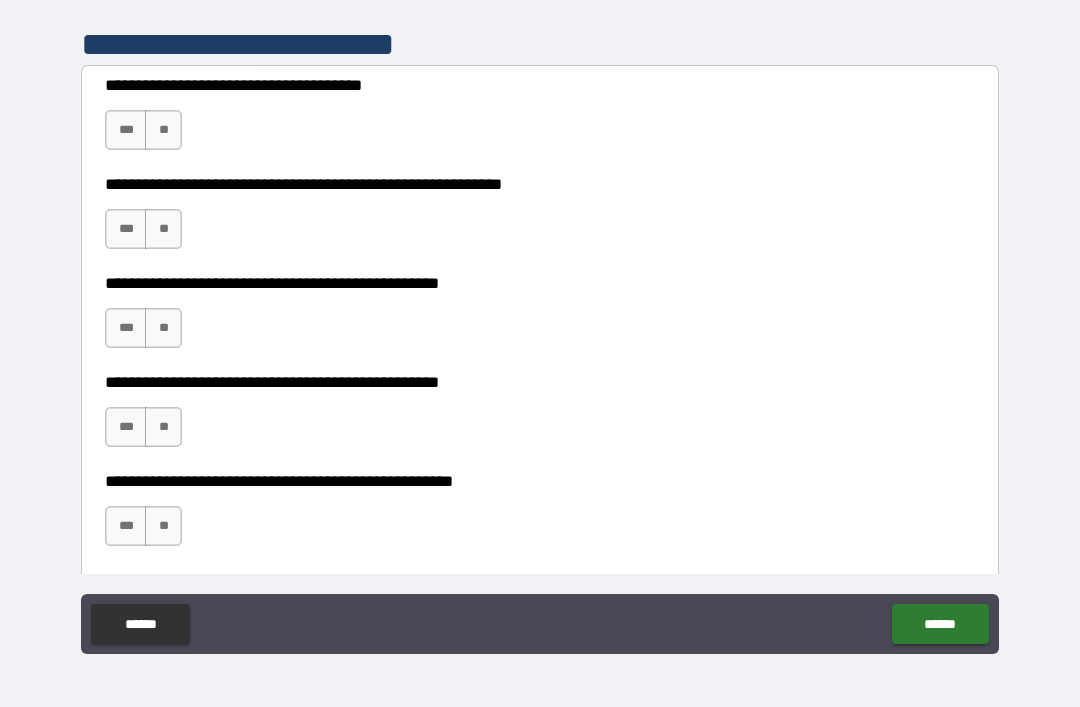 click on "**" at bounding box center (163, 130) 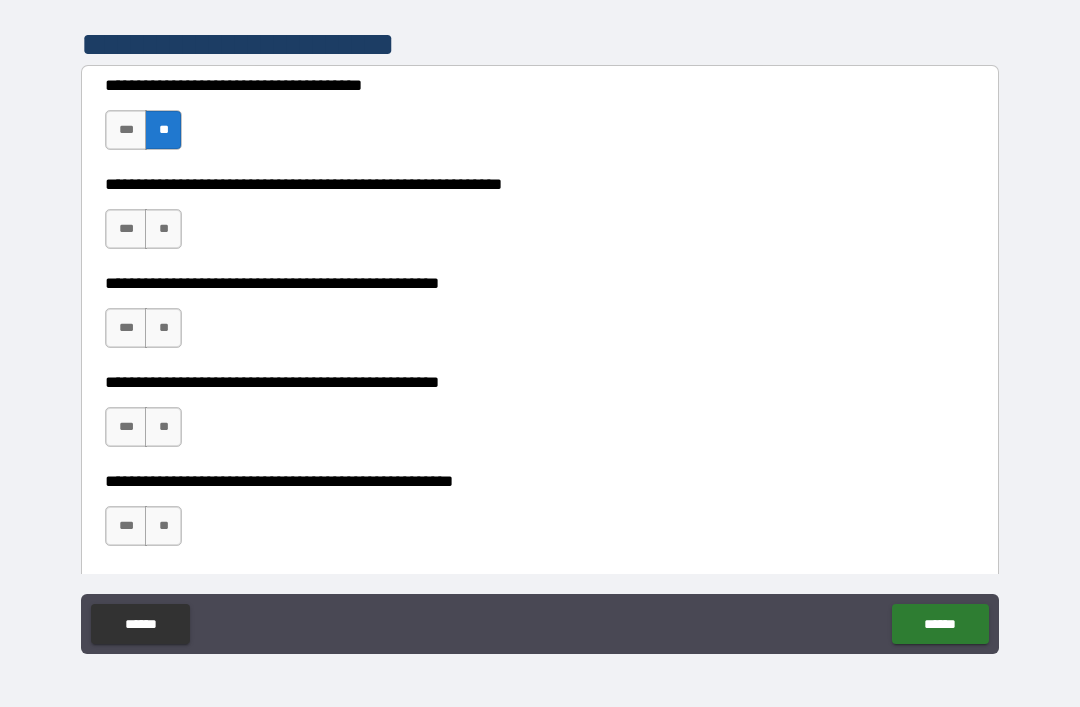 click on "**" at bounding box center (163, 229) 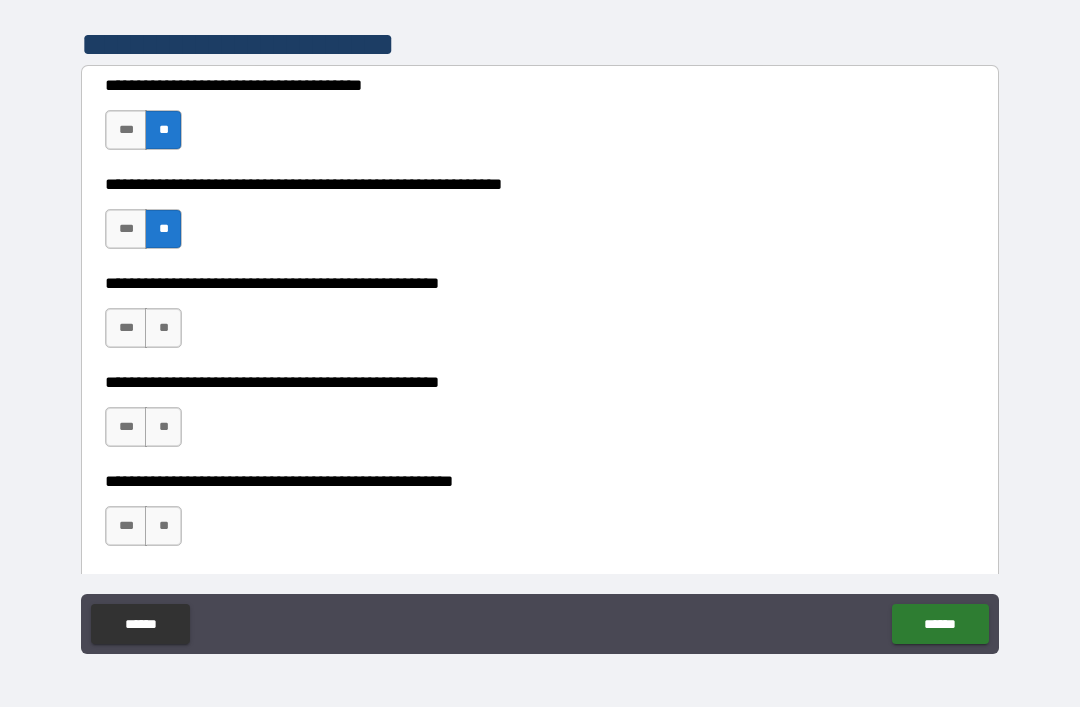 click on "**" at bounding box center (163, 328) 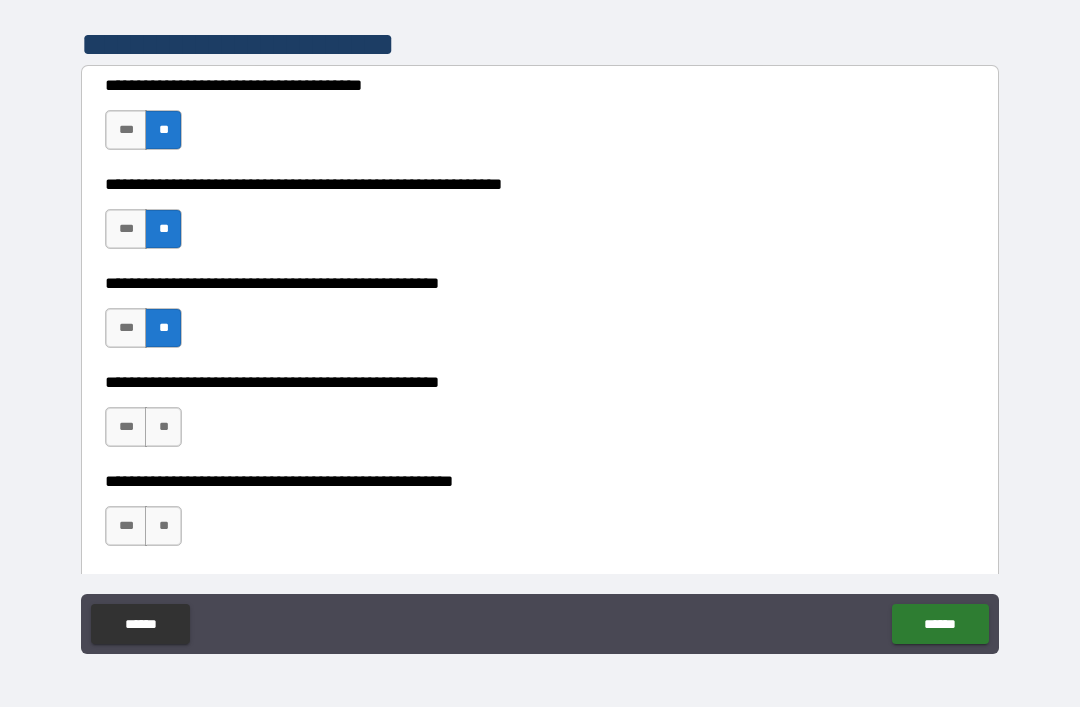 click on "**" at bounding box center (163, 427) 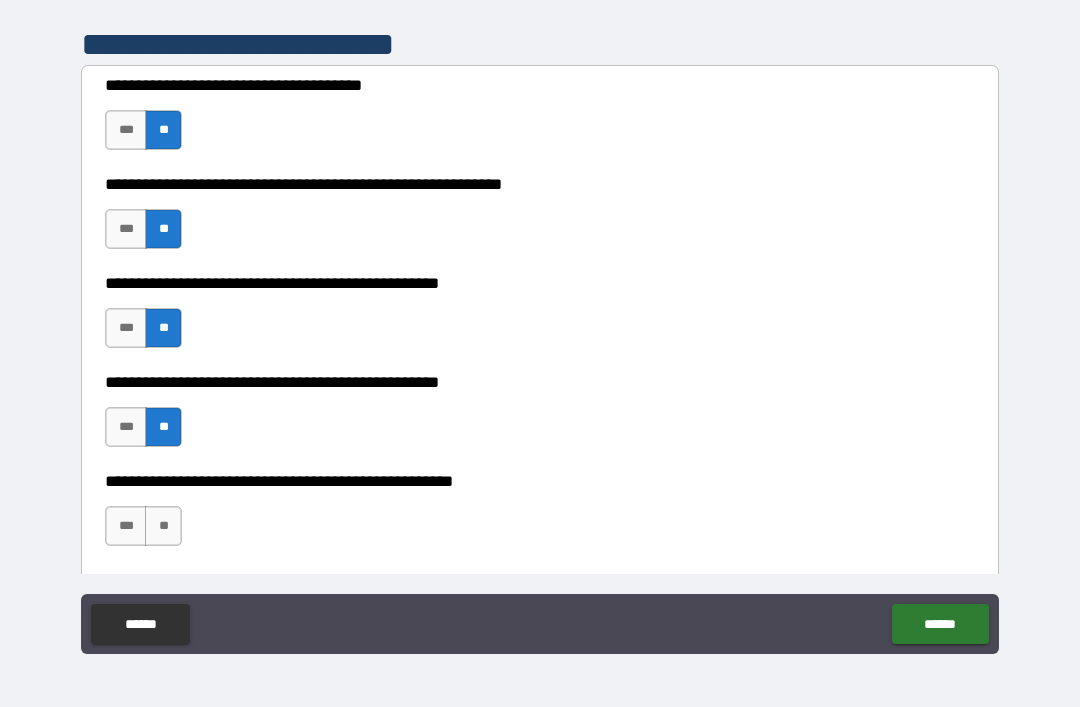 click on "**" at bounding box center [163, 526] 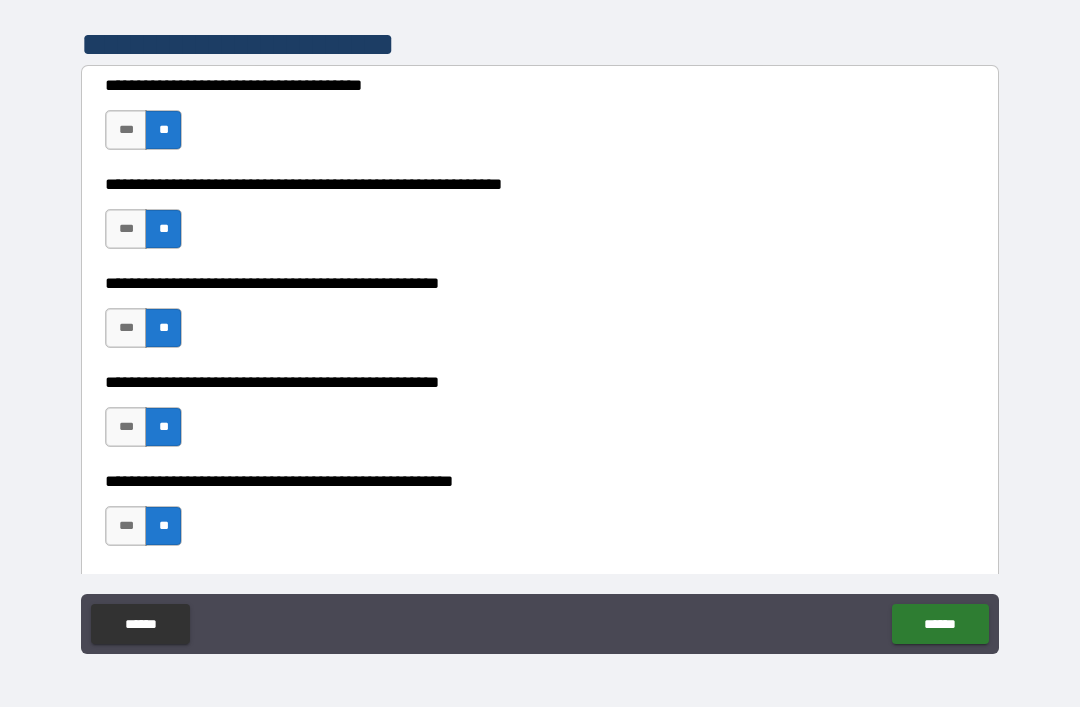 click on "******" at bounding box center (940, 624) 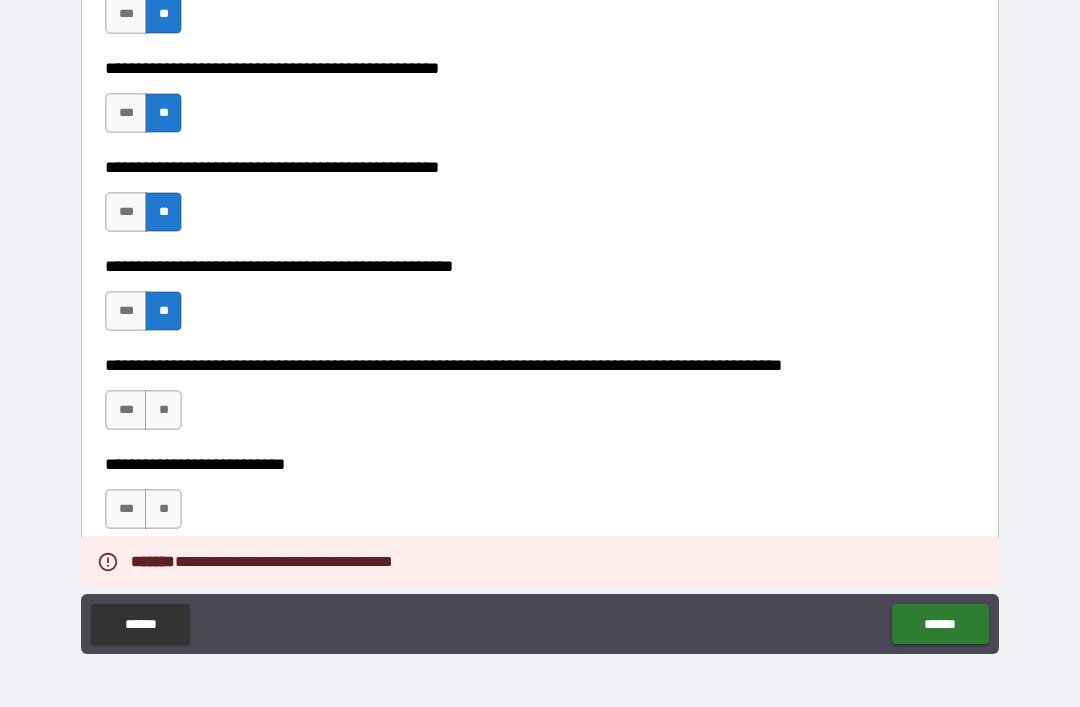scroll, scrollTop: 621, scrollLeft: 0, axis: vertical 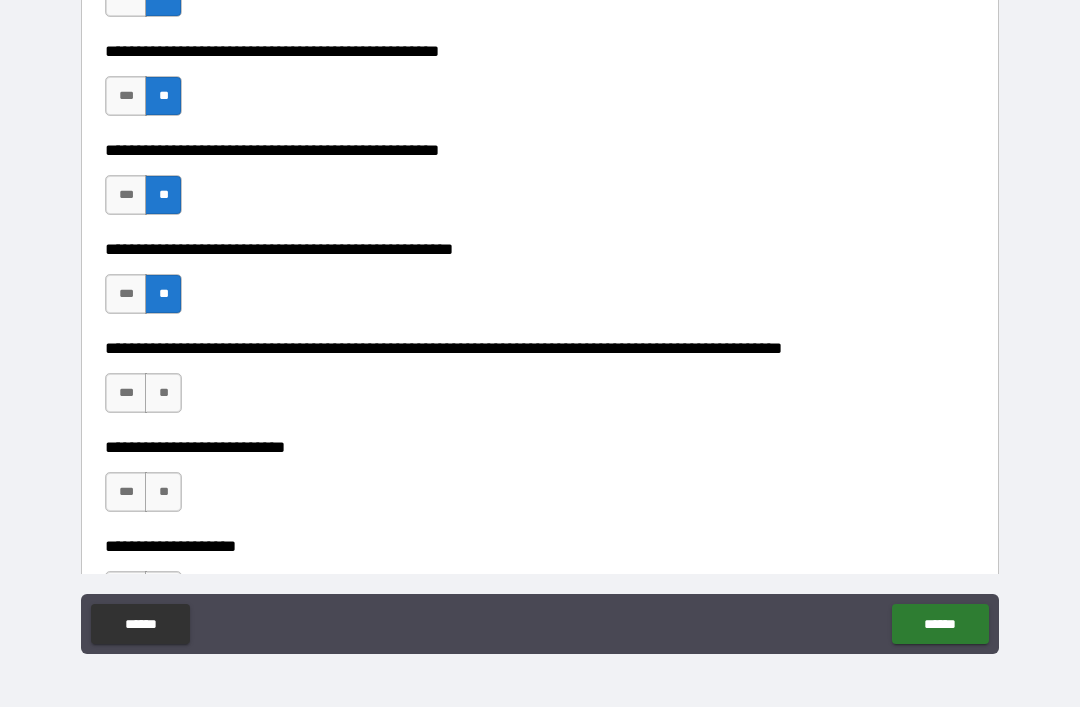 click on "**" at bounding box center [163, 393] 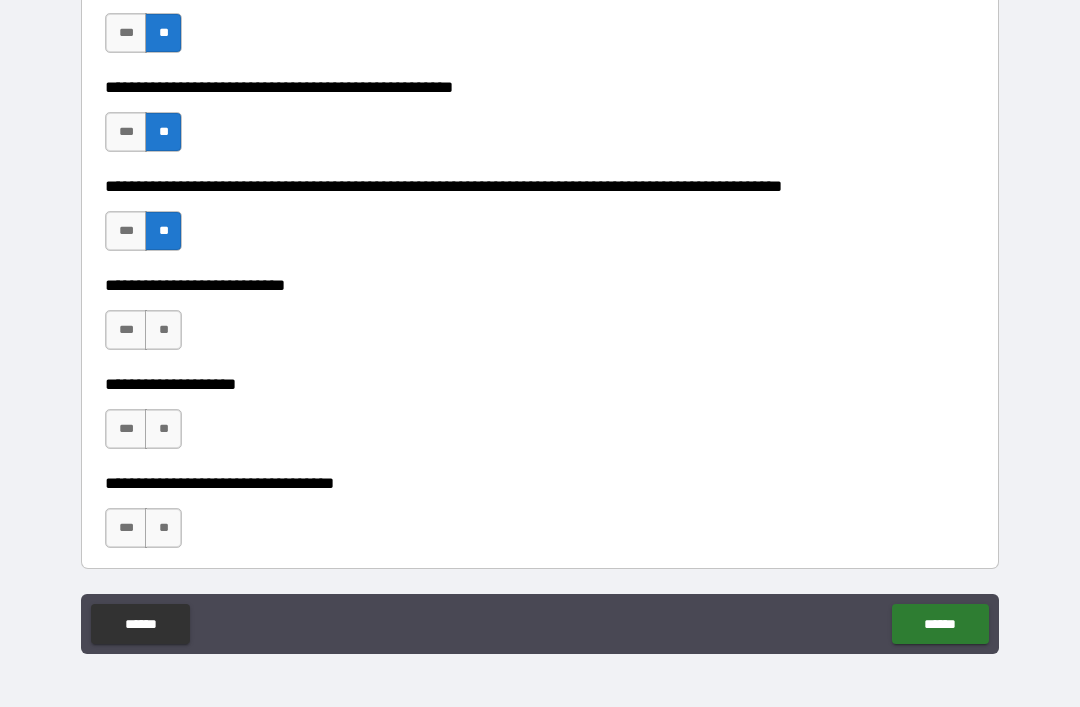 scroll, scrollTop: 807, scrollLeft: 0, axis: vertical 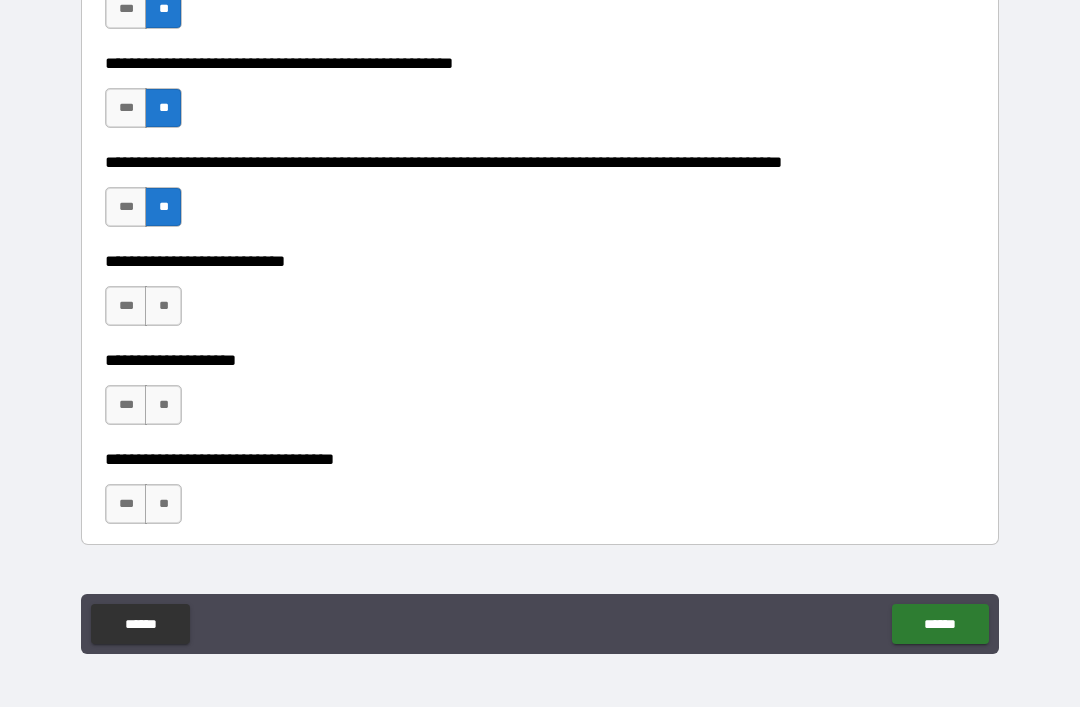 click on "**" at bounding box center (163, 306) 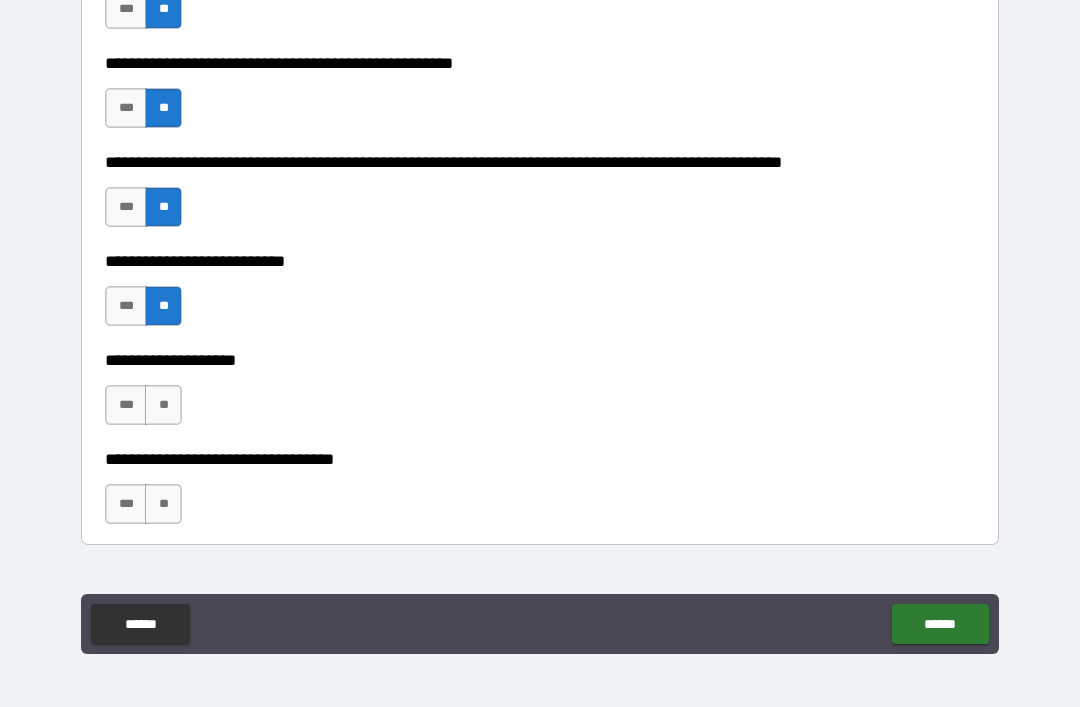 click on "**" at bounding box center [163, 405] 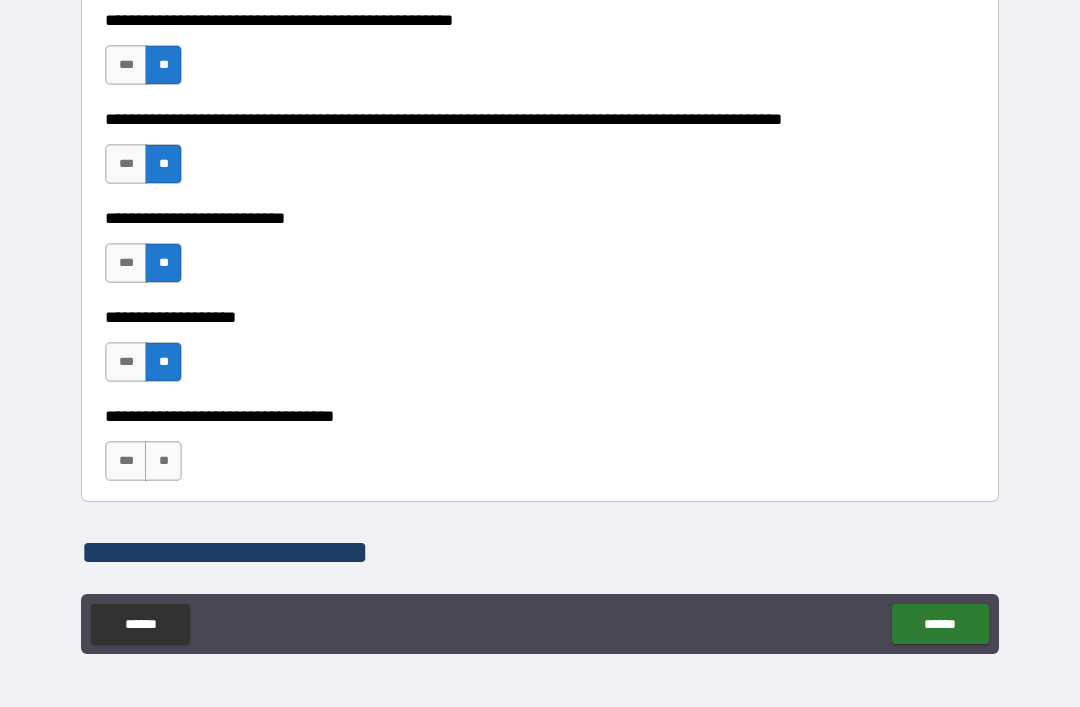 scroll, scrollTop: 917, scrollLeft: 0, axis: vertical 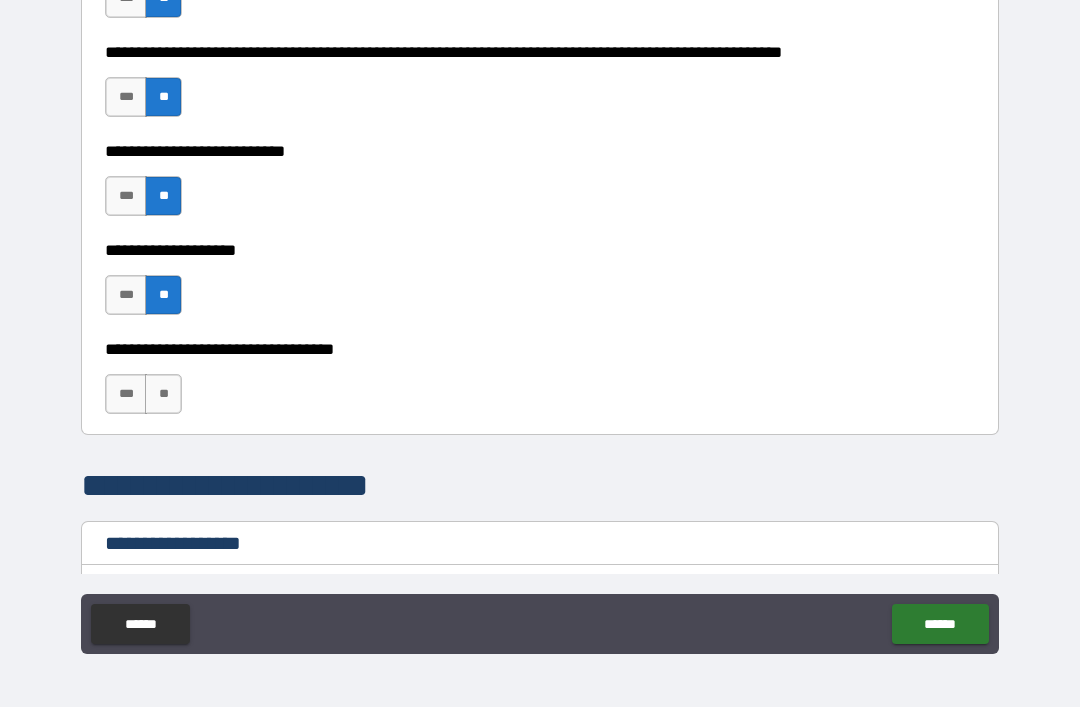 click on "**" at bounding box center [163, 394] 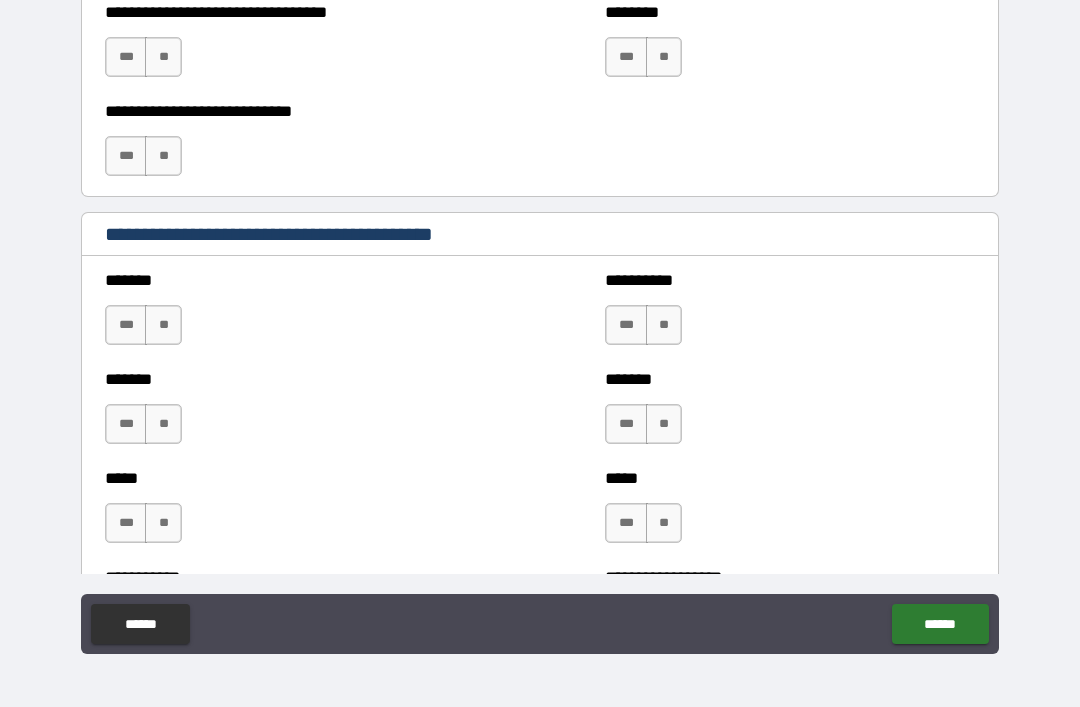 scroll, scrollTop: 1505, scrollLeft: 0, axis: vertical 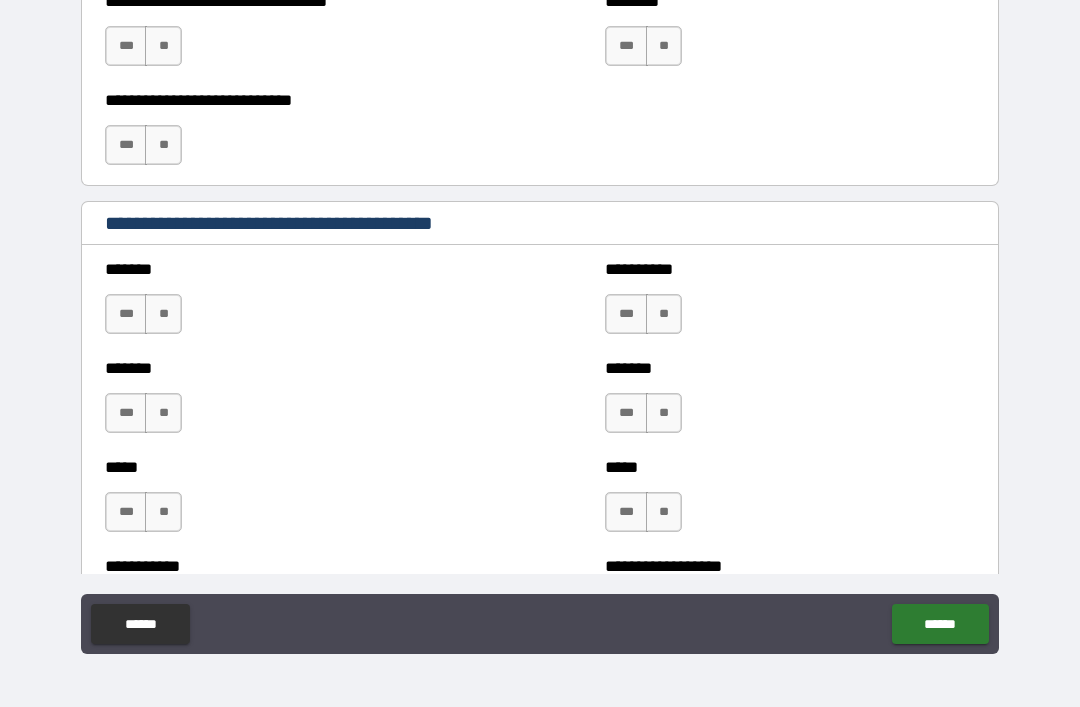 click on "**" at bounding box center [163, 314] 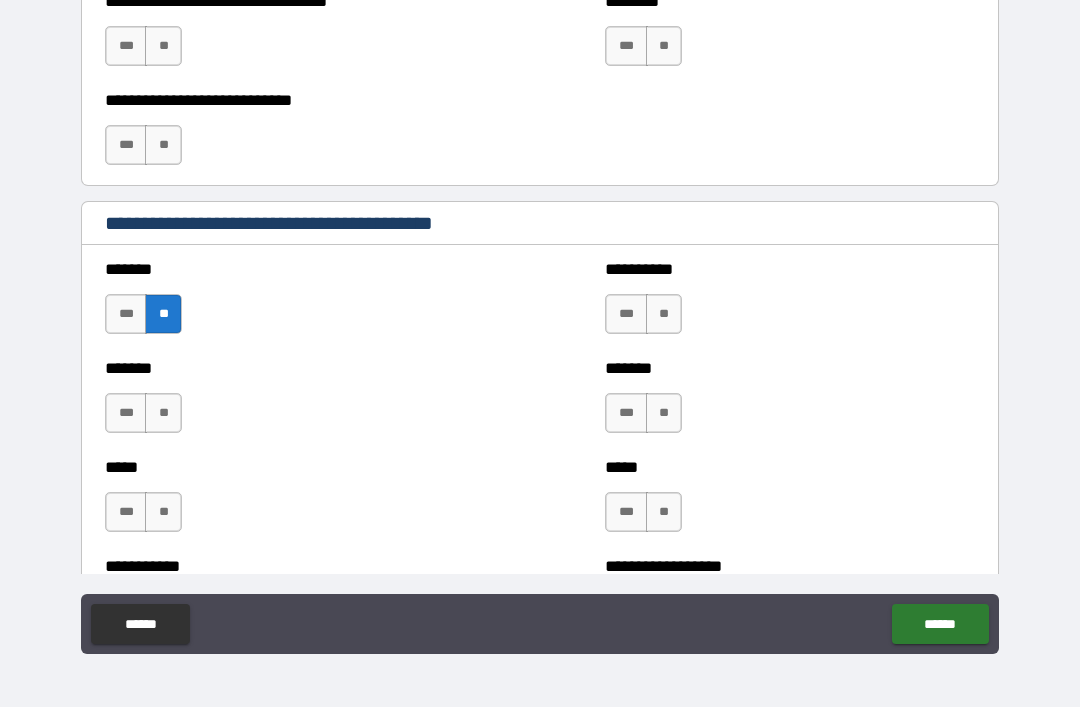 click on "**" at bounding box center [163, 413] 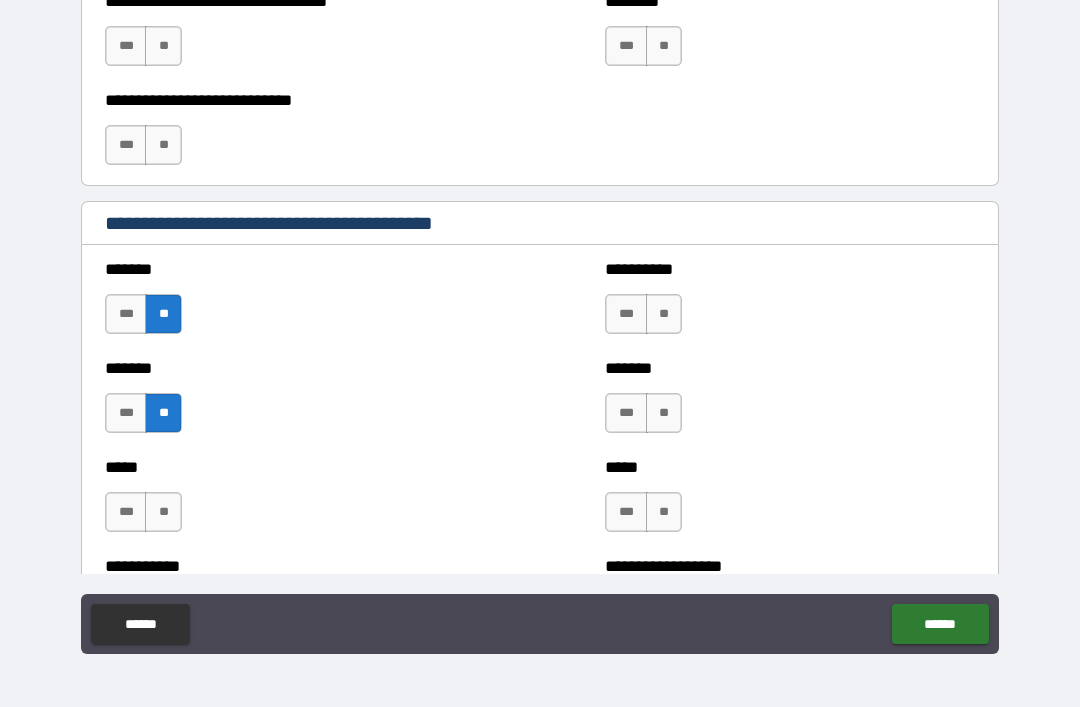 click on "**" at bounding box center (163, 512) 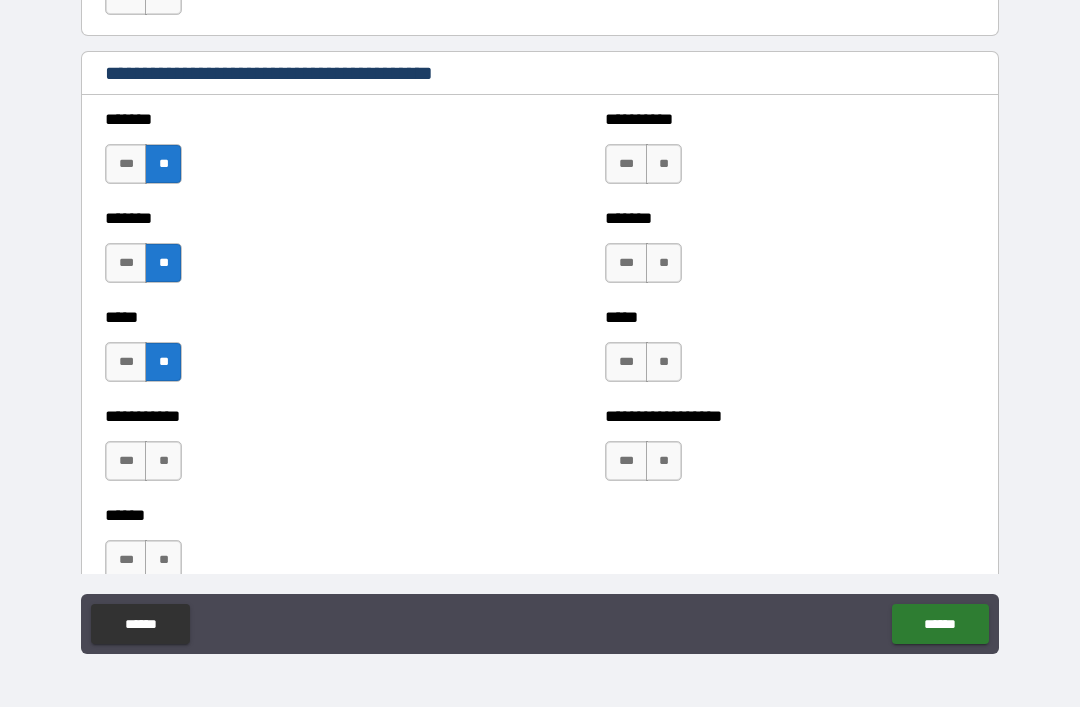 scroll, scrollTop: 1660, scrollLeft: 0, axis: vertical 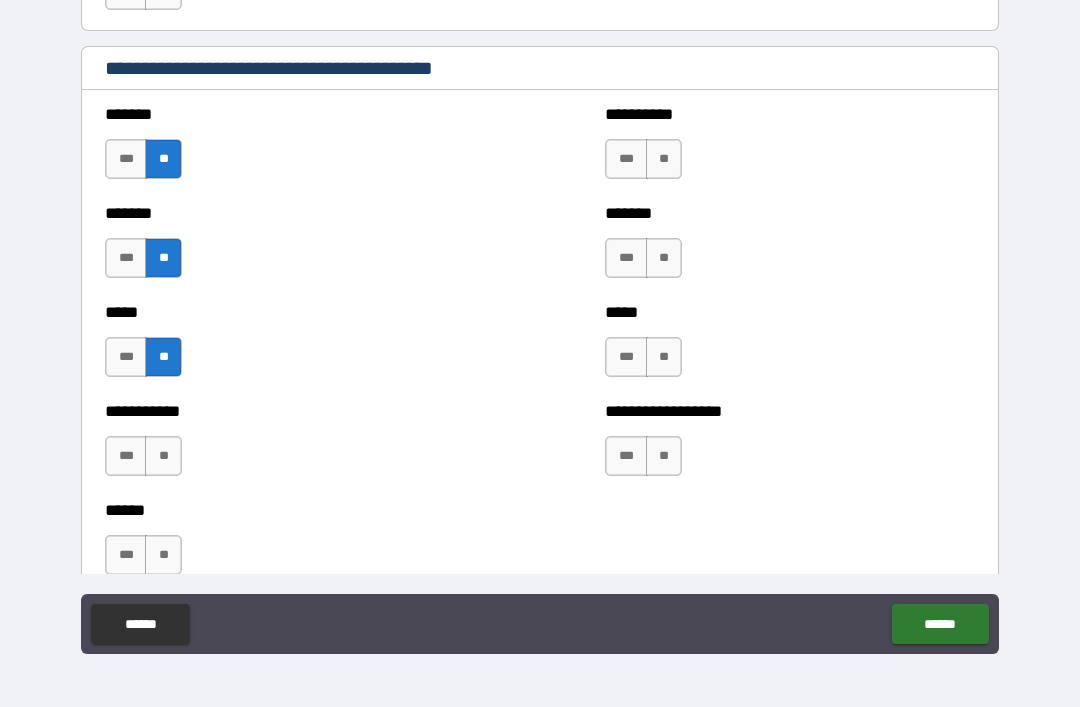 click on "**" at bounding box center [163, 456] 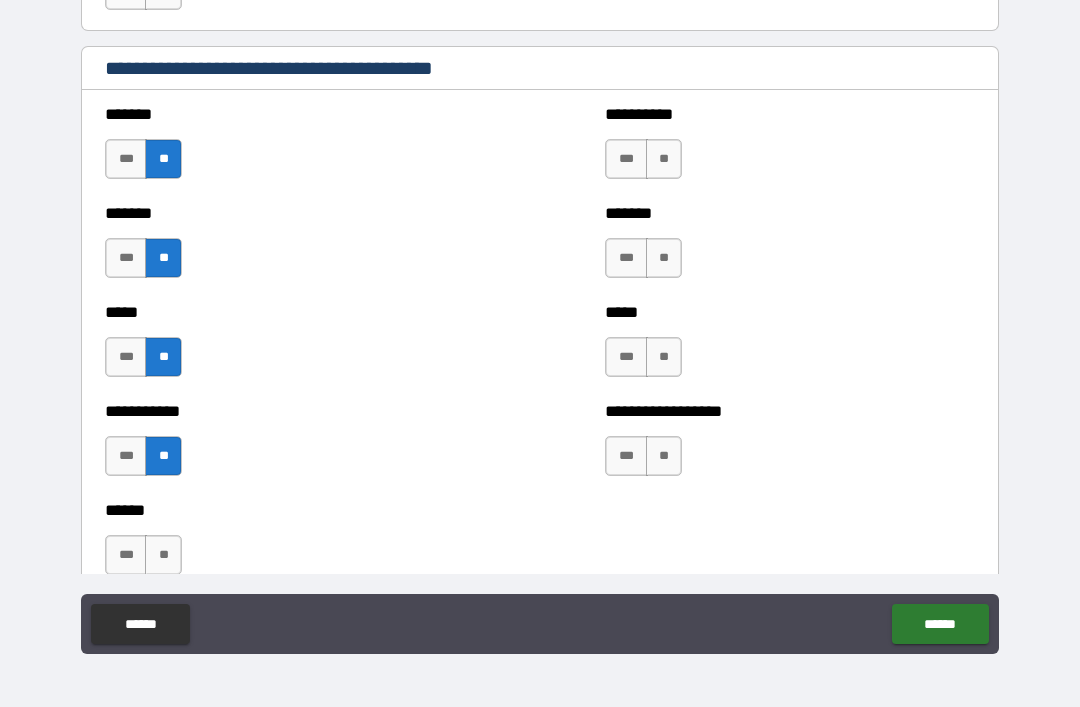 click on "**" at bounding box center [163, 555] 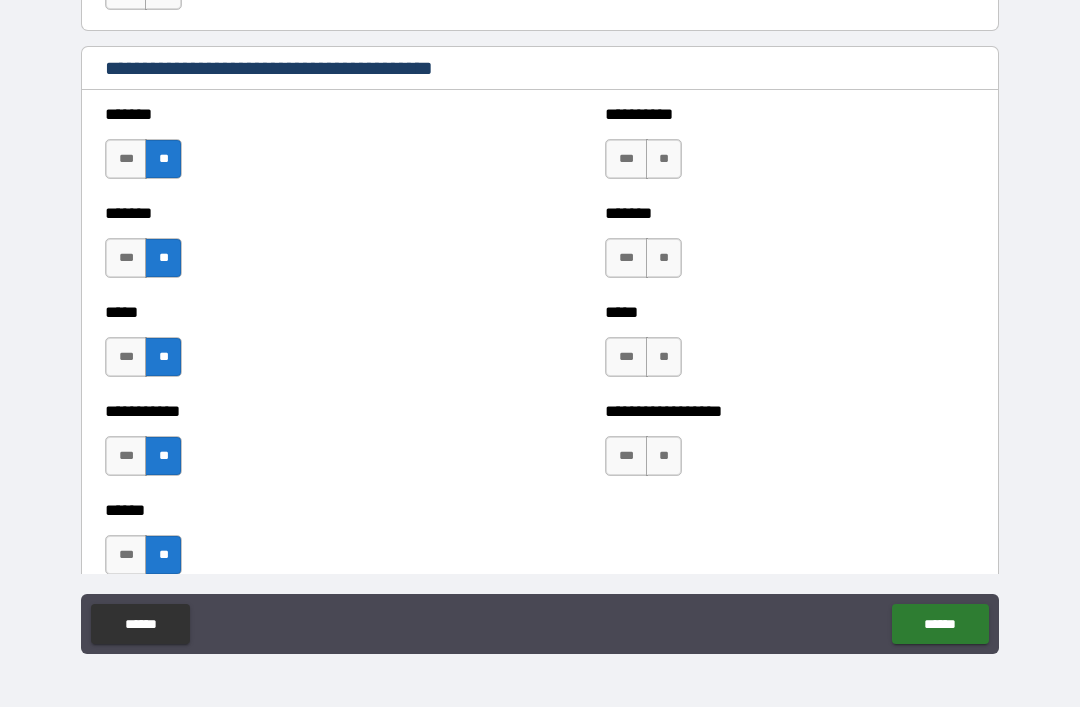 click on "**" at bounding box center [664, 159] 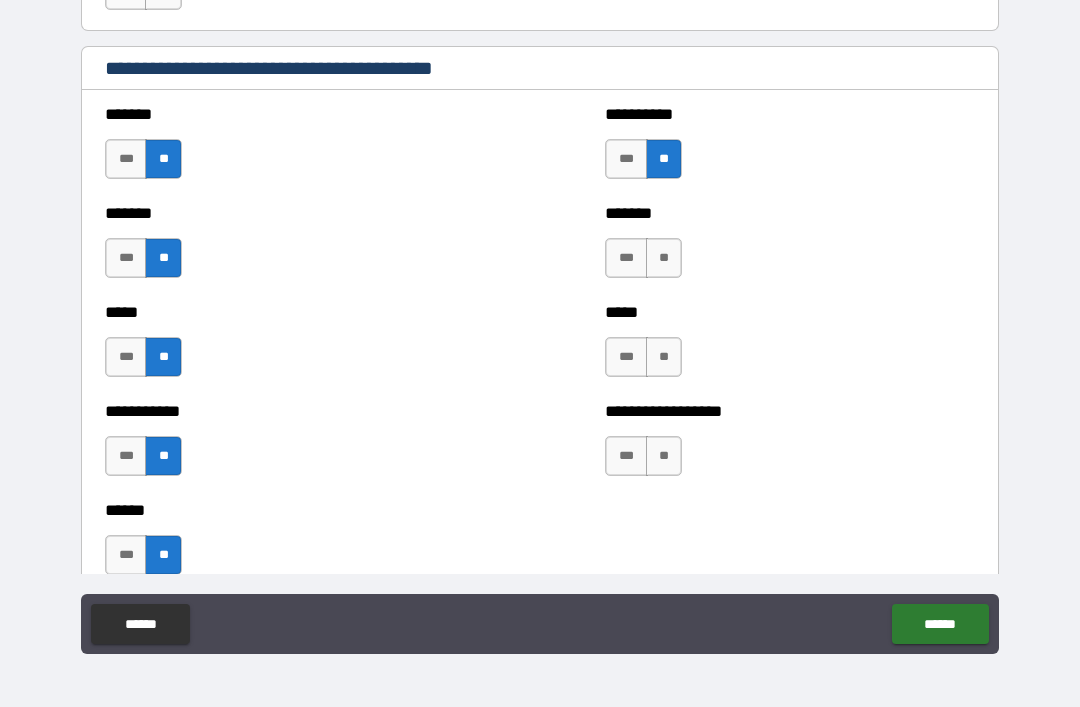 click on "**" at bounding box center (664, 258) 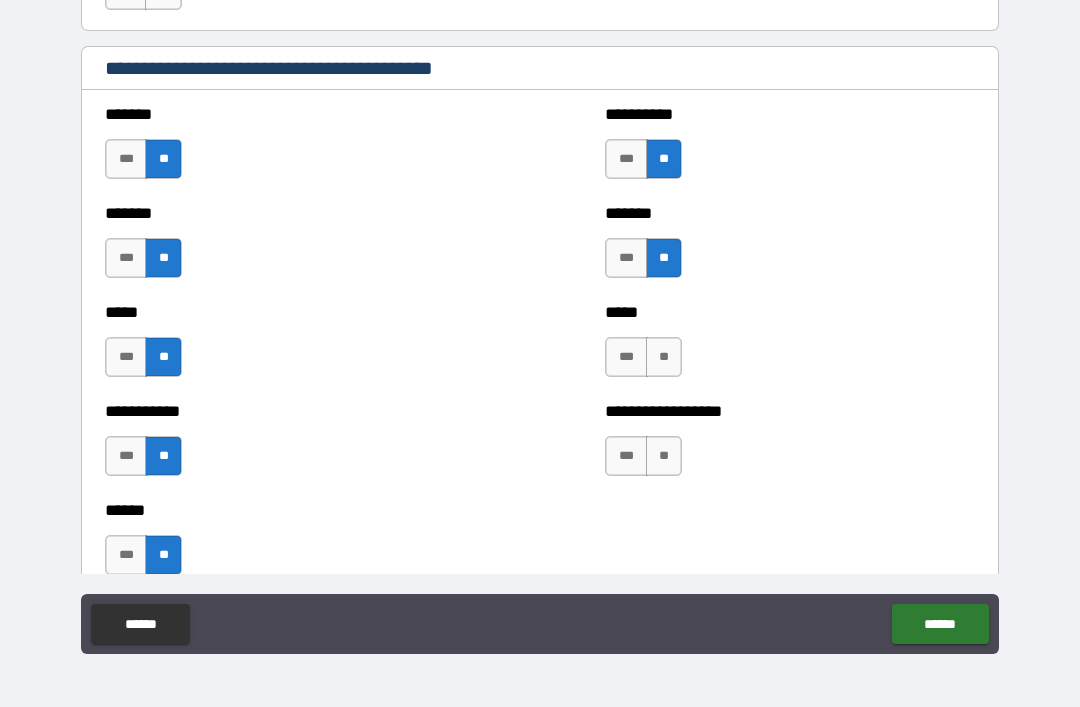 click on "**" at bounding box center (664, 357) 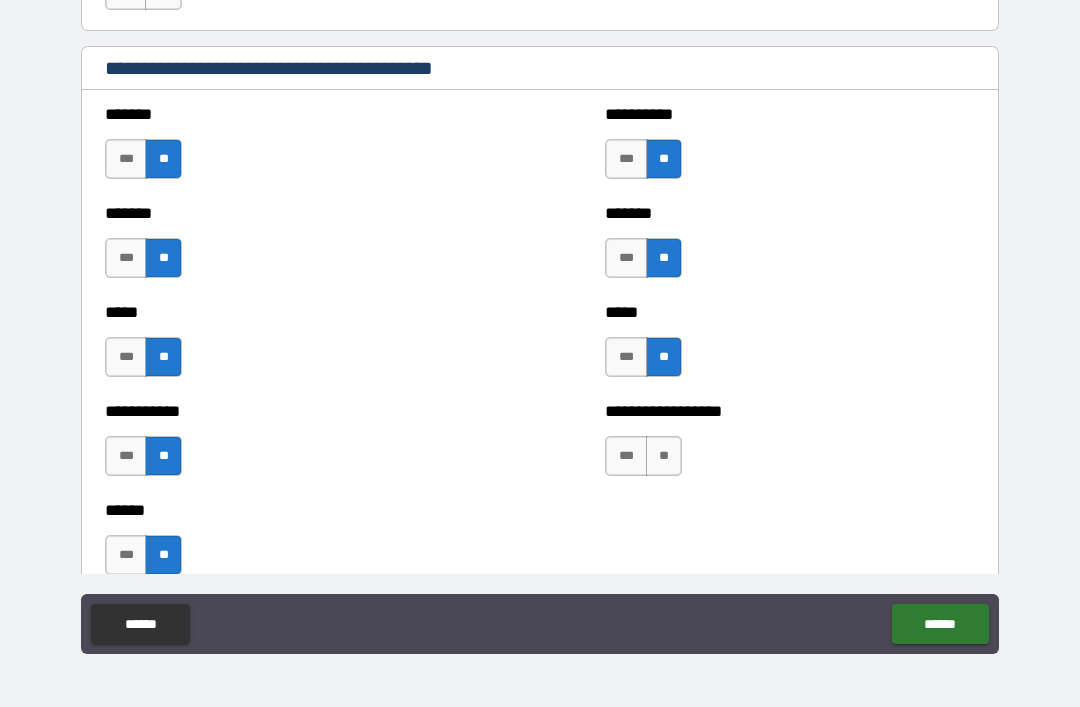 click on "**" at bounding box center (664, 456) 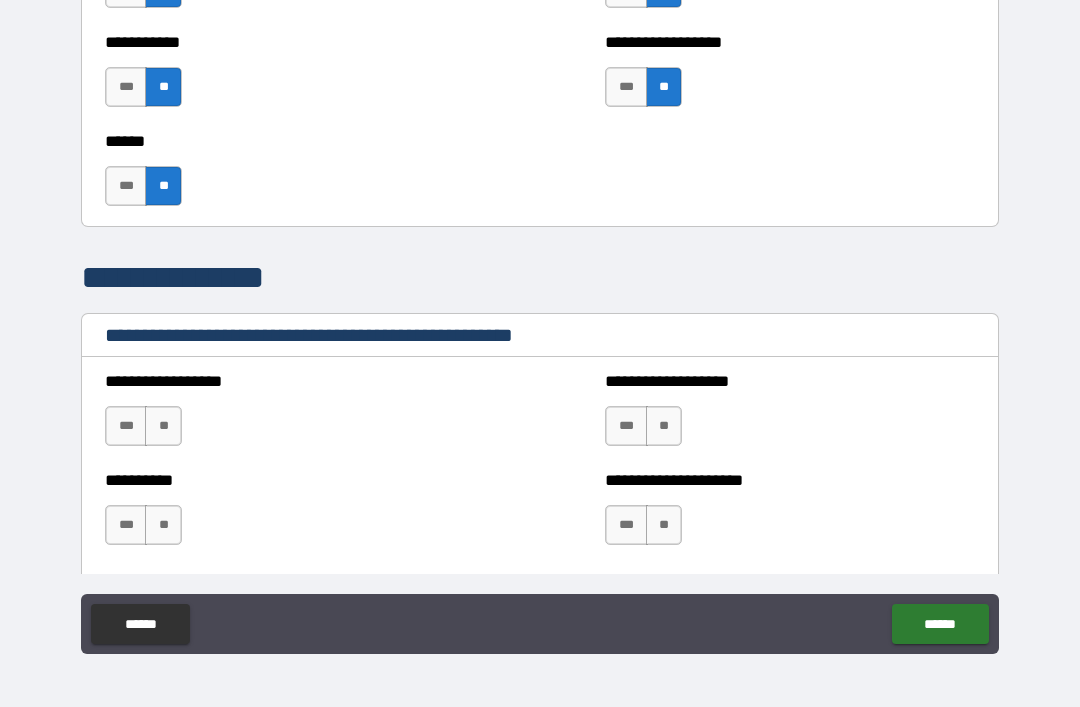 scroll, scrollTop: 2040, scrollLeft: 0, axis: vertical 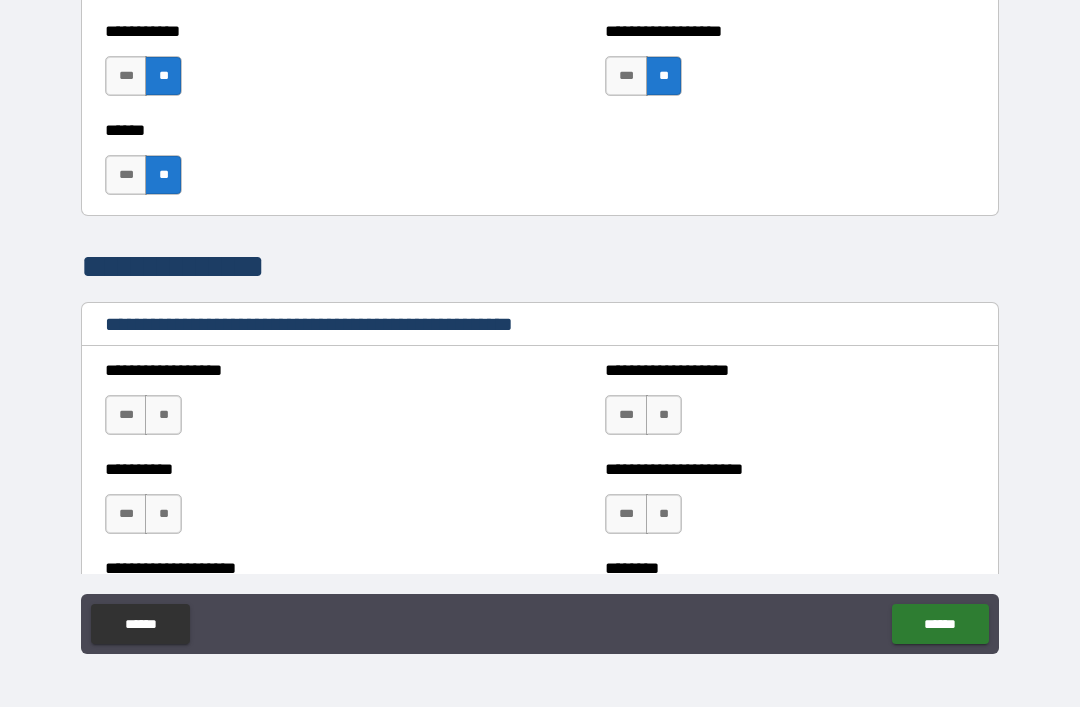 click on "**" at bounding box center [163, 415] 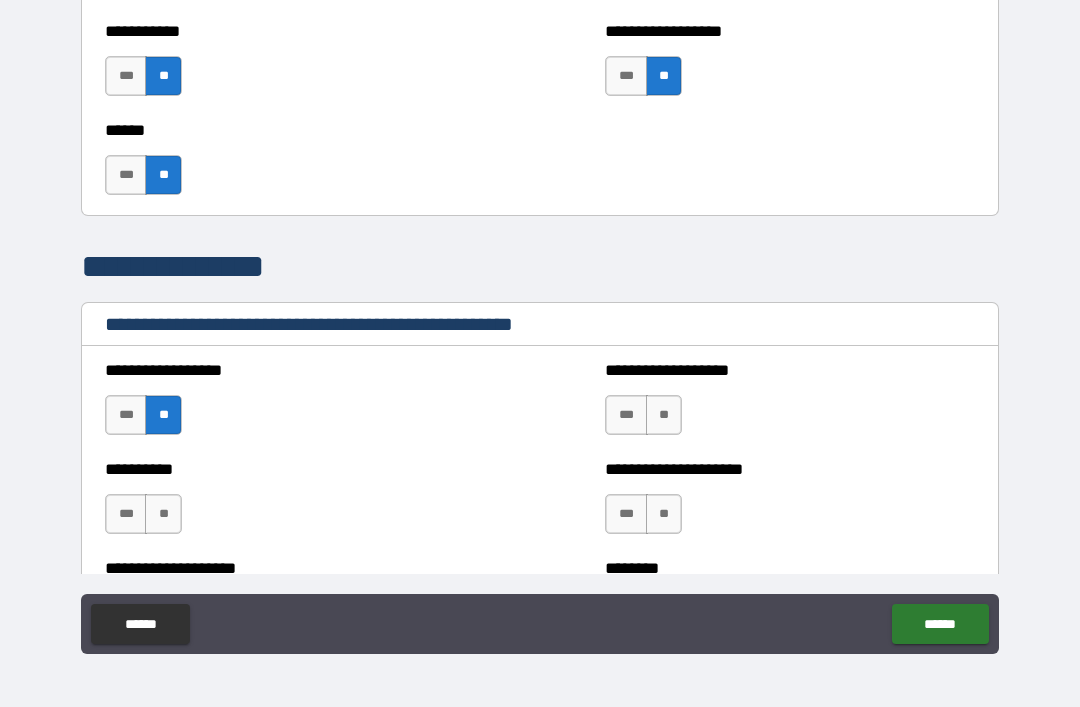 click on "**" at bounding box center (163, 514) 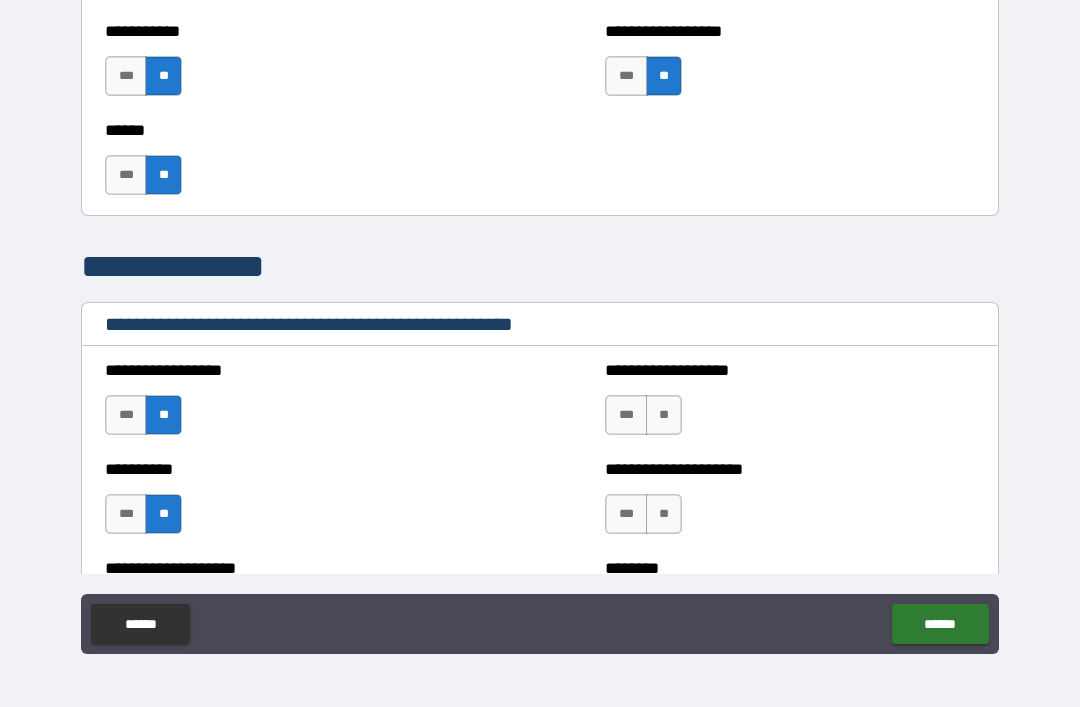 click on "**" at bounding box center [664, 415] 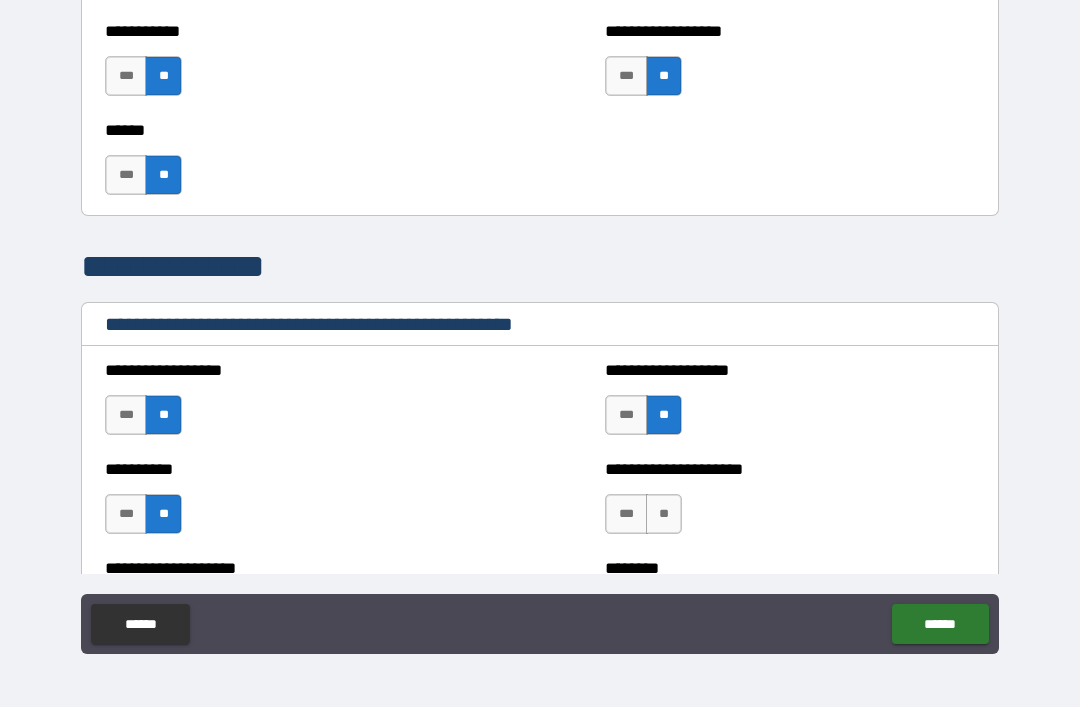 click on "**" at bounding box center (664, 514) 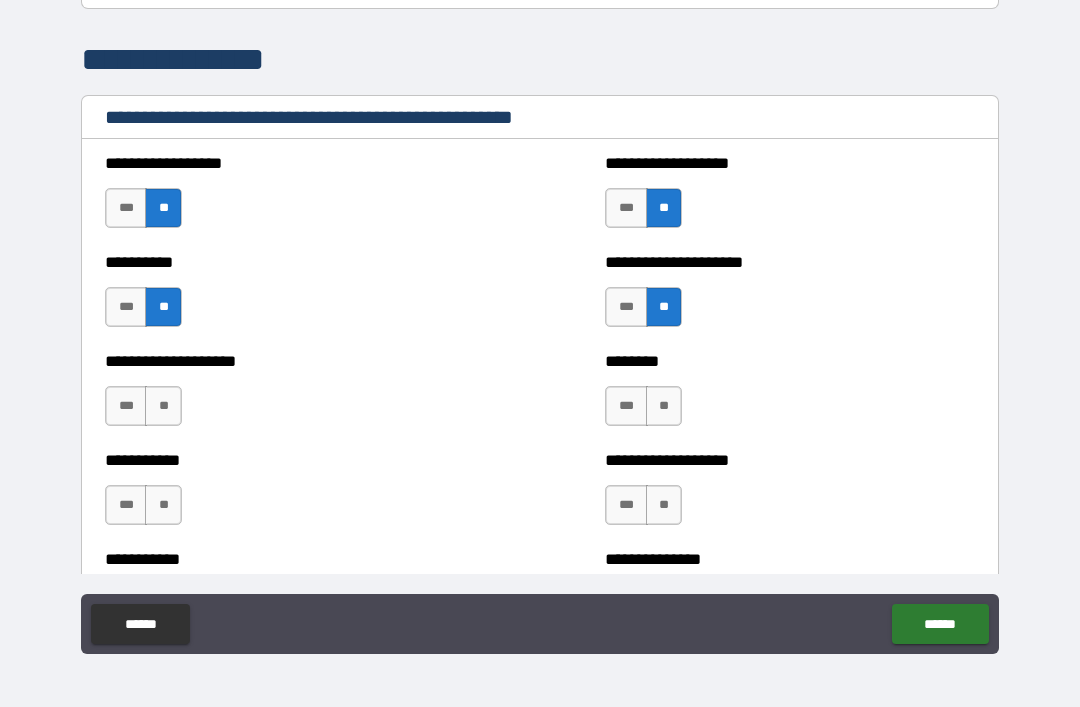 scroll, scrollTop: 2256, scrollLeft: 0, axis: vertical 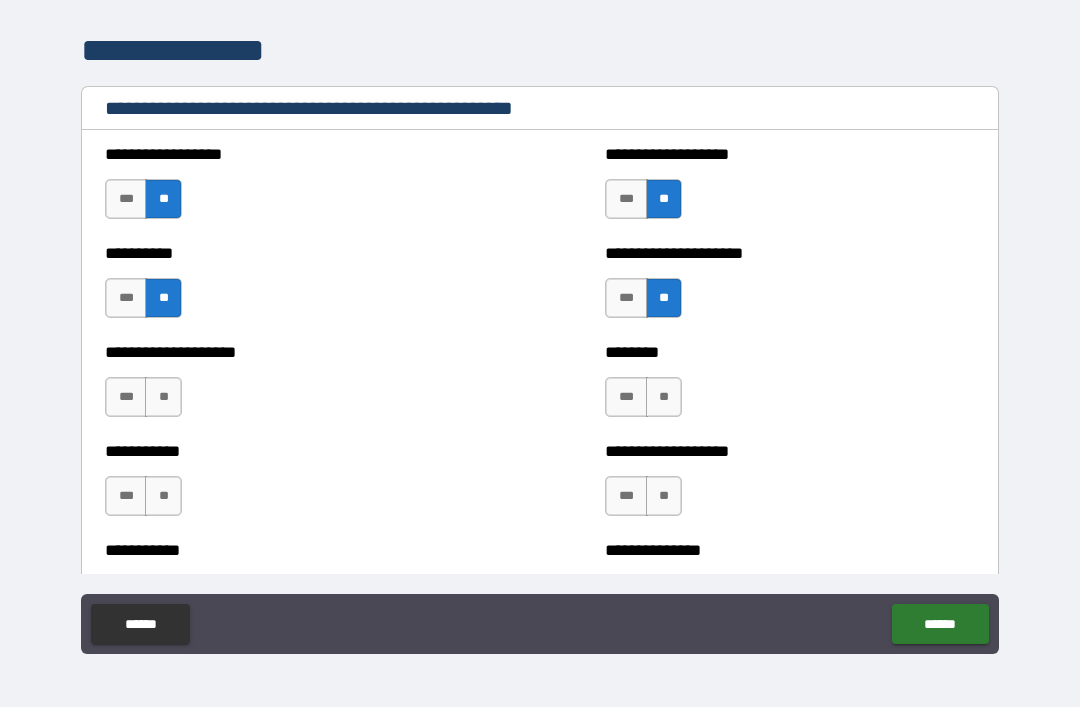 click on "**" at bounding box center (163, 397) 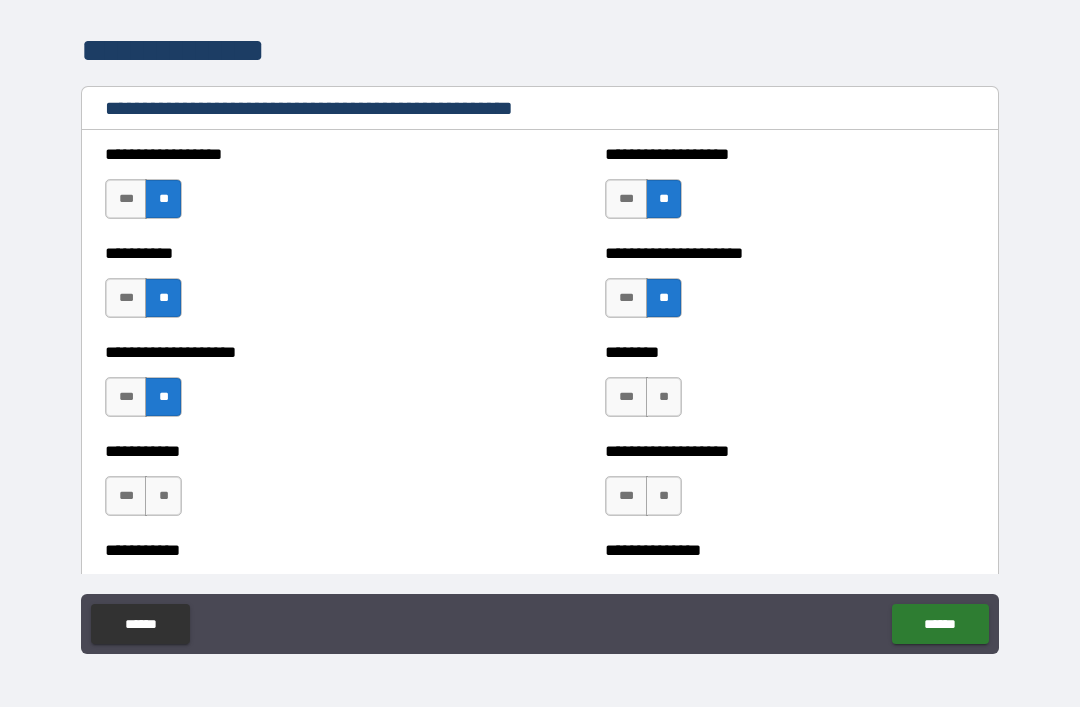 click on "**" at bounding box center (163, 496) 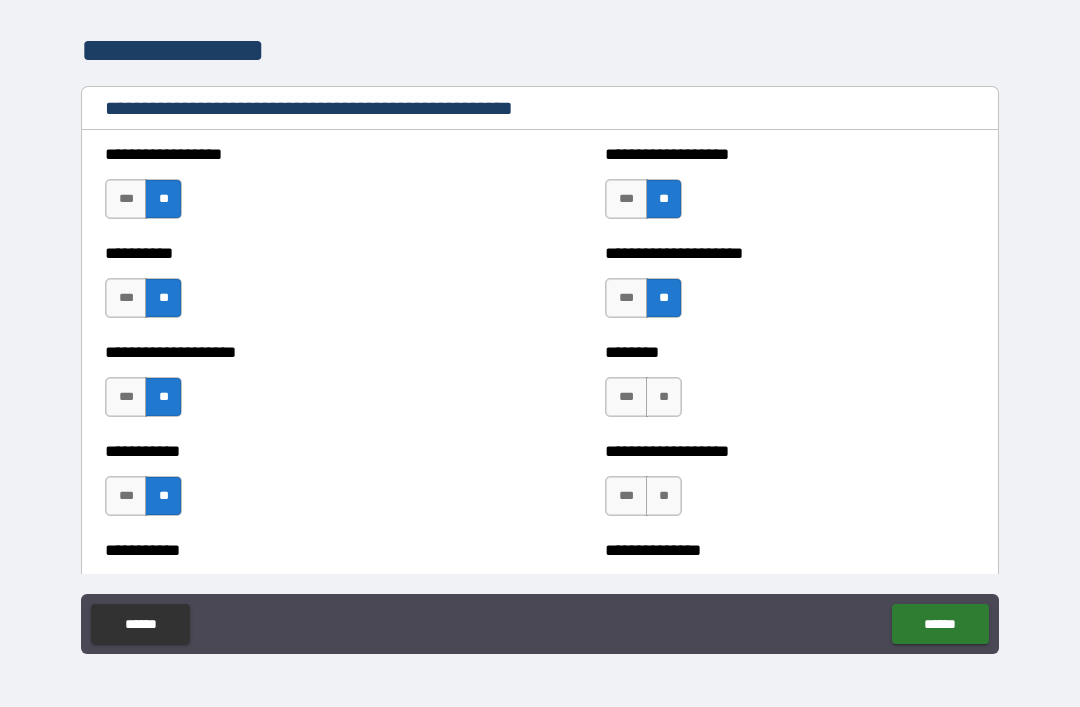 click on "**" at bounding box center (664, 397) 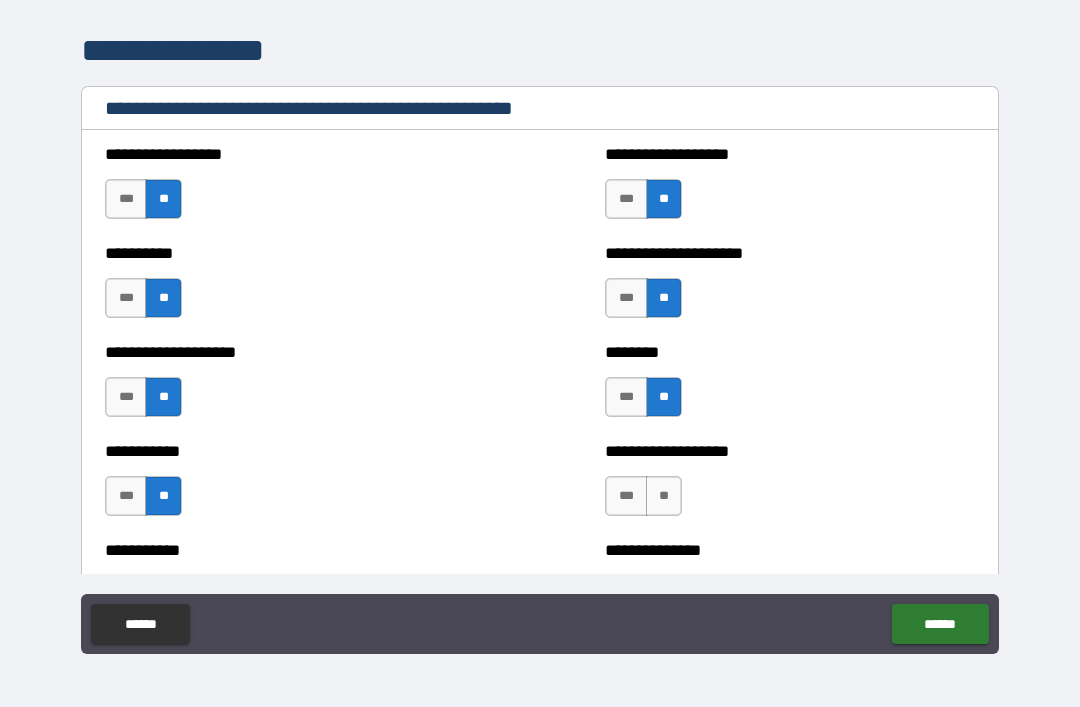click on "**" at bounding box center [664, 496] 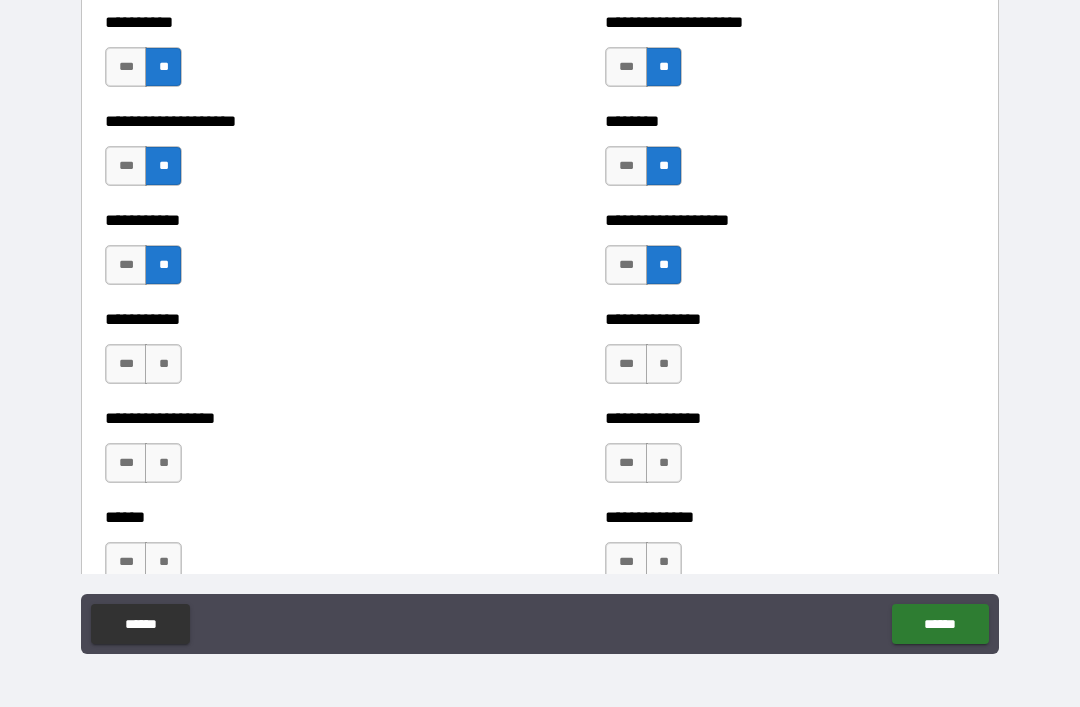 scroll, scrollTop: 2490, scrollLeft: 0, axis: vertical 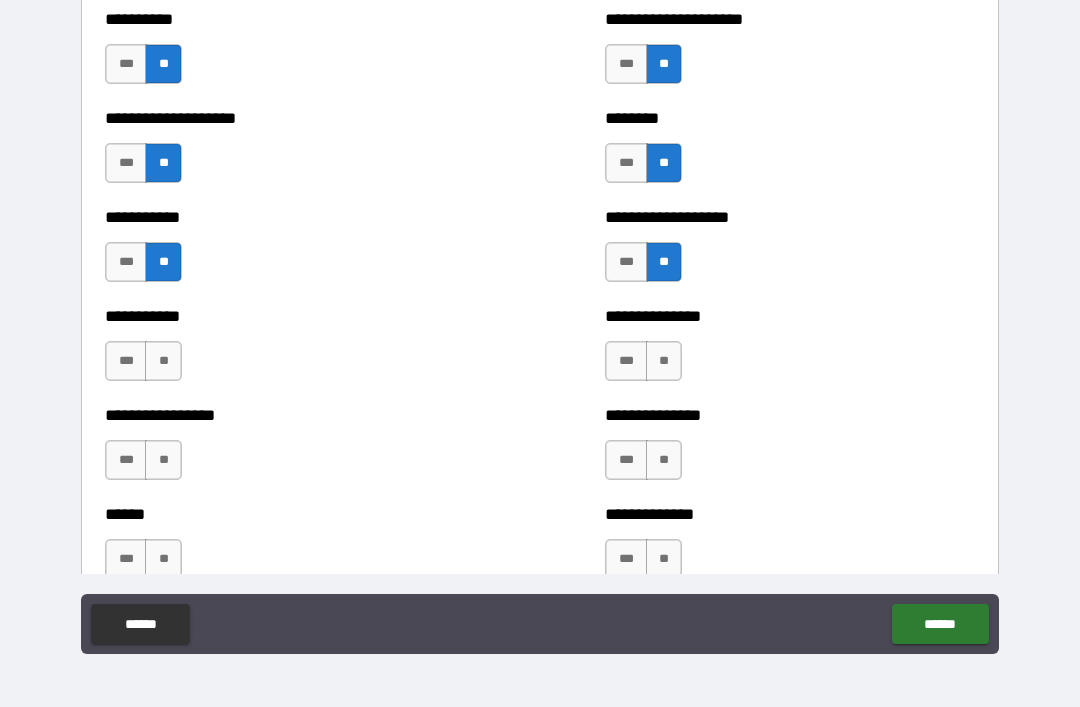 click on "**" at bounding box center [163, 361] 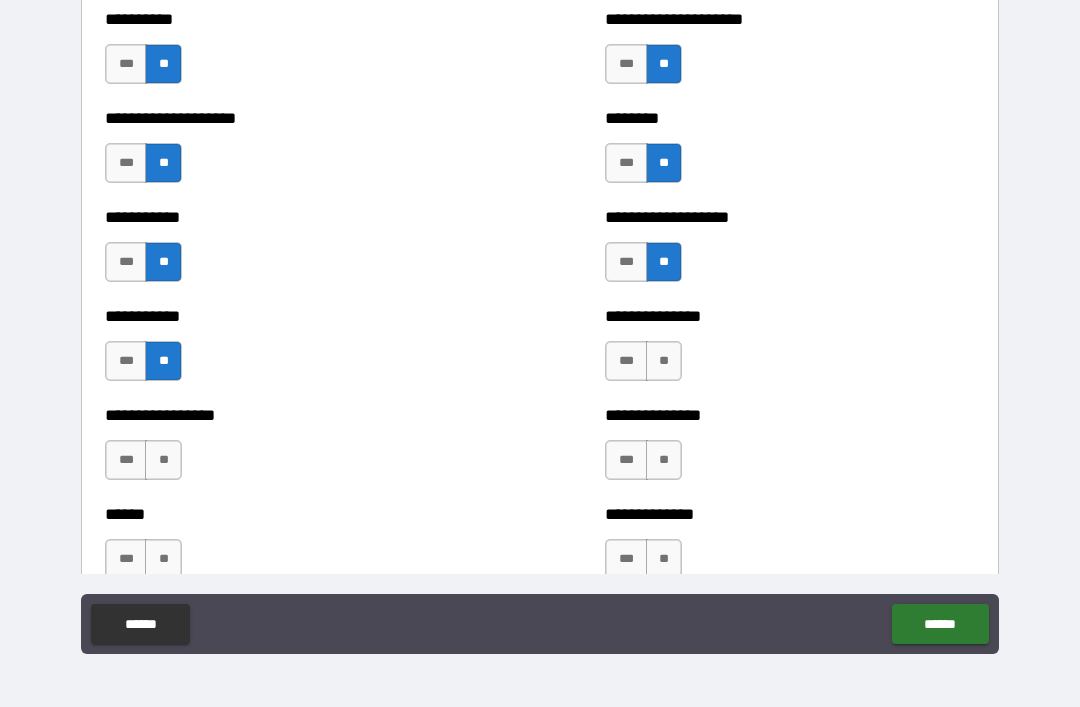 click on "**" at bounding box center (163, 460) 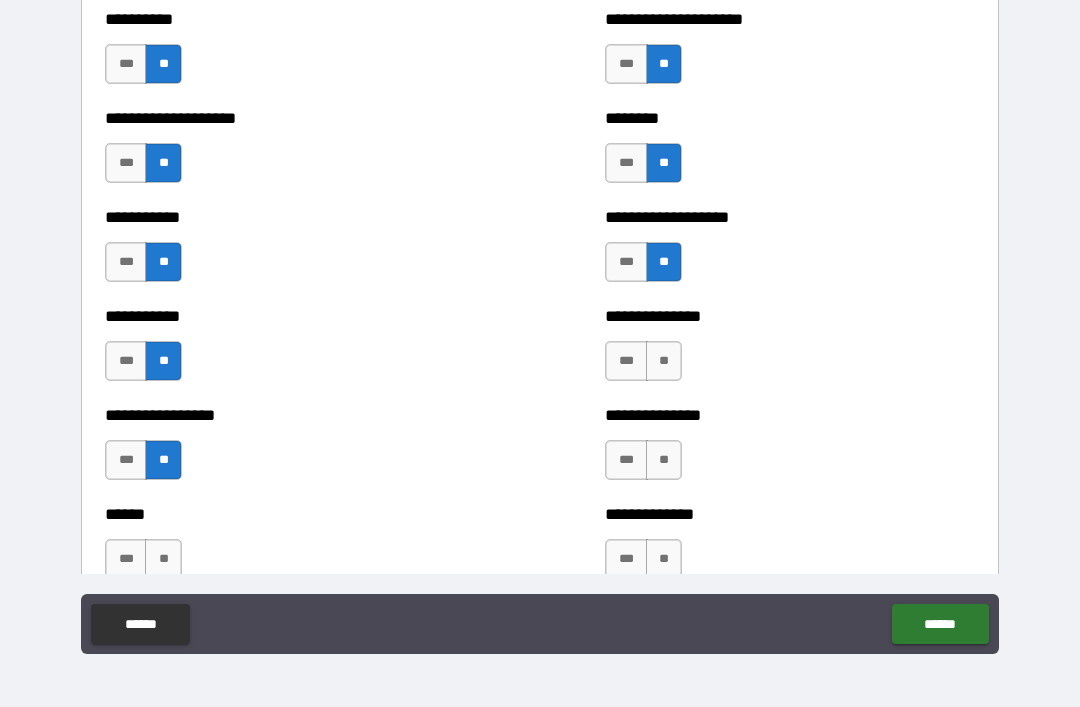 click on "**" at bounding box center (163, 559) 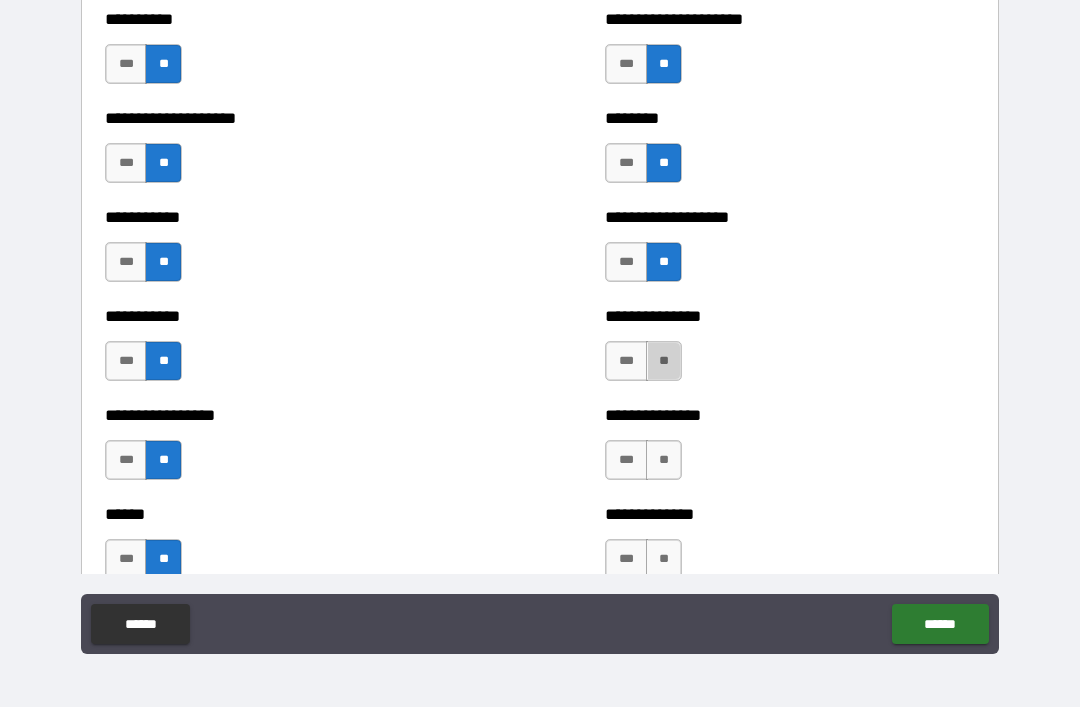 click on "**" at bounding box center (664, 361) 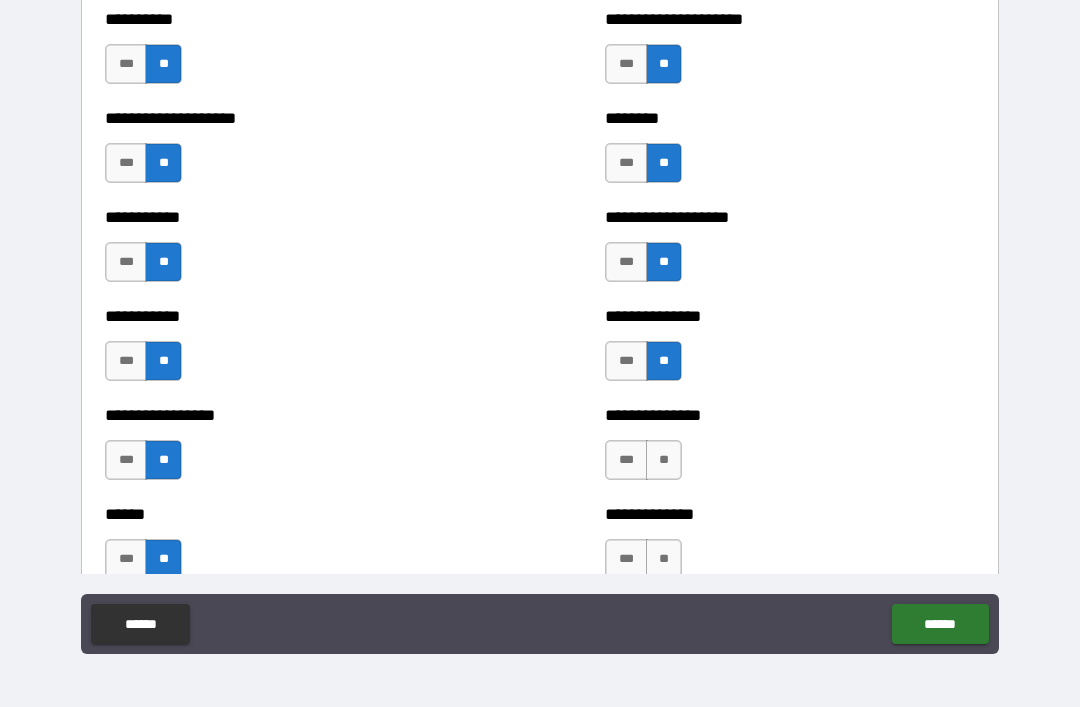 click on "**" at bounding box center [664, 460] 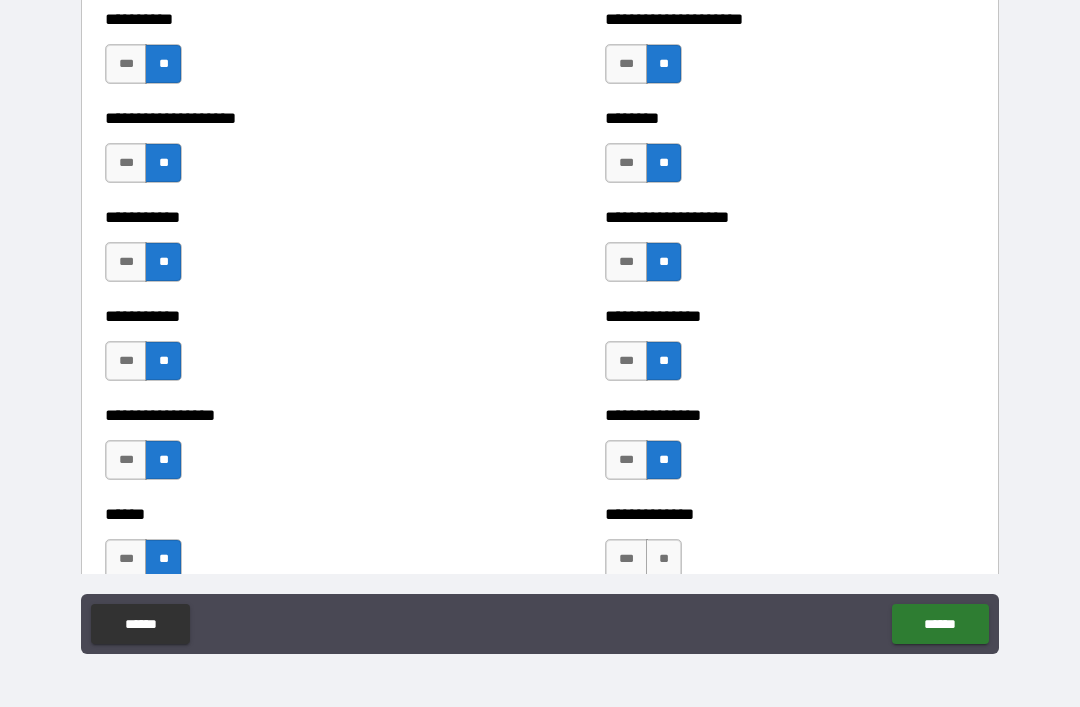click on "**" at bounding box center (664, 559) 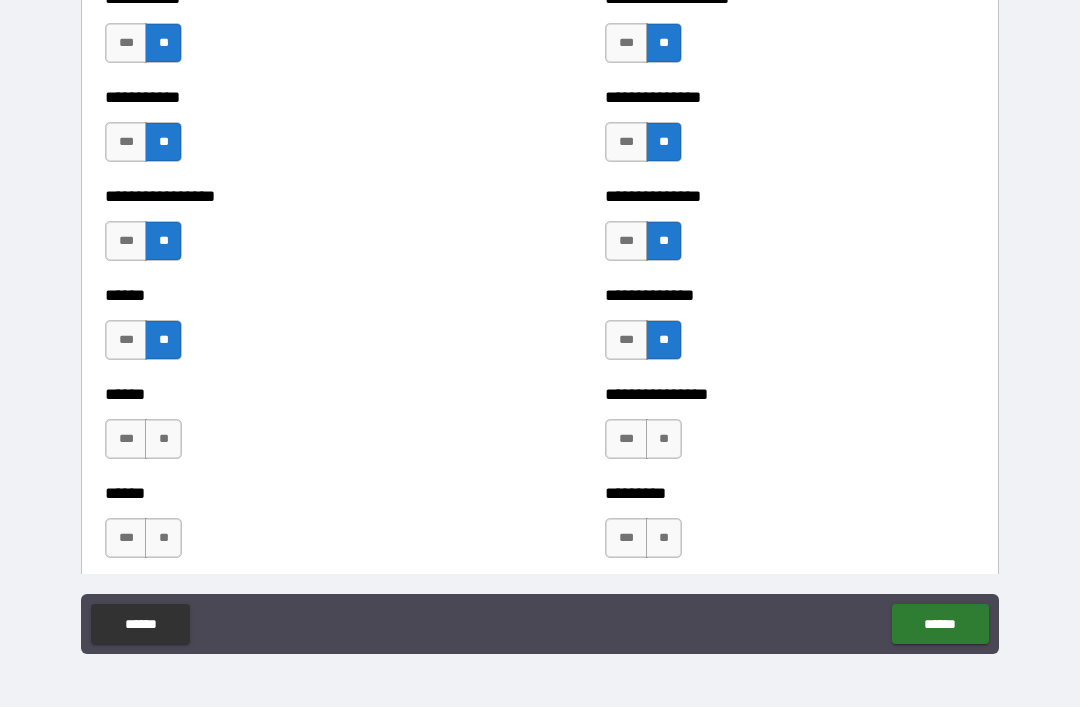 scroll, scrollTop: 2753, scrollLeft: 0, axis: vertical 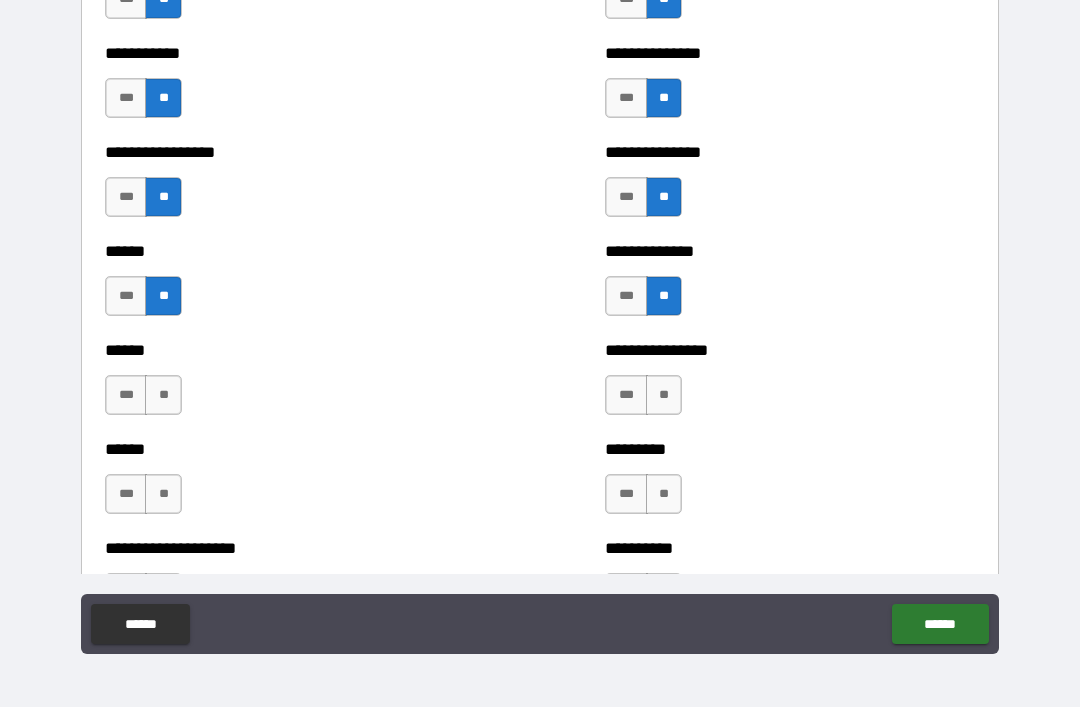 click on "**" at bounding box center (163, 395) 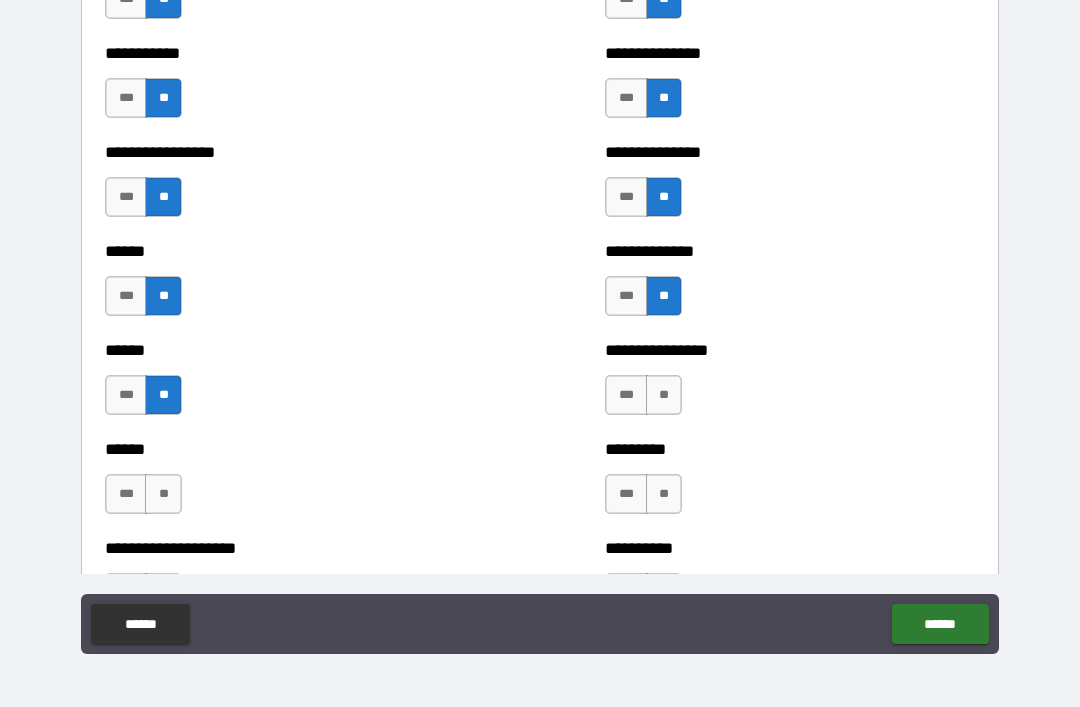 click on "**" at bounding box center (163, 494) 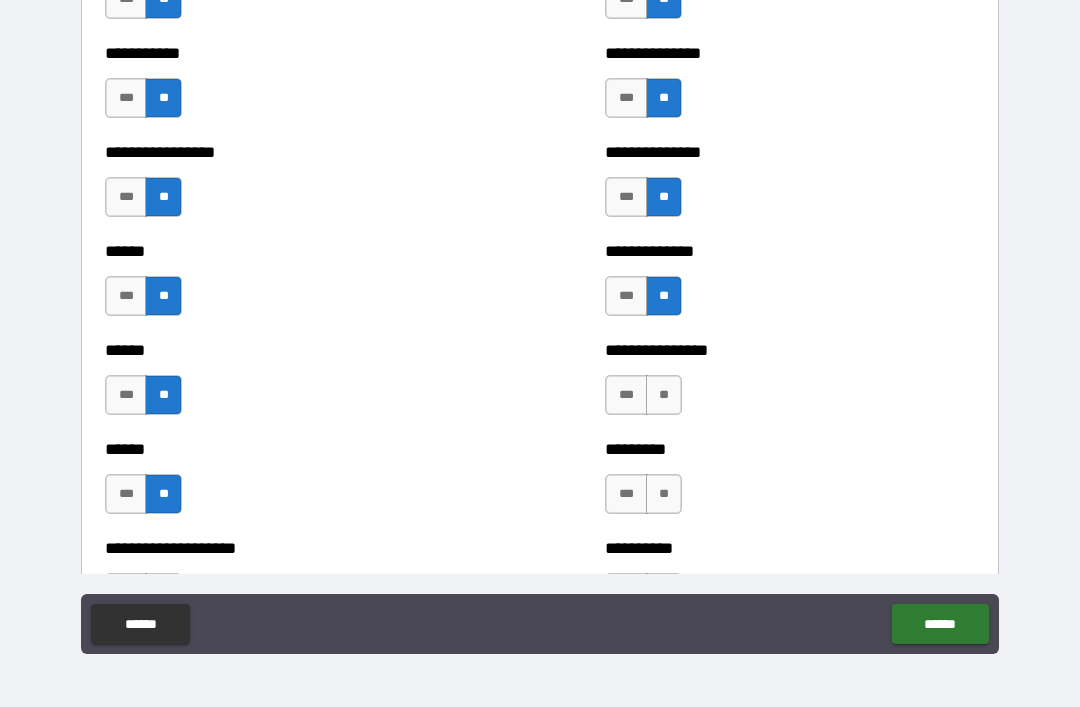 click on "**" at bounding box center [664, 395] 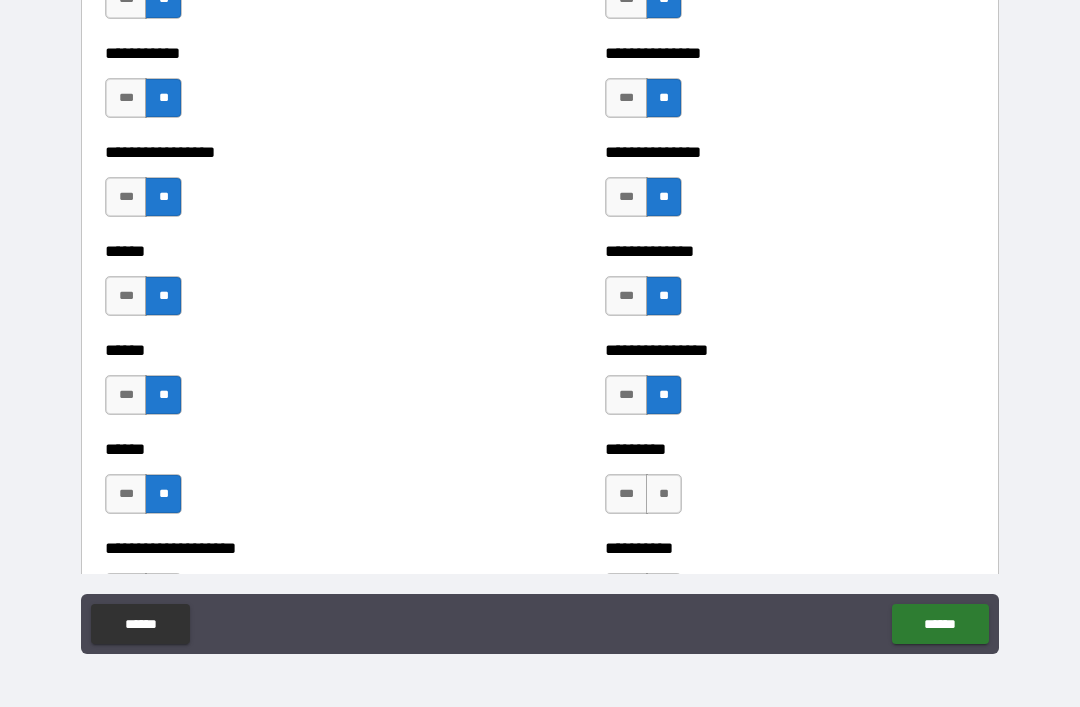 click on "**" at bounding box center (664, 494) 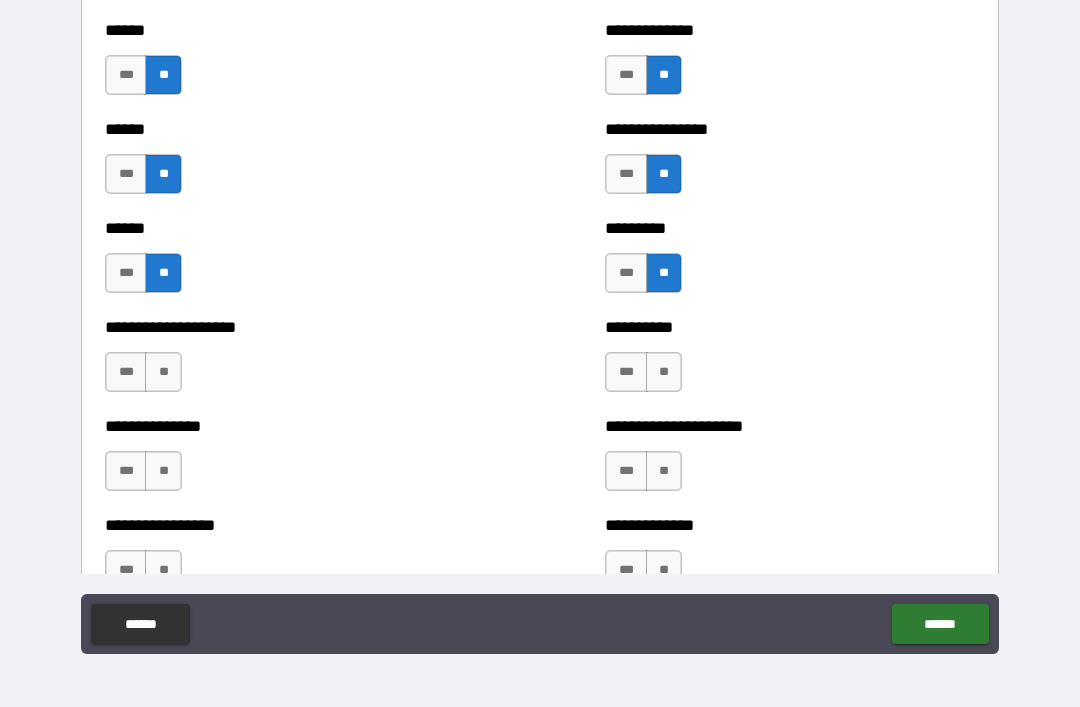 scroll, scrollTop: 2977, scrollLeft: 0, axis: vertical 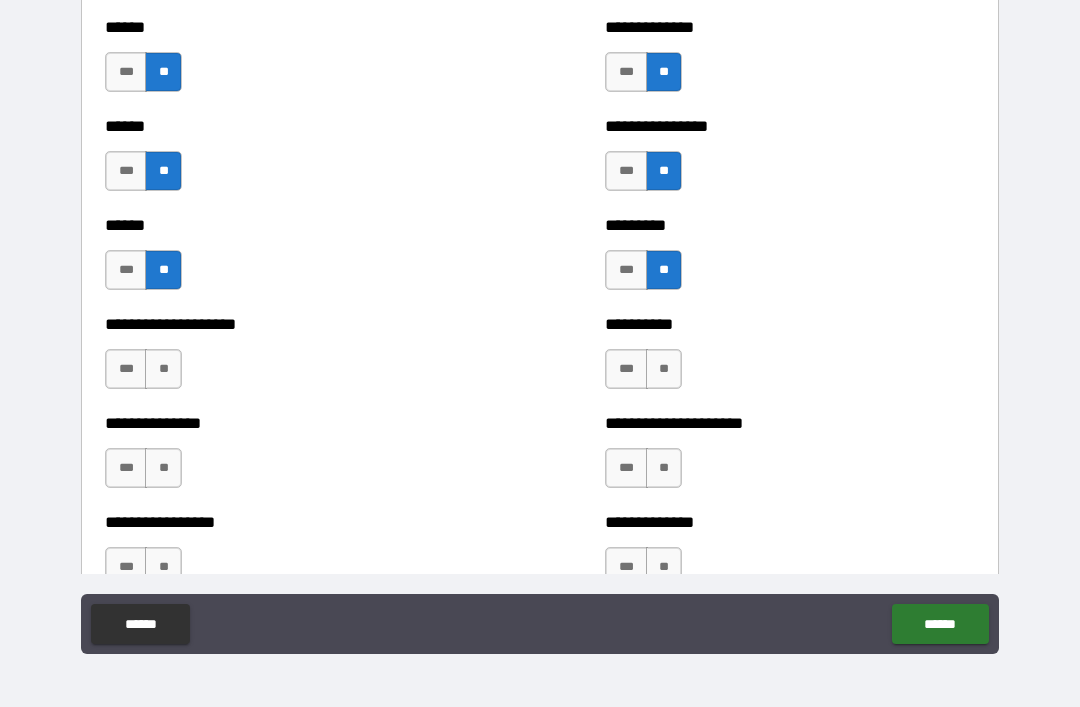 click on "**" at bounding box center (163, 369) 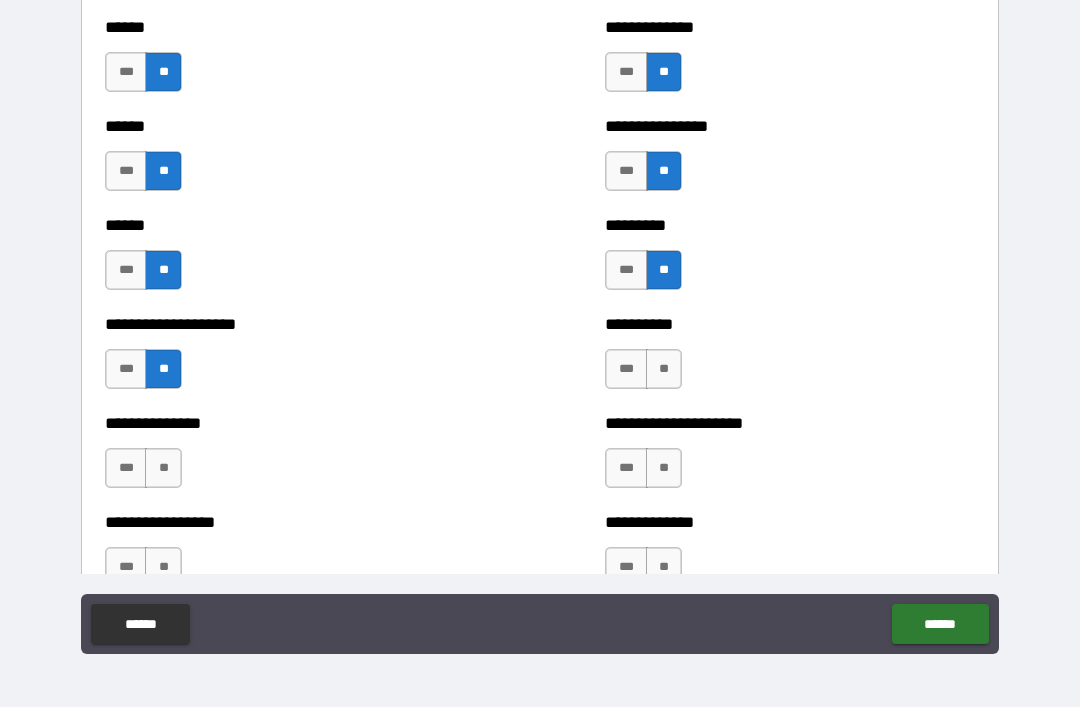 click on "**" at bounding box center (163, 468) 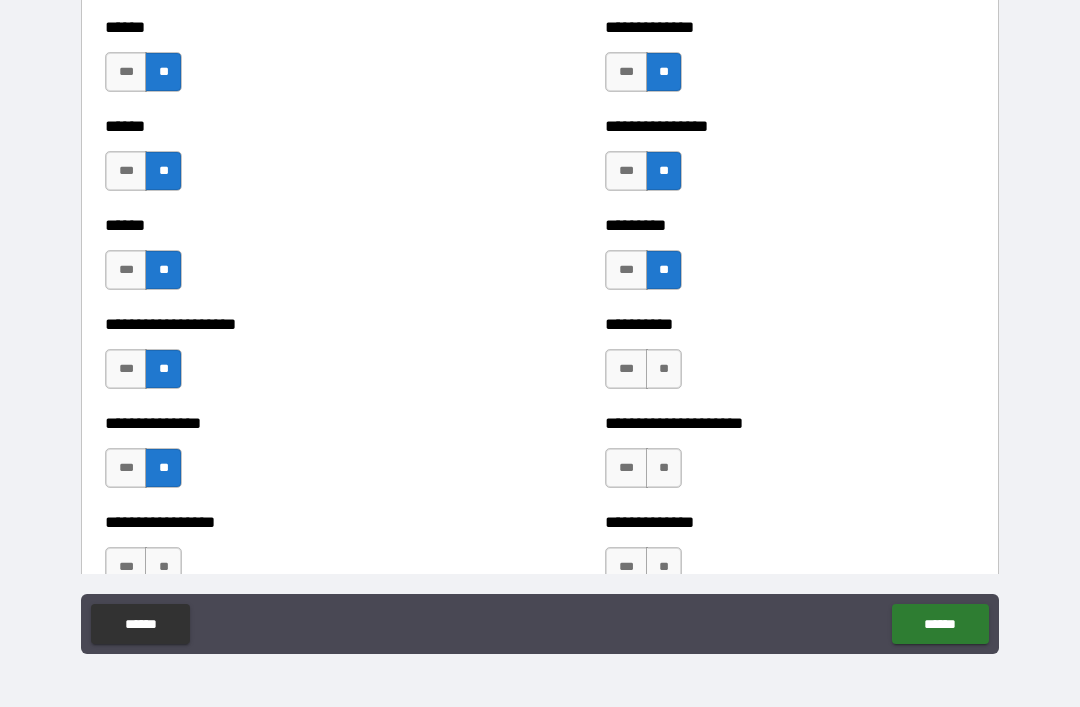 click on "**" at bounding box center [664, 369] 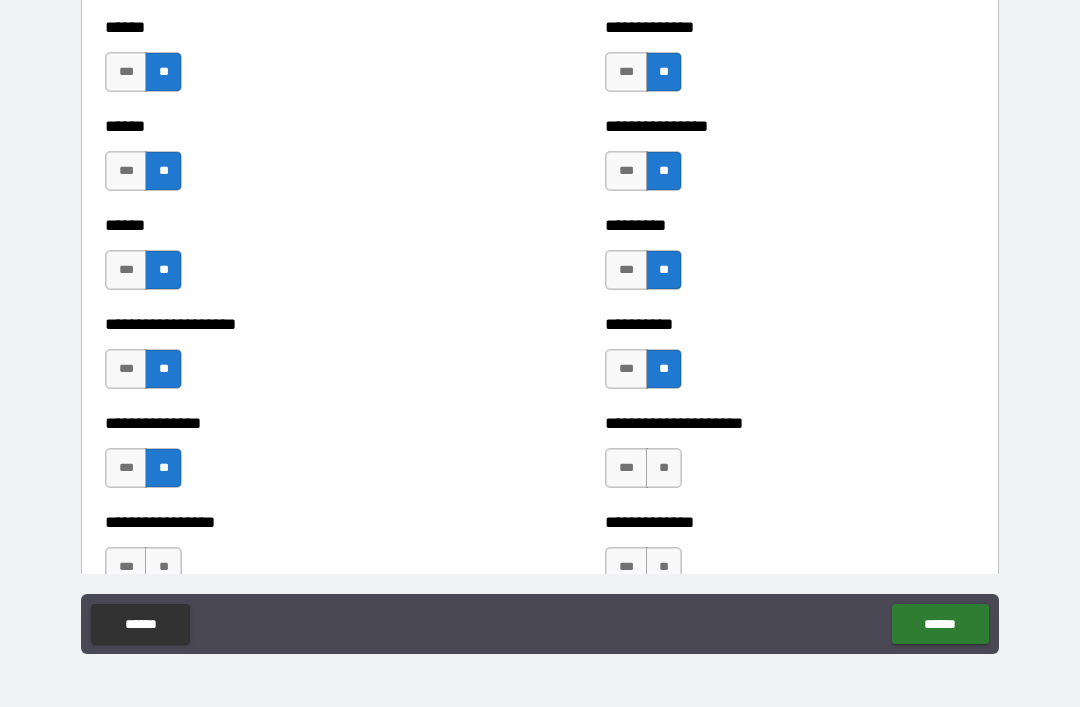 click on "**" at bounding box center (664, 468) 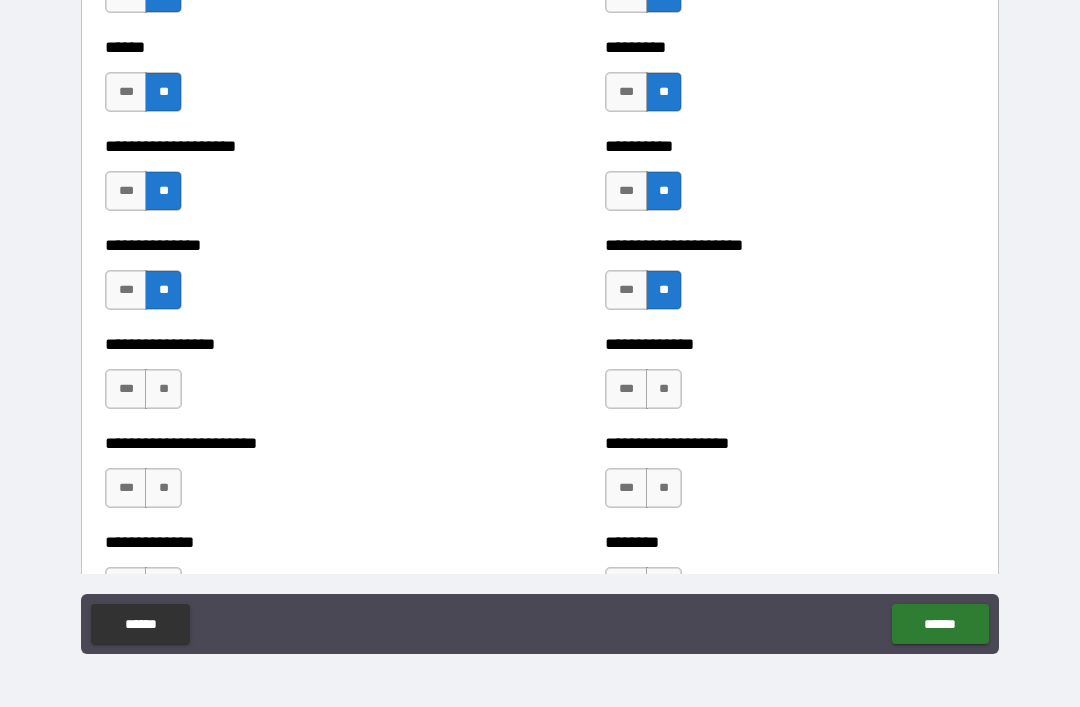 scroll, scrollTop: 3230, scrollLeft: 0, axis: vertical 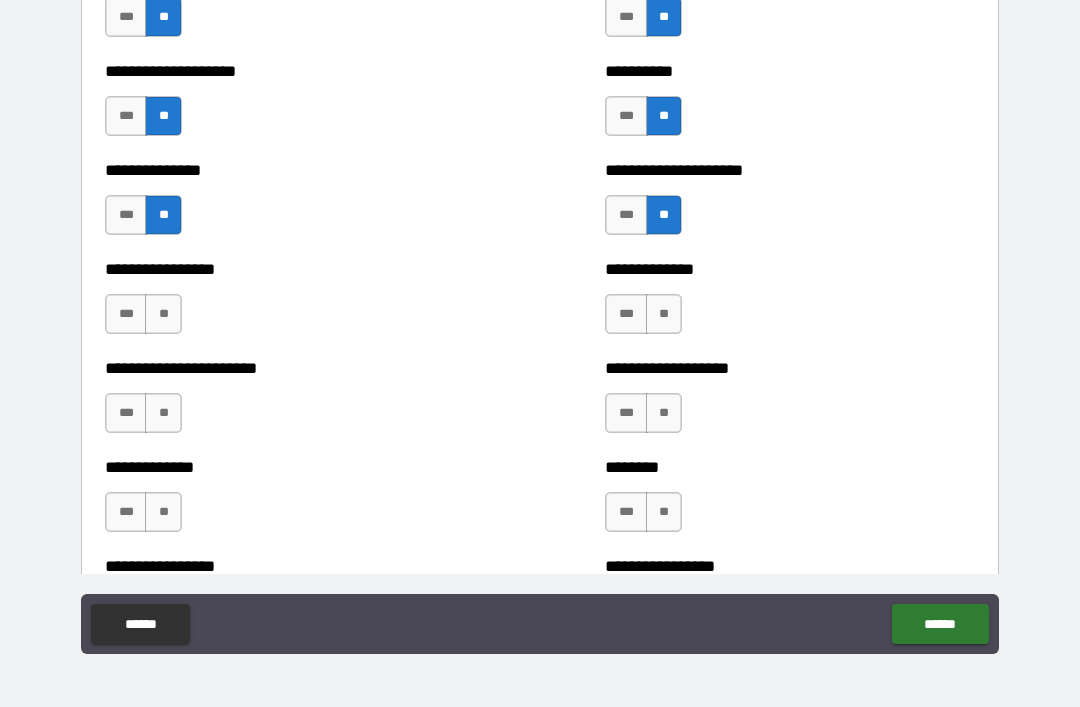 click on "**" at bounding box center [664, 314] 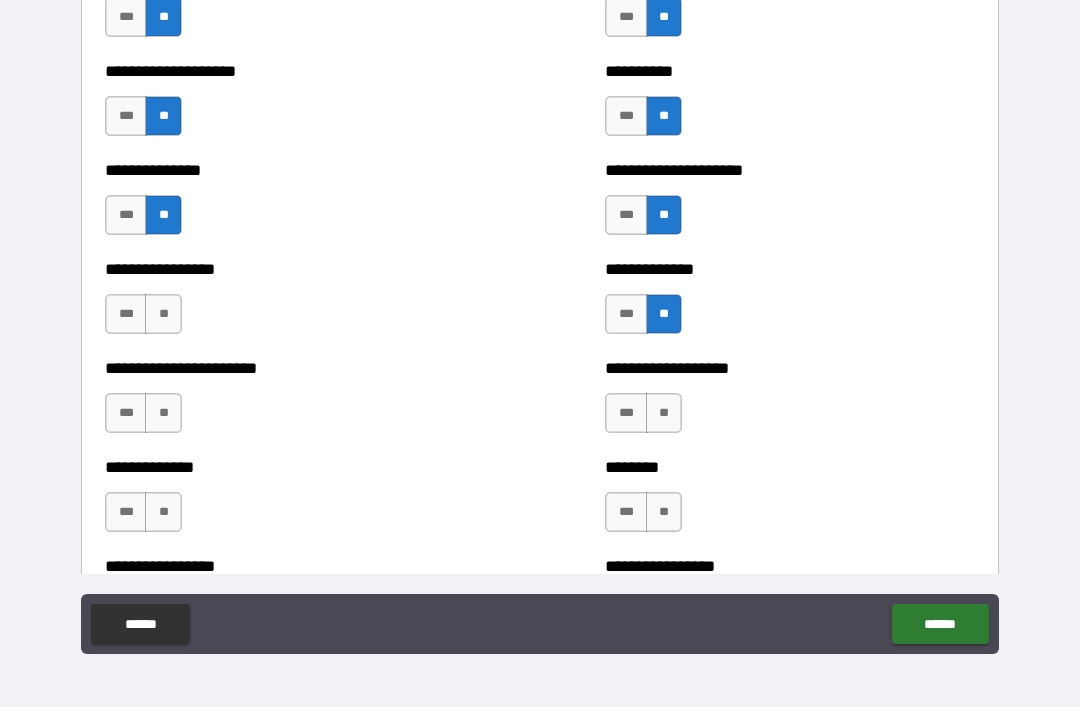 click on "**" at bounding box center (664, 413) 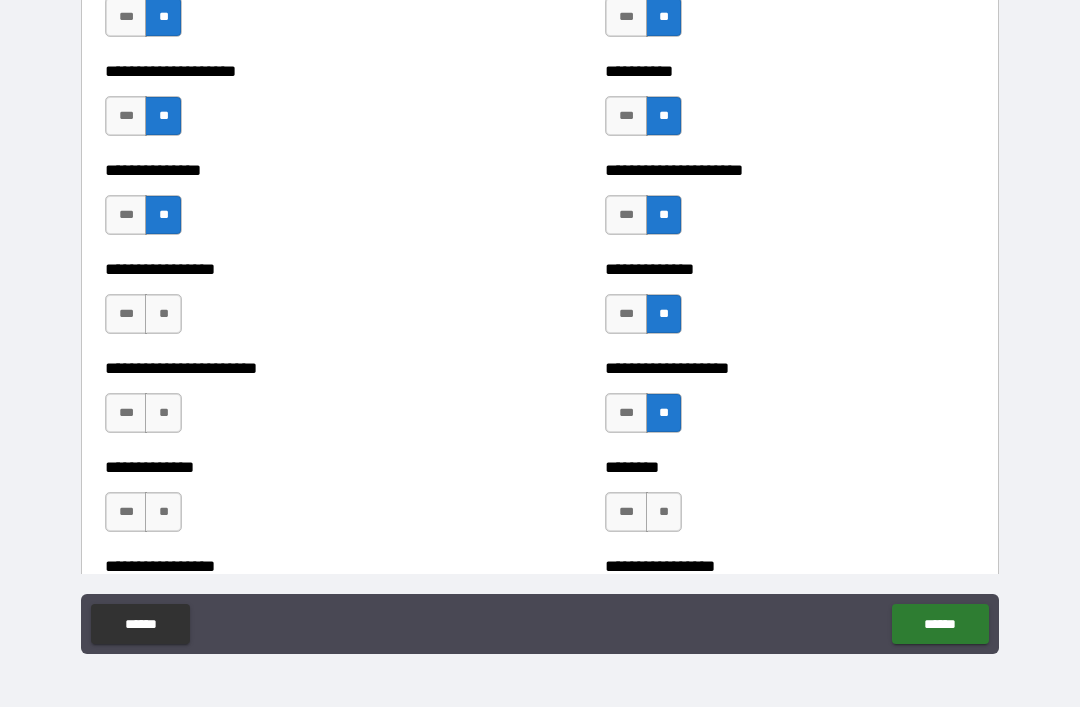 click on "**" at bounding box center [163, 314] 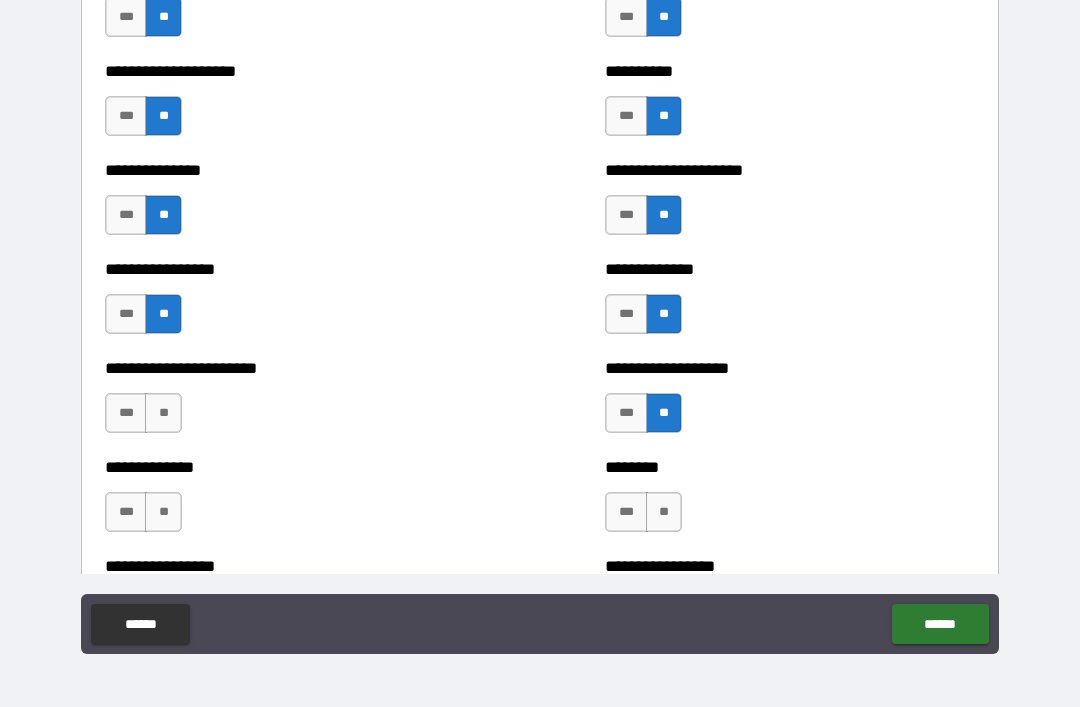 click on "**" at bounding box center (163, 413) 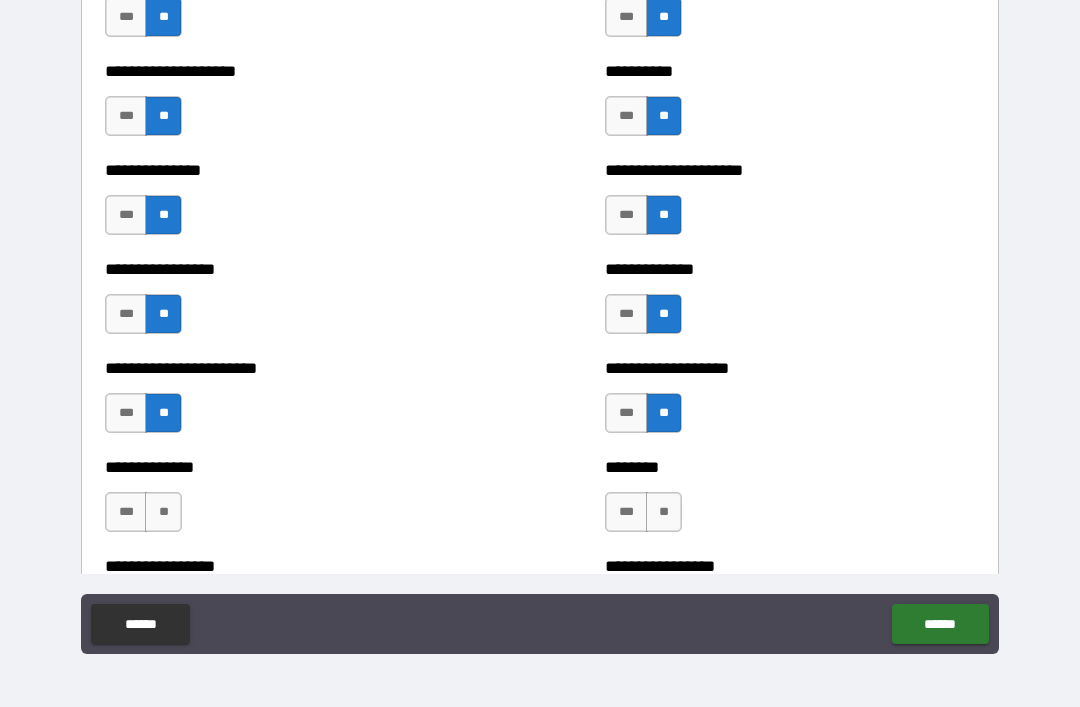click on "**" at bounding box center [163, 512] 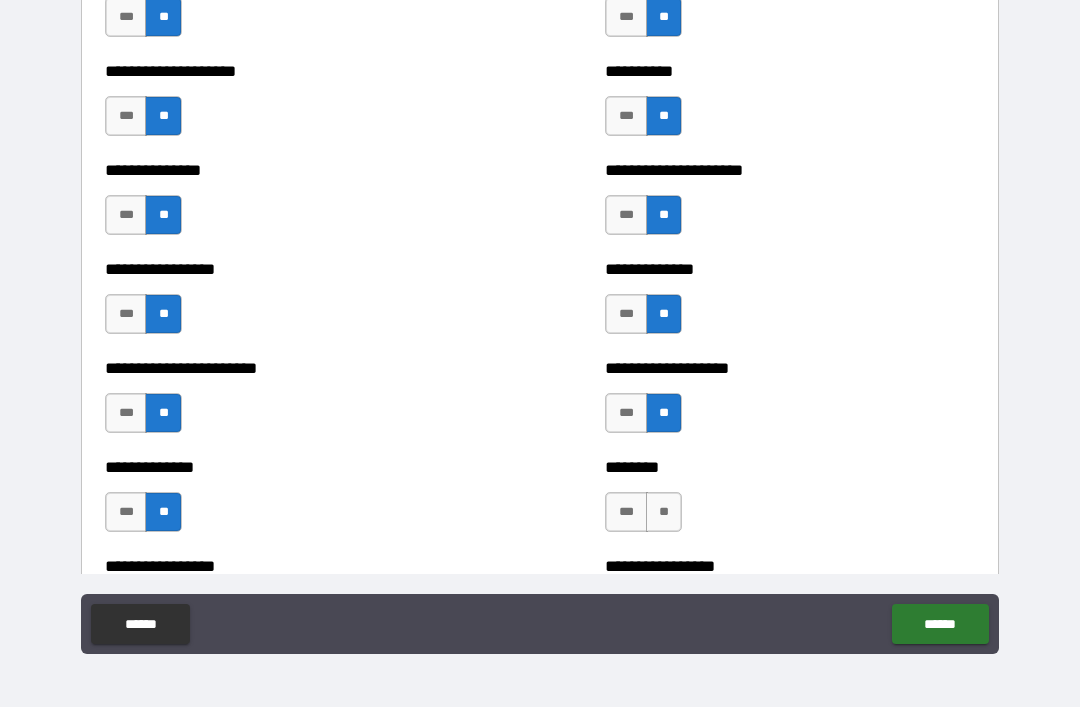 click on "**" at bounding box center [664, 512] 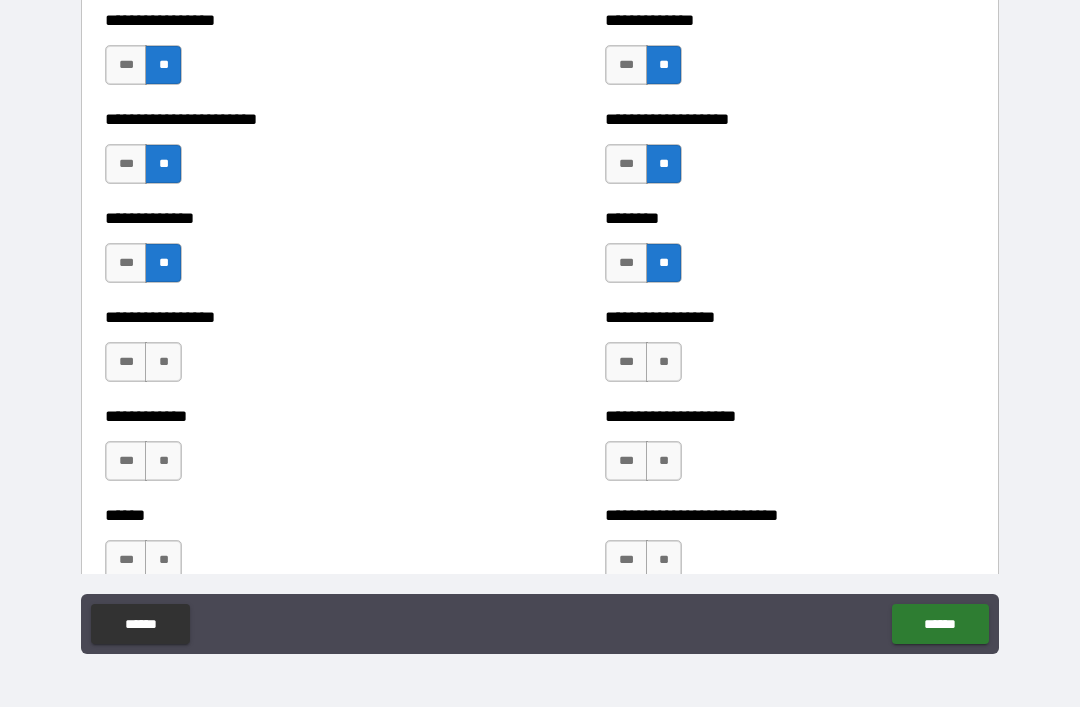 scroll, scrollTop: 3494, scrollLeft: 0, axis: vertical 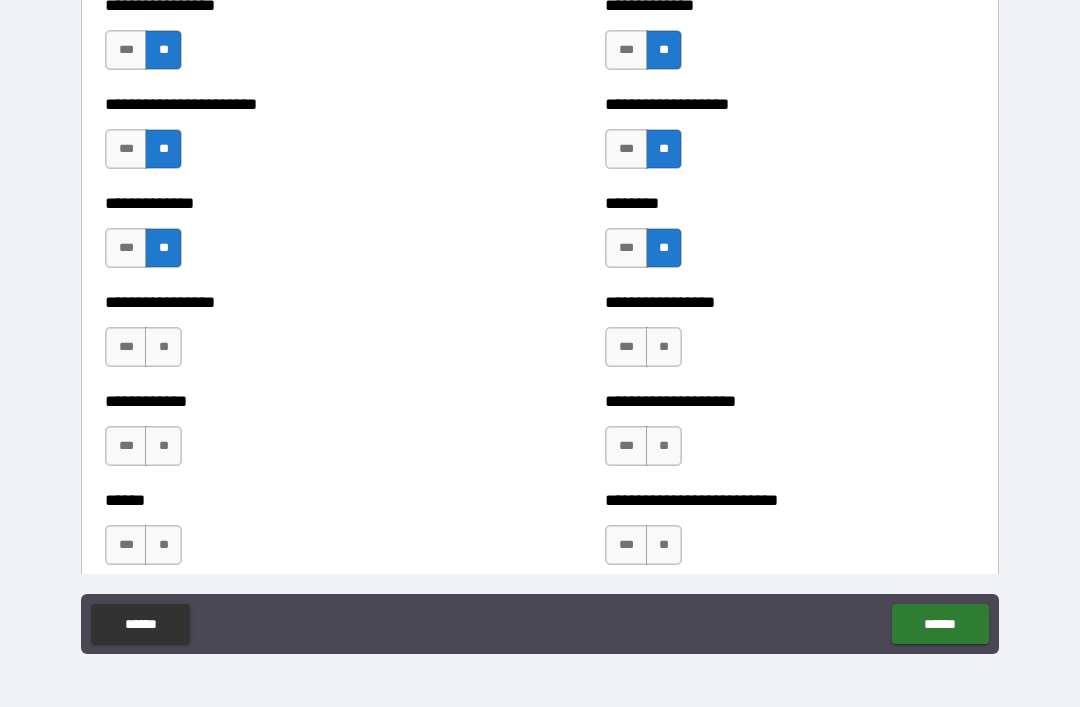 click on "**" at bounding box center (163, 347) 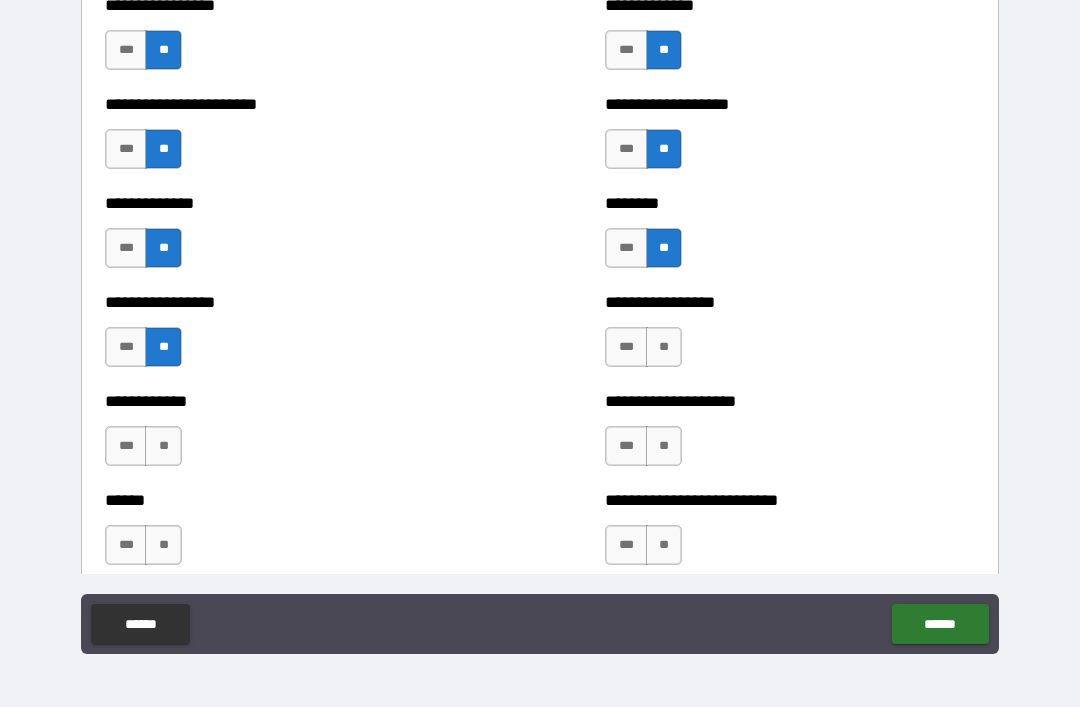 click on "**" at bounding box center (163, 446) 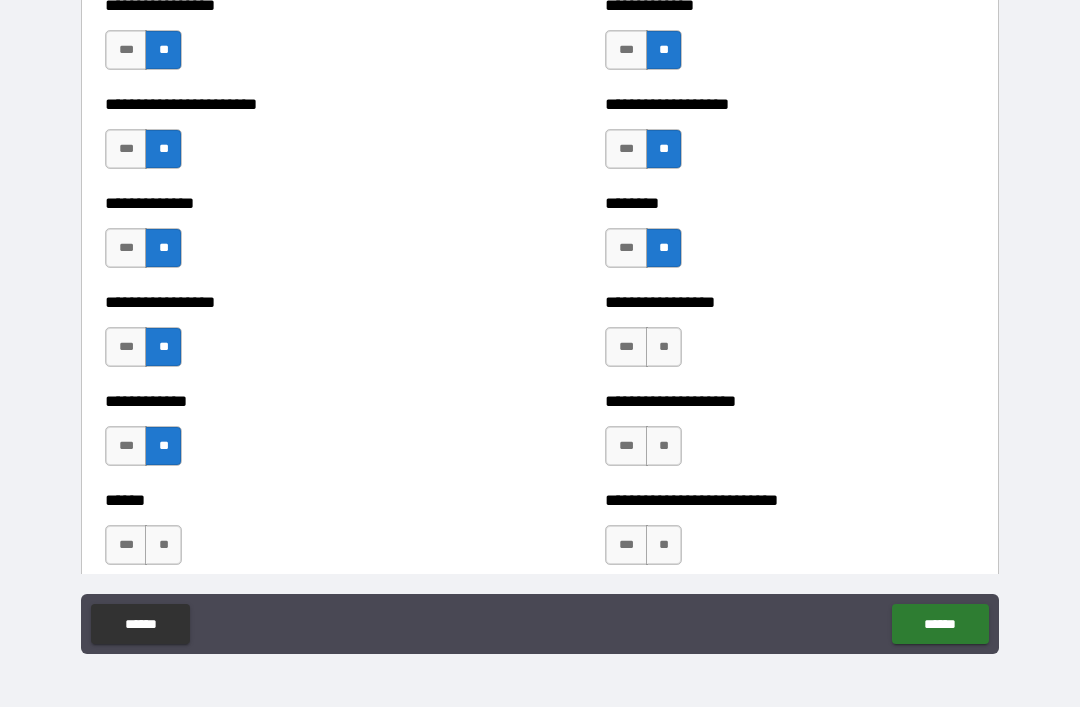 click on "**" at bounding box center [664, 347] 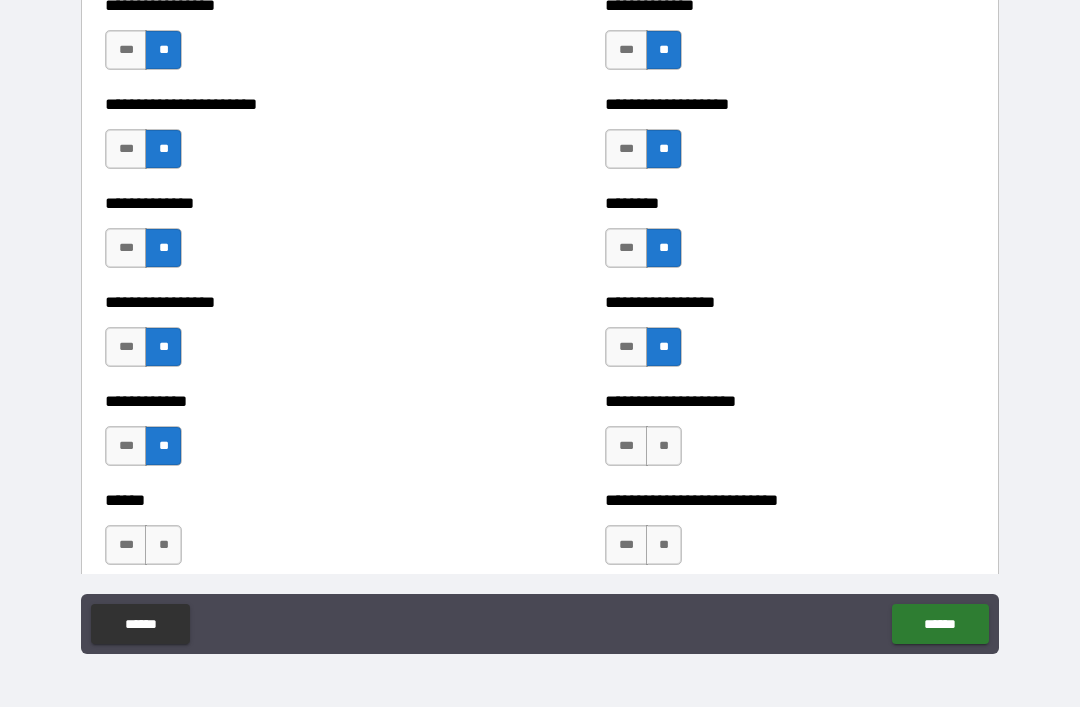 click on "**" at bounding box center (664, 446) 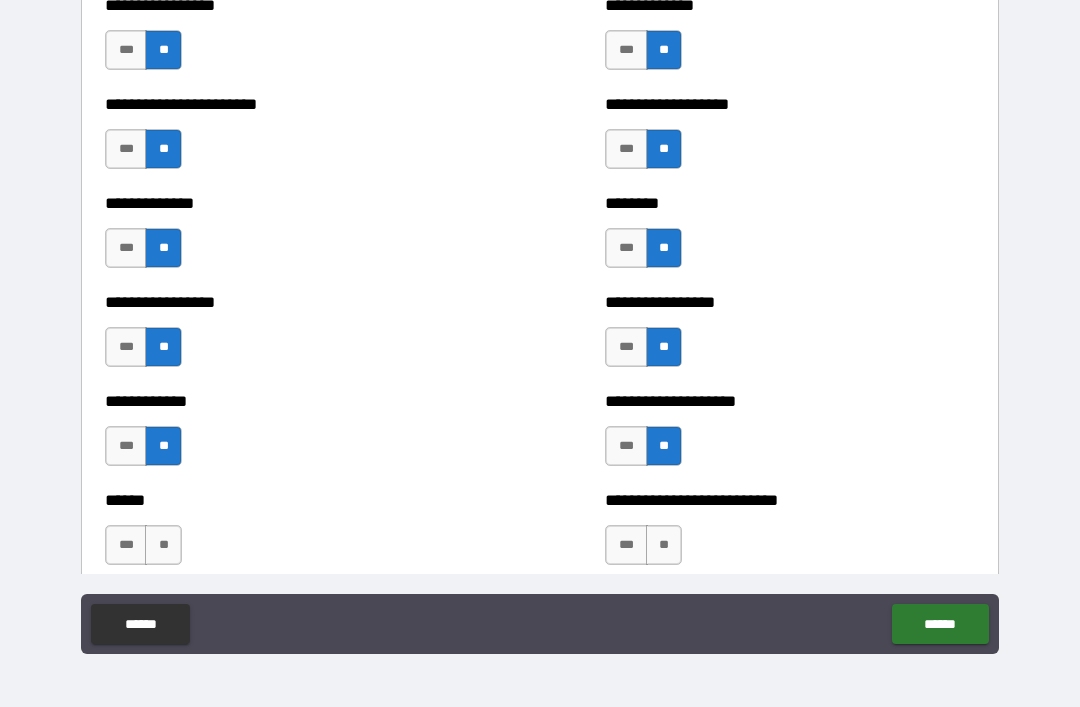 click on "**" at bounding box center (664, 545) 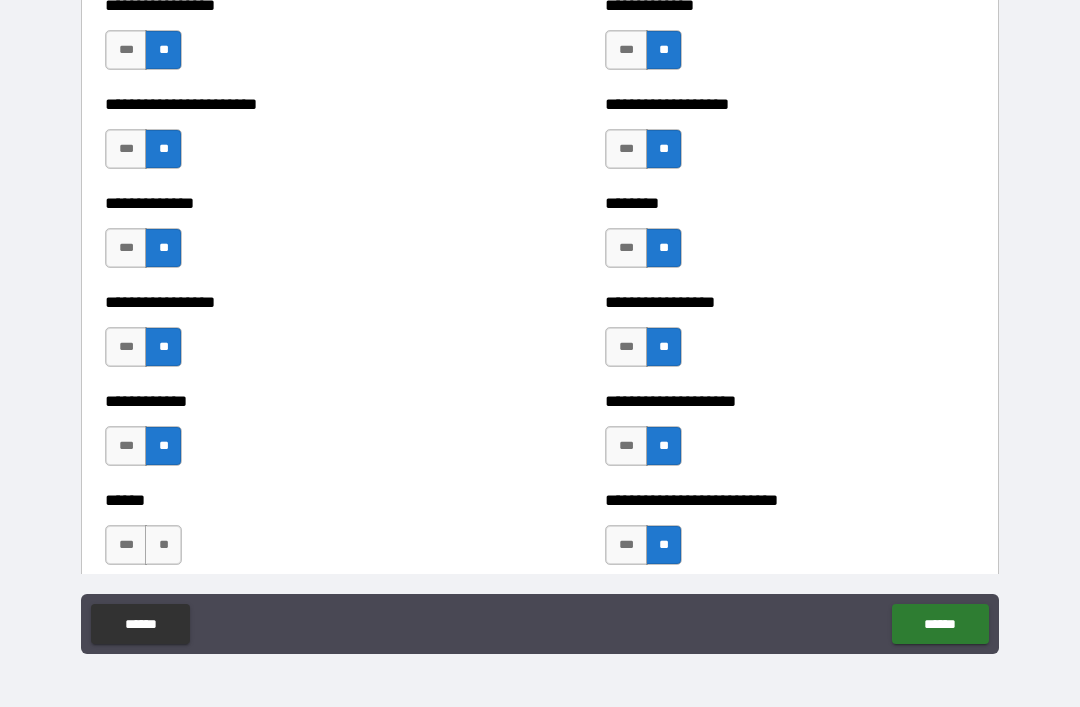 click on "**" at bounding box center [163, 545] 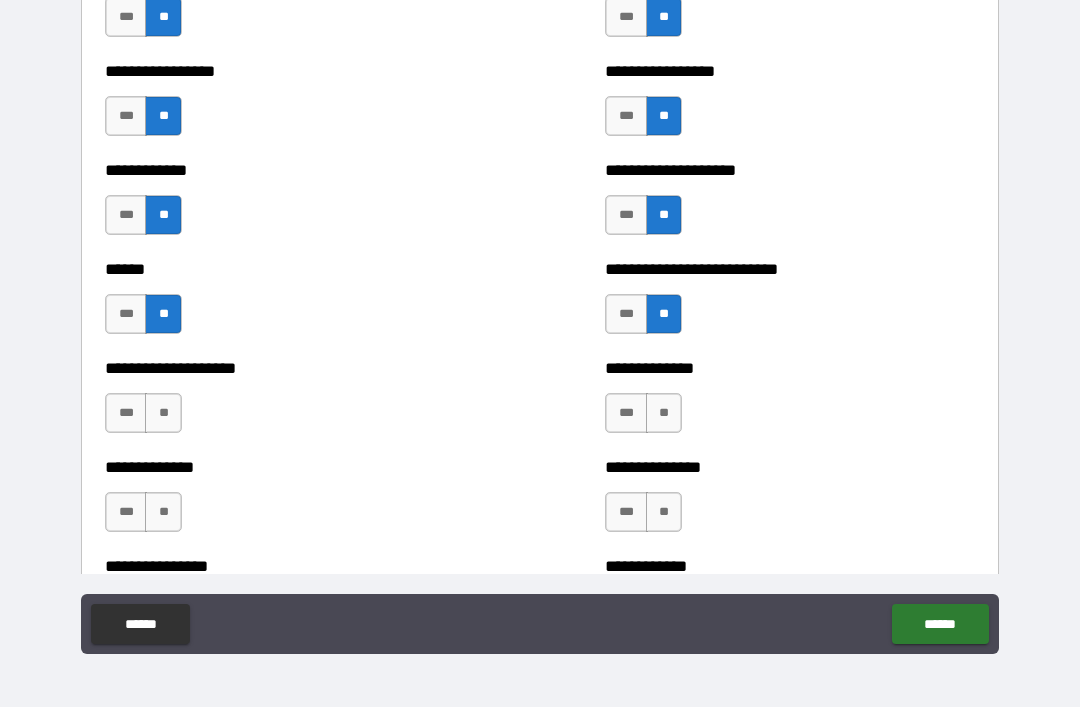 scroll, scrollTop: 3795, scrollLeft: 0, axis: vertical 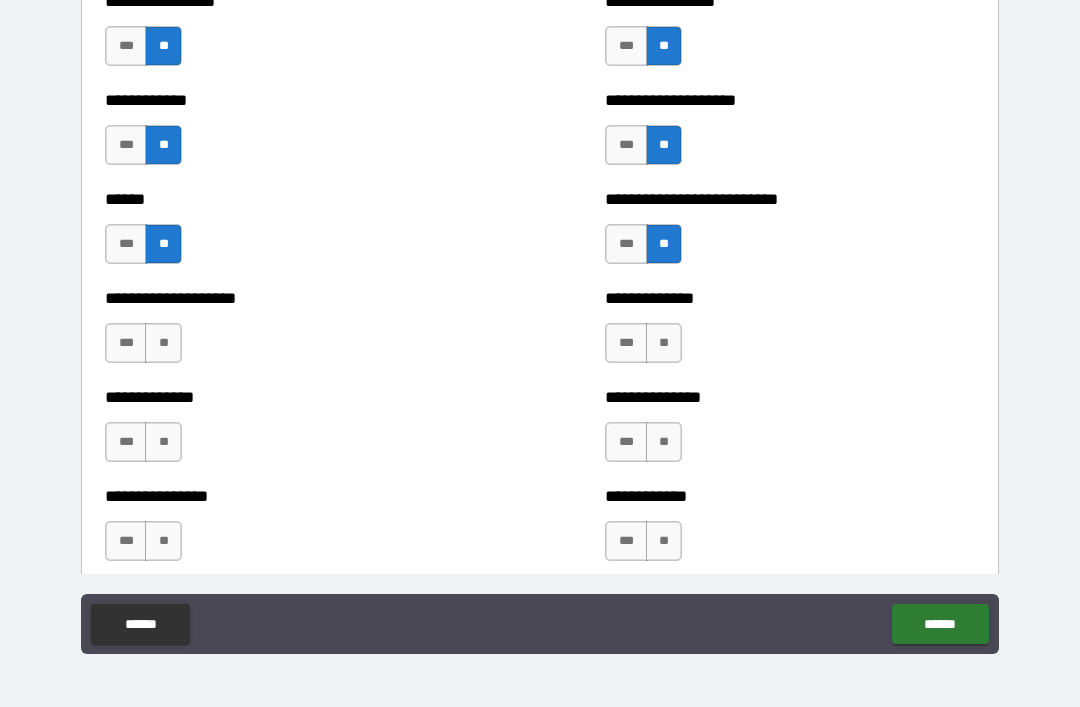 click on "**" at bounding box center [163, 343] 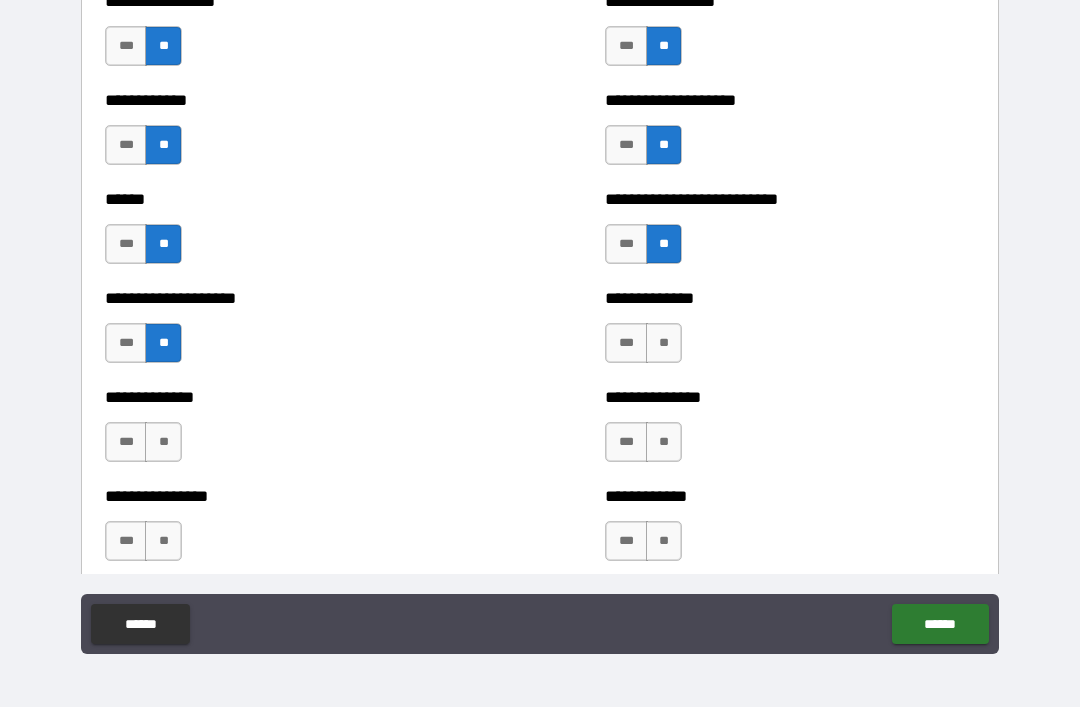 click on "**" at bounding box center [163, 442] 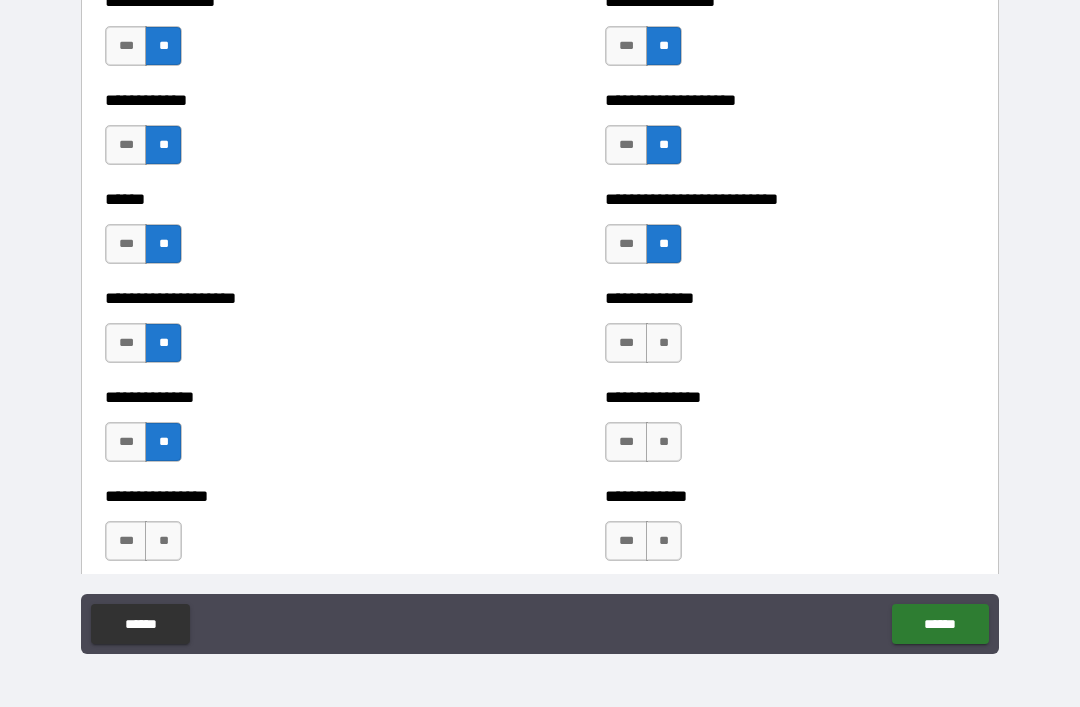 click on "**" at bounding box center [664, 343] 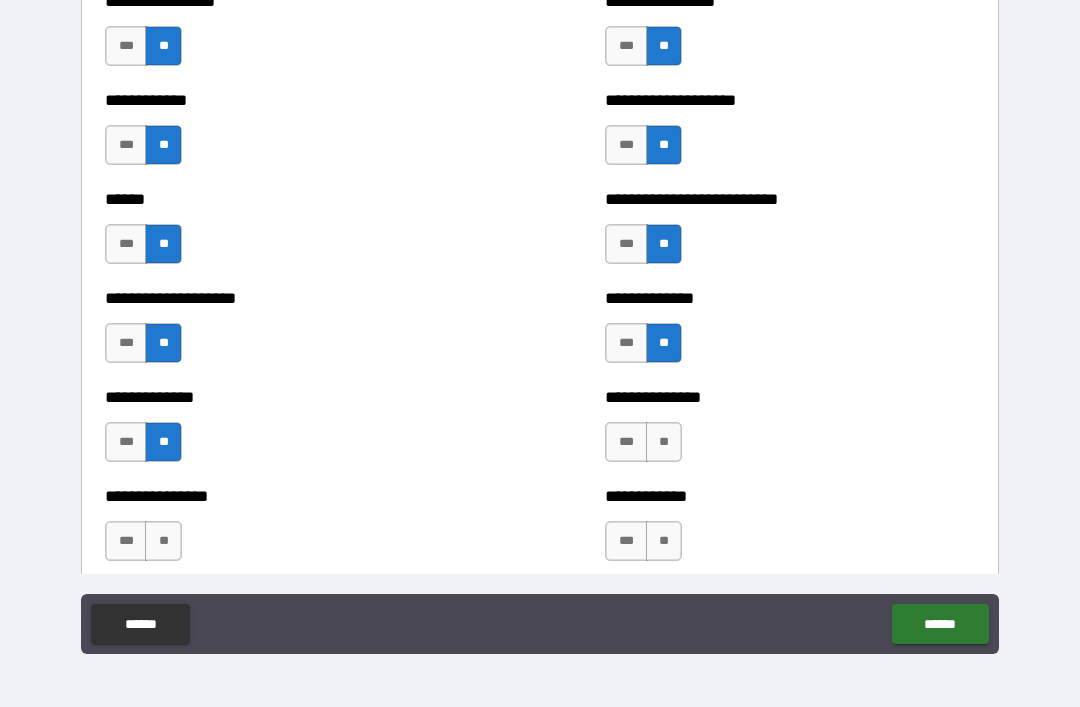 click on "**" at bounding box center (664, 442) 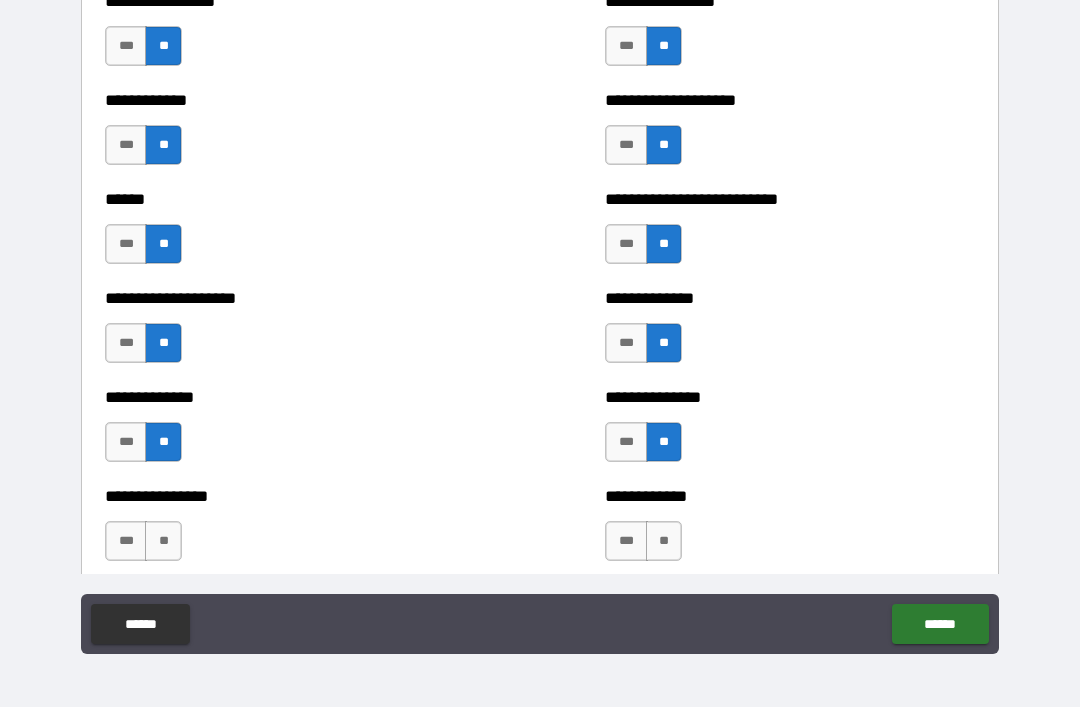 click on "**" at bounding box center (664, 541) 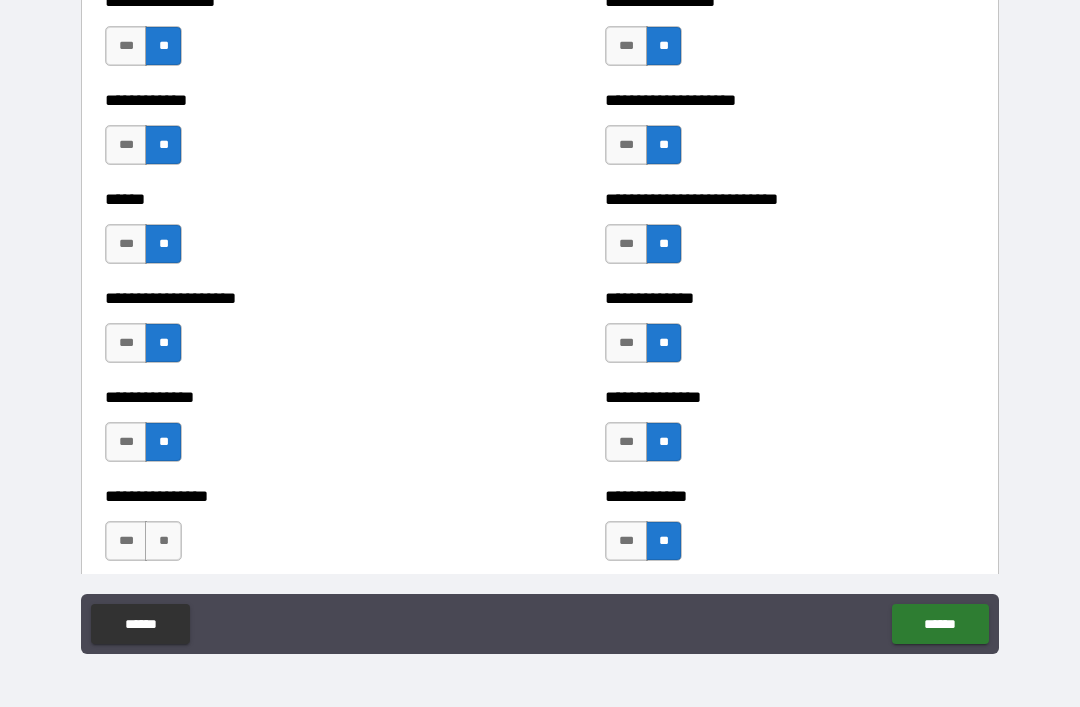 click on "**" at bounding box center [163, 541] 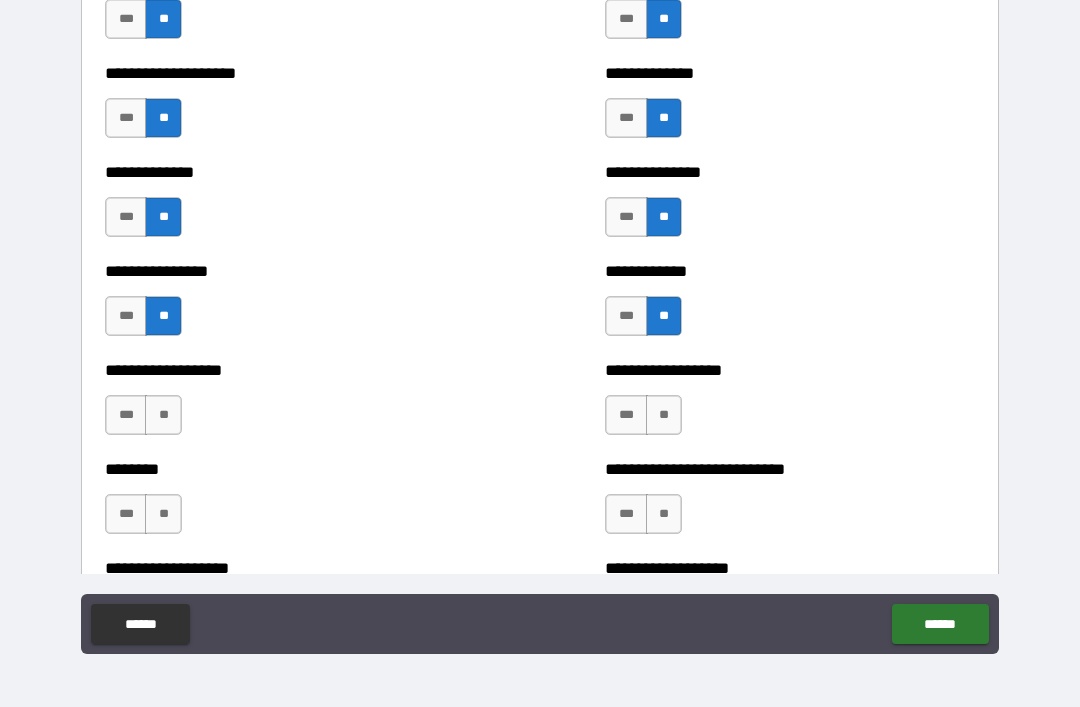 scroll, scrollTop: 4024, scrollLeft: 0, axis: vertical 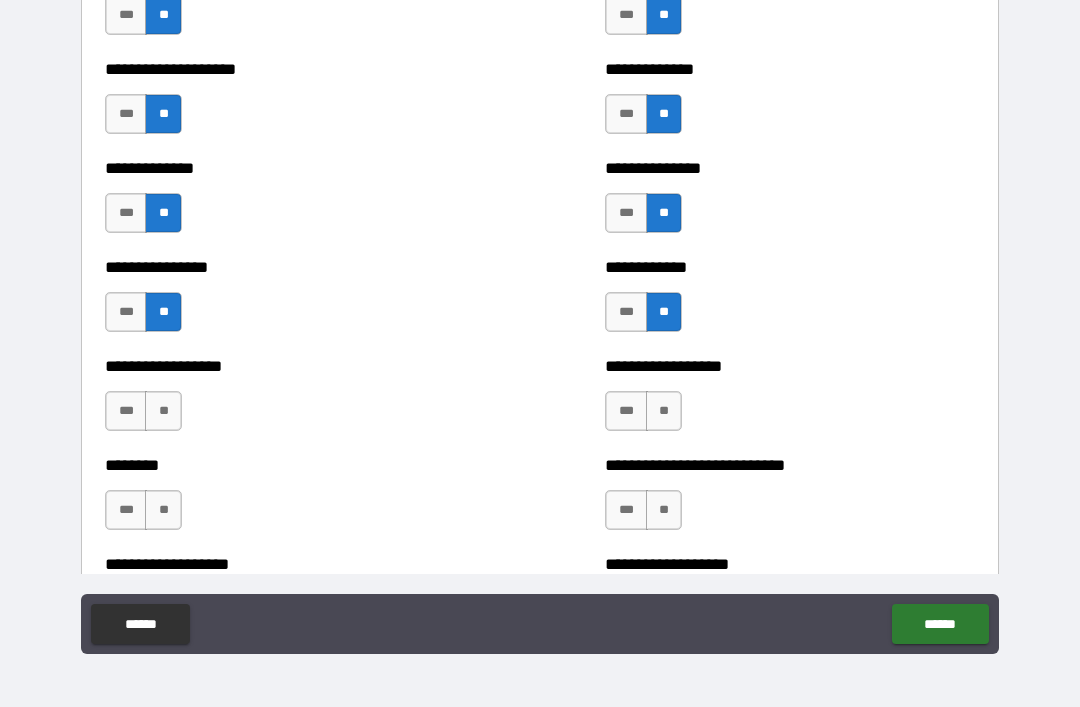 click on "**" at bounding box center (163, 411) 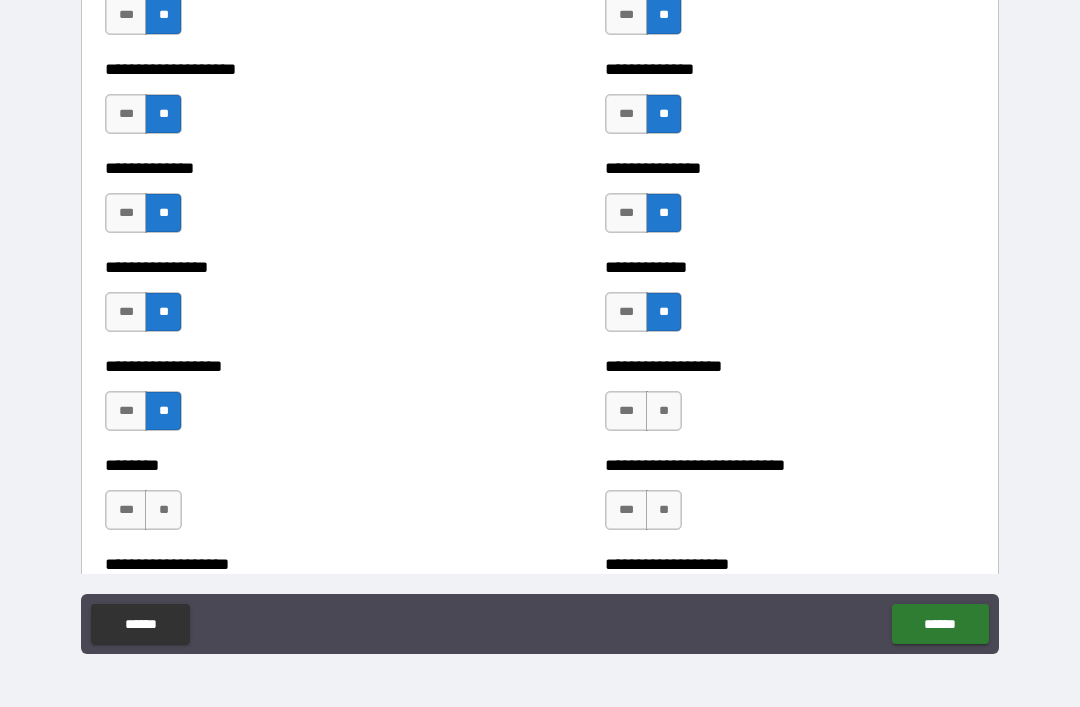 click on "**" at bounding box center (163, 510) 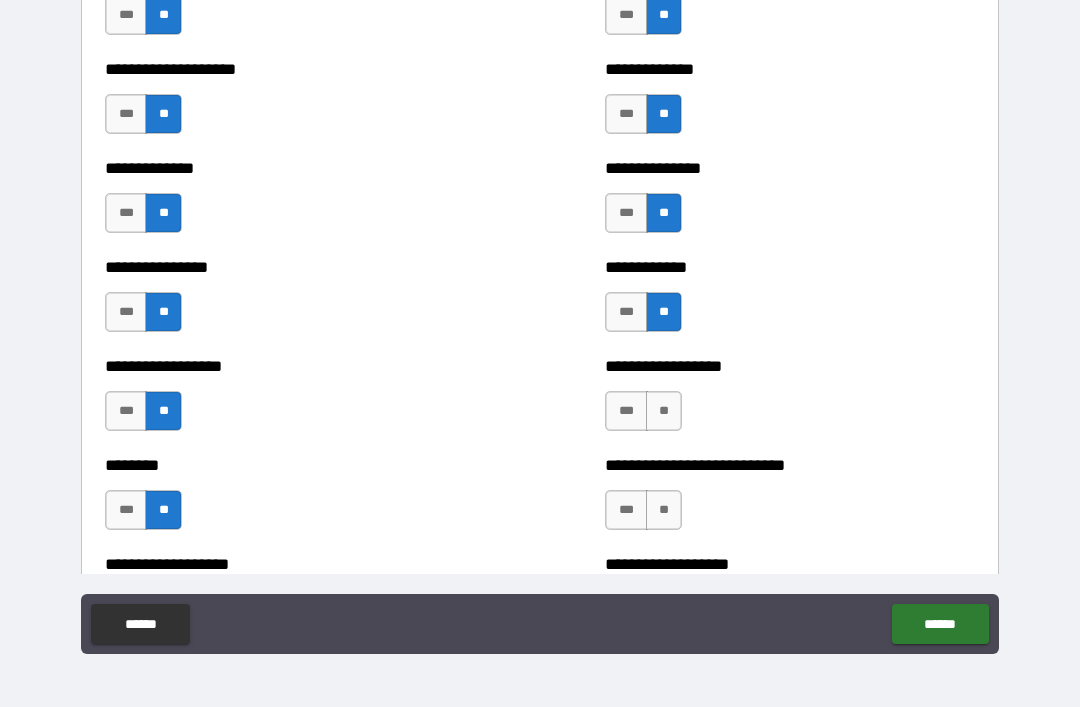 click on "**" at bounding box center (664, 411) 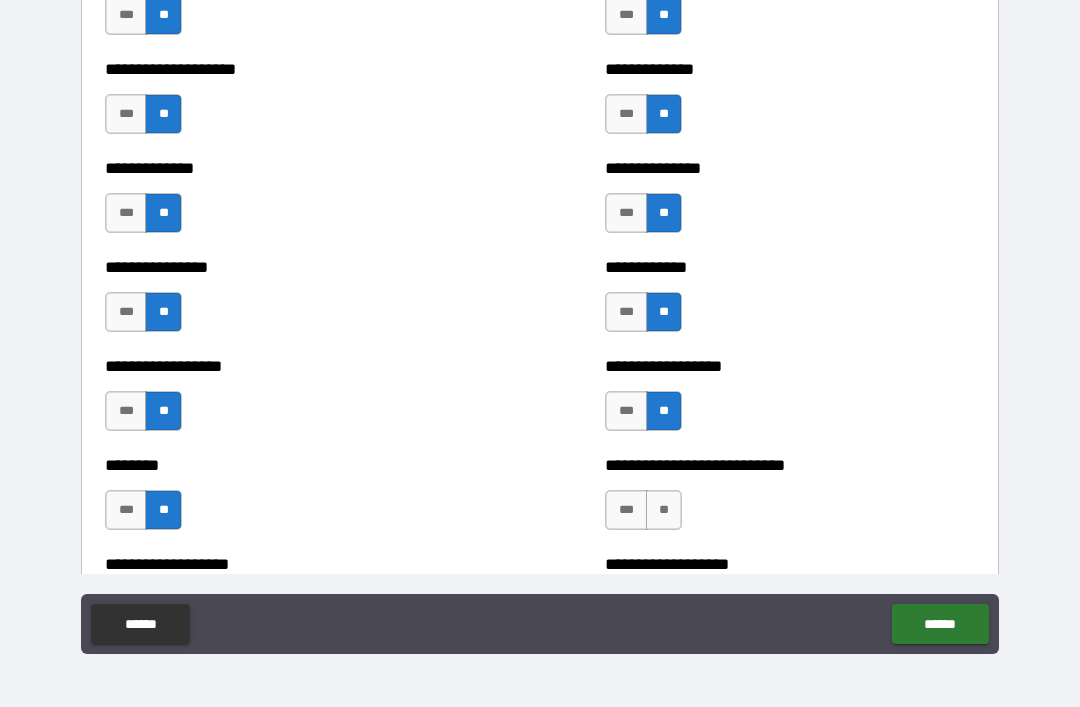click on "**" at bounding box center [664, 510] 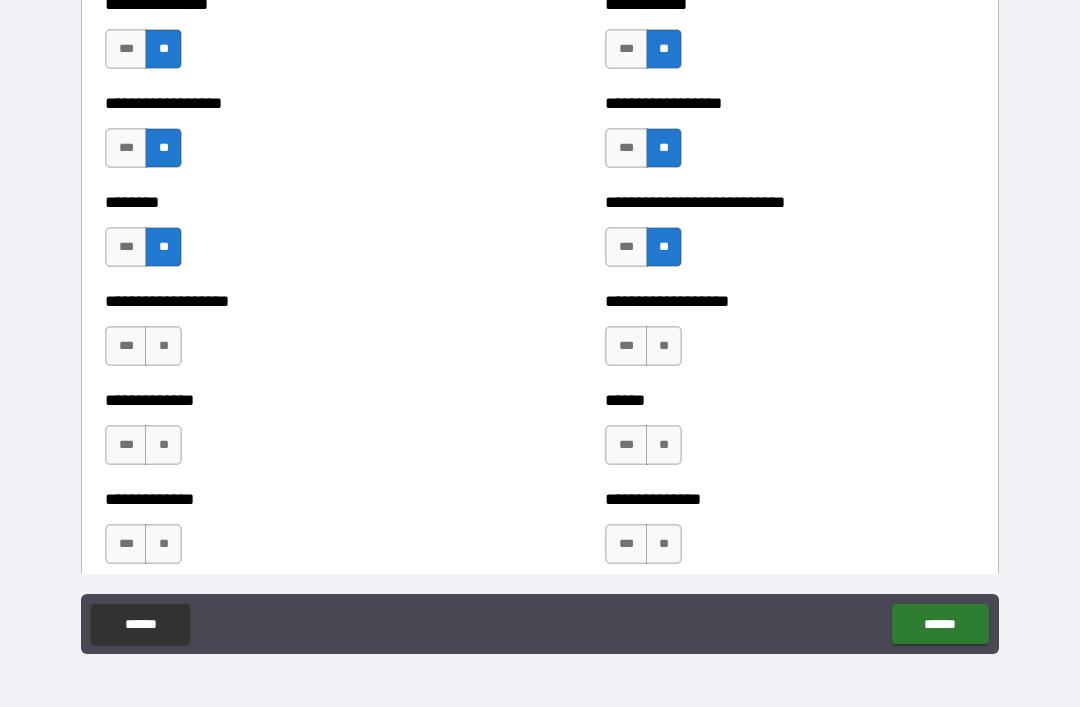 scroll, scrollTop: 4292, scrollLeft: 0, axis: vertical 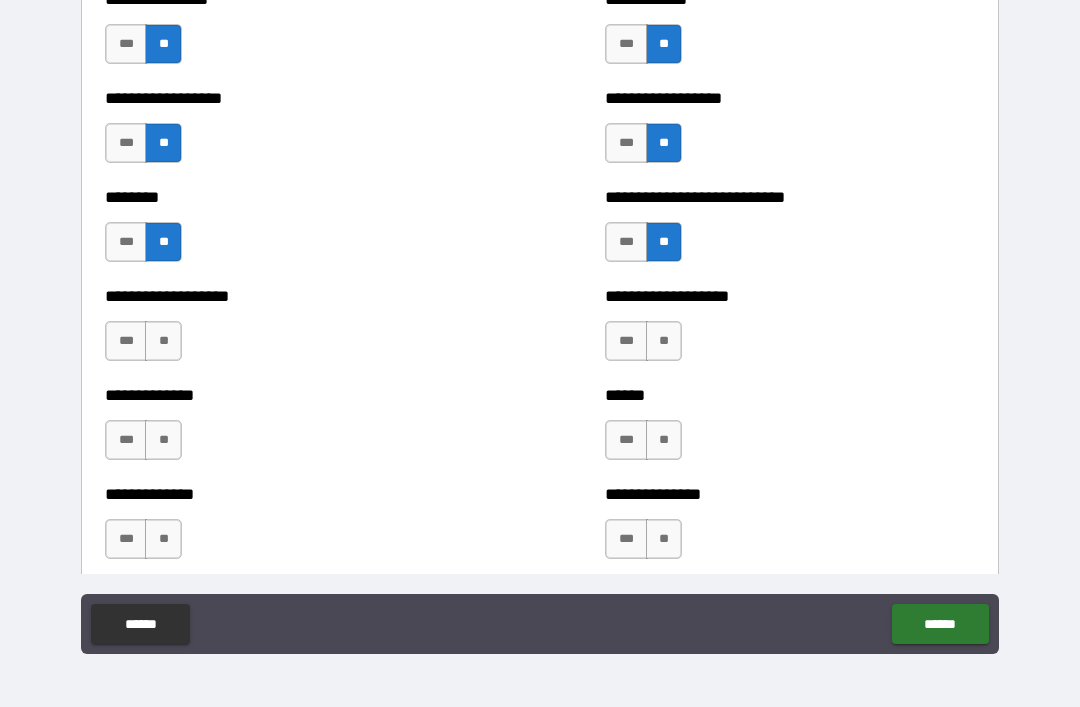 click on "**" at bounding box center (163, 341) 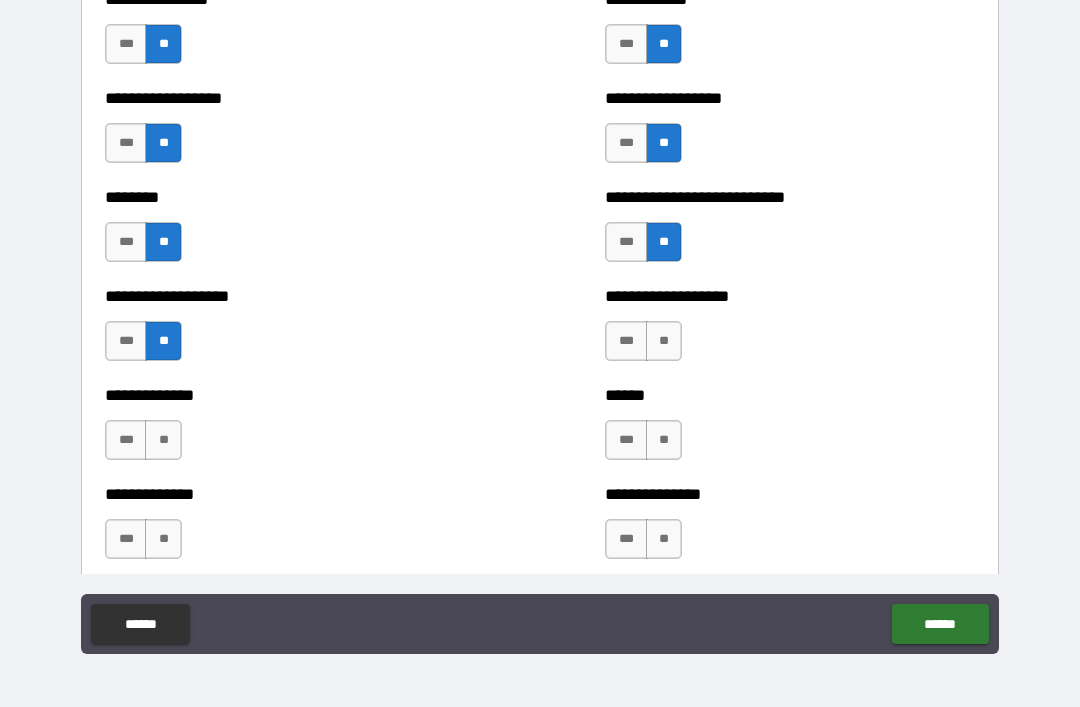 click on "**" at bounding box center [163, 440] 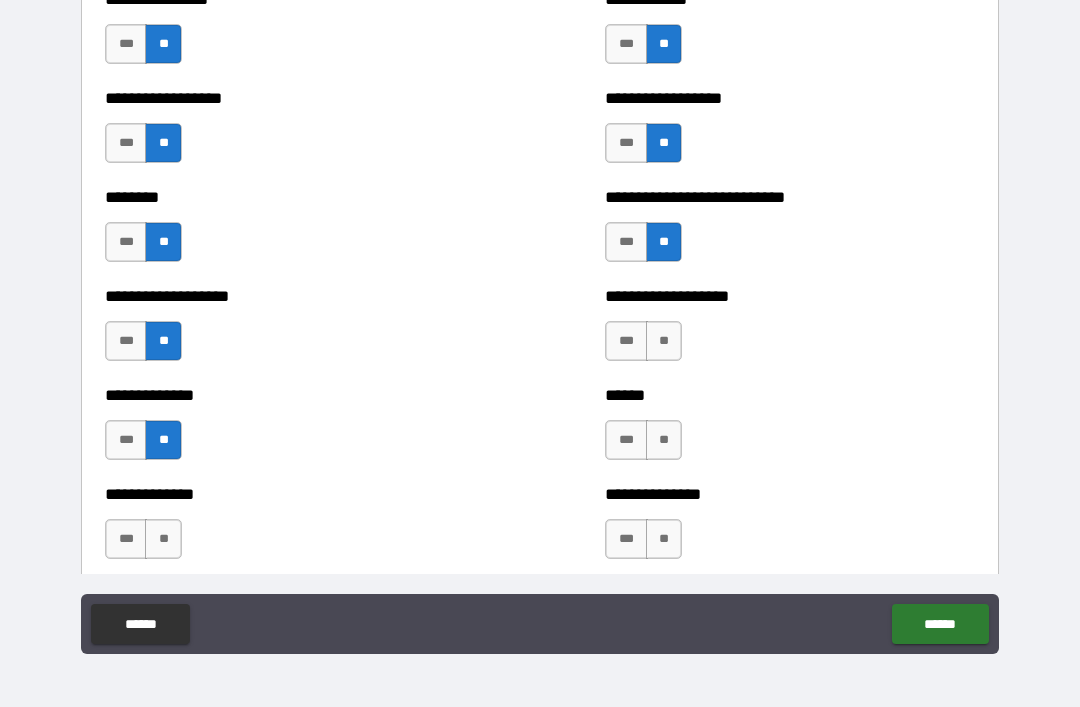 click on "**" at bounding box center (664, 341) 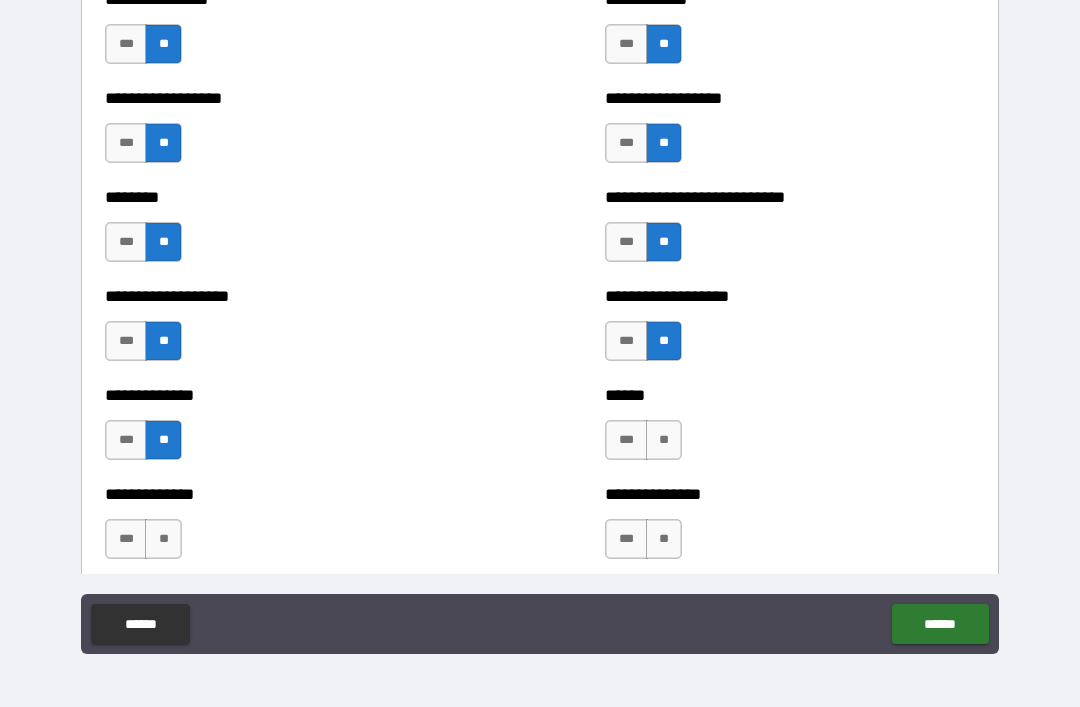click on "**" at bounding box center [664, 440] 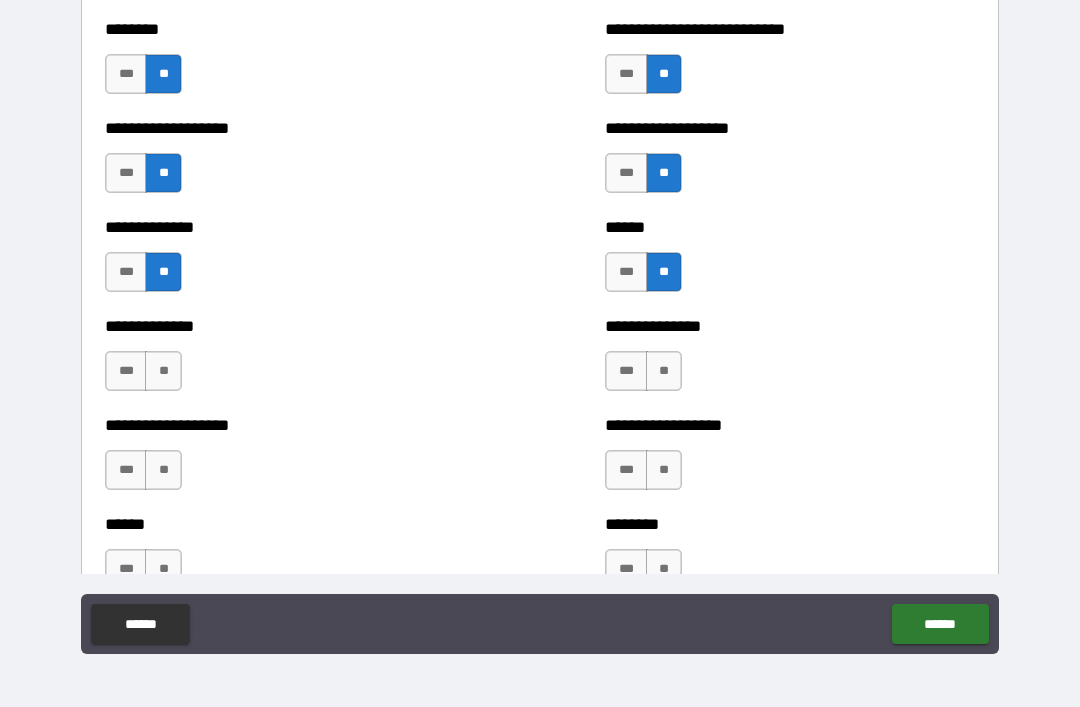 scroll, scrollTop: 4477, scrollLeft: 0, axis: vertical 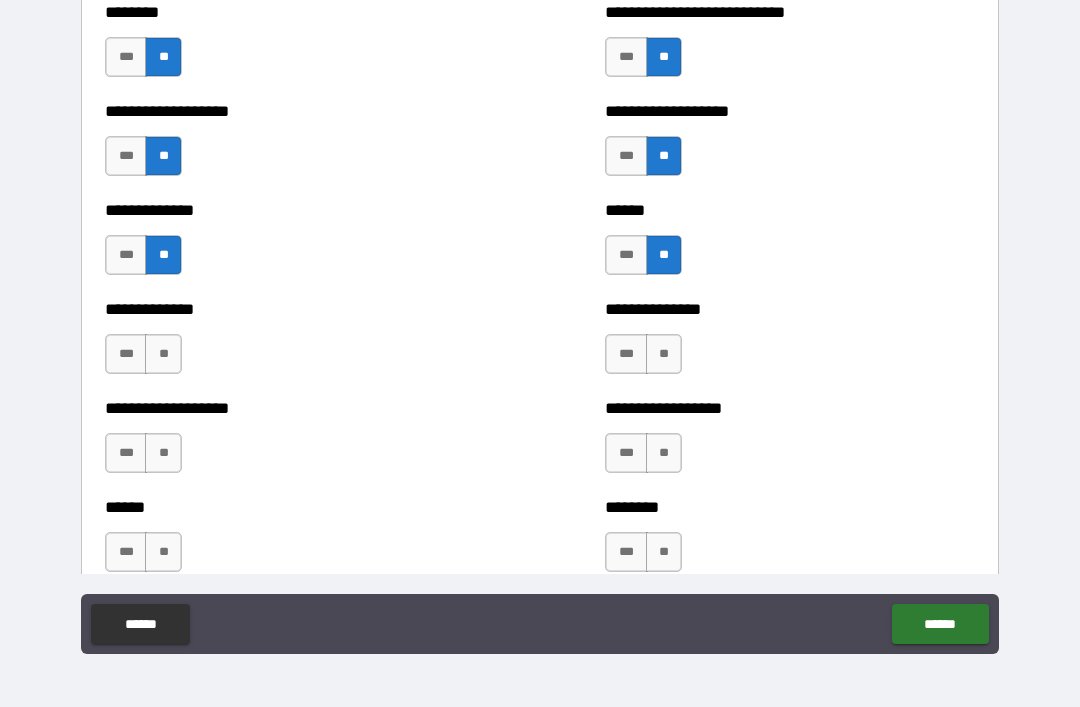 click on "**" at bounding box center (664, 354) 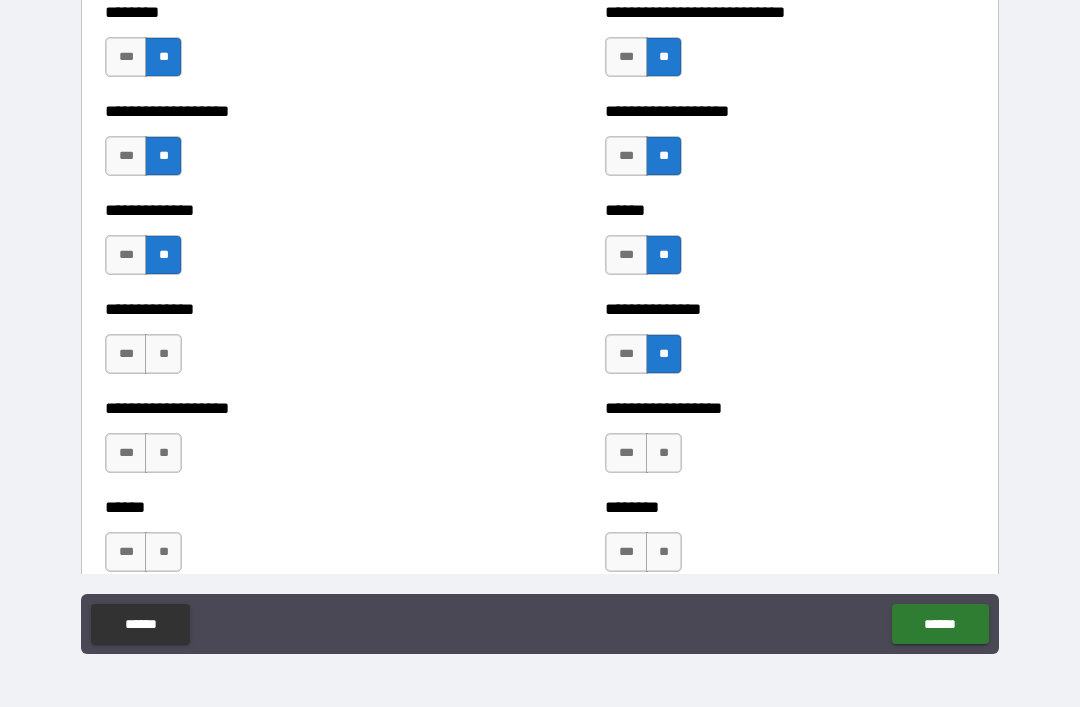 click on "**" at bounding box center (664, 453) 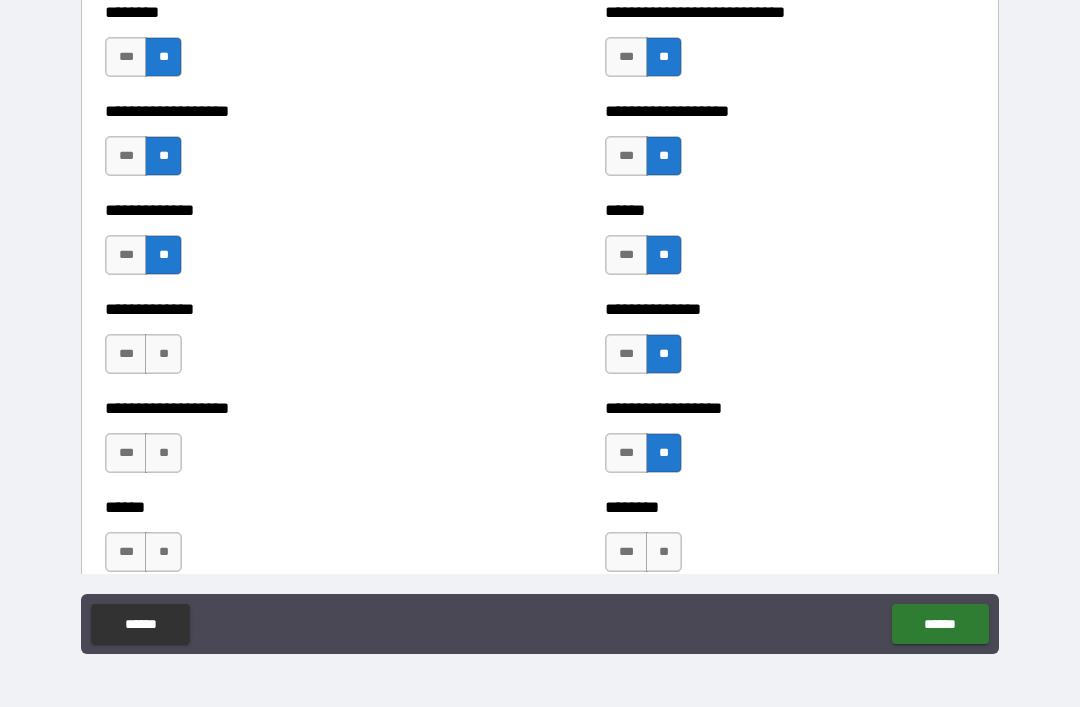 click on "**" at bounding box center (163, 354) 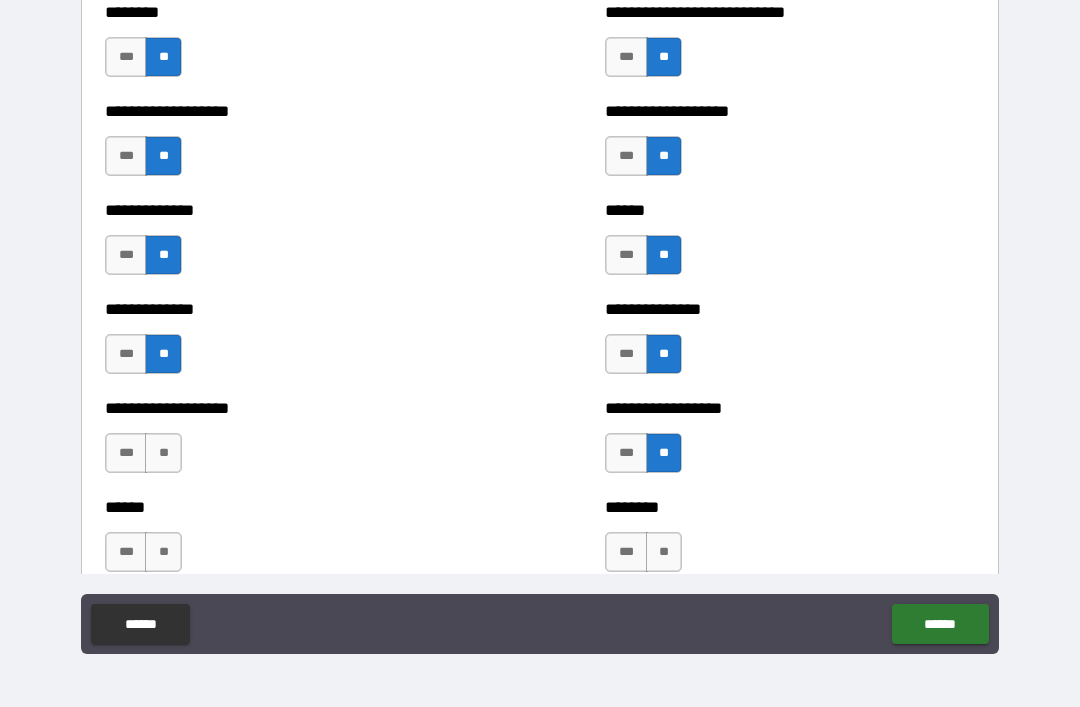 click on "**" at bounding box center [163, 453] 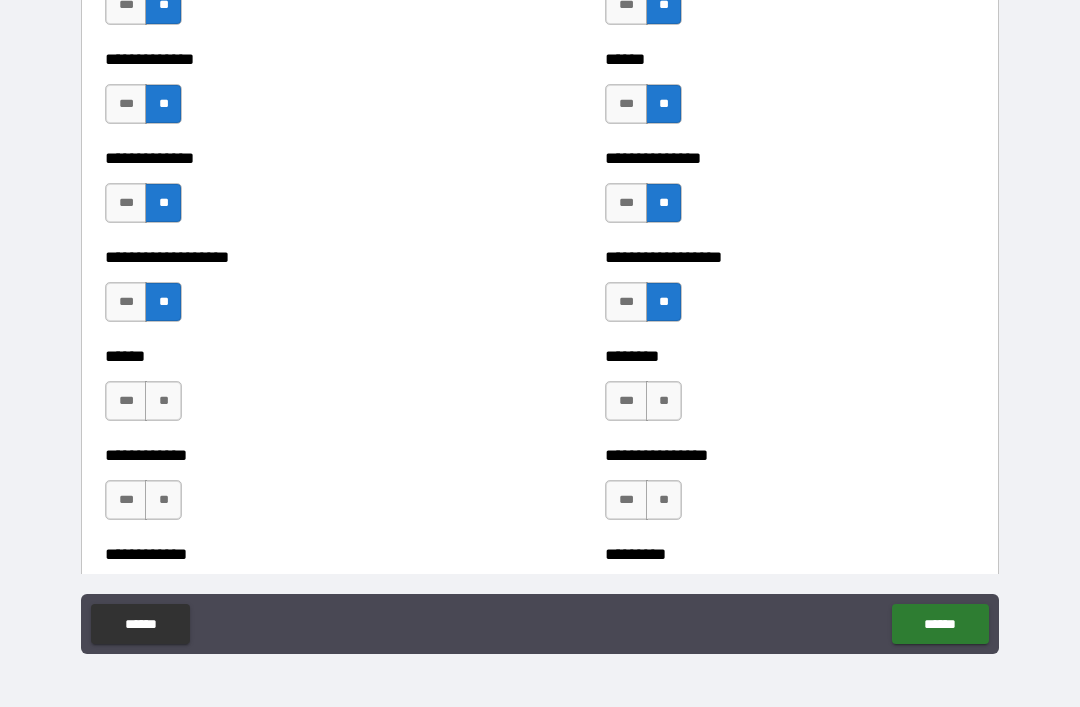 scroll, scrollTop: 4665, scrollLeft: 0, axis: vertical 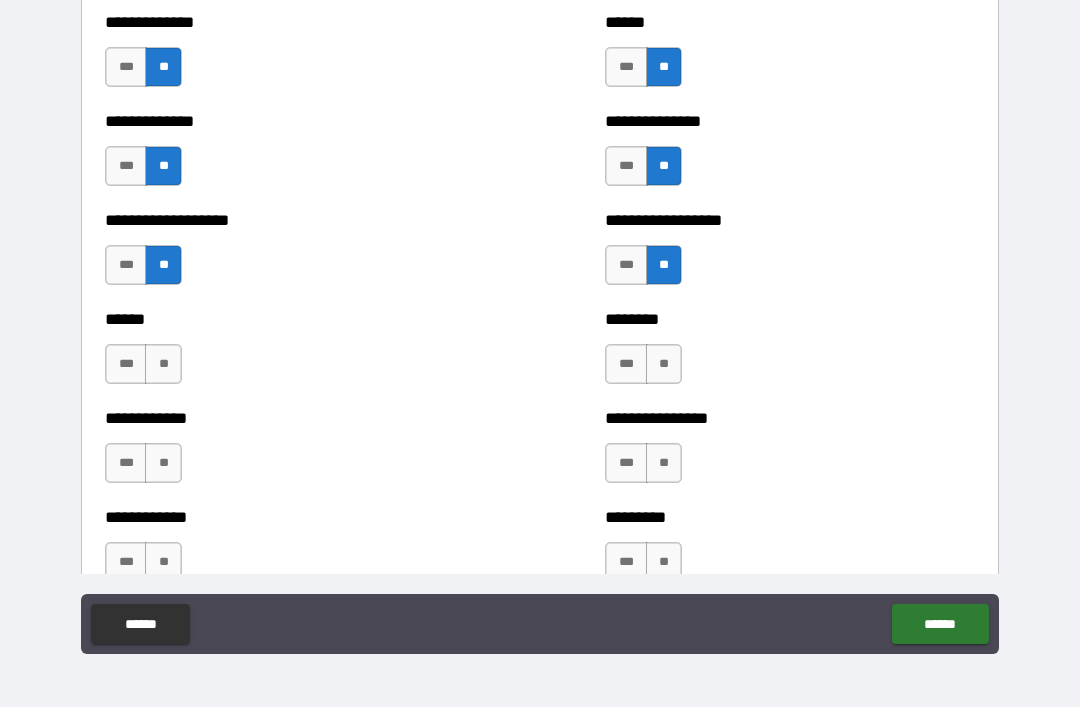 click on "**" at bounding box center [163, 364] 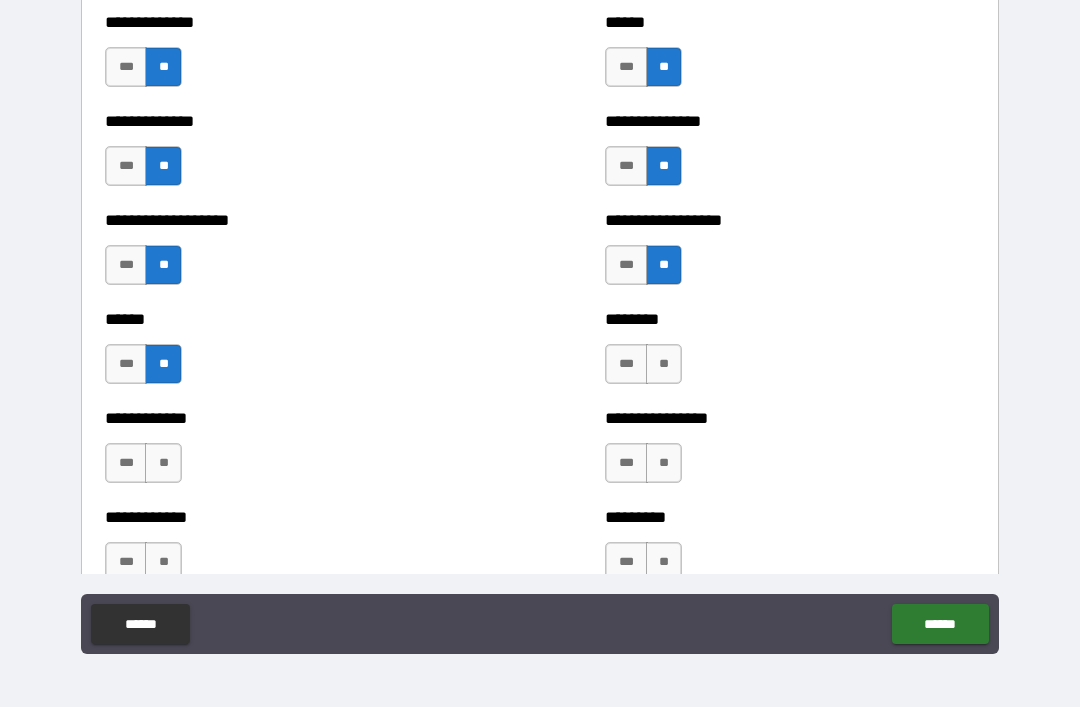 click on "**" at bounding box center (163, 463) 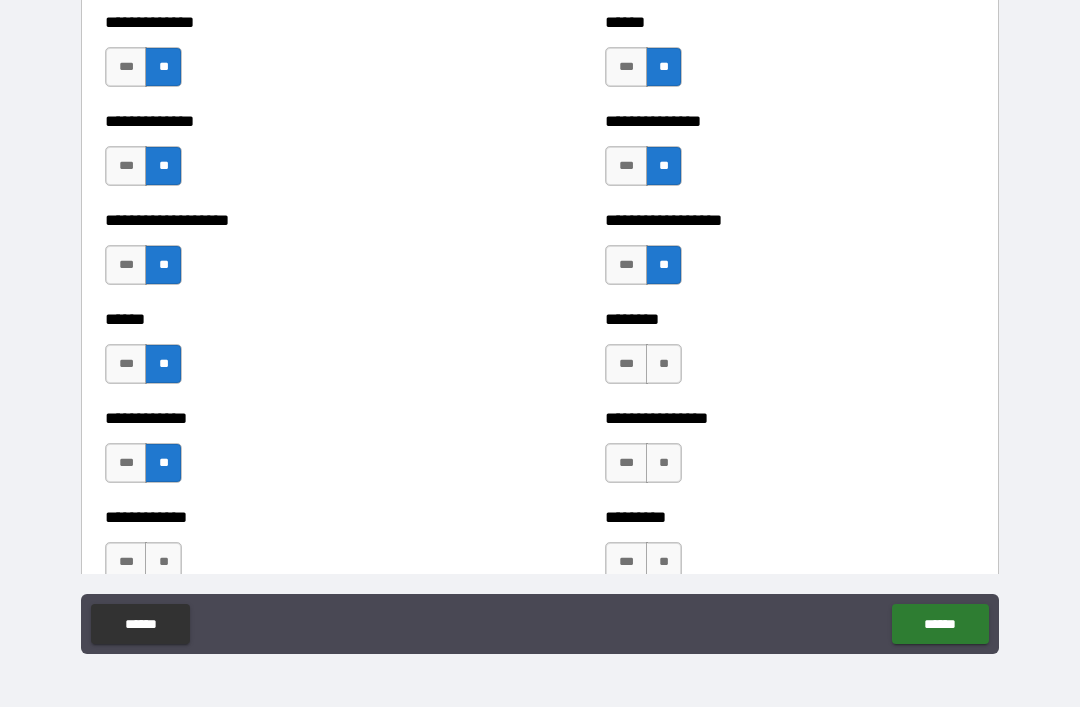 click on "**" at bounding box center [664, 364] 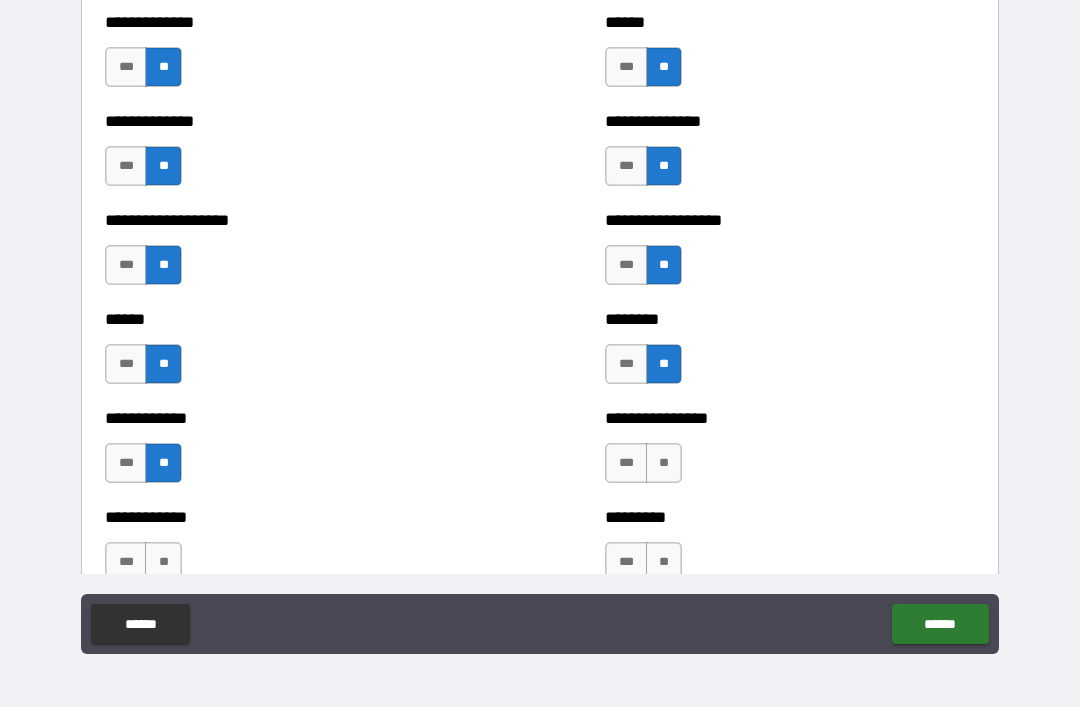 click on "**********" at bounding box center (790, 453) 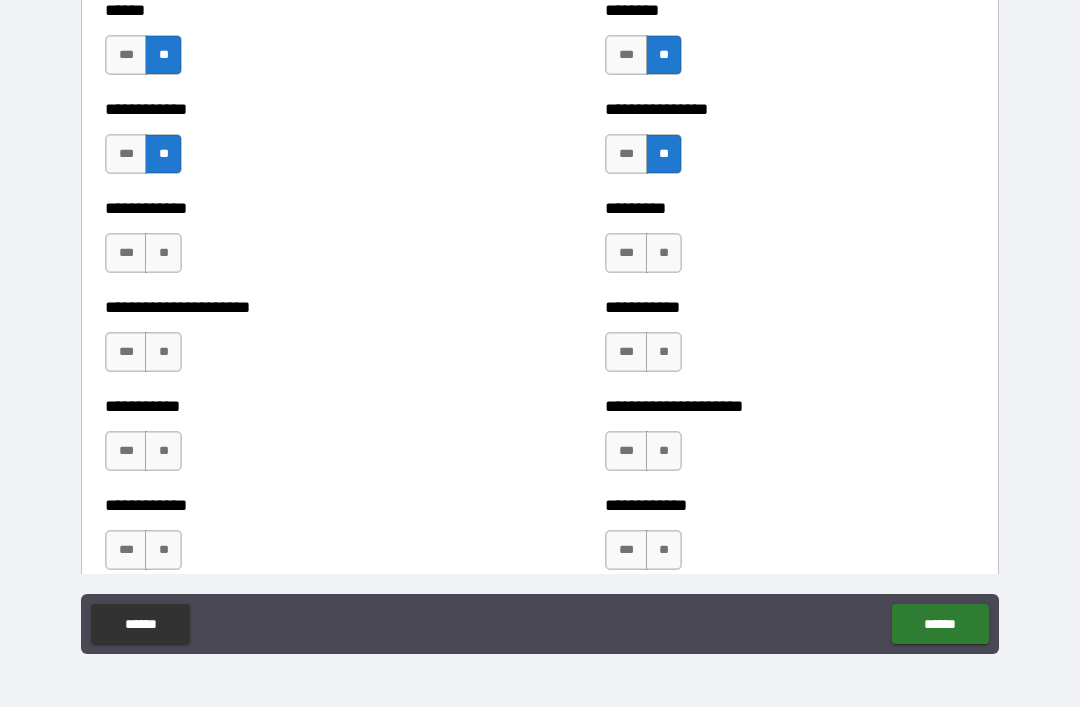 scroll, scrollTop: 4958, scrollLeft: 0, axis: vertical 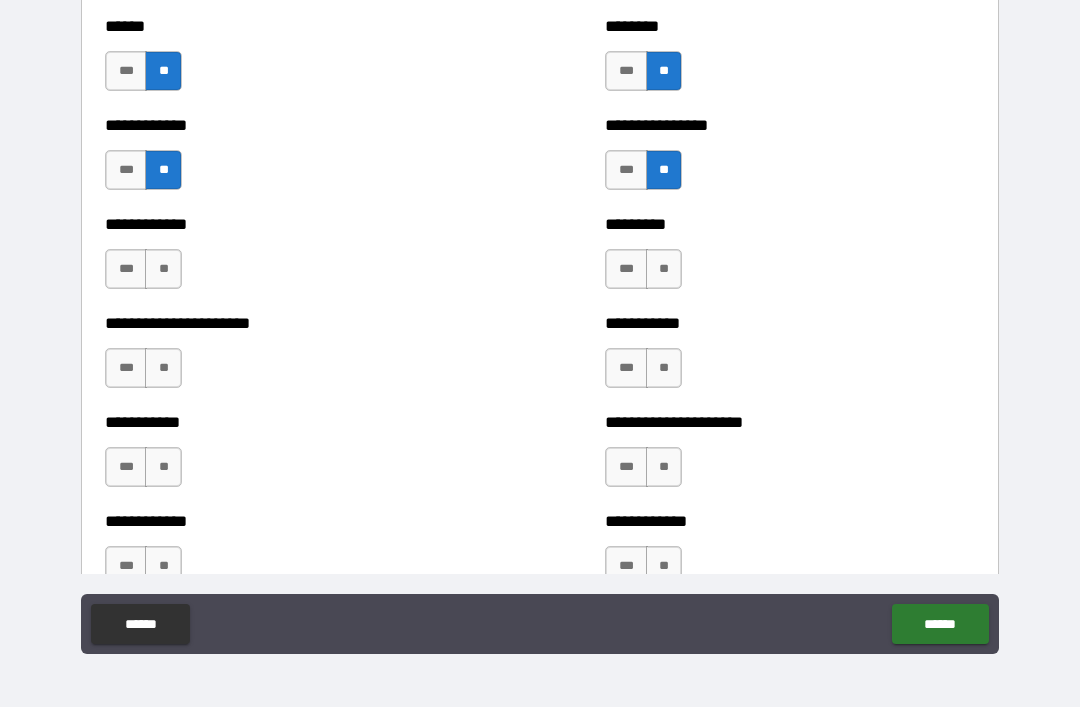 click on "**" at bounding box center [163, 269] 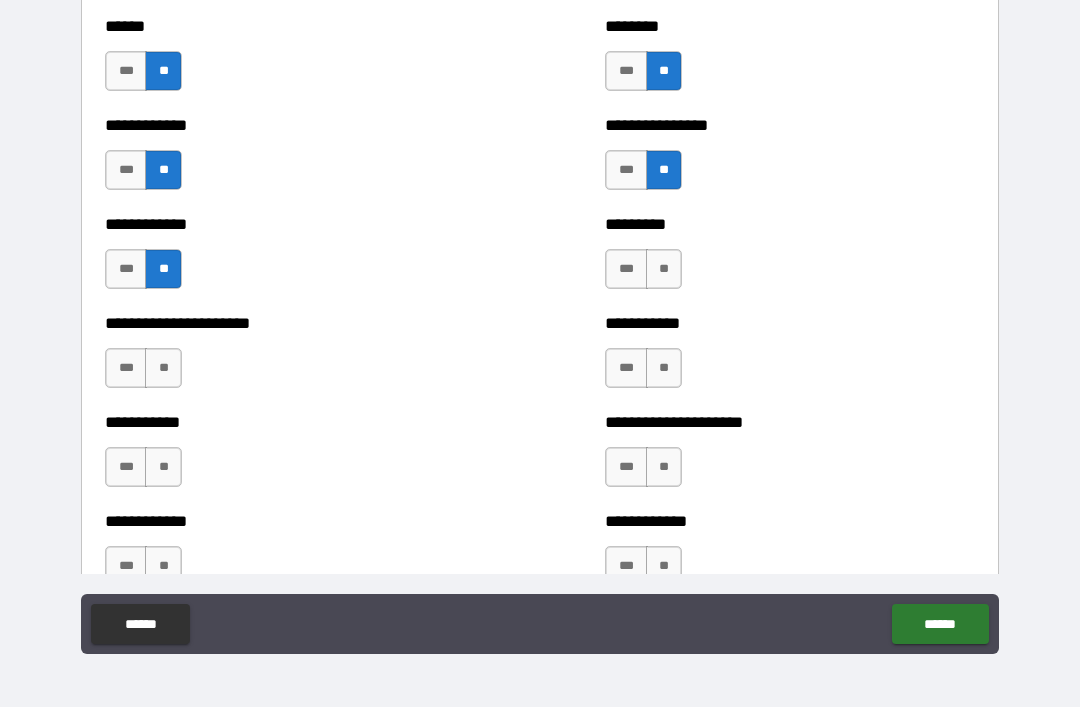 click on "**" at bounding box center [163, 368] 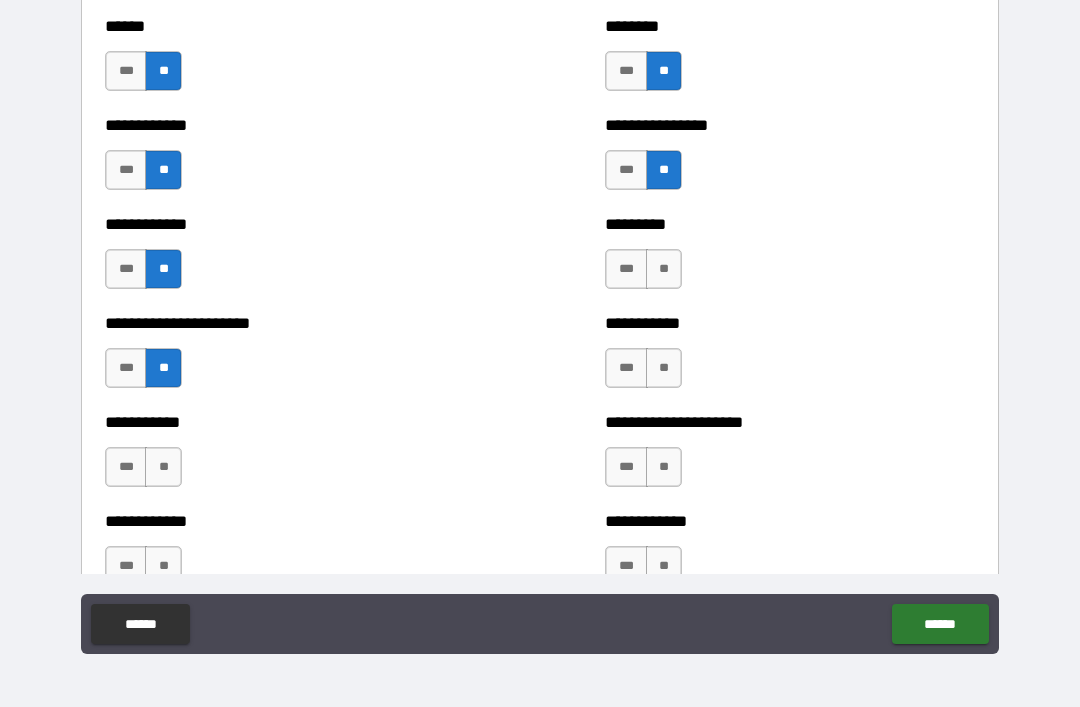 click on "**" at bounding box center (664, 269) 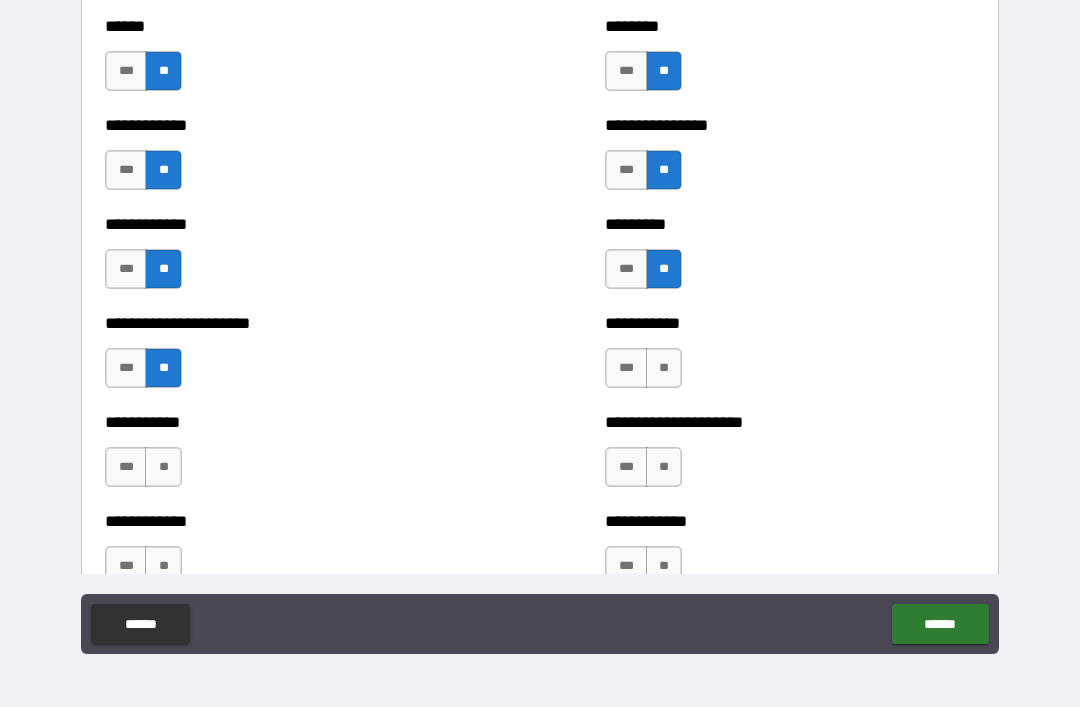 click on "**" at bounding box center (664, 368) 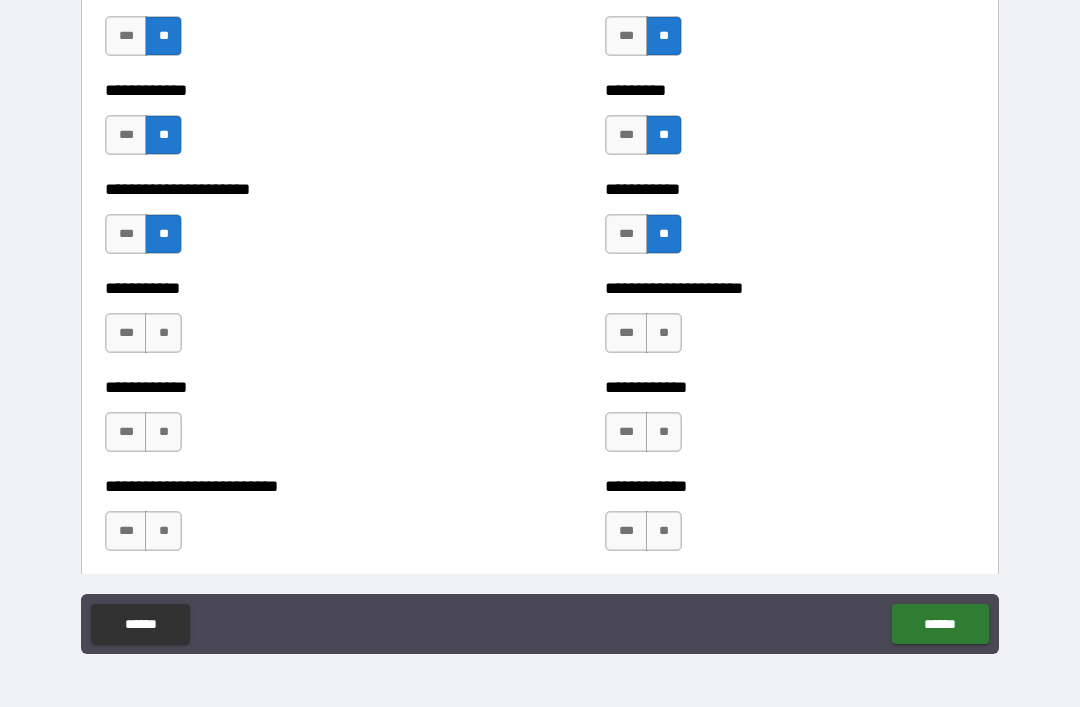 scroll, scrollTop: 5097, scrollLeft: 0, axis: vertical 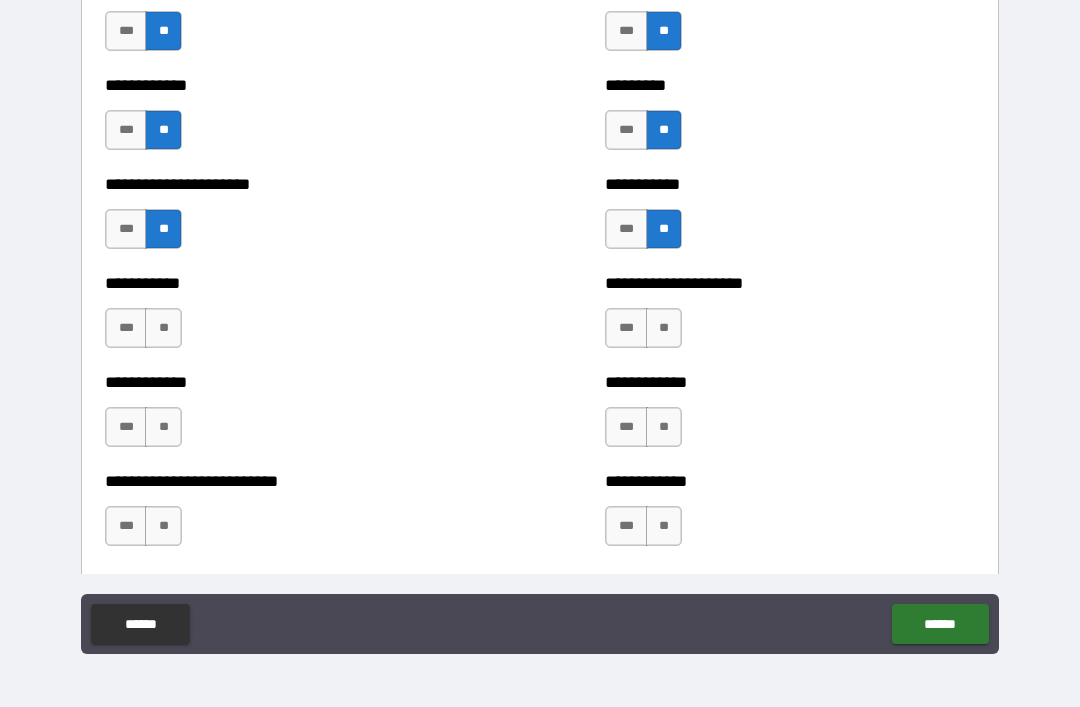 click on "**" at bounding box center (664, 328) 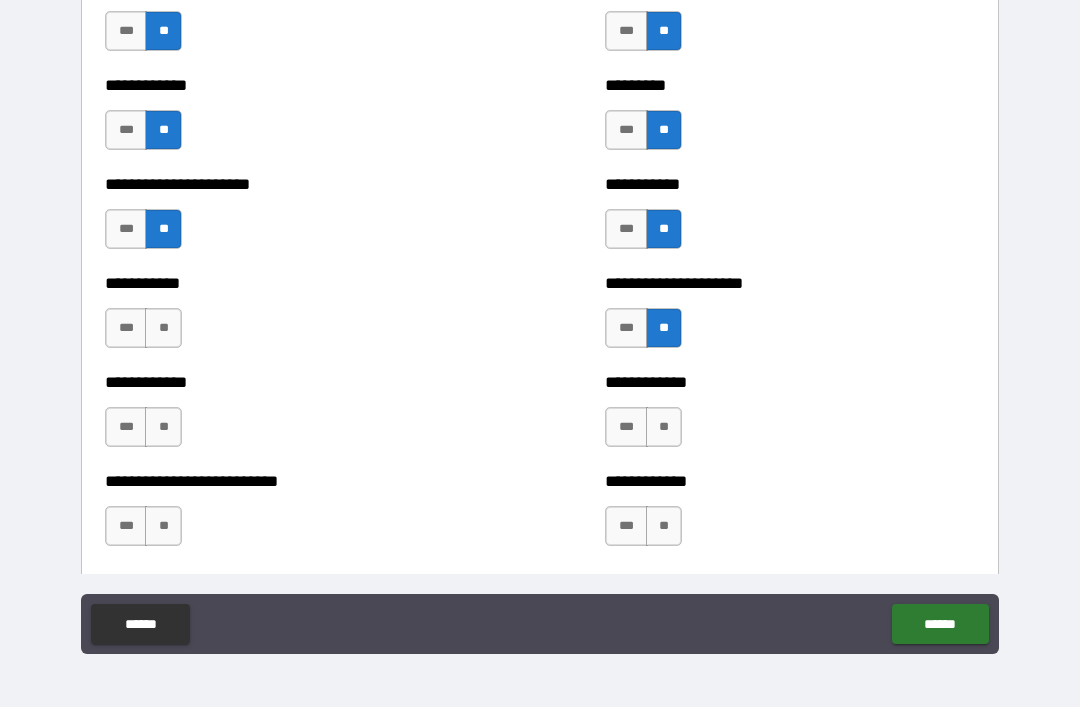 click on "**" at bounding box center (664, 427) 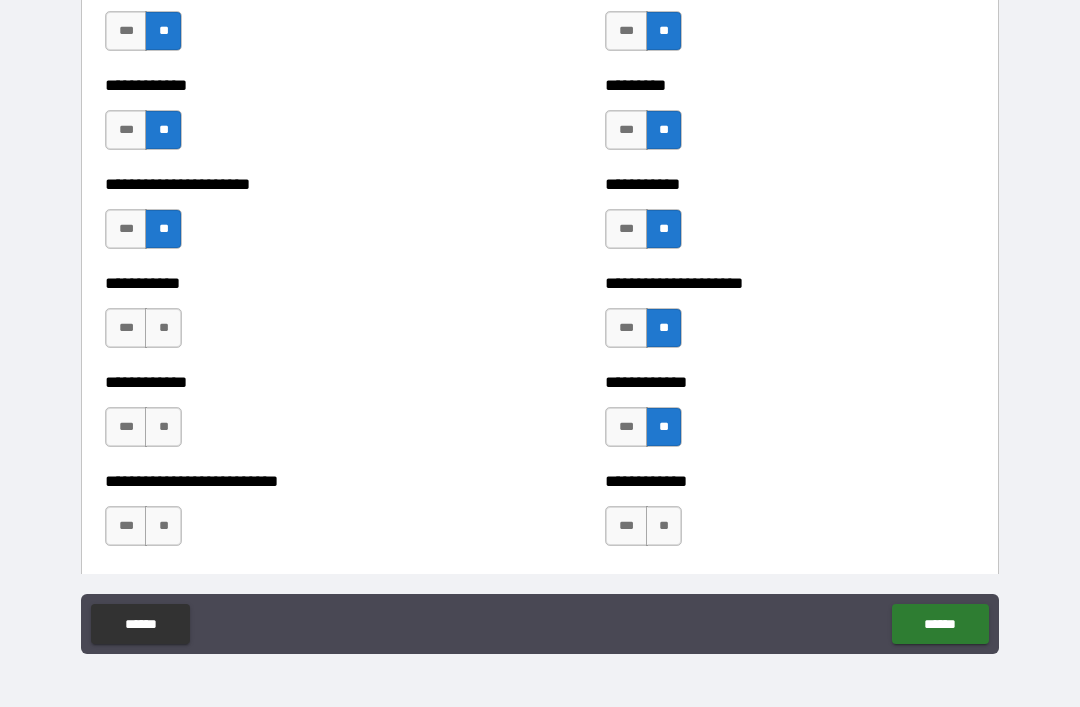 click on "**" at bounding box center [163, 328] 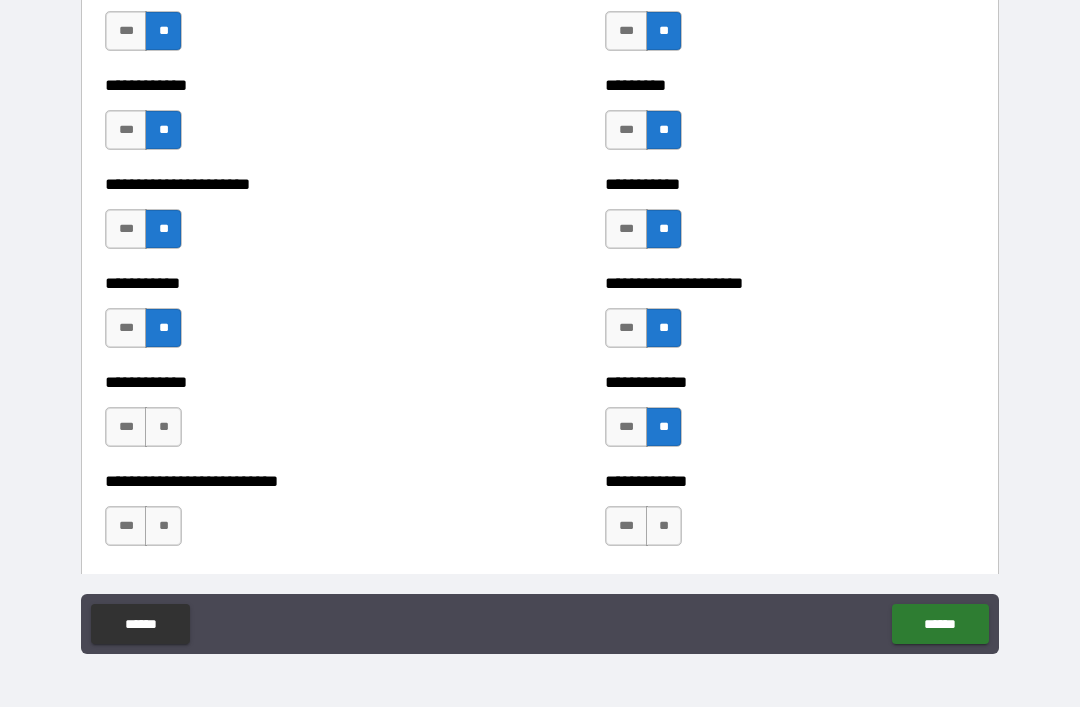 click on "**" at bounding box center (163, 427) 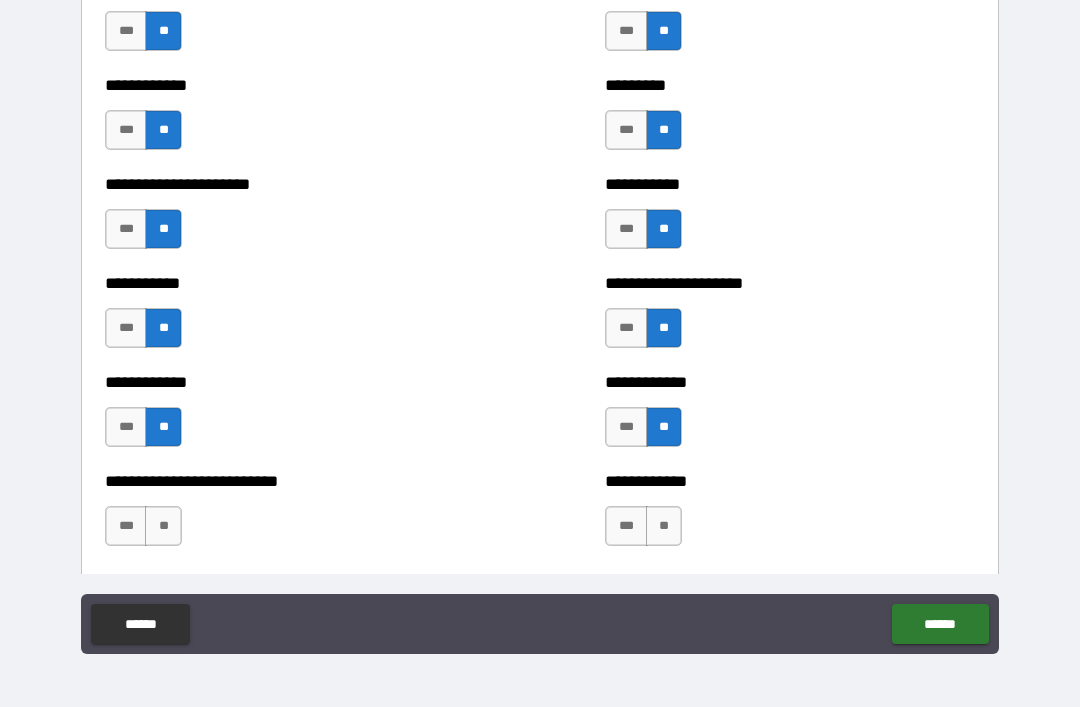 click on "**" at bounding box center [664, 526] 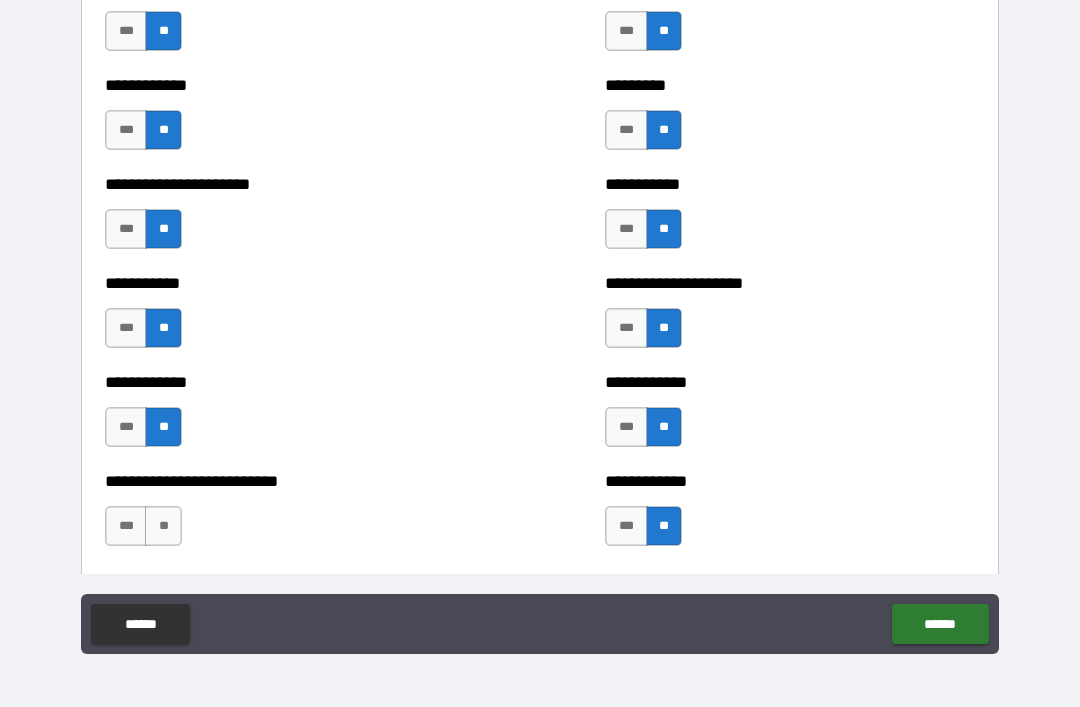 click on "**" at bounding box center (163, 526) 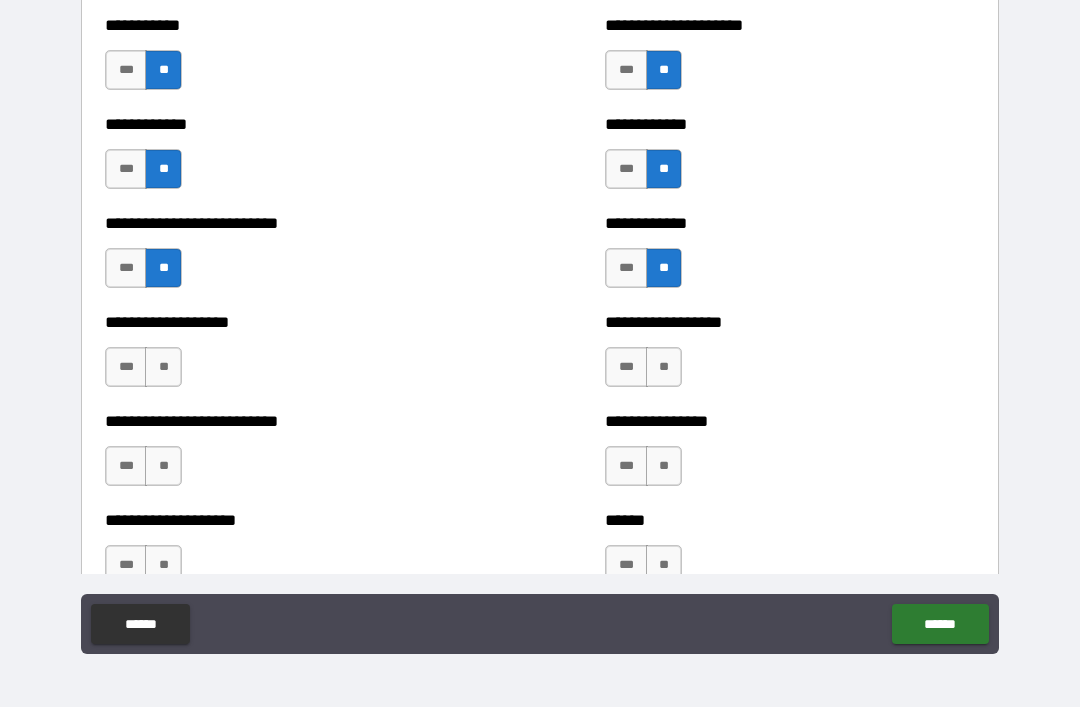 scroll, scrollTop: 5362, scrollLeft: 0, axis: vertical 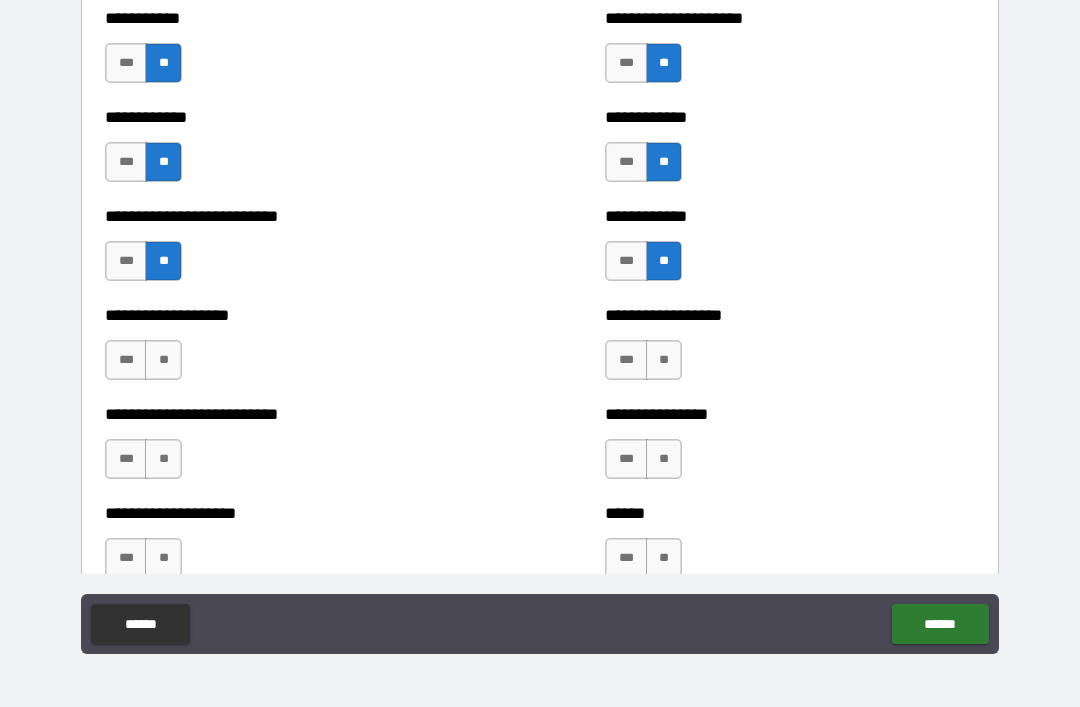click on "**" at bounding box center (163, 360) 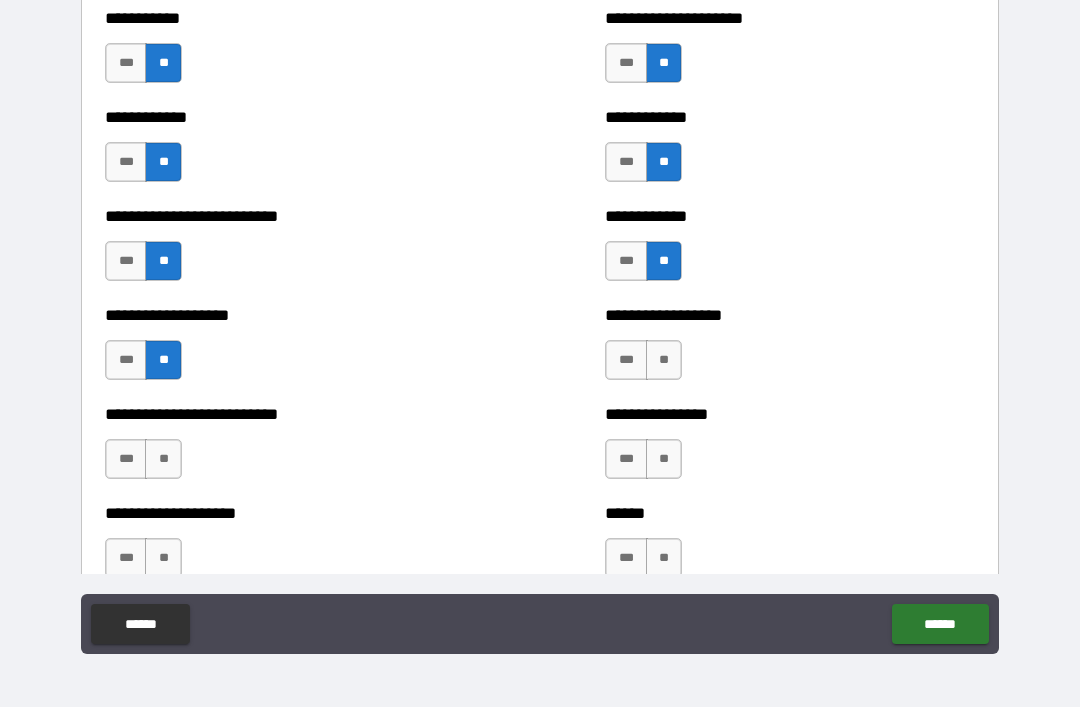 click on "**" at bounding box center (163, 459) 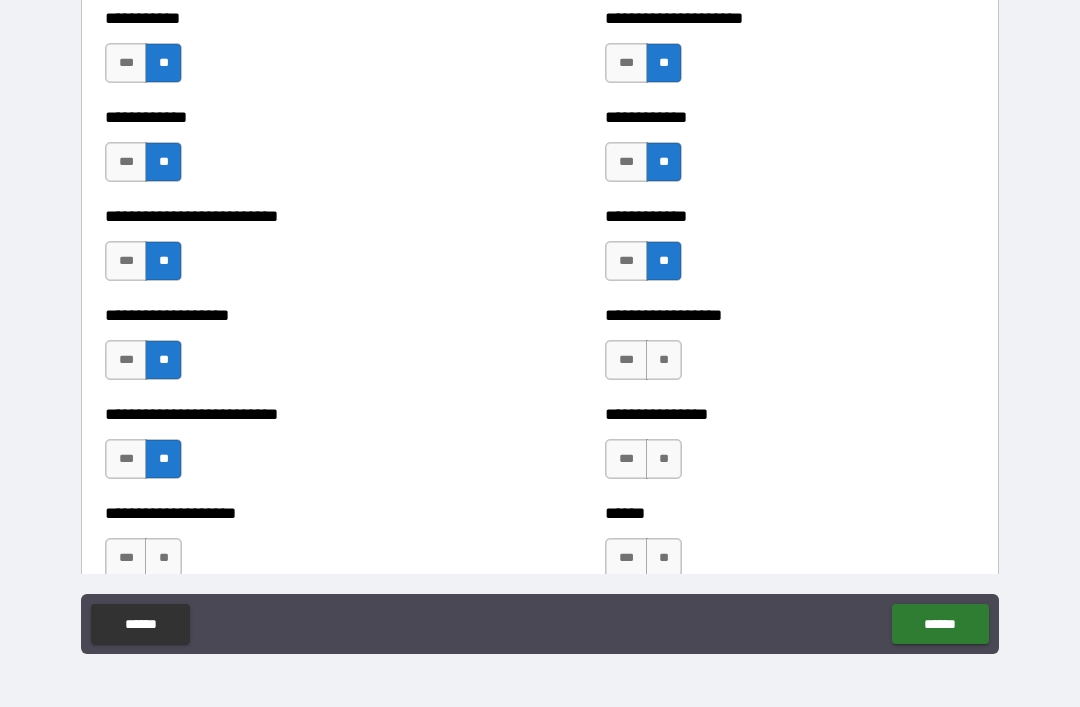 click on "**" at bounding box center [664, 360] 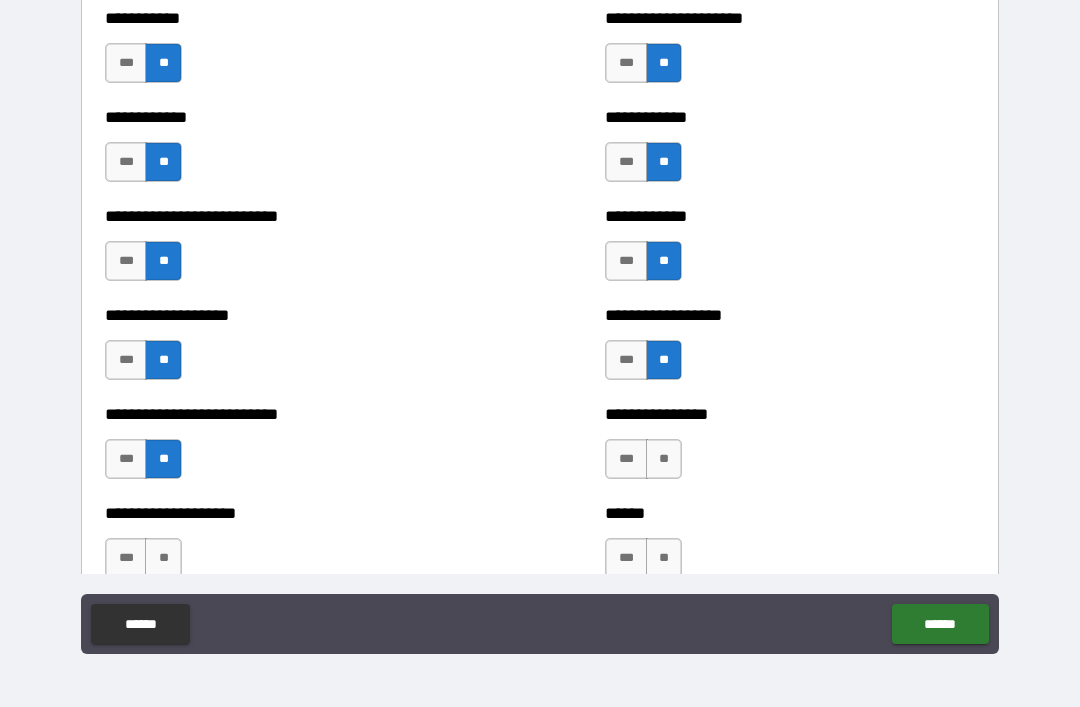 click on "**" at bounding box center (664, 459) 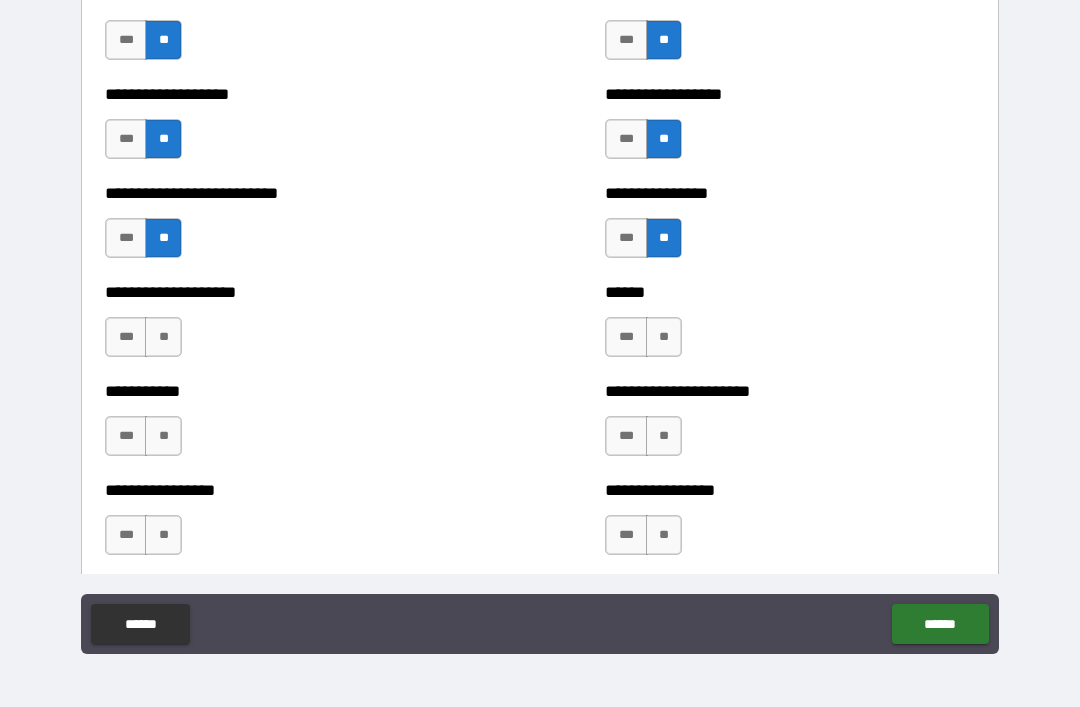 scroll, scrollTop: 5599, scrollLeft: 0, axis: vertical 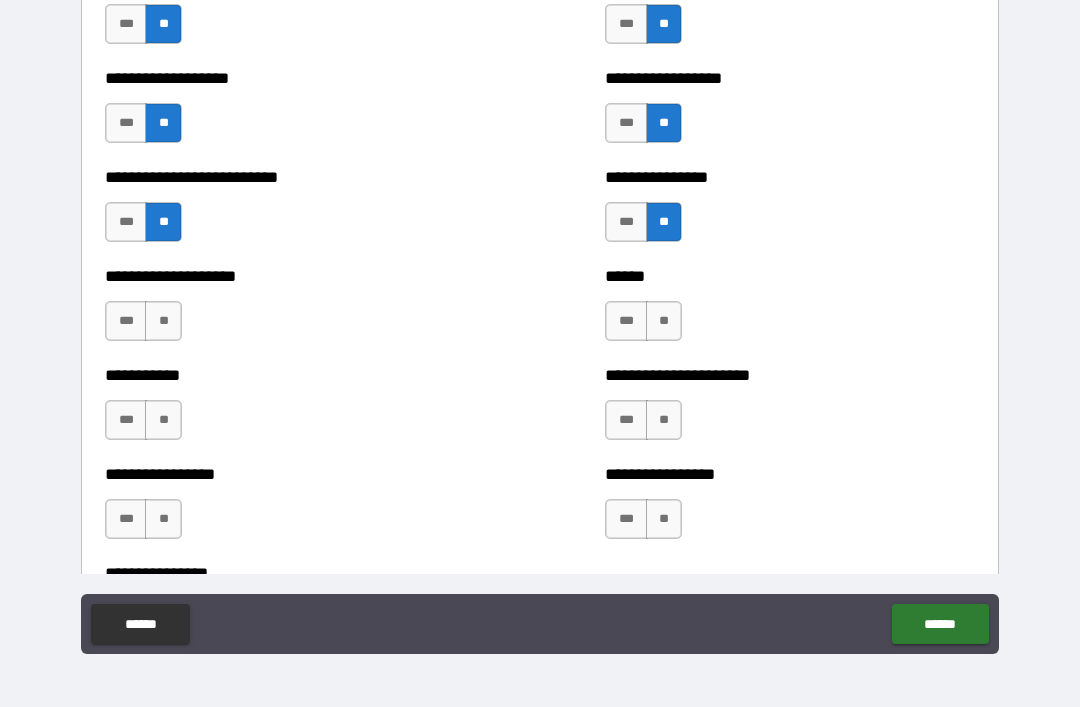 click on "**" at bounding box center (163, 321) 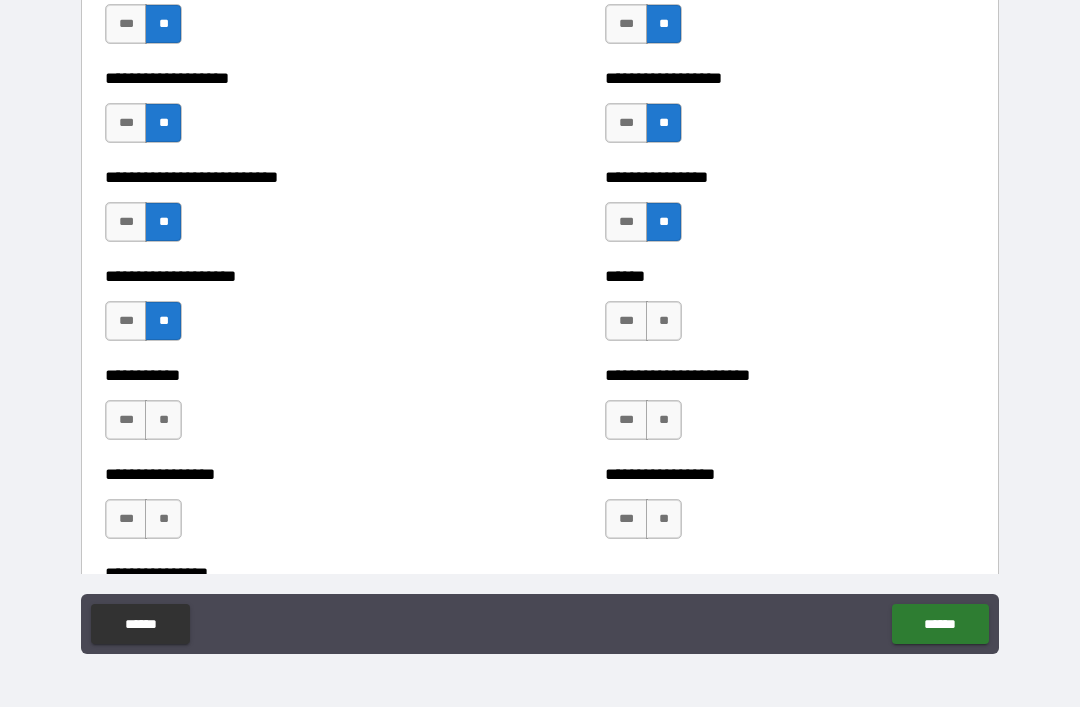 click on "**" at bounding box center (163, 420) 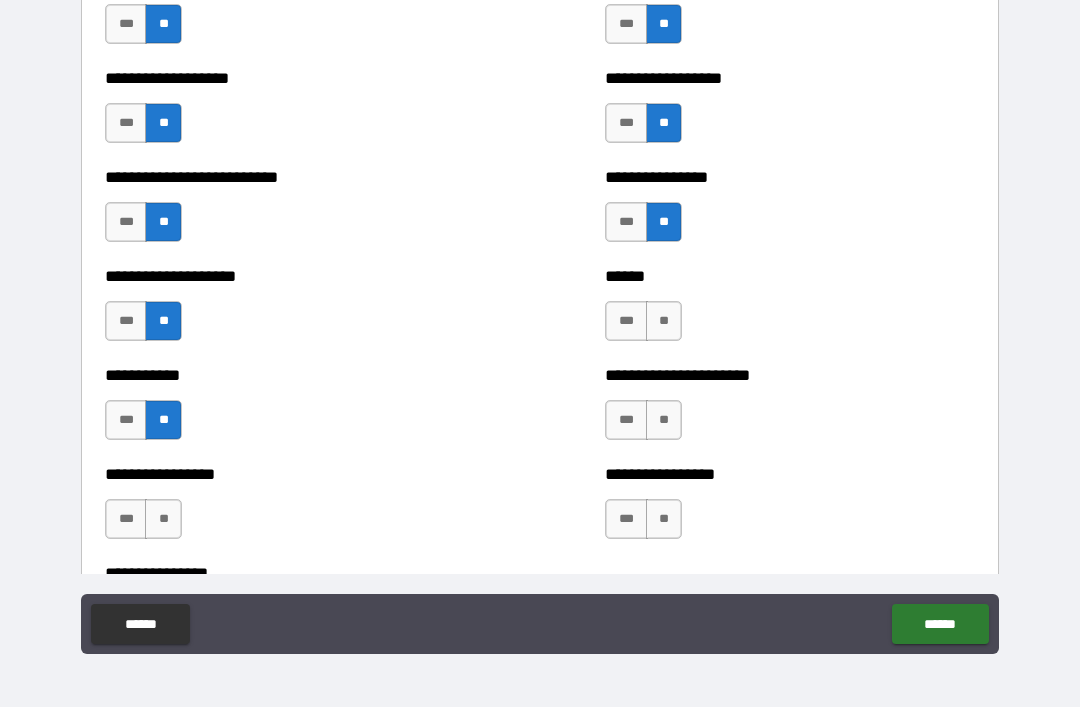 click on "**" at bounding box center [664, 321] 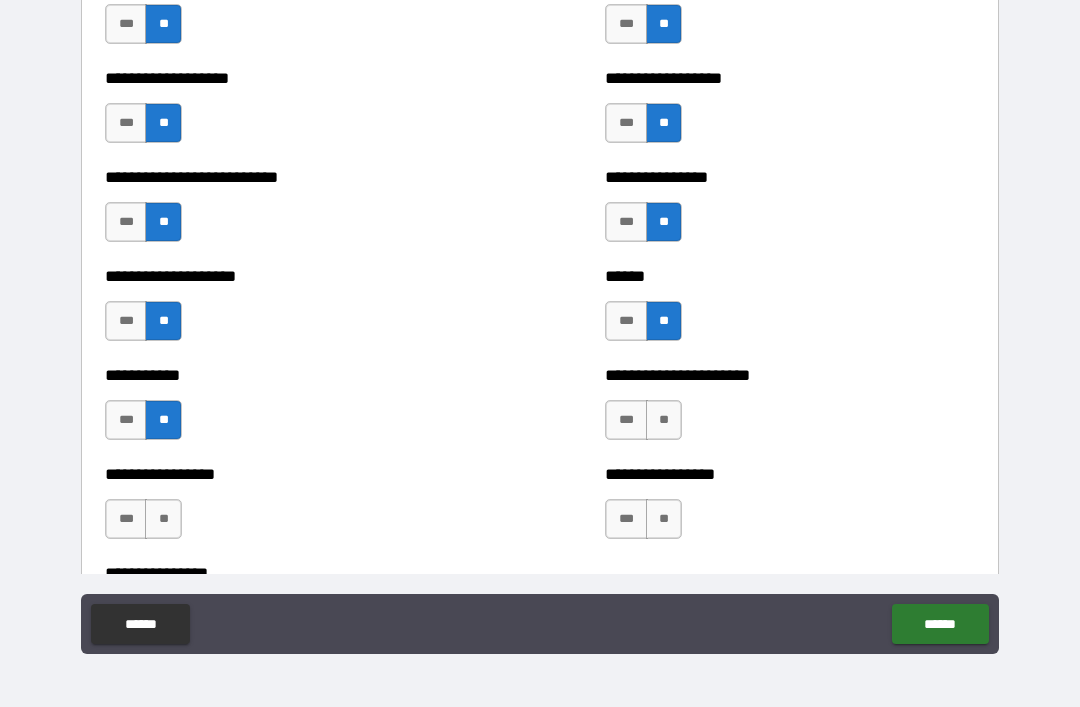 click on "**" at bounding box center (664, 420) 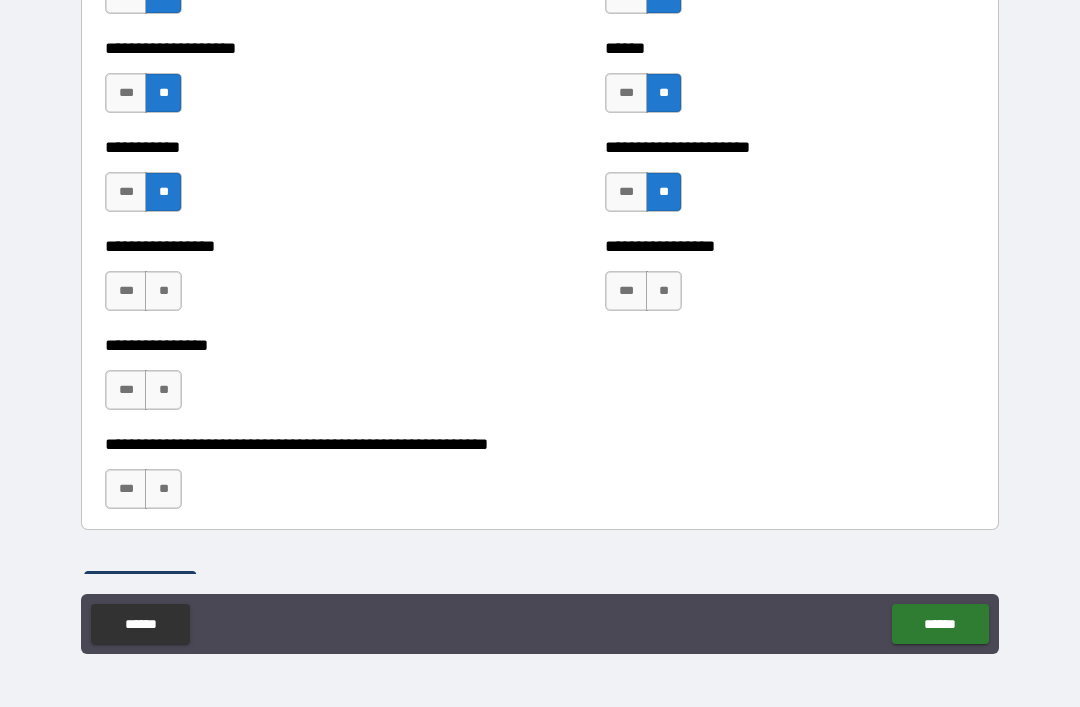 scroll, scrollTop: 5828, scrollLeft: 0, axis: vertical 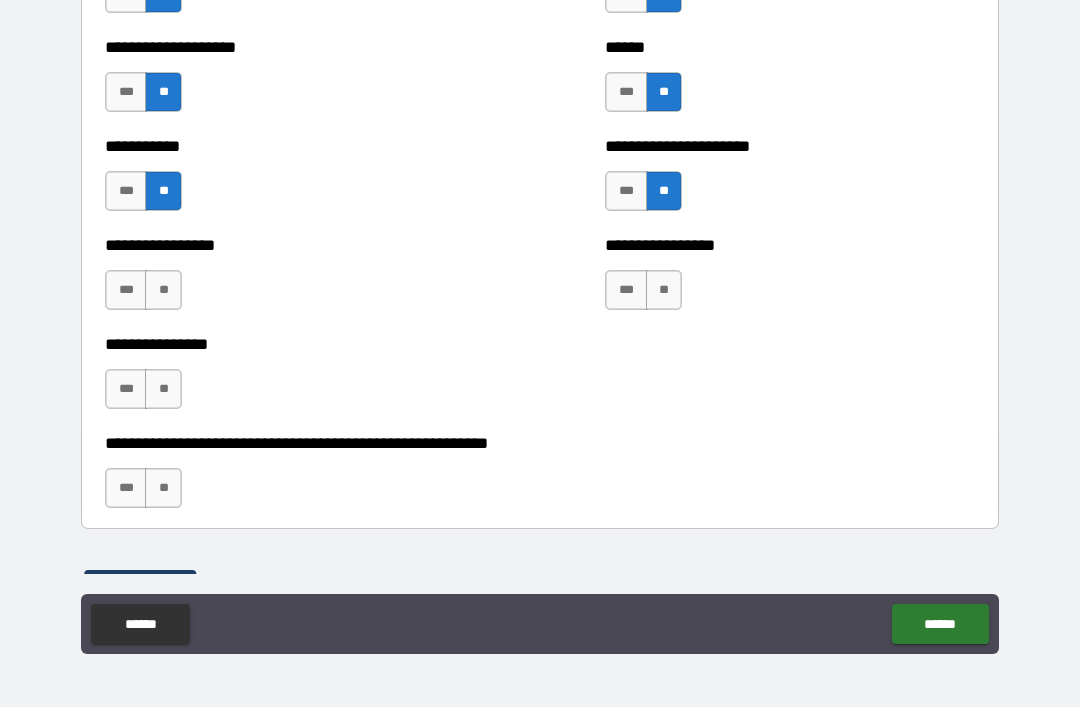 click on "**" at bounding box center [664, 290] 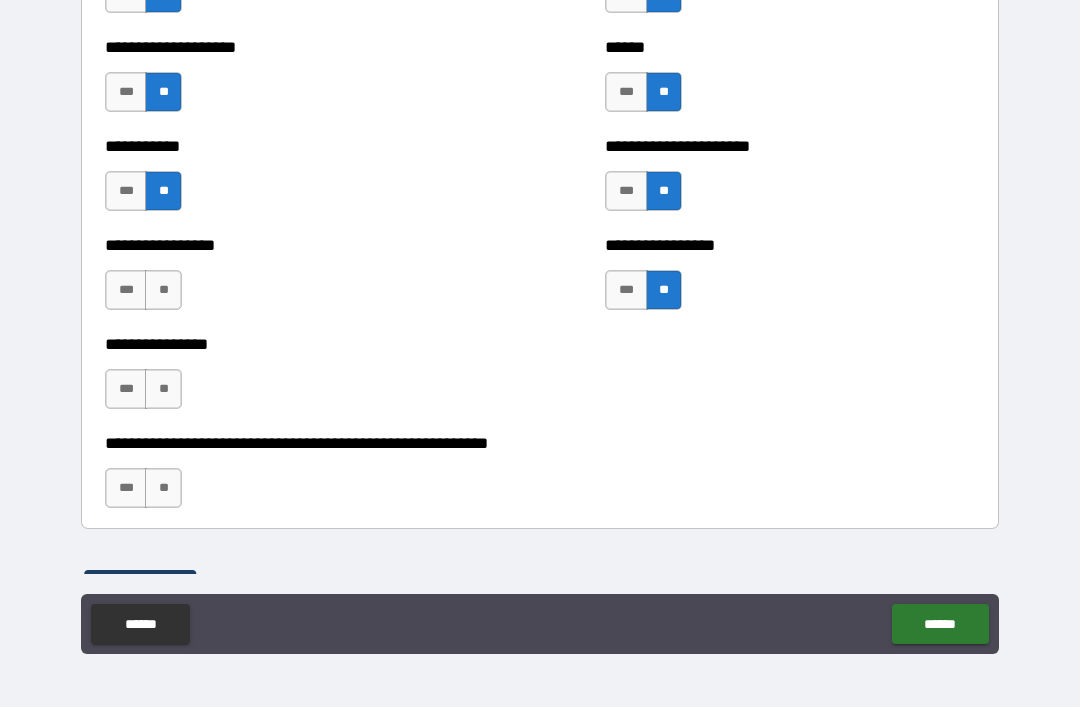 click on "**" at bounding box center [163, 290] 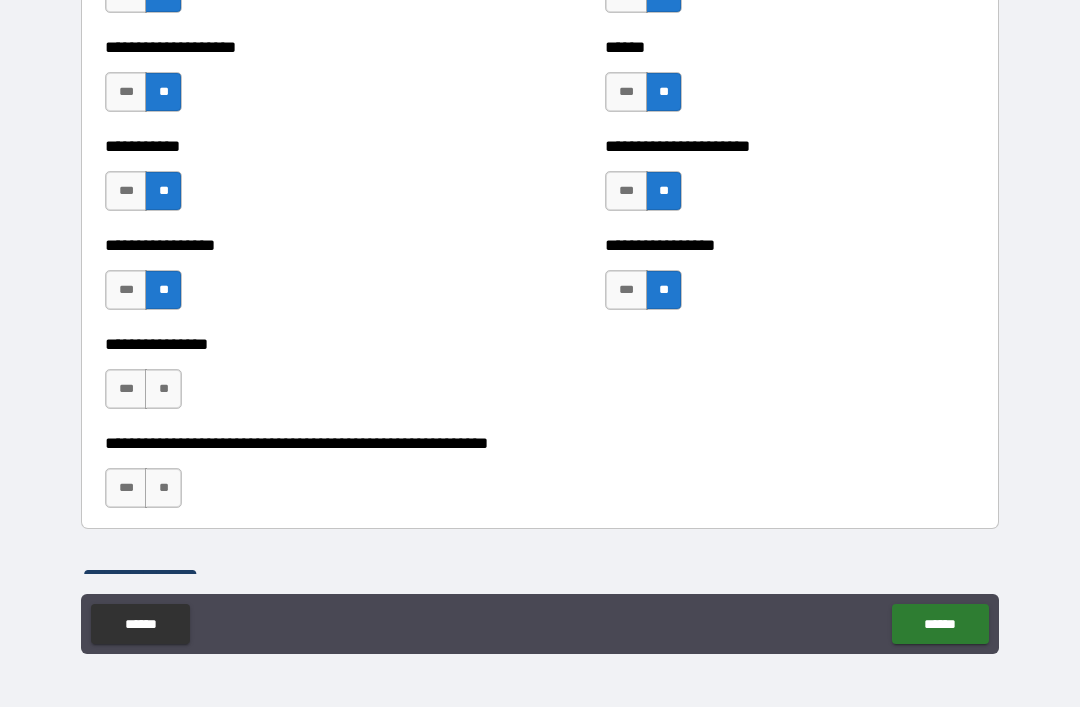 click on "**" at bounding box center (163, 389) 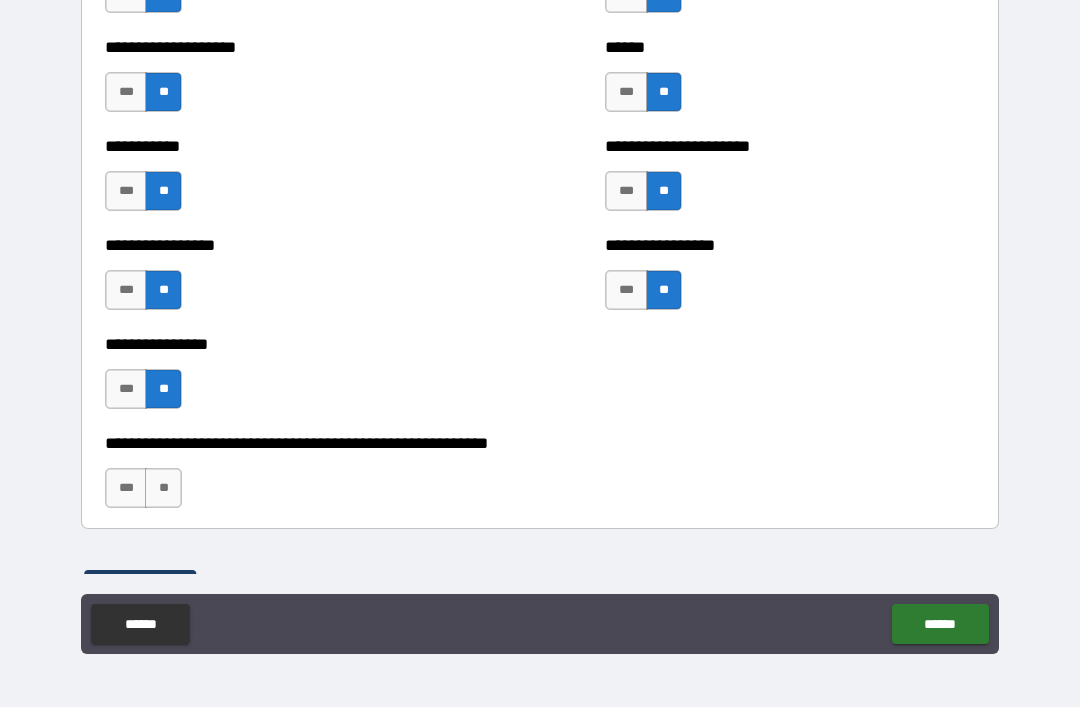 click on "**" at bounding box center (163, 488) 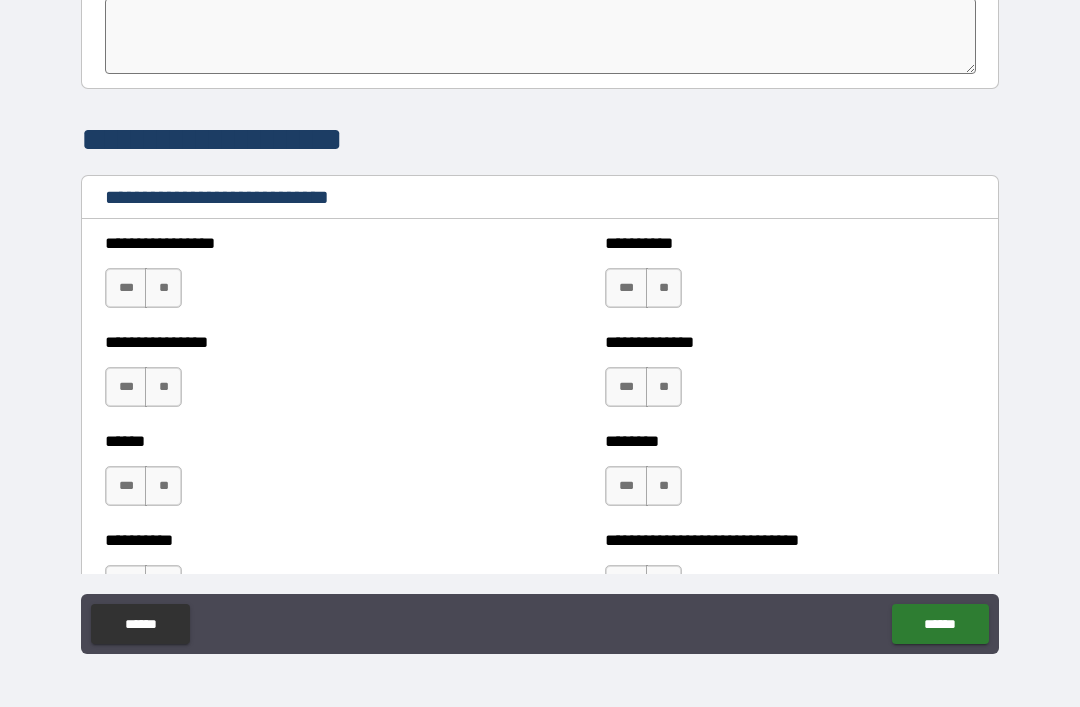 scroll, scrollTop: 6449, scrollLeft: 0, axis: vertical 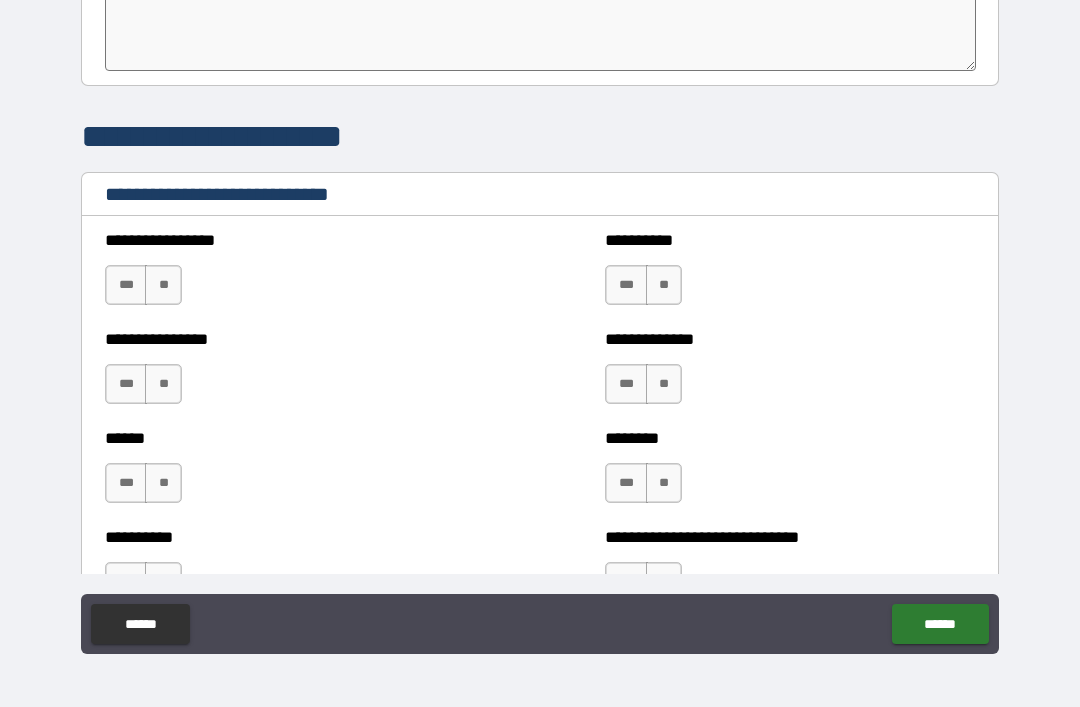 click on "**" at bounding box center (163, 285) 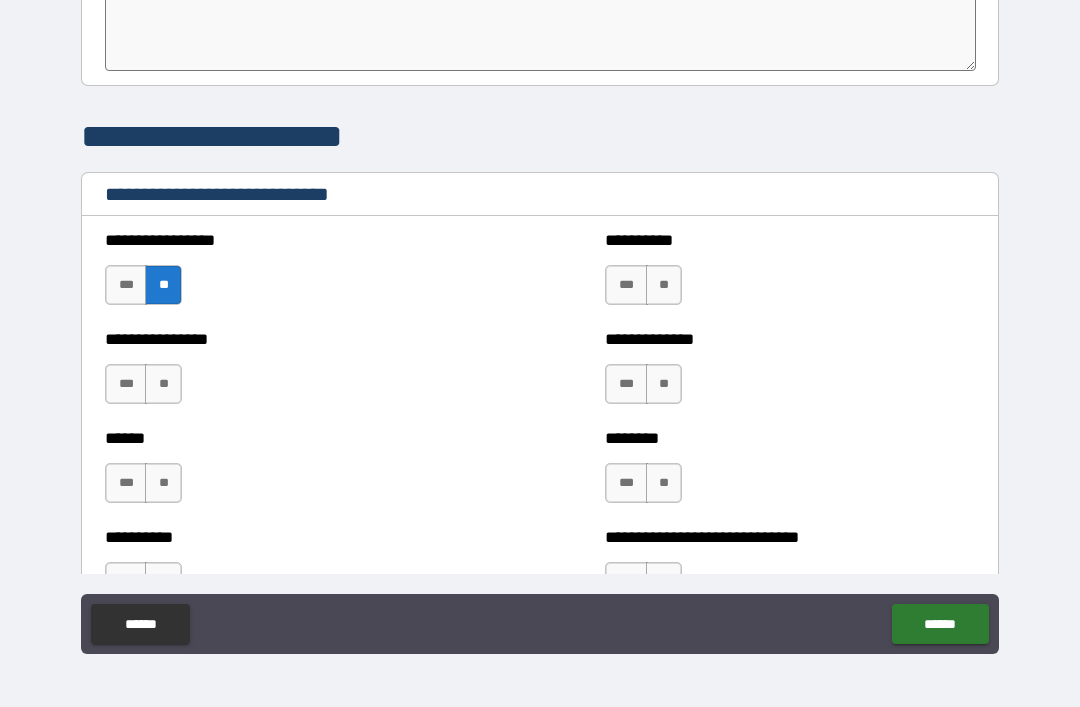 click on "***" at bounding box center [626, 384] 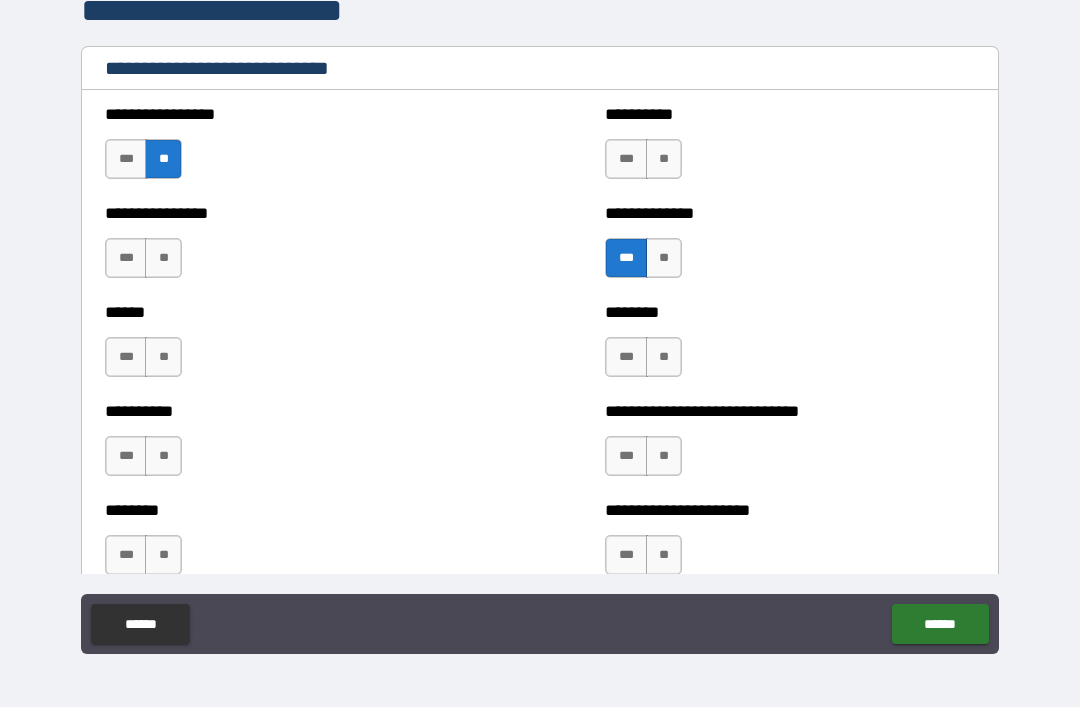 scroll, scrollTop: 6576, scrollLeft: 0, axis: vertical 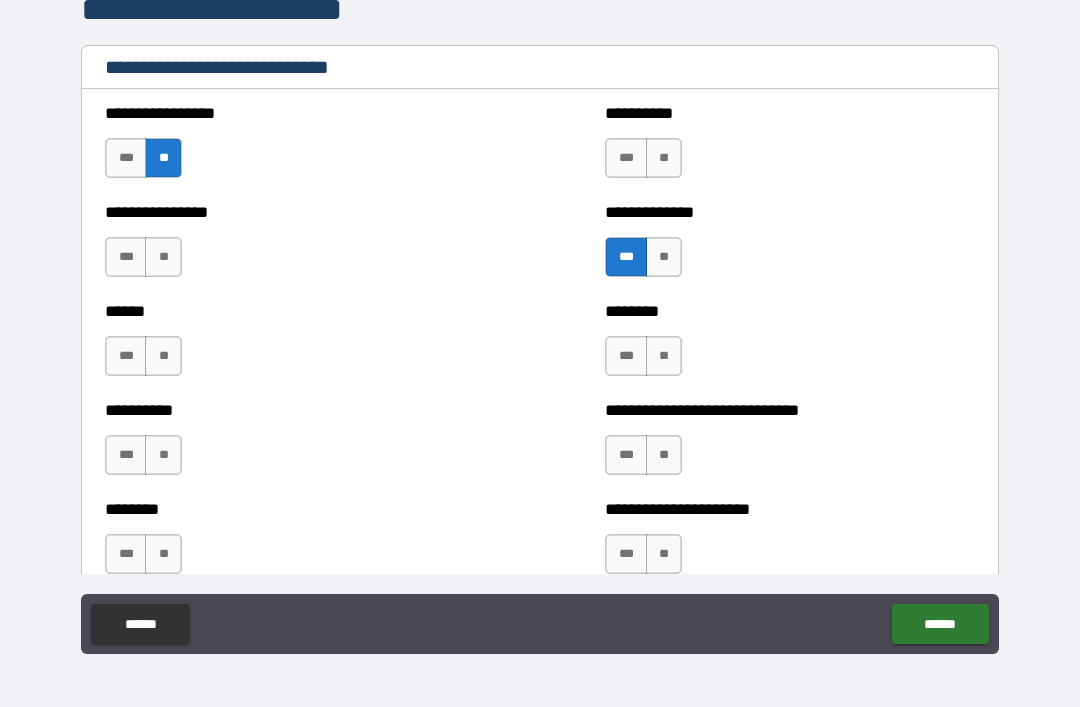 click on "***" at bounding box center [126, 257] 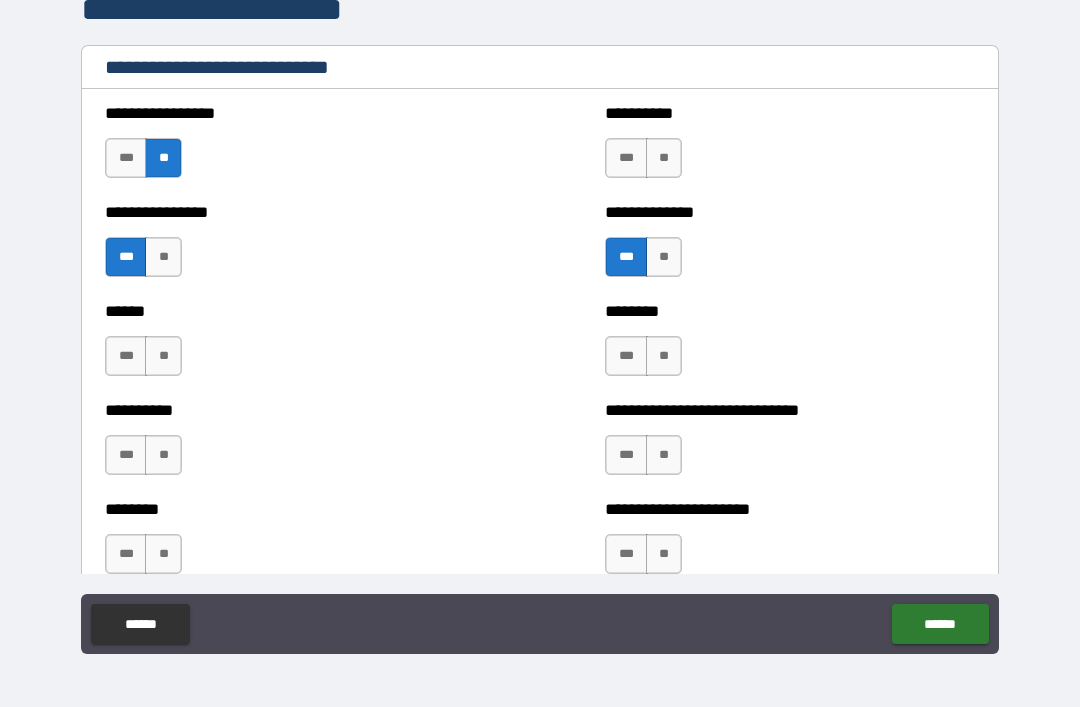 click on "***" at bounding box center [626, 356] 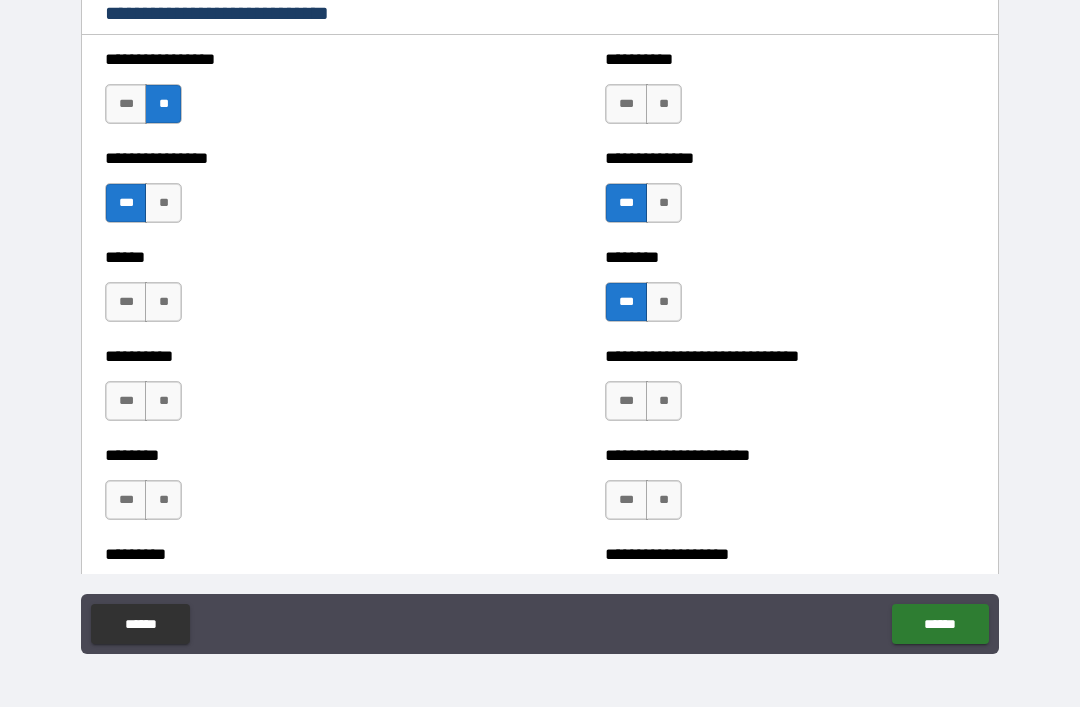 scroll, scrollTop: 6664, scrollLeft: 0, axis: vertical 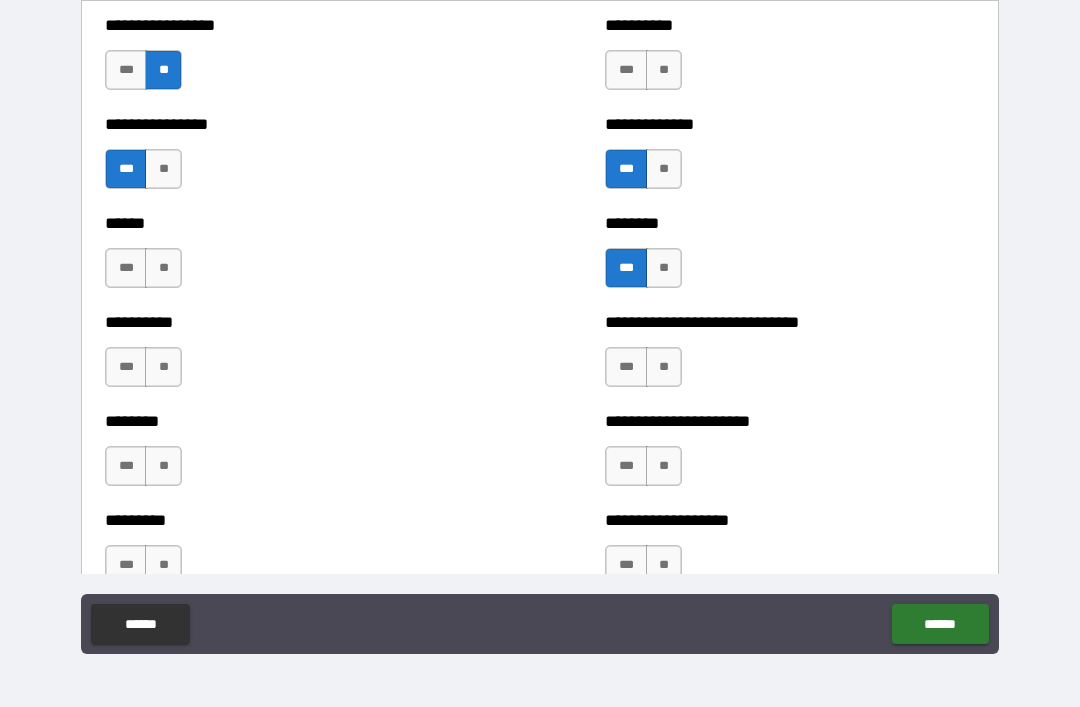 click on "**" at bounding box center (664, 70) 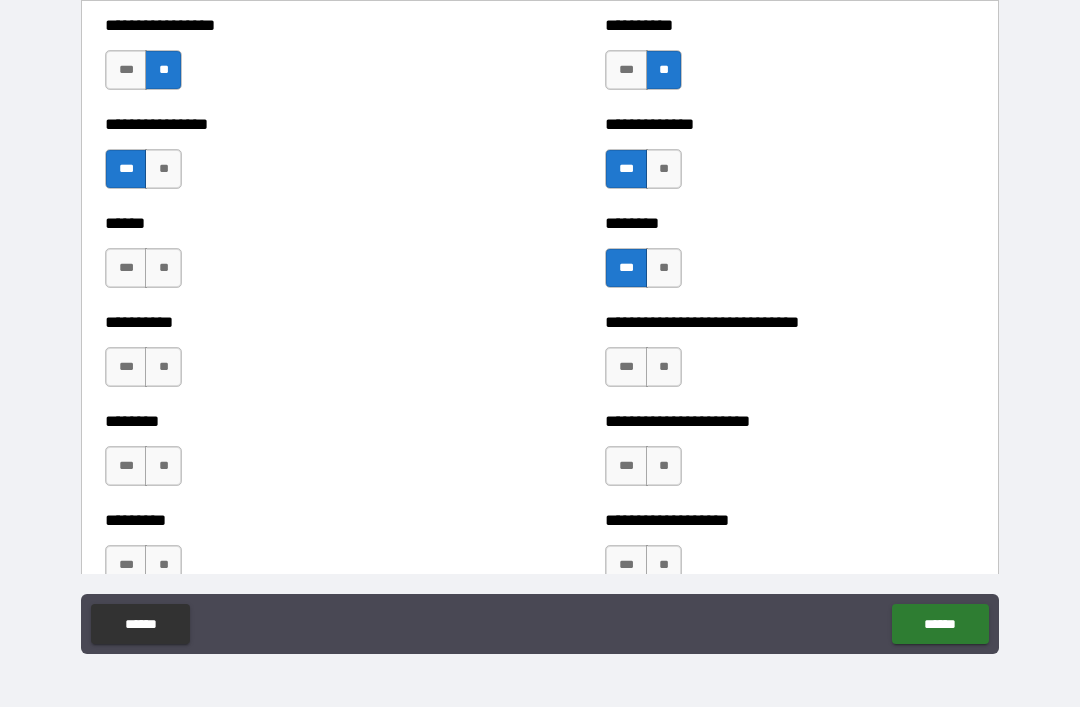 click on "***" at bounding box center [126, 268] 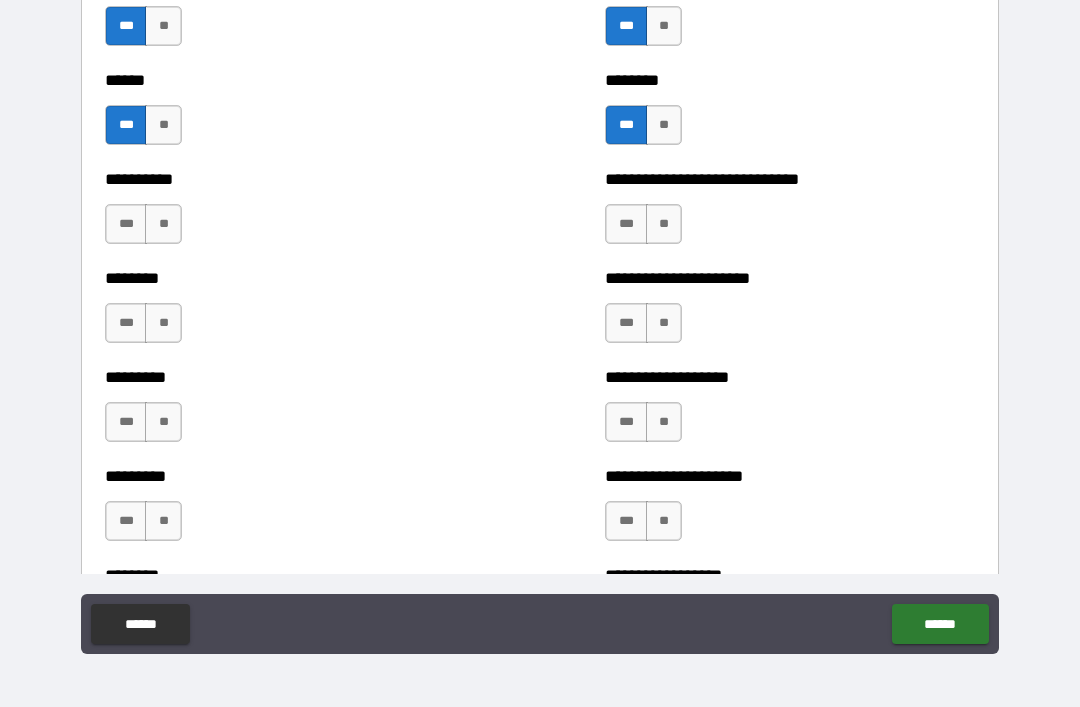 scroll, scrollTop: 6813, scrollLeft: 0, axis: vertical 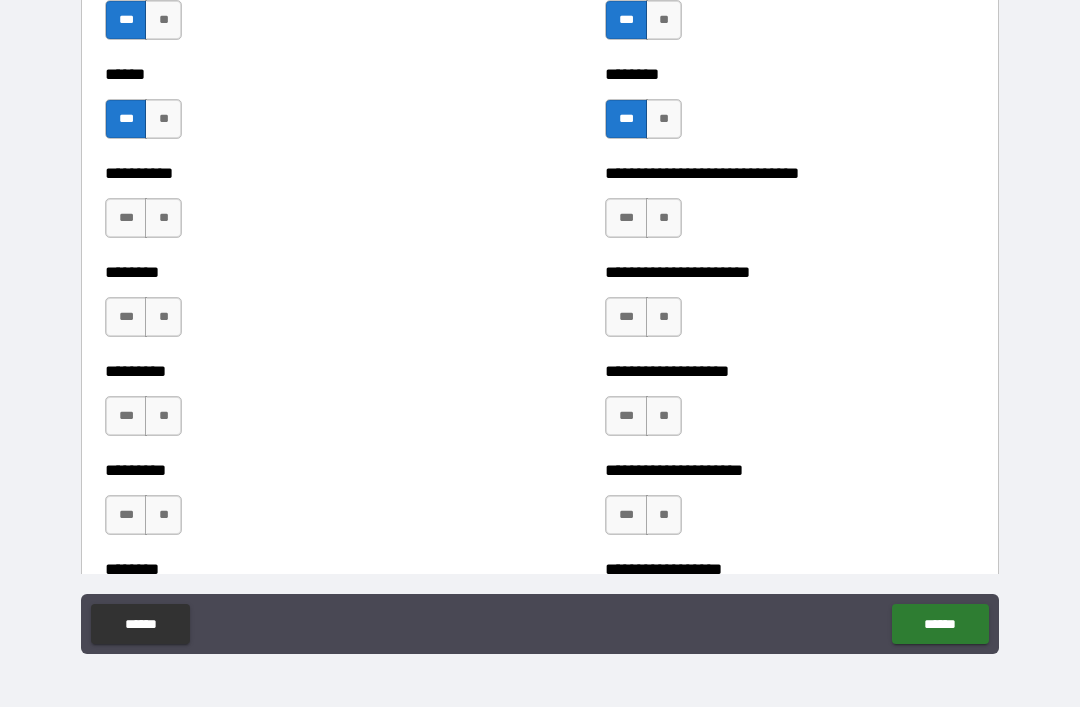 click on "**" at bounding box center (163, 416) 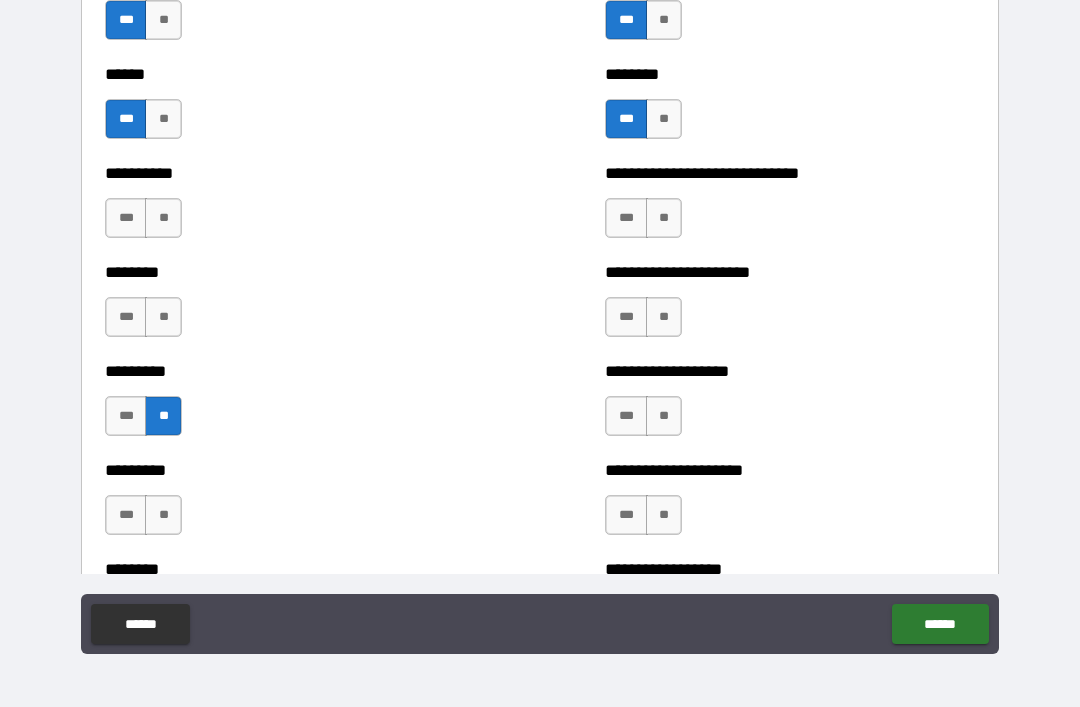 click on "***" at bounding box center (626, 317) 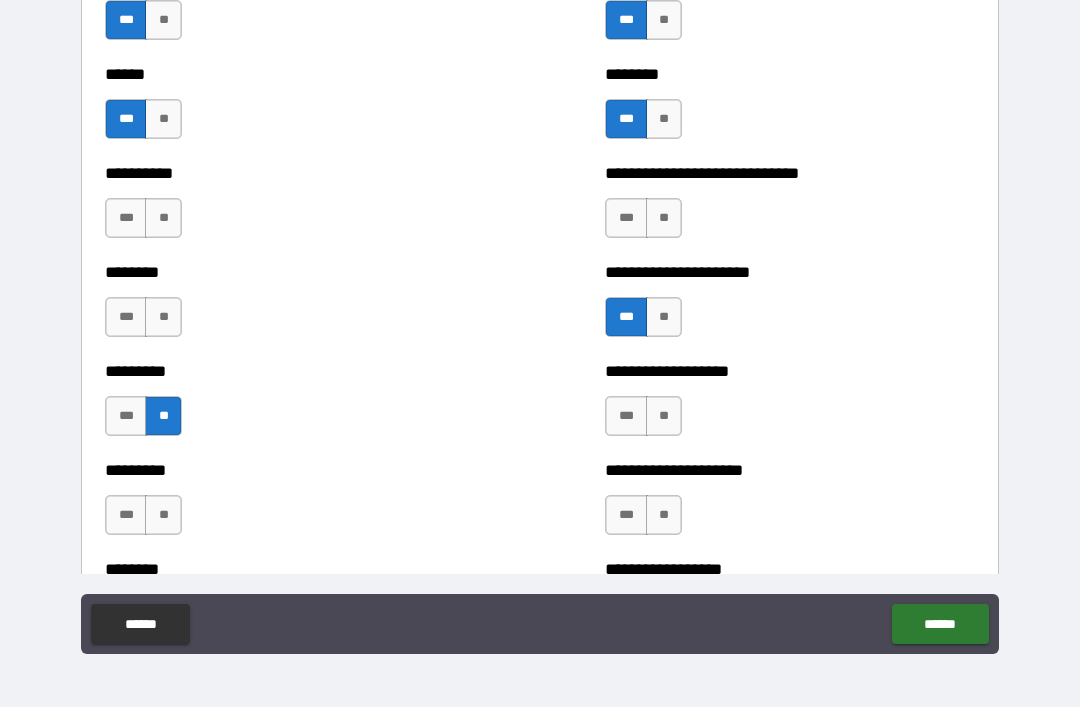 click on "**" at bounding box center (664, 416) 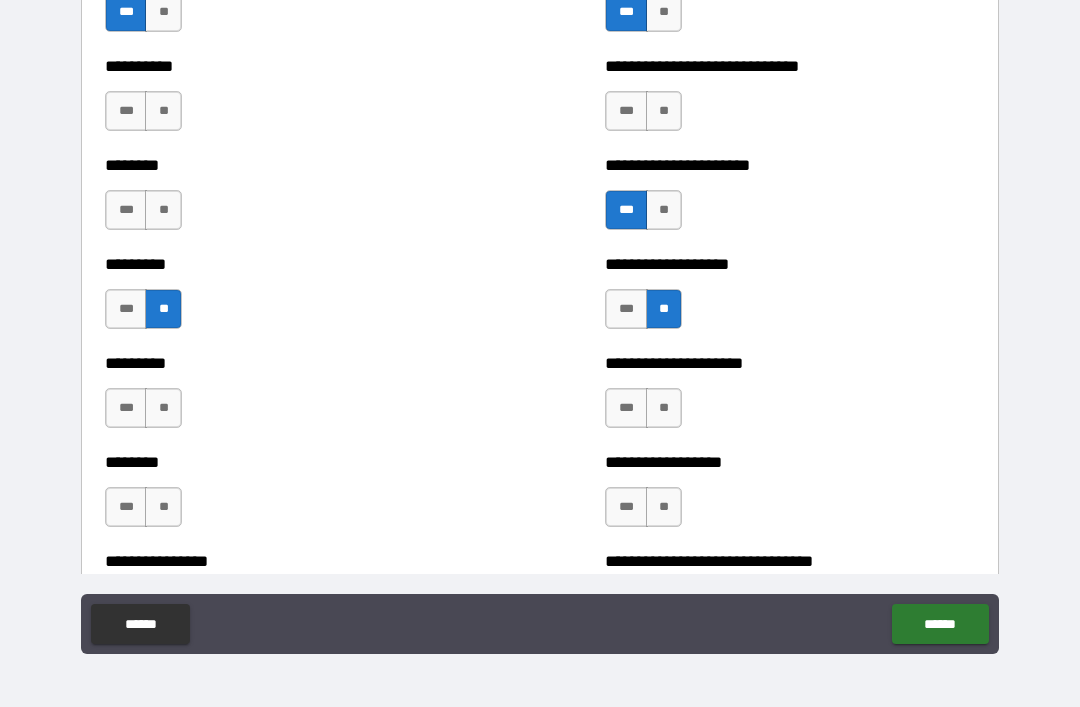 scroll, scrollTop: 6919, scrollLeft: 0, axis: vertical 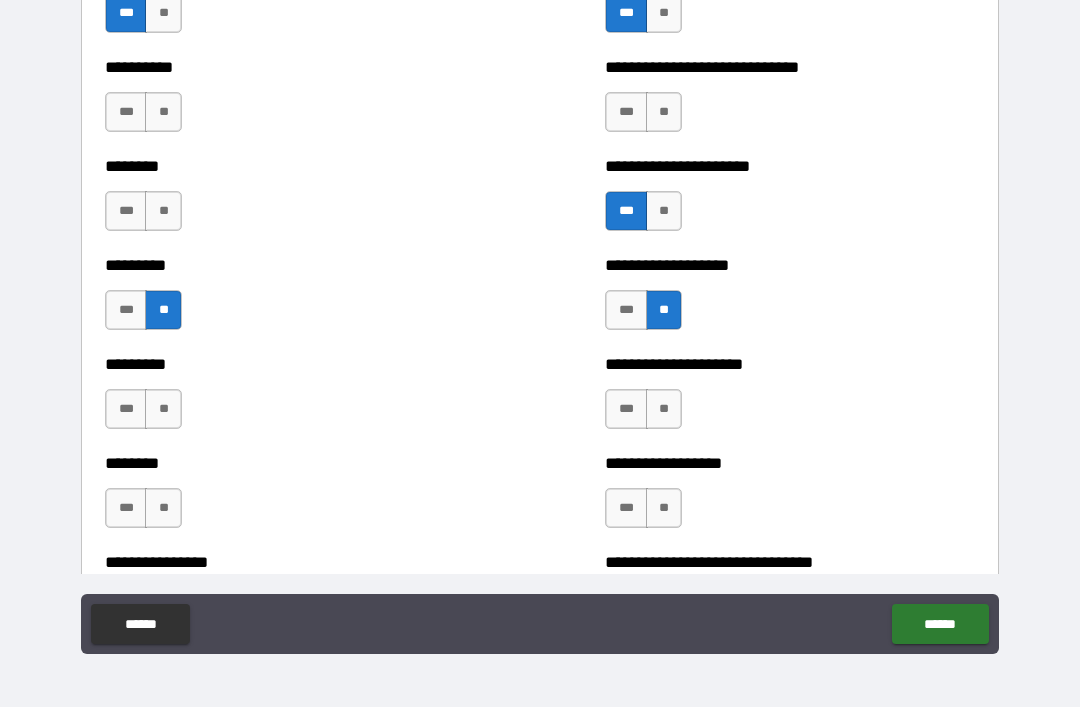click on "**" at bounding box center [664, 409] 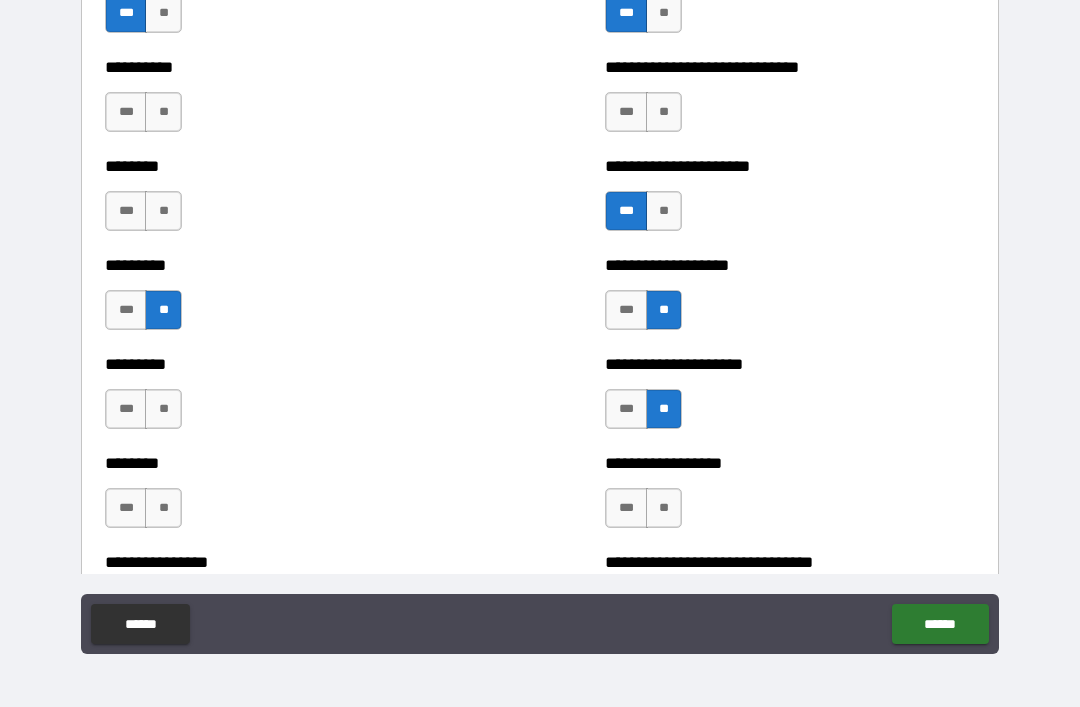 click on "**" at bounding box center (163, 112) 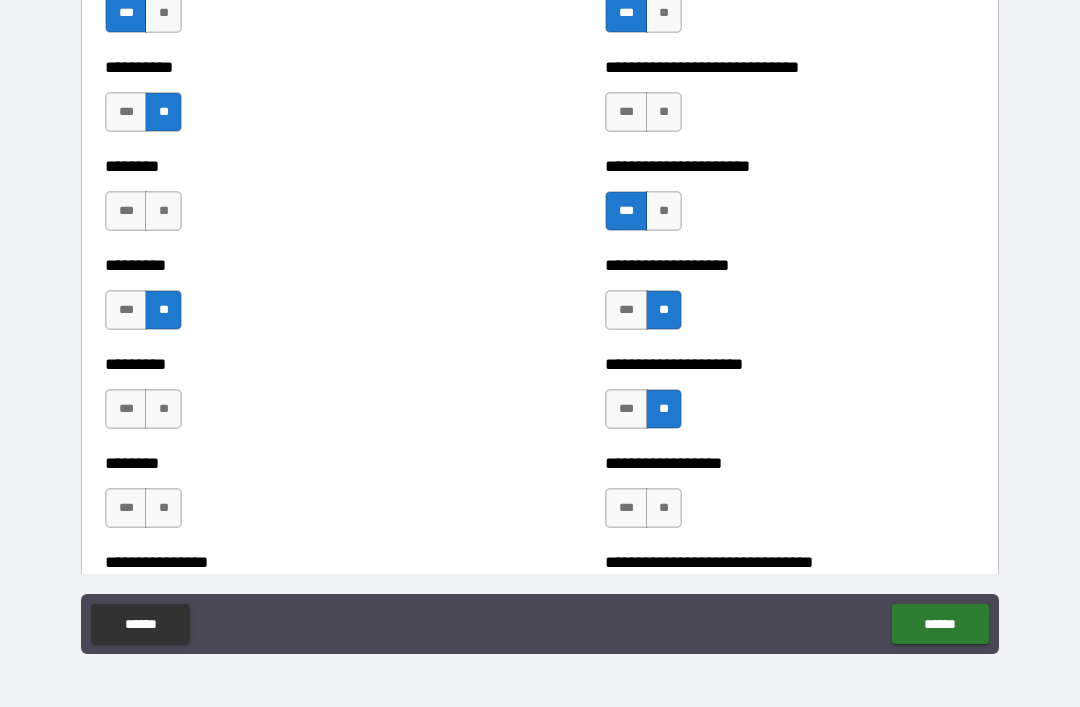 click on "**" at bounding box center [163, 211] 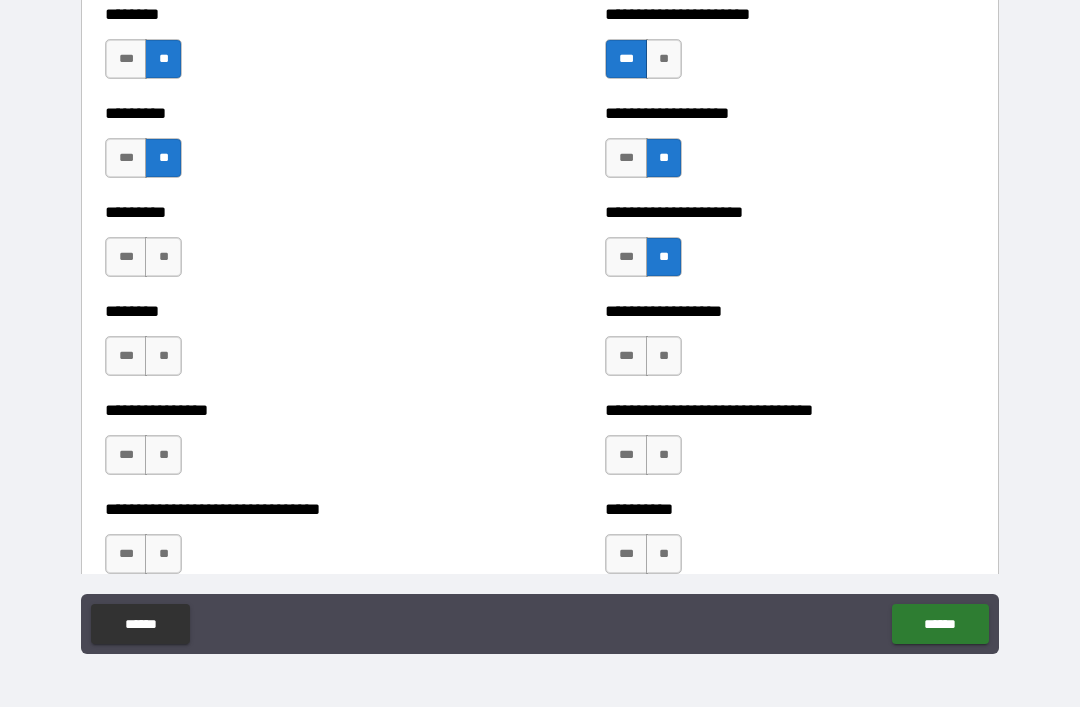scroll, scrollTop: 7078, scrollLeft: 0, axis: vertical 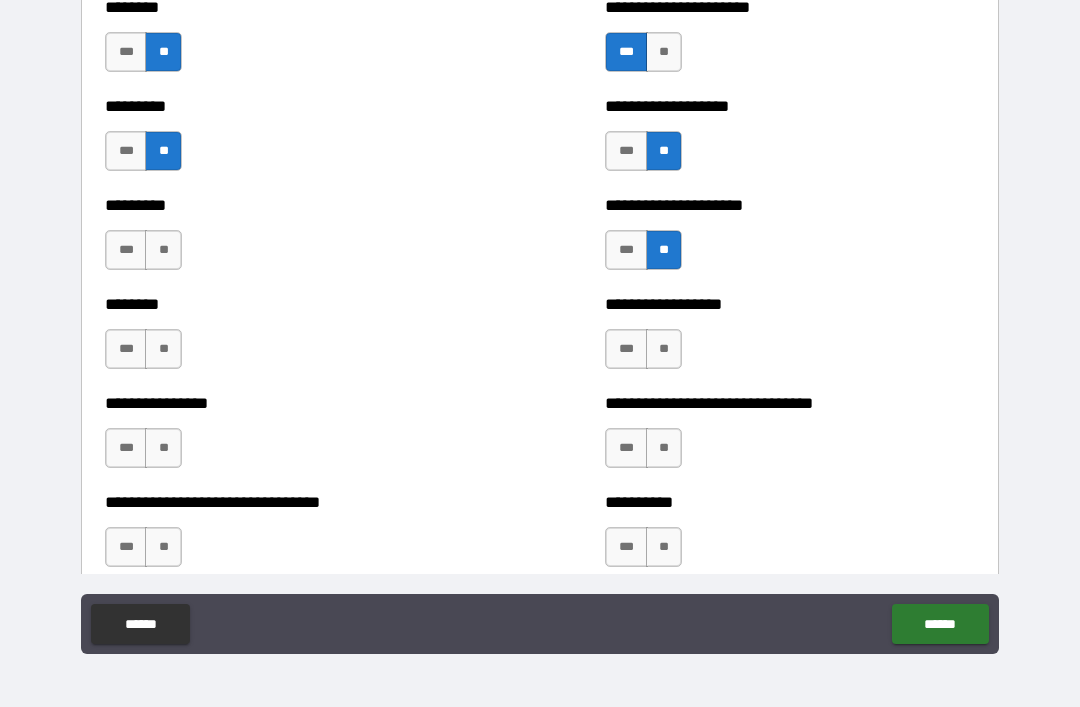 click on "**" at bounding box center [163, 250] 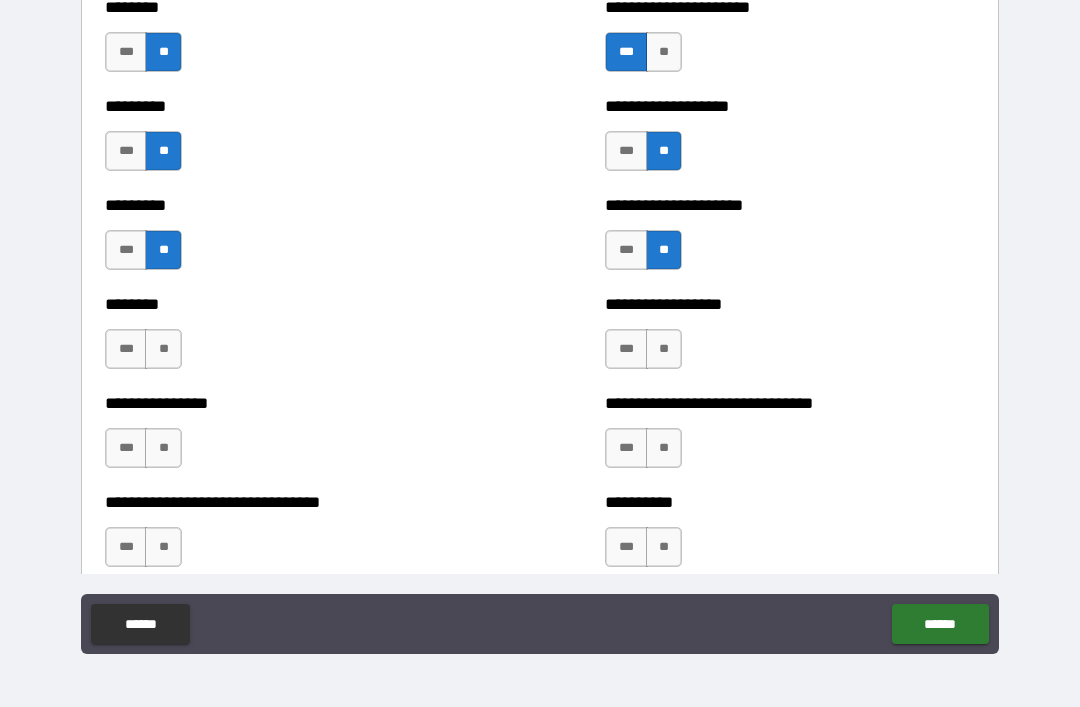 click on "**" at bounding box center [664, 349] 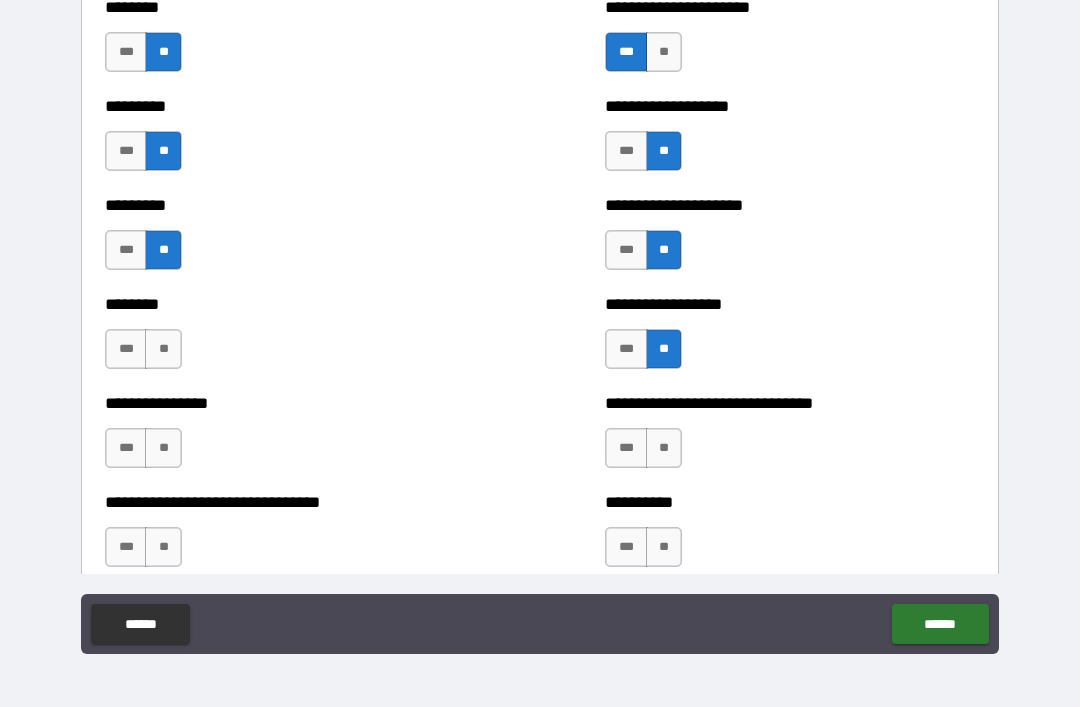 click on "**" at bounding box center [163, 349] 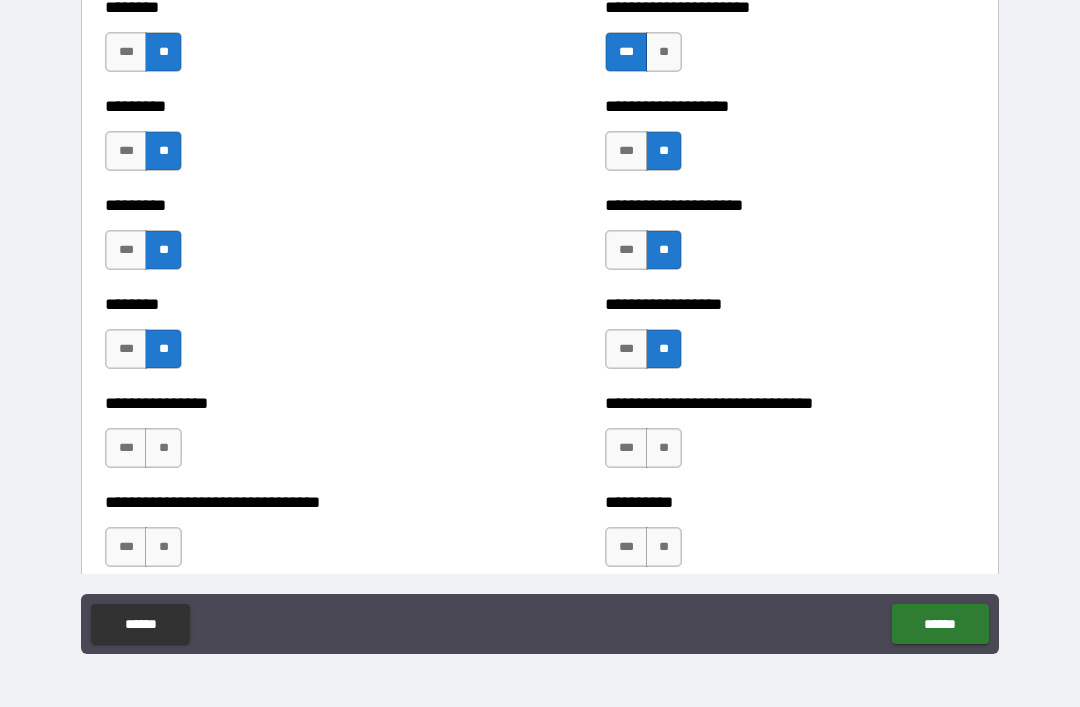 click on "**" at bounding box center [163, 448] 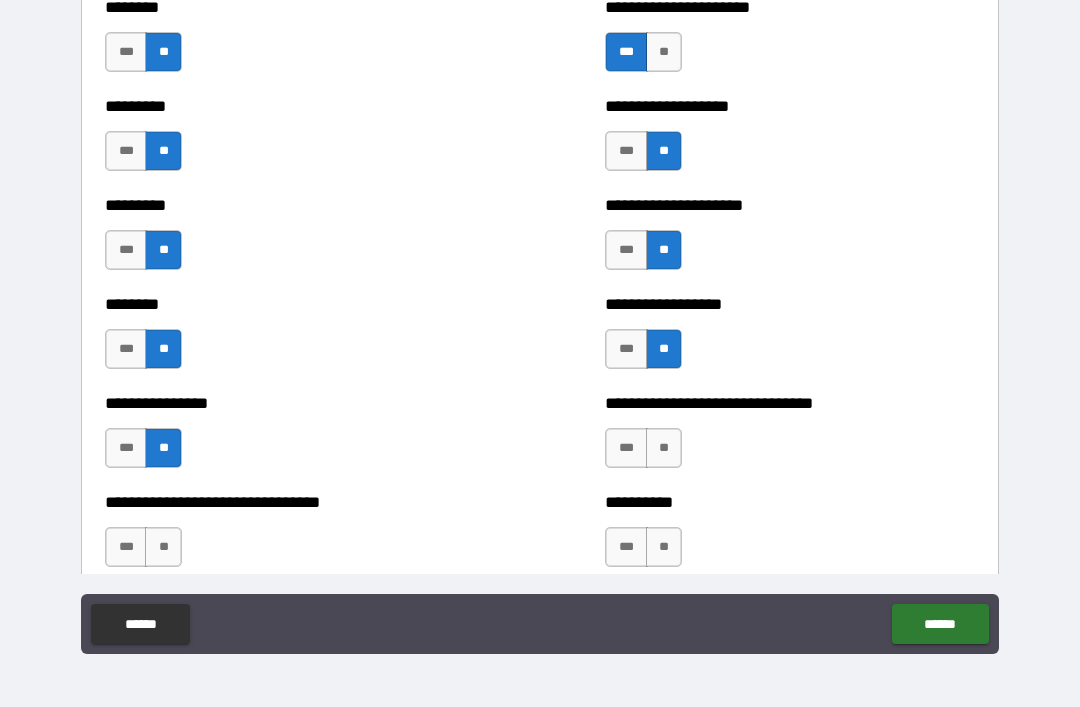 click on "**" at bounding box center [664, 448] 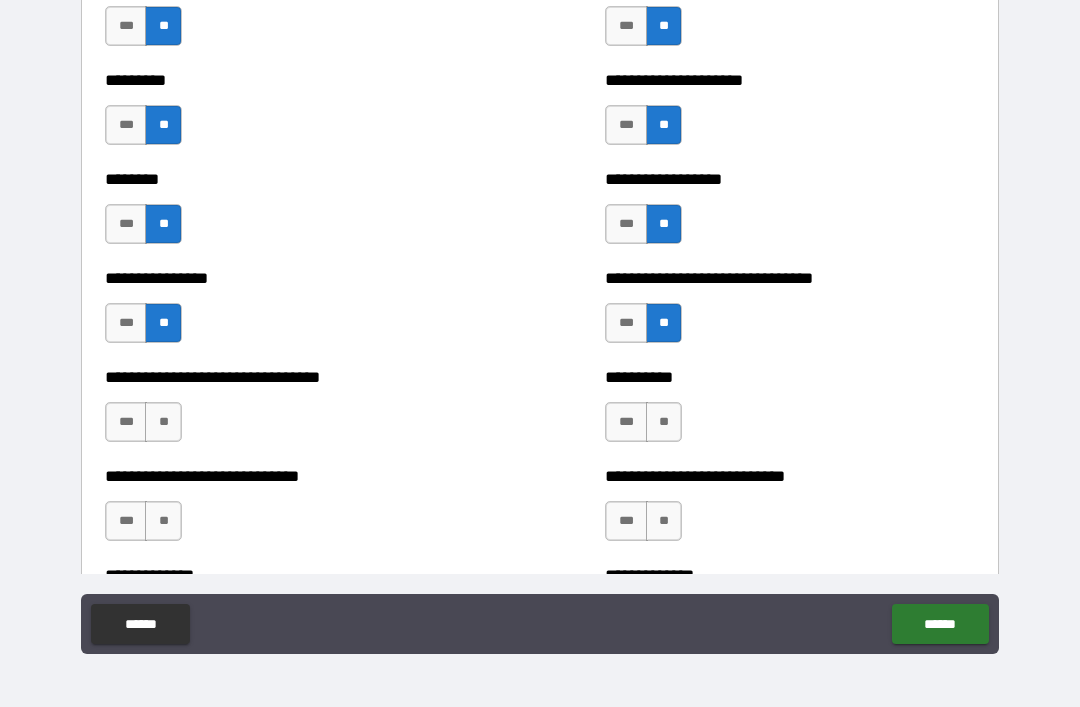 scroll, scrollTop: 7231, scrollLeft: 0, axis: vertical 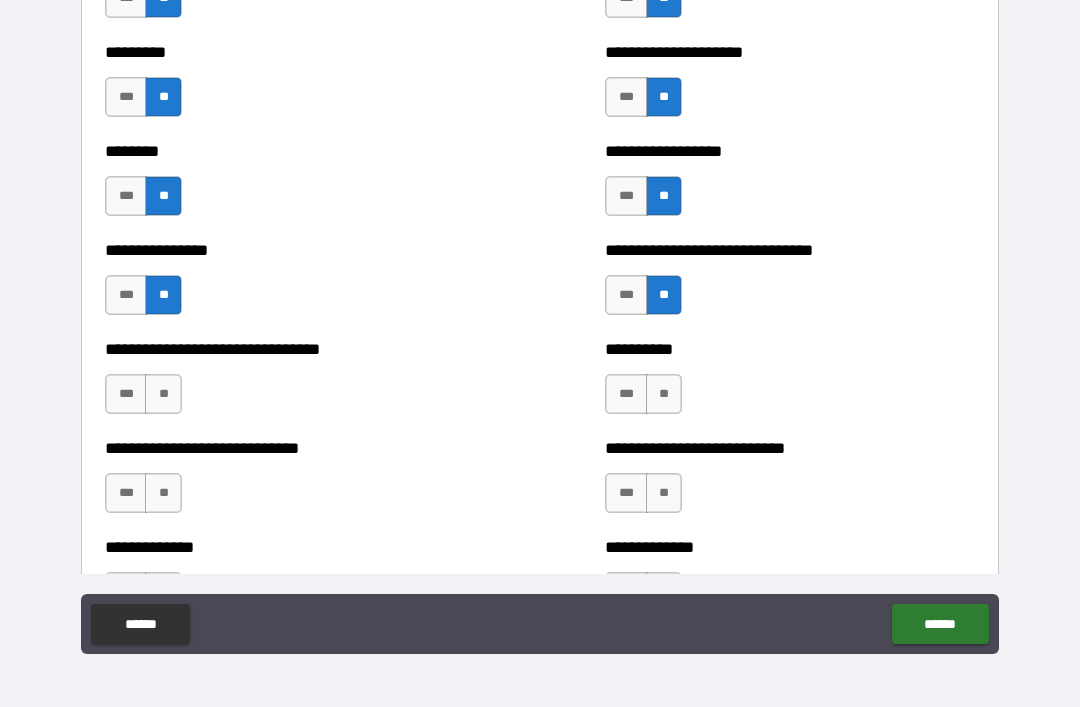 click on "**" at bounding box center [163, 394] 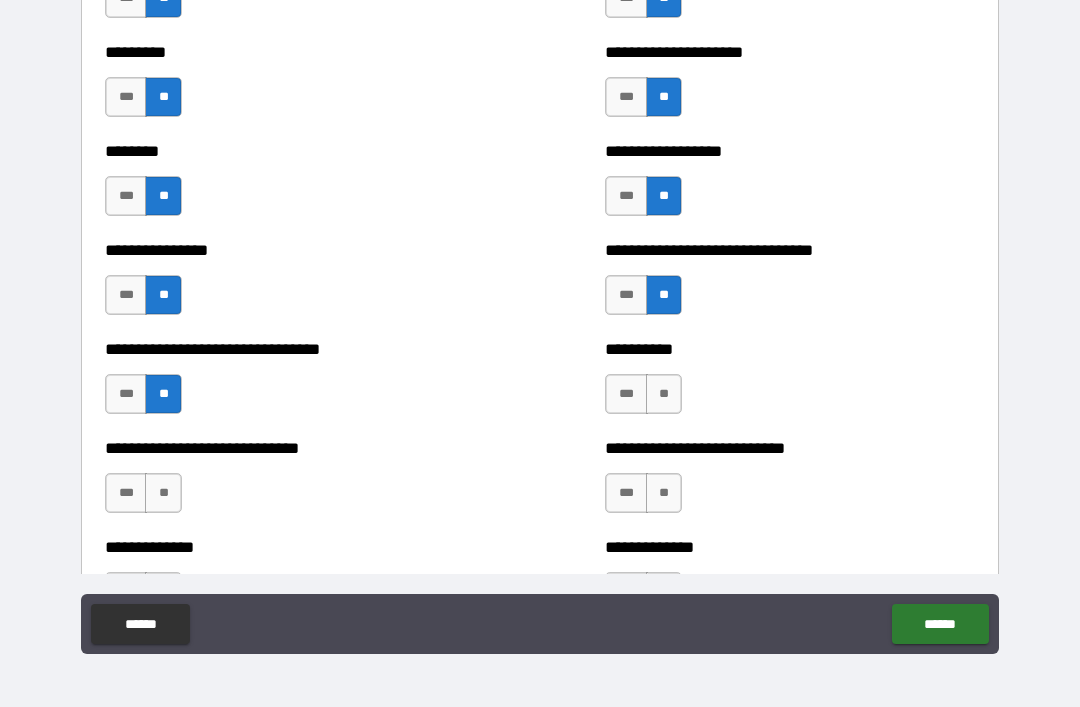 click on "**" at bounding box center [163, 493] 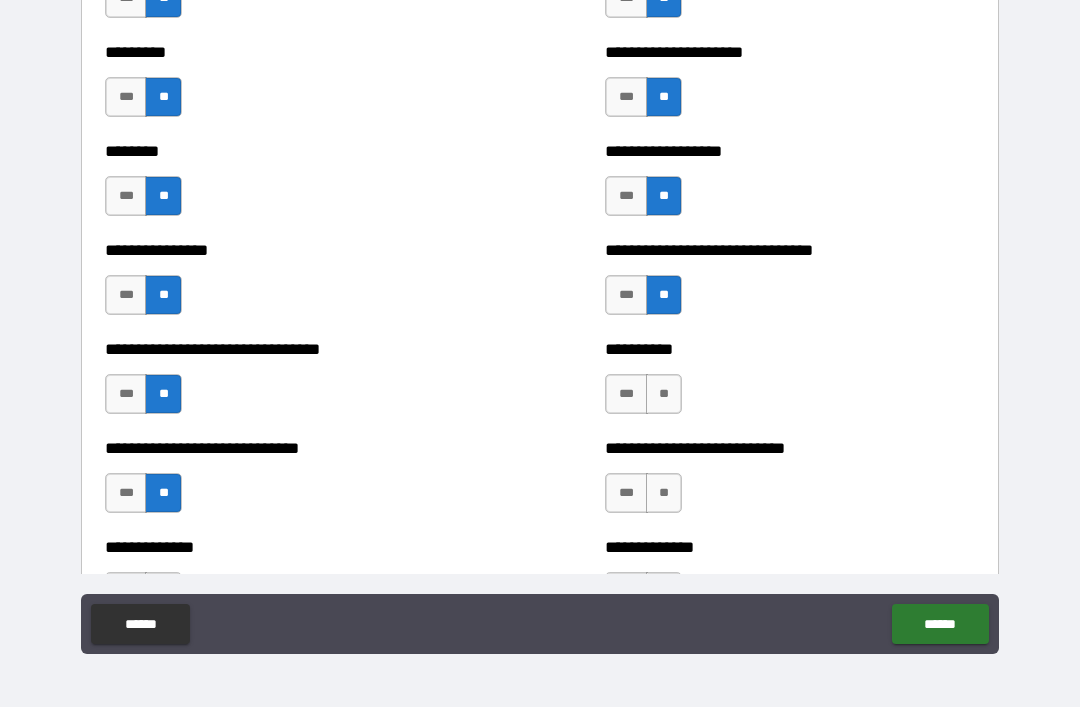 click on "**" at bounding box center (664, 394) 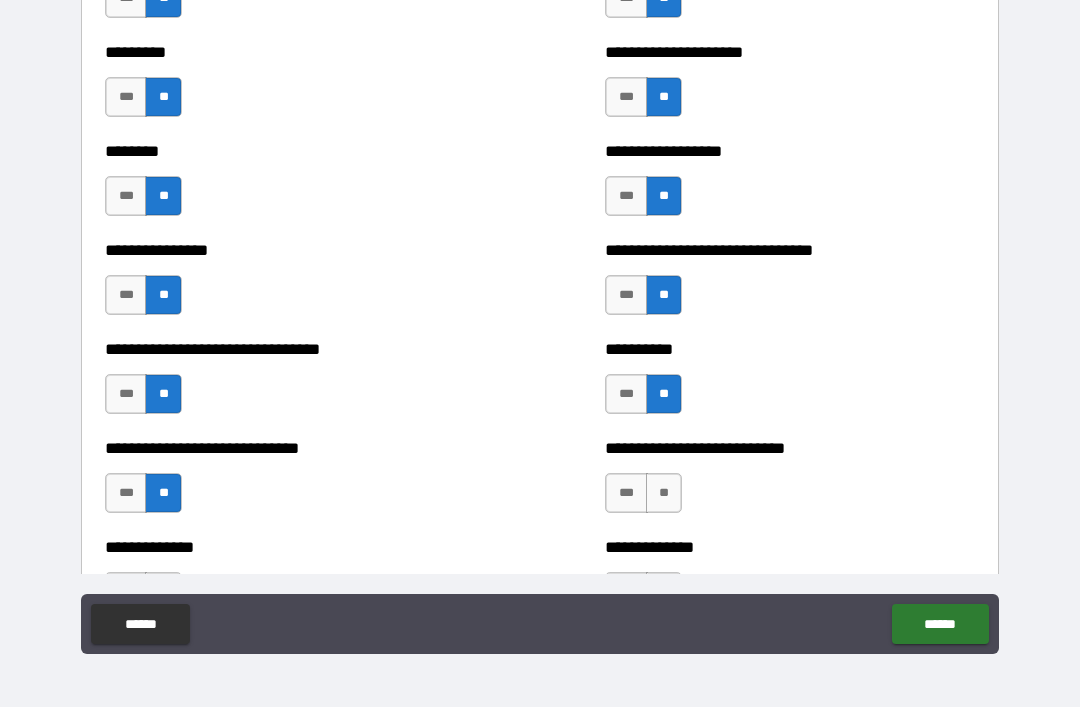 click on "**" at bounding box center [664, 493] 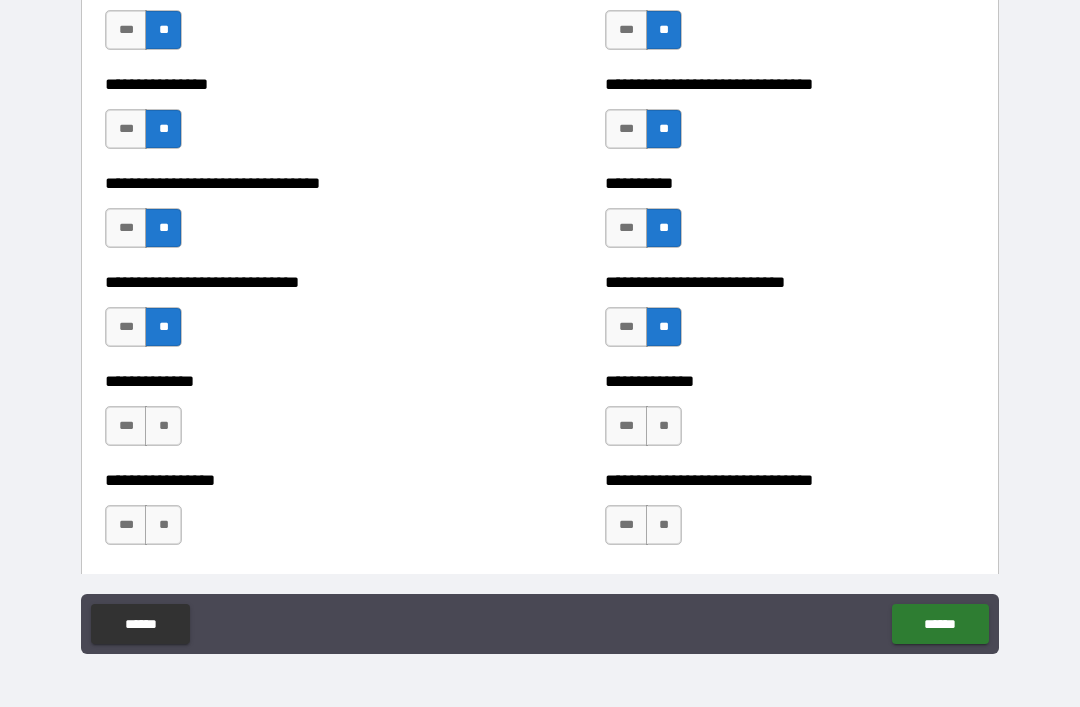 scroll, scrollTop: 7410, scrollLeft: 0, axis: vertical 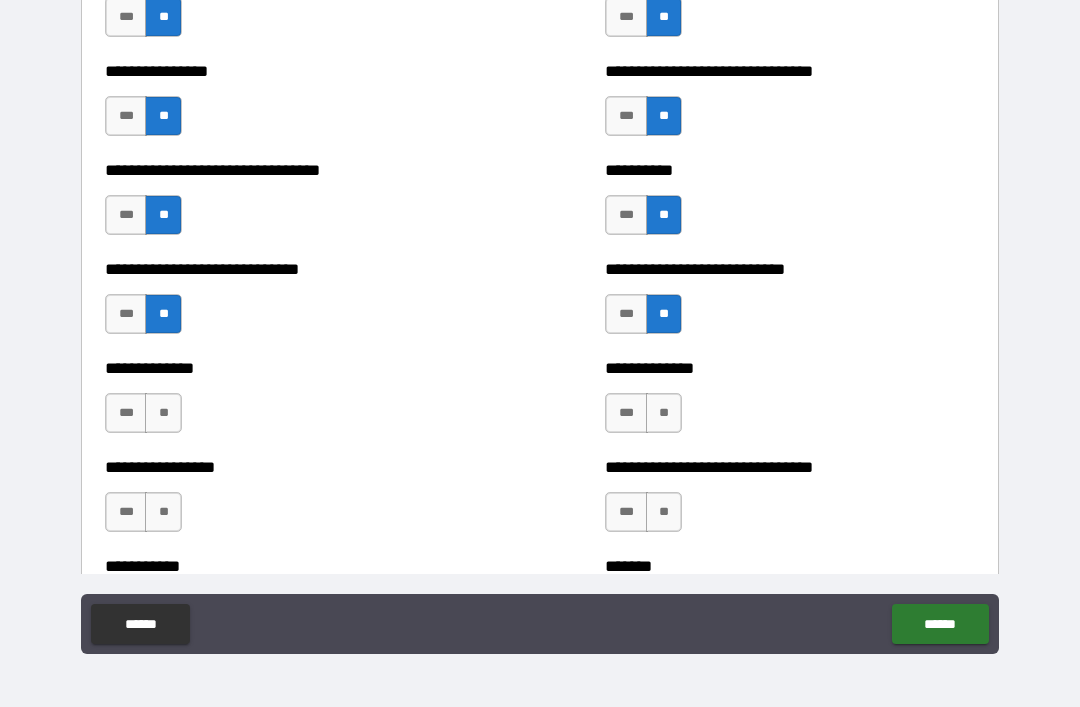 click on "**" at bounding box center (163, 413) 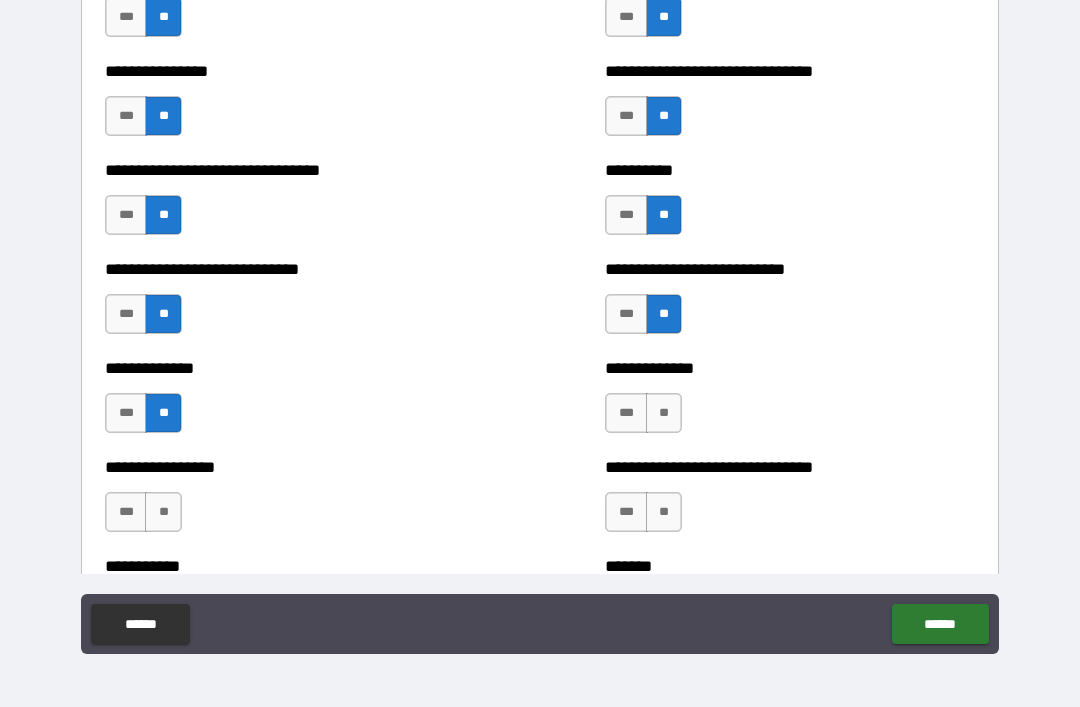 click on "***" at bounding box center (626, 413) 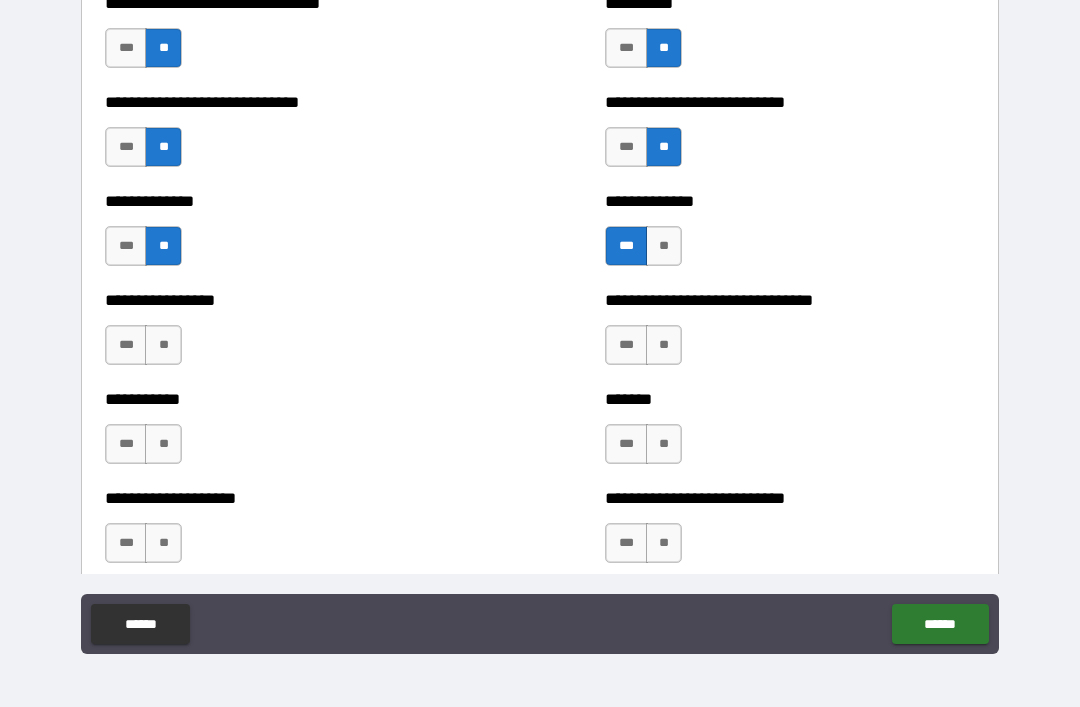 scroll, scrollTop: 7579, scrollLeft: 0, axis: vertical 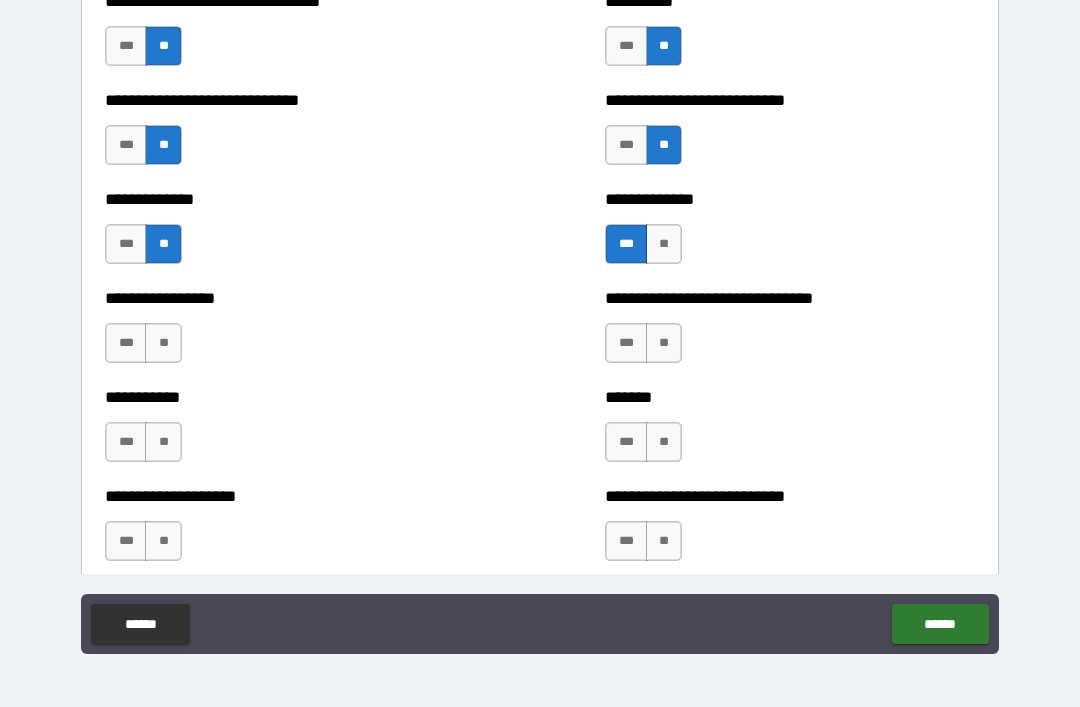 click on "**" at bounding box center [163, 442] 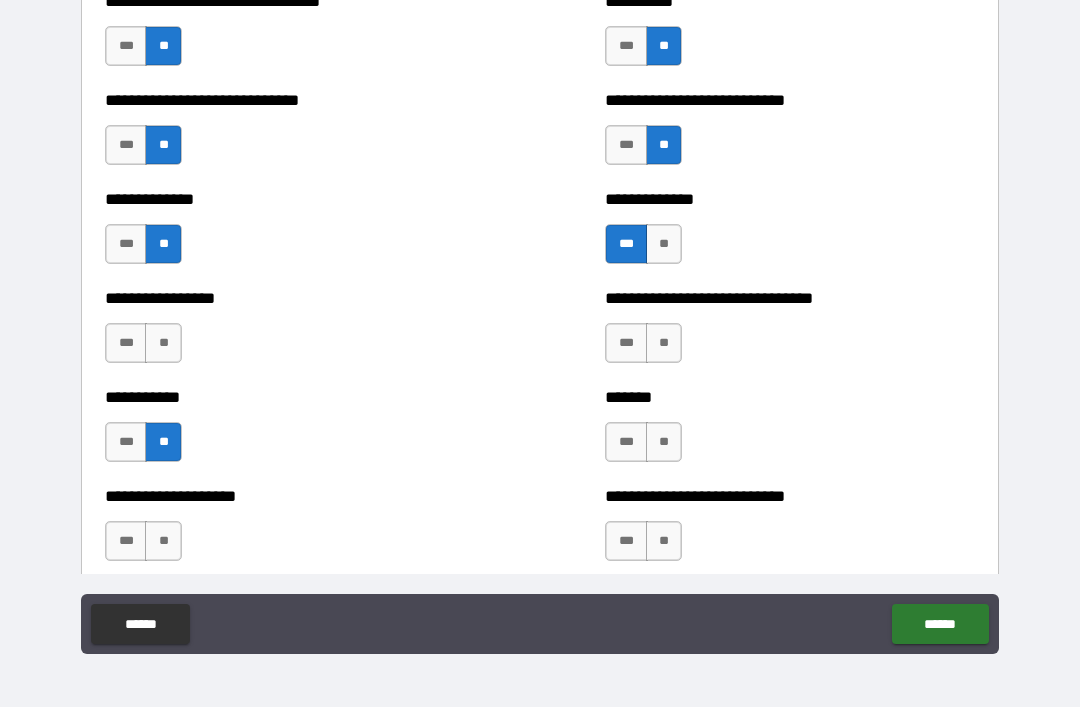 click on "***" at bounding box center (626, 343) 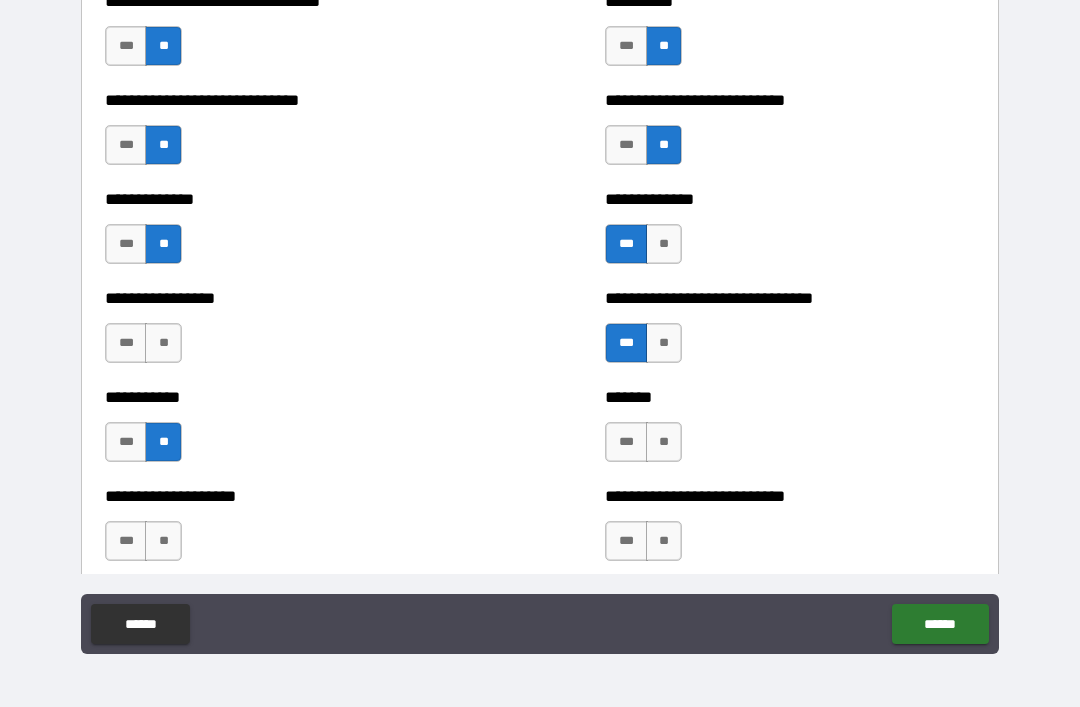 click on "**" at bounding box center [664, 442] 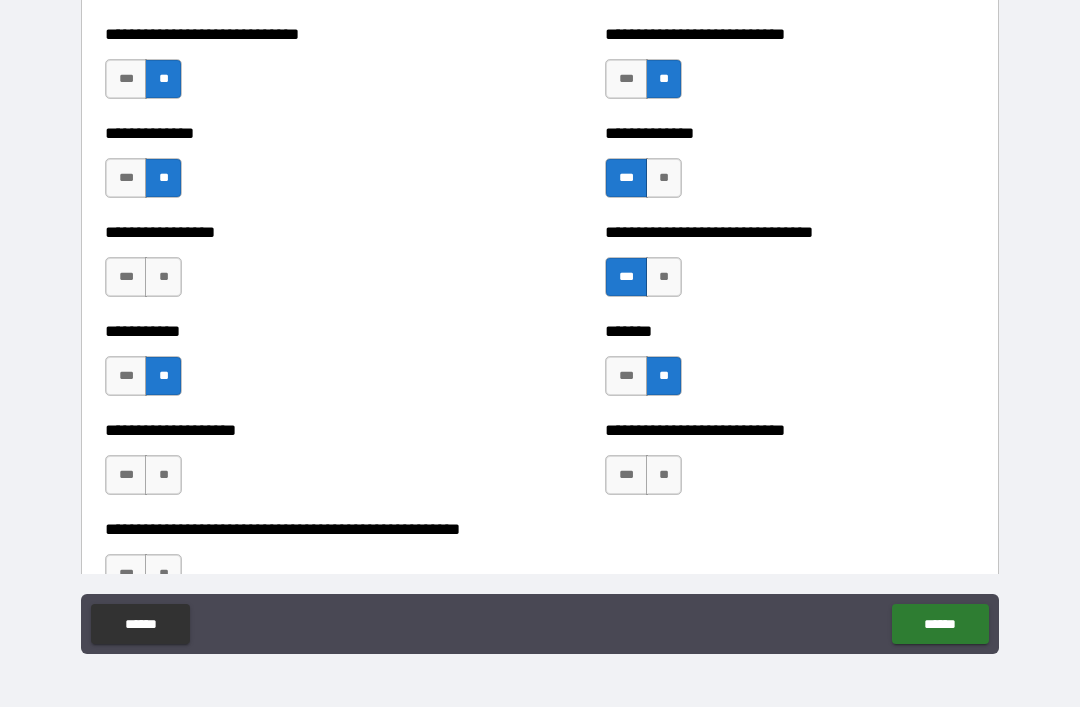 scroll, scrollTop: 7646, scrollLeft: 0, axis: vertical 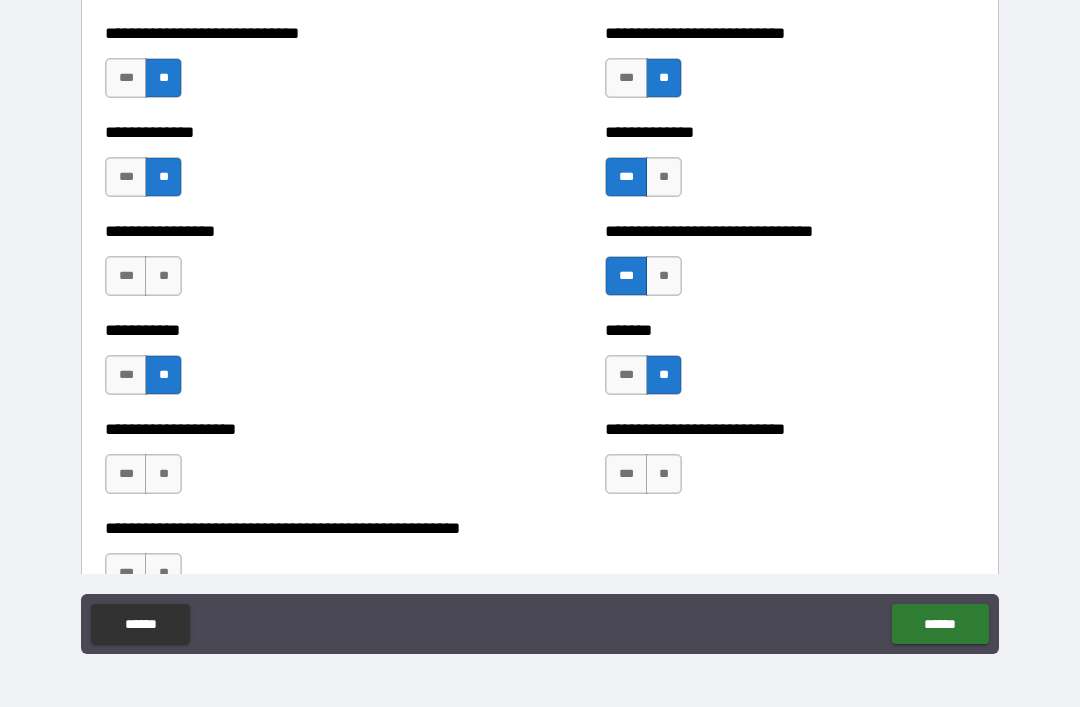 click on "**" at bounding box center [664, 474] 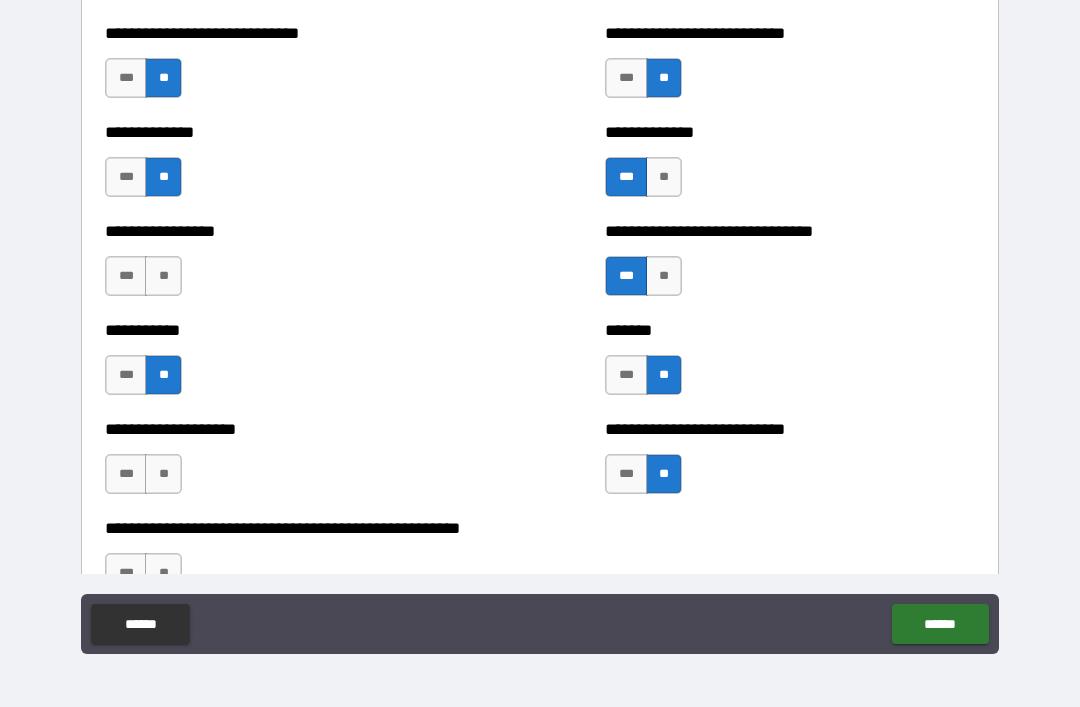 click on "**" at bounding box center (163, 474) 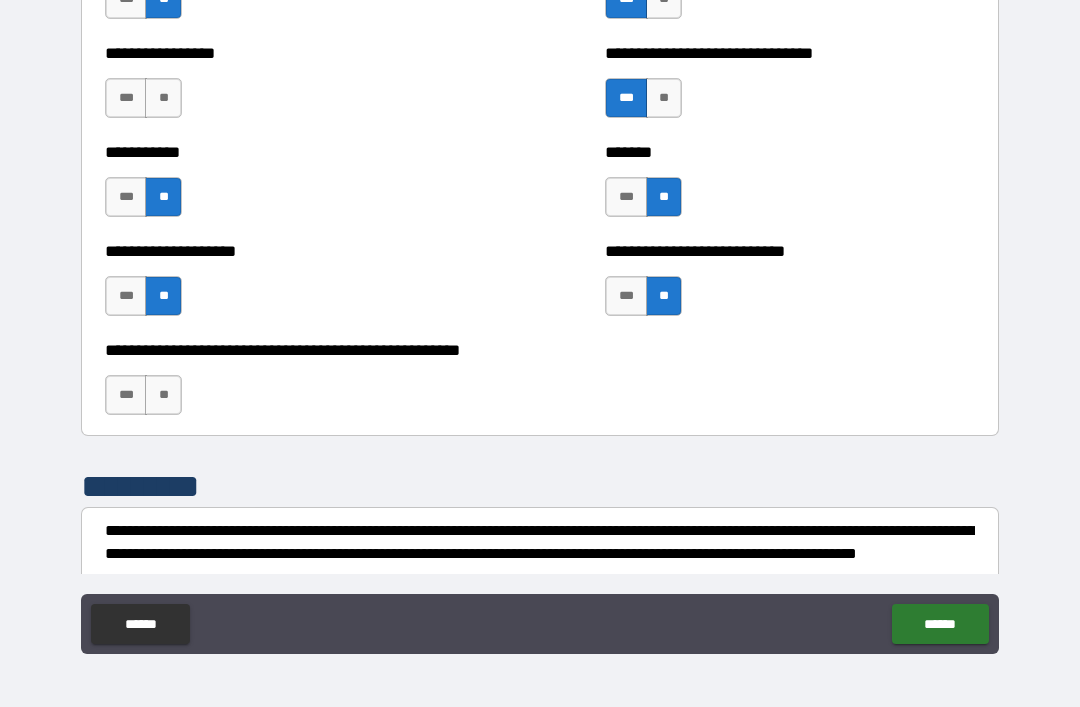 scroll, scrollTop: 7831, scrollLeft: 0, axis: vertical 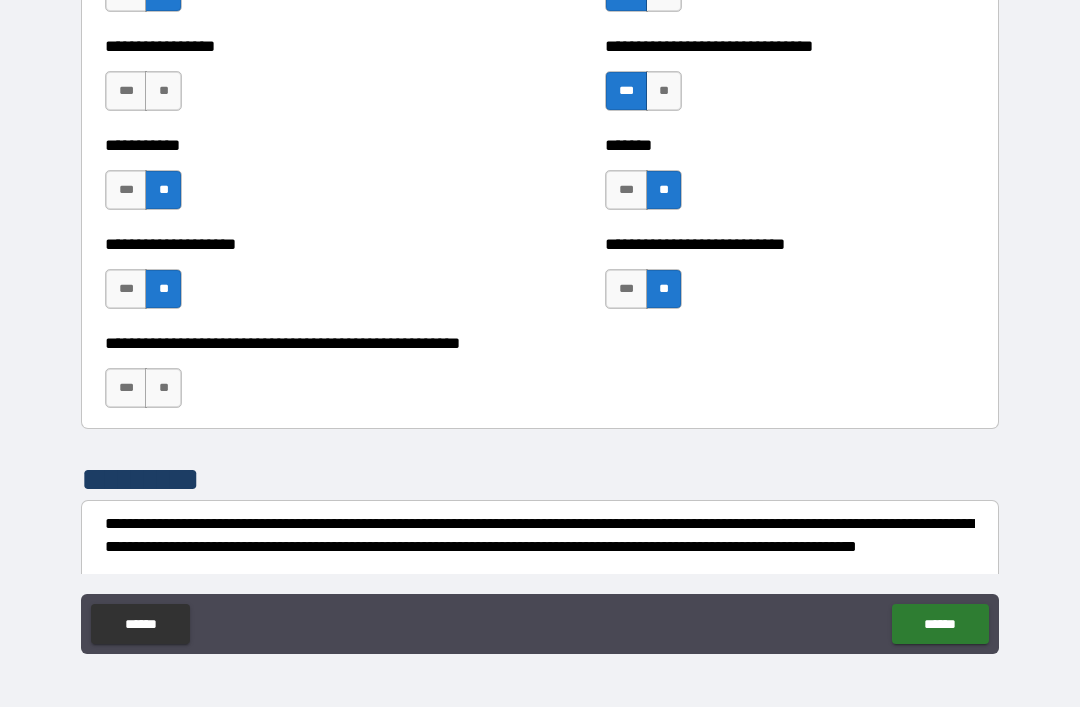 click on "**" at bounding box center [163, 388] 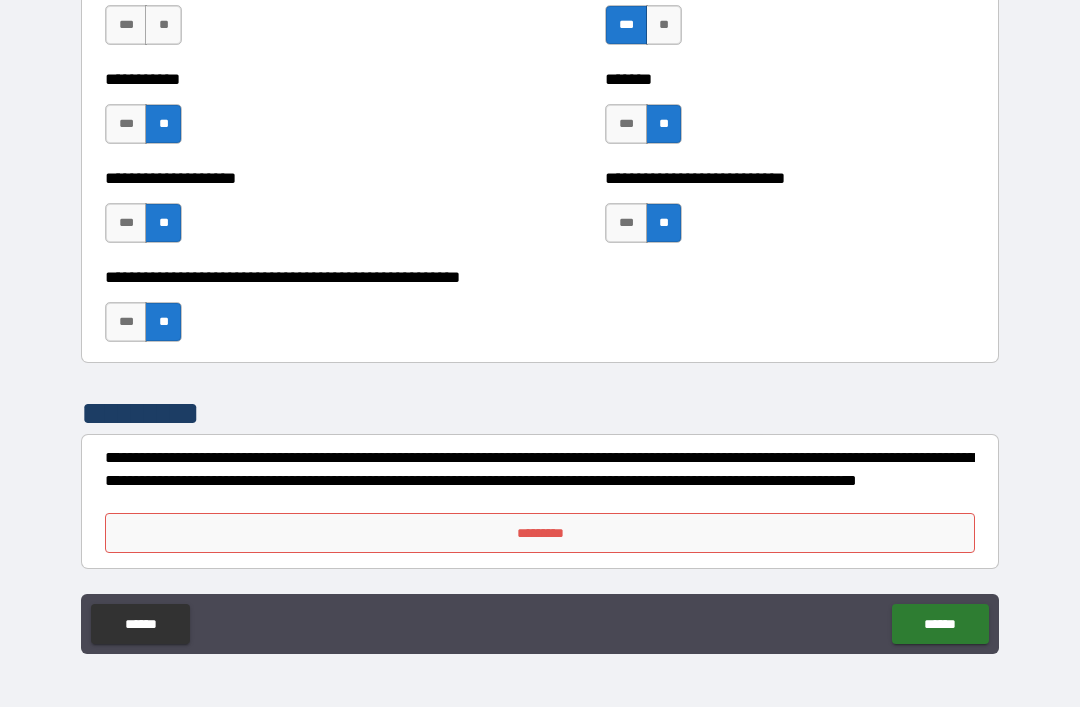 scroll, scrollTop: 7897, scrollLeft: 0, axis: vertical 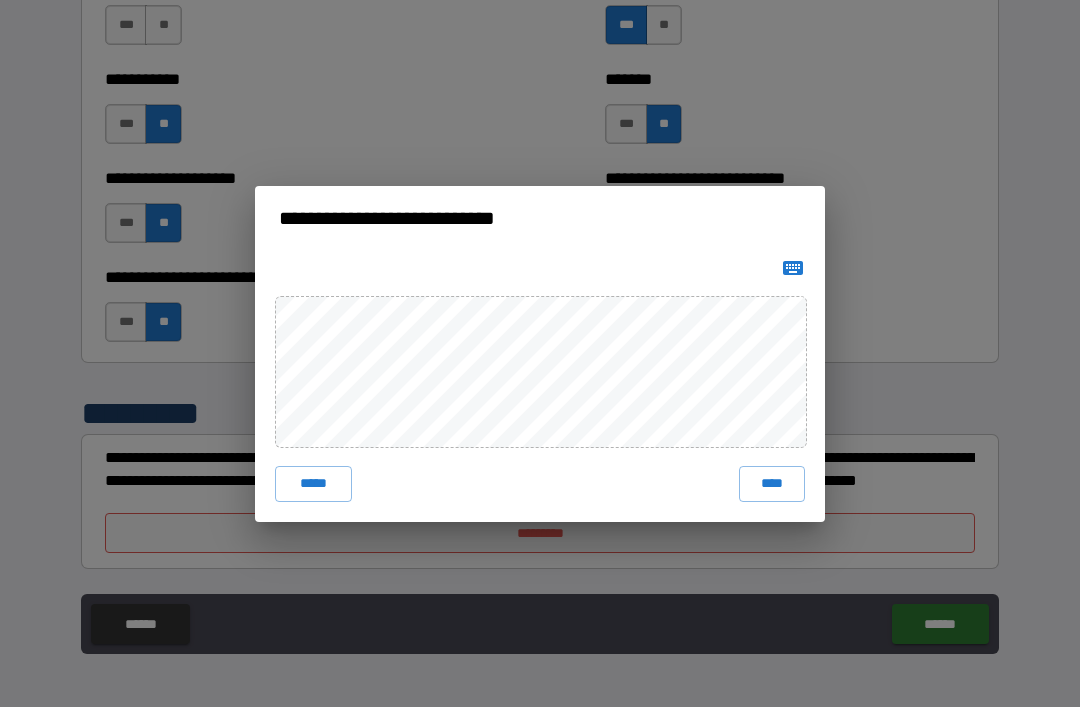click on "****" at bounding box center [772, 484] 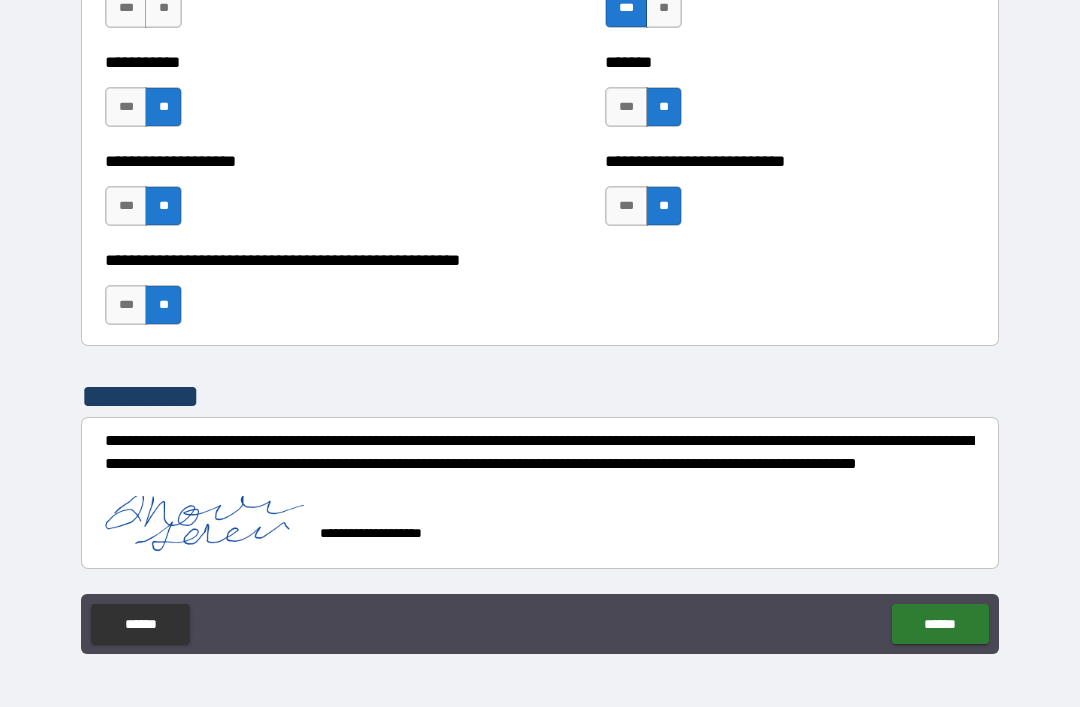 scroll, scrollTop: 0, scrollLeft: 0, axis: both 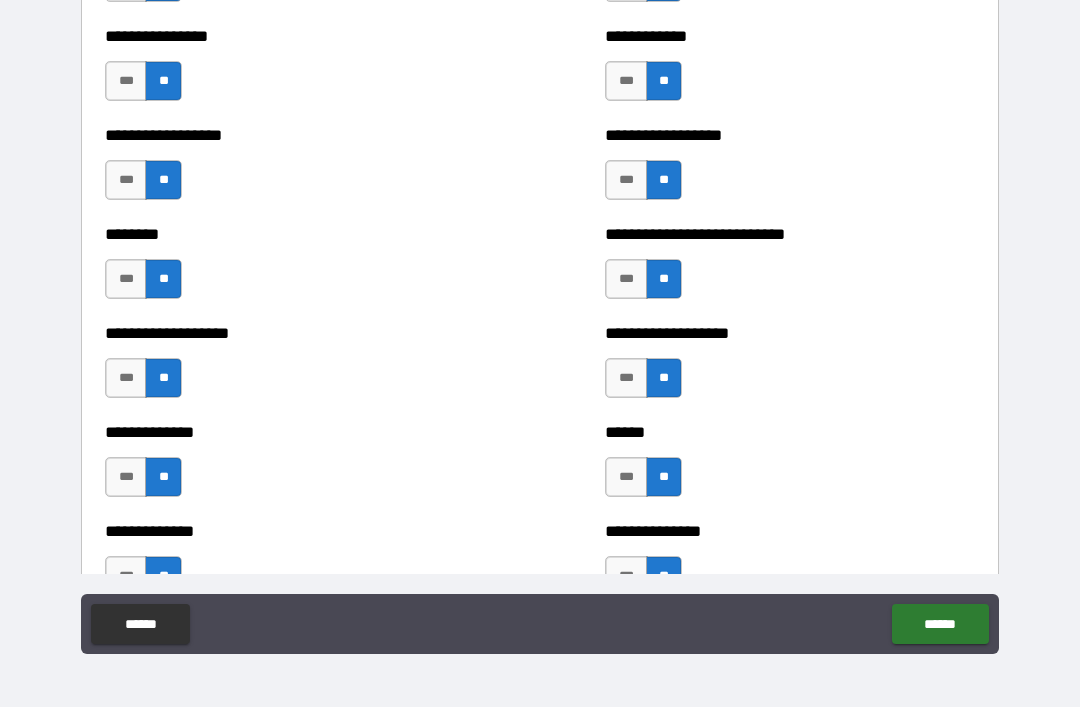click on "******" at bounding box center (940, 624) 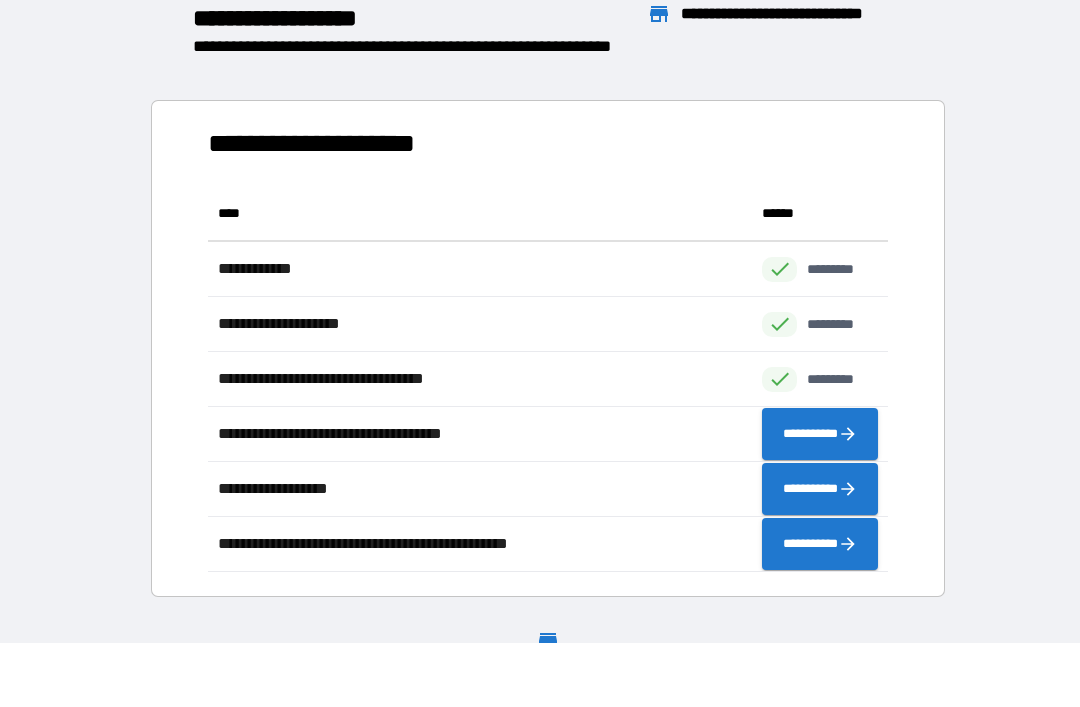 scroll, scrollTop: 1, scrollLeft: 1, axis: both 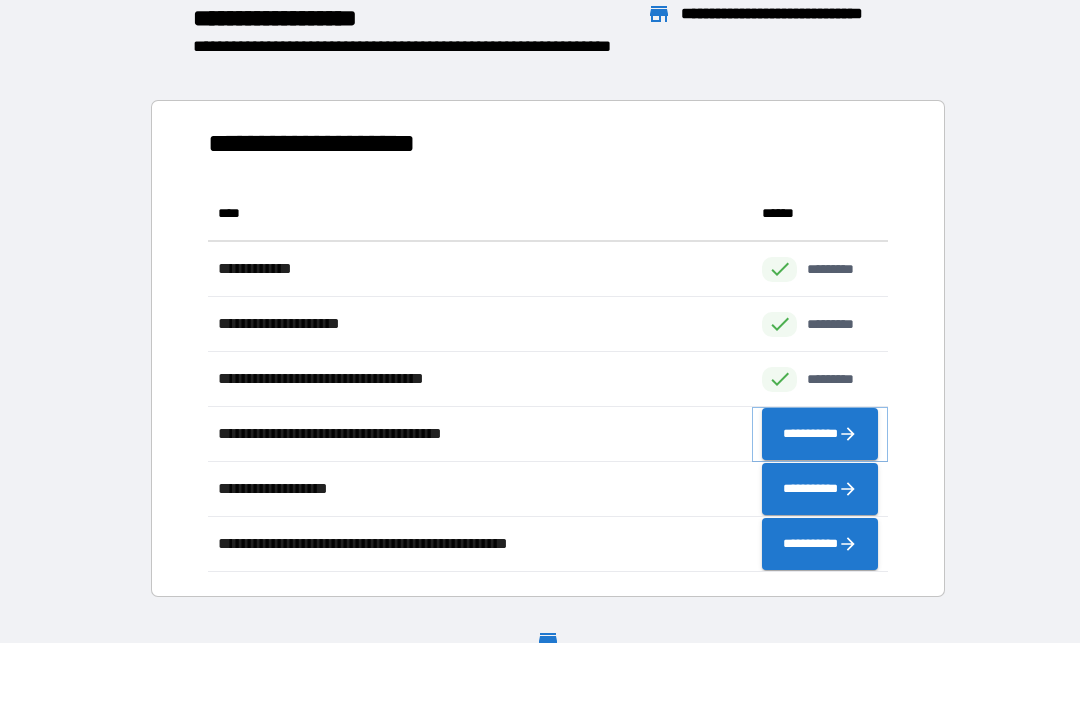 click on "**********" at bounding box center (820, 434) 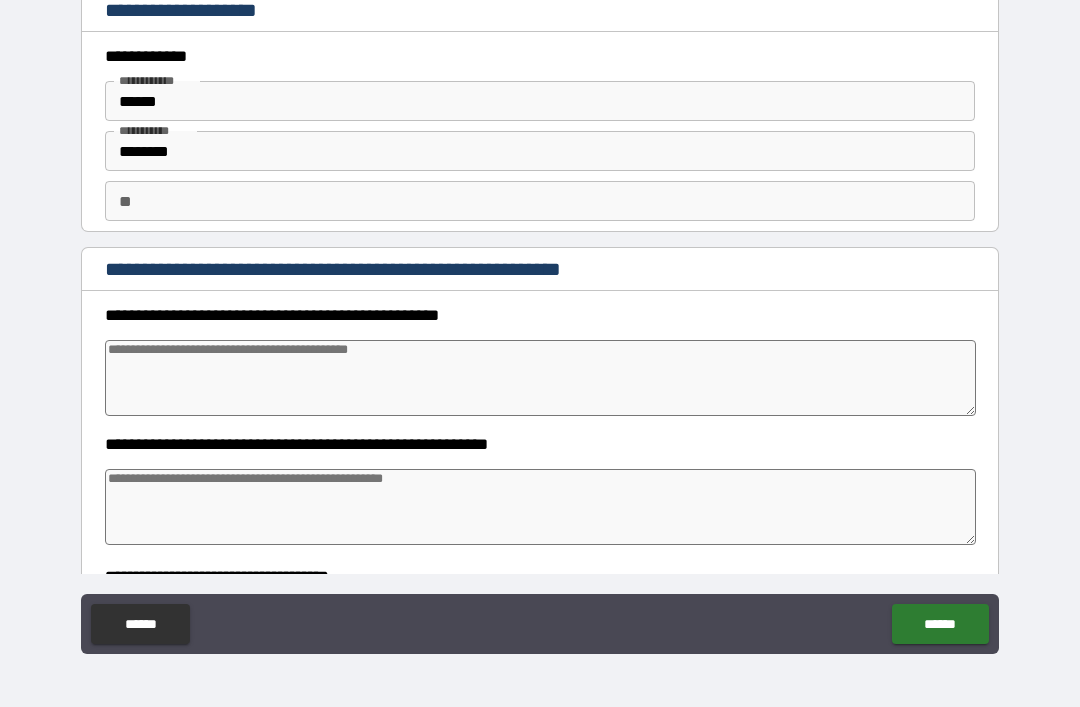 click on "**" at bounding box center [540, 201] 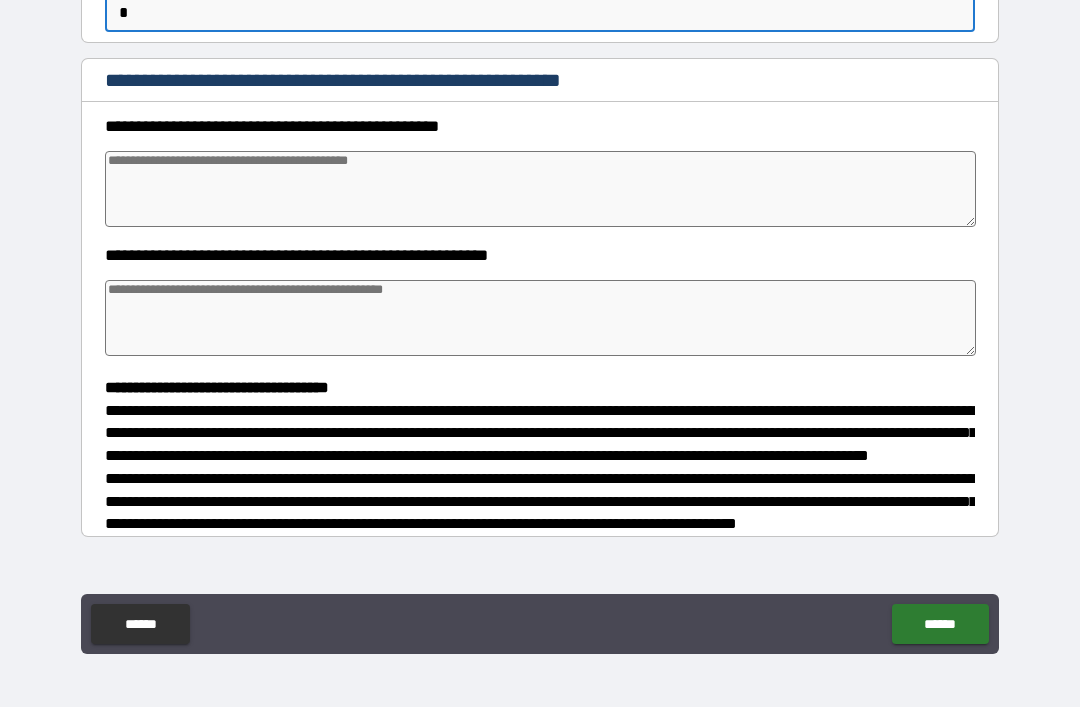 scroll, scrollTop: 187, scrollLeft: 0, axis: vertical 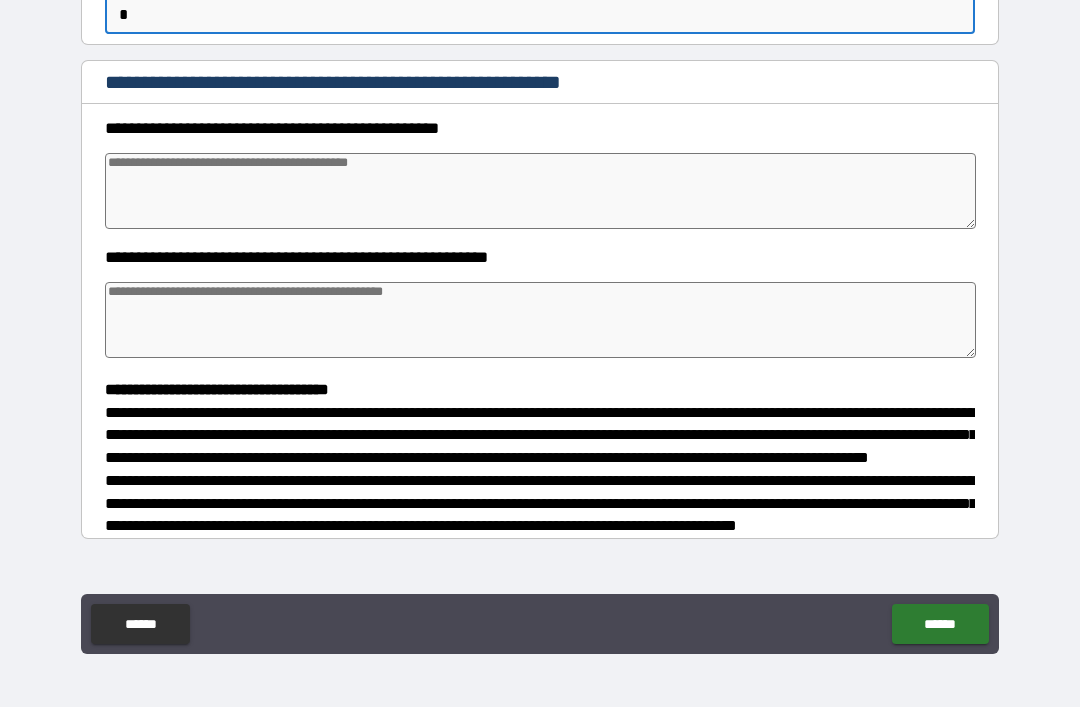 click at bounding box center (540, 191) 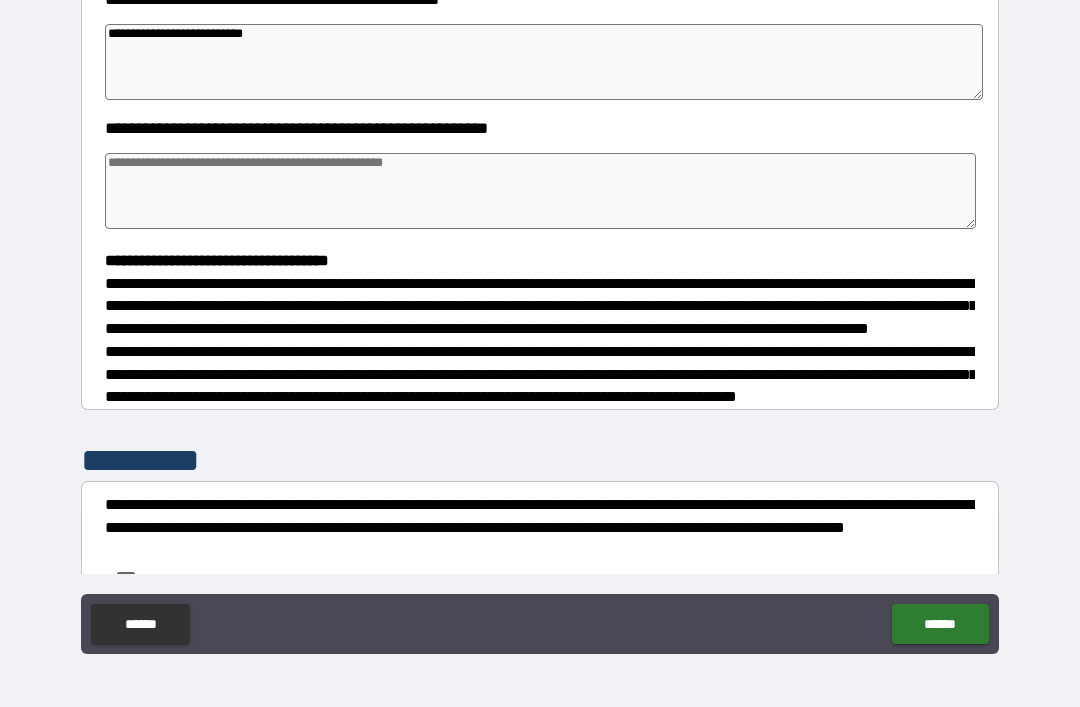 scroll, scrollTop: 319, scrollLeft: 0, axis: vertical 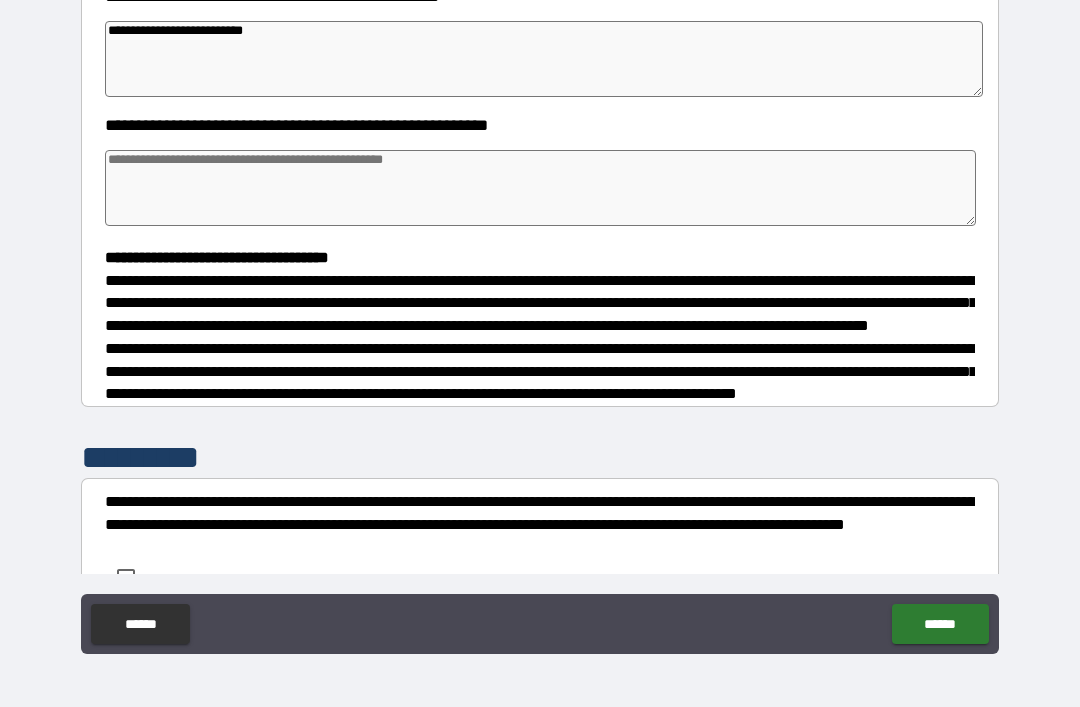 click at bounding box center [540, 188] 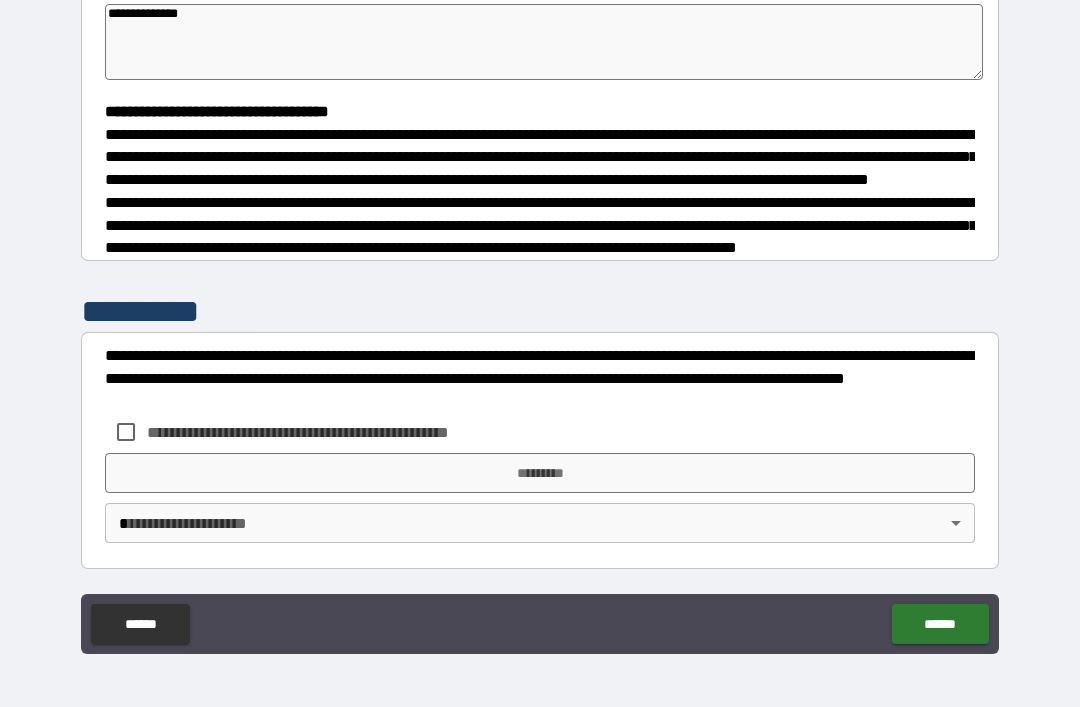 scroll, scrollTop: 504, scrollLeft: 0, axis: vertical 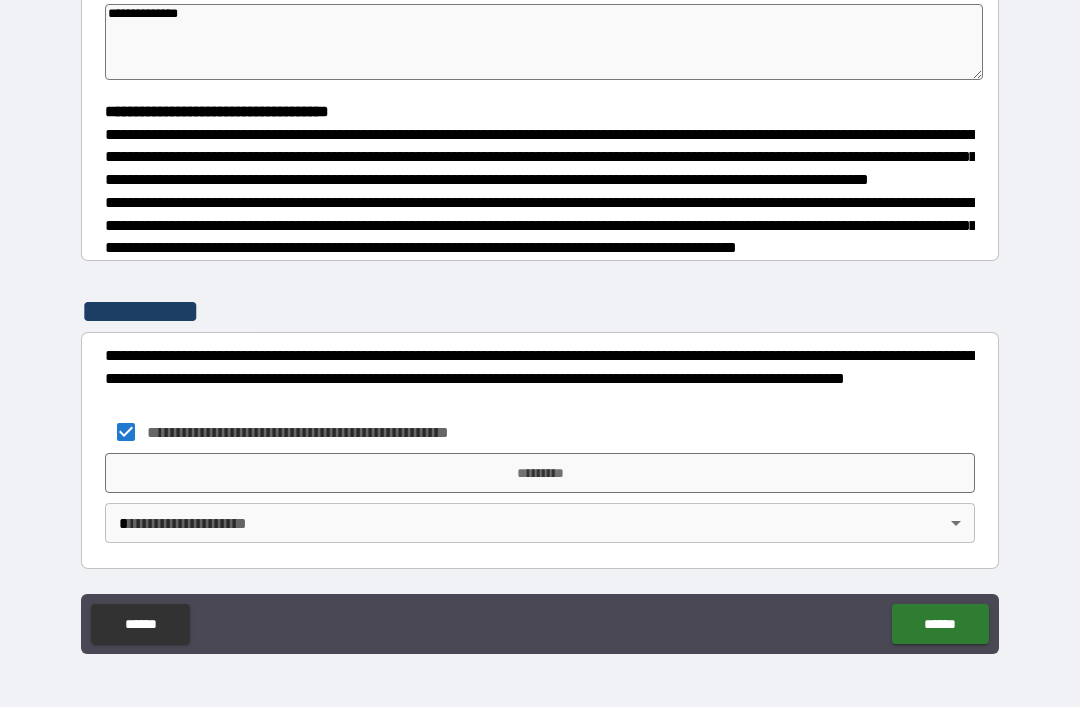 click on "*********" at bounding box center (540, 473) 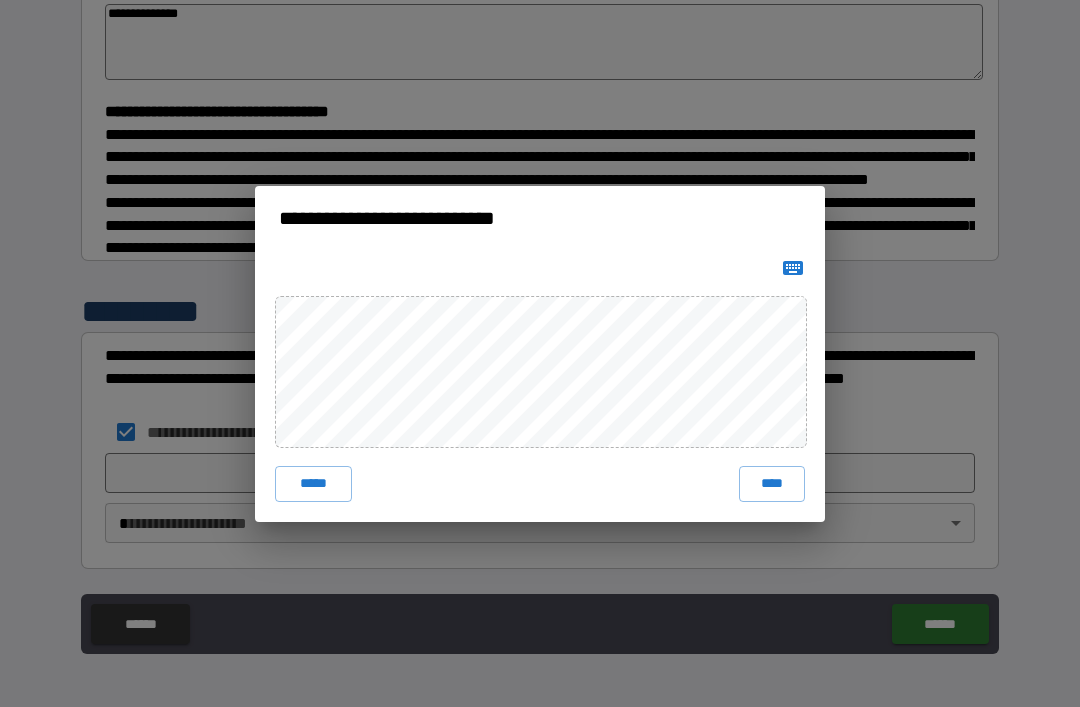 click on "****" at bounding box center (772, 484) 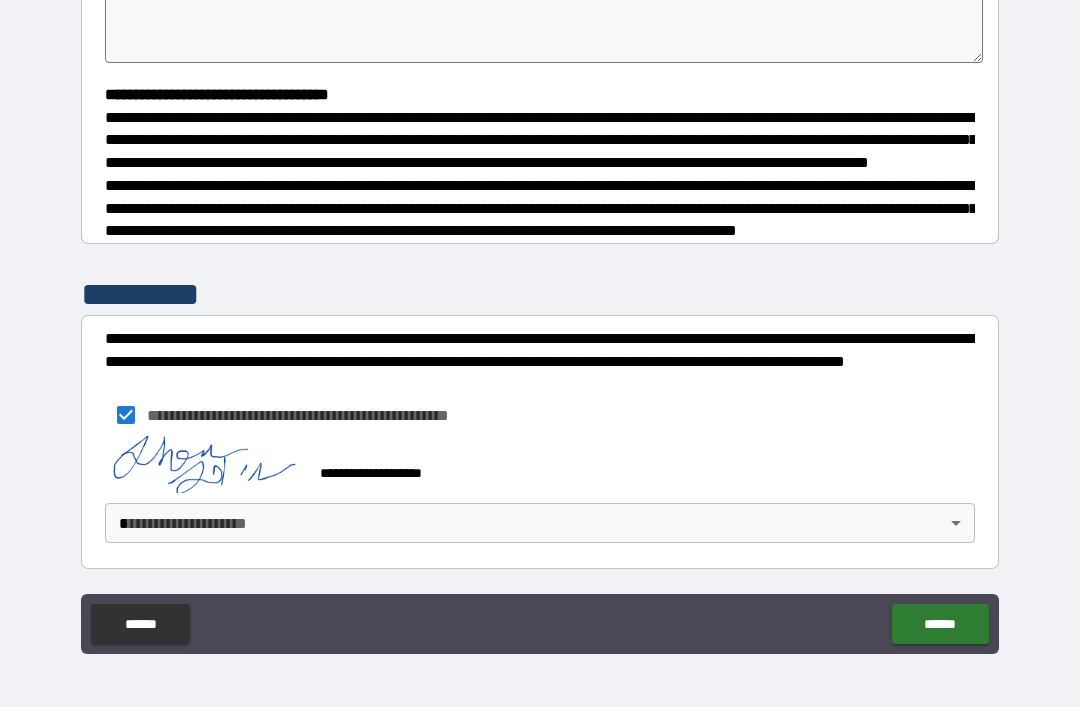 click on "**********" at bounding box center [540, 321] 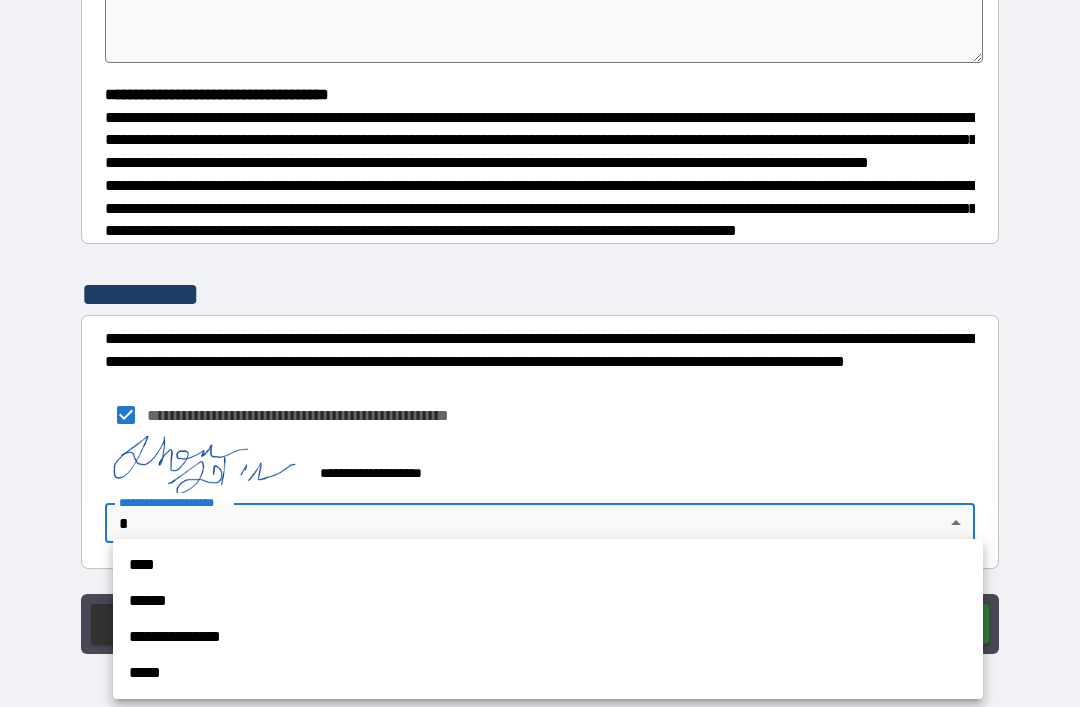 click on "**********" at bounding box center [548, 637] 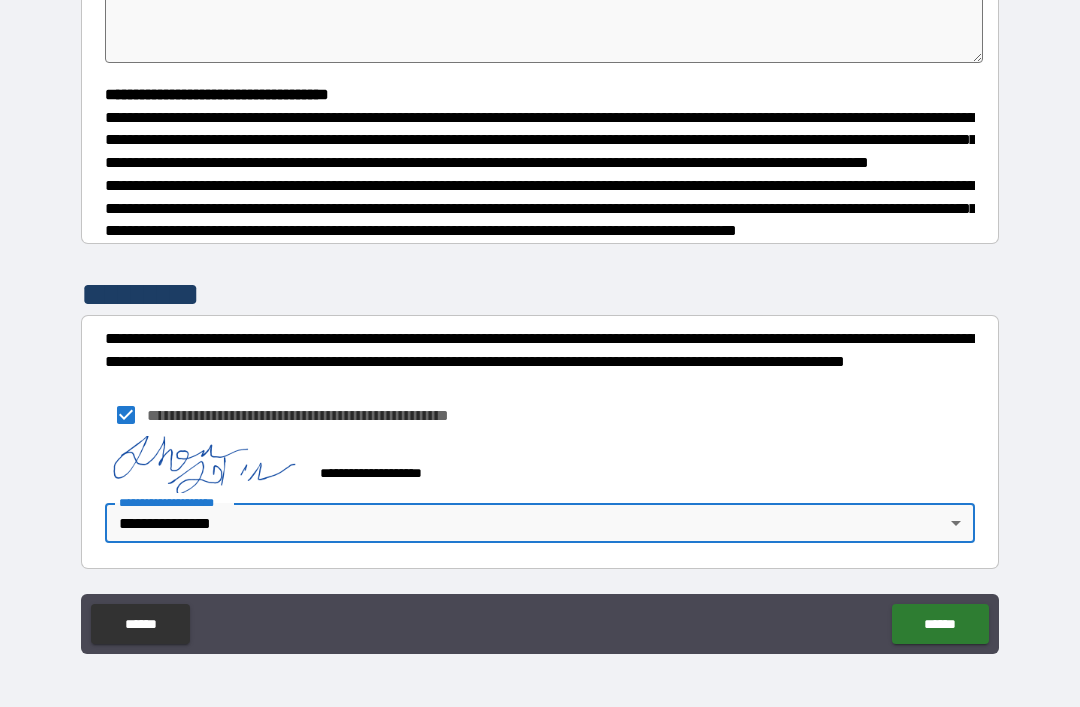 click on "******" at bounding box center (940, 624) 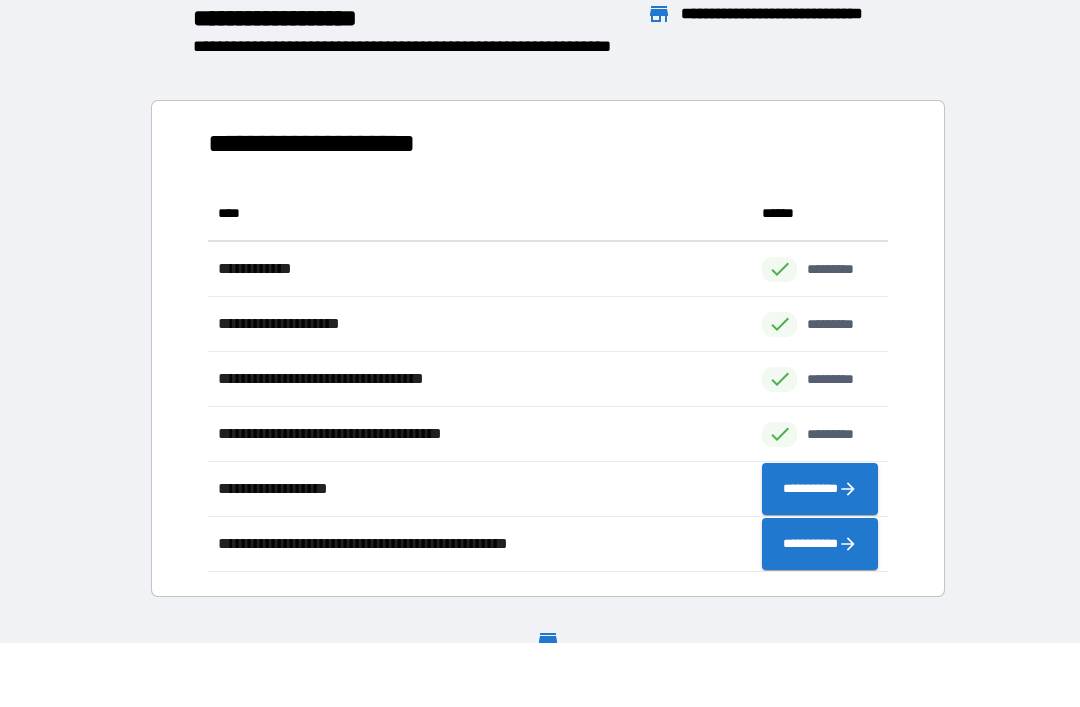 scroll, scrollTop: 1, scrollLeft: 1, axis: both 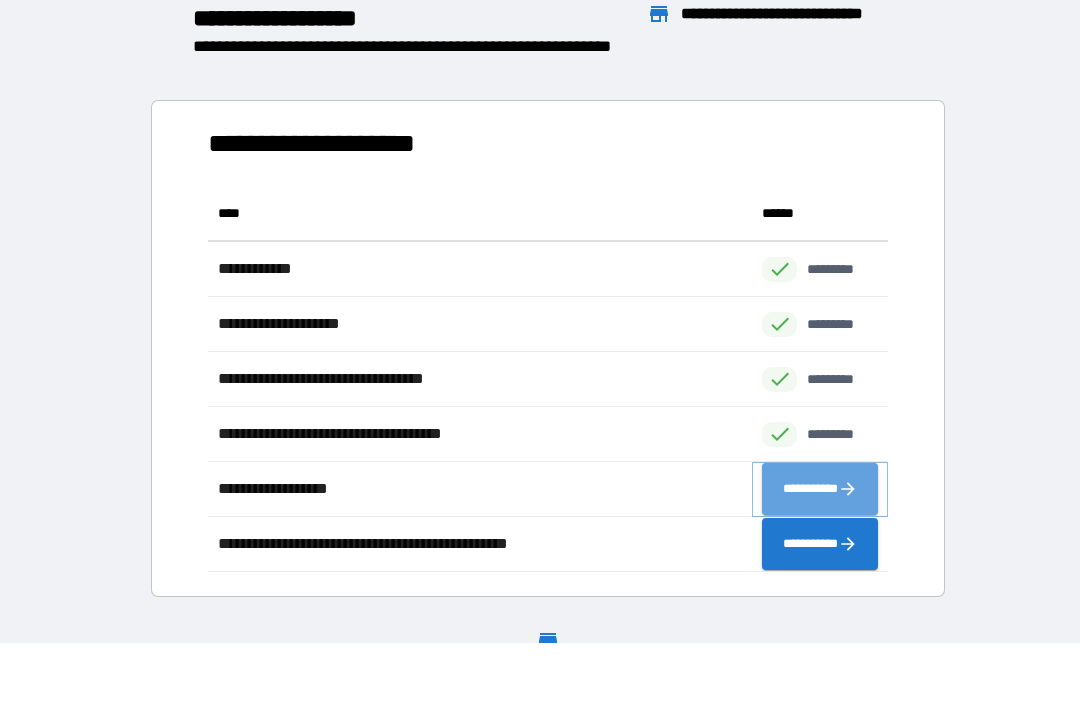 click 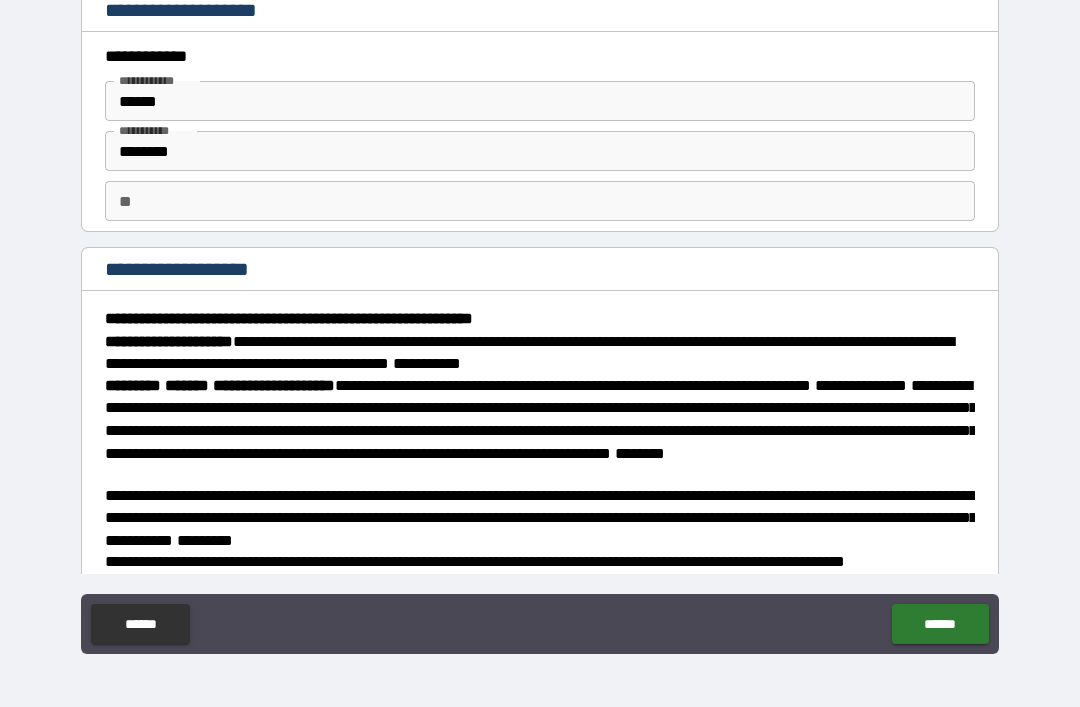 click on "**" at bounding box center (540, 201) 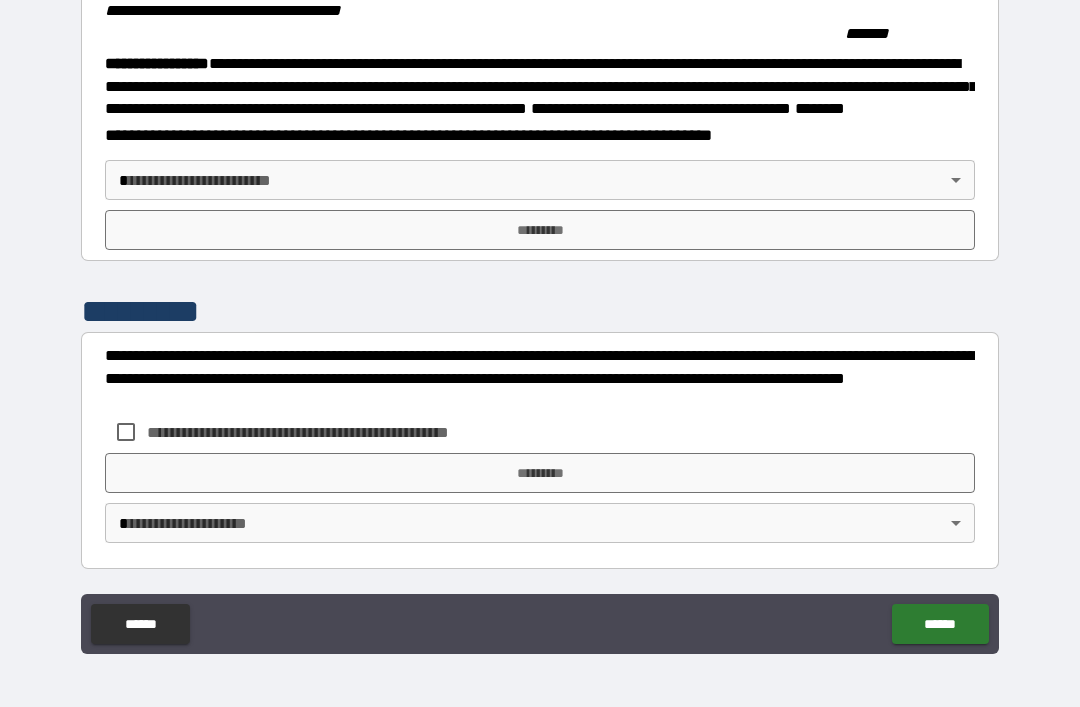 scroll, scrollTop: 2259, scrollLeft: 0, axis: vertical 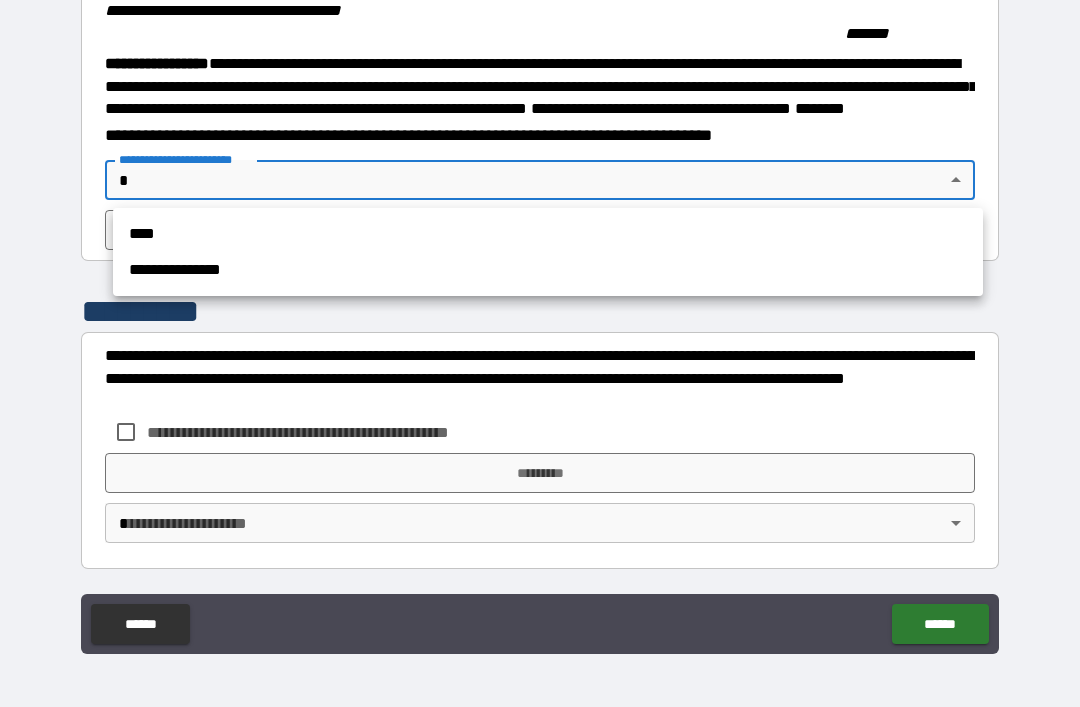 click on "**********" at bounding box center (548, 270) 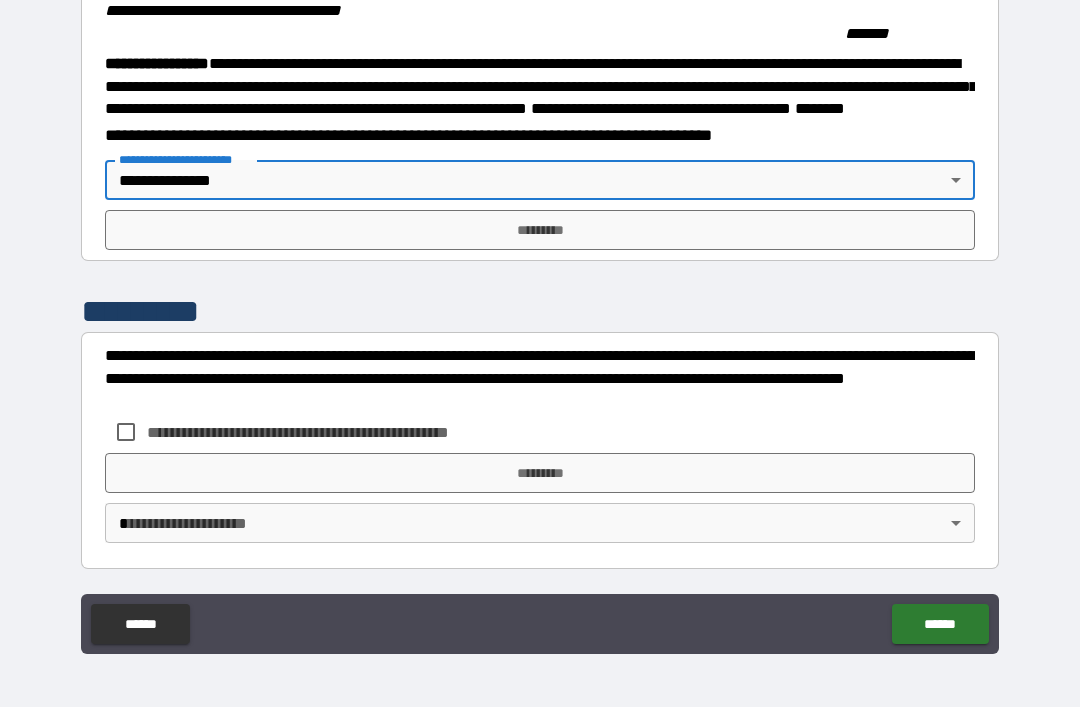 click on "*********" at bounding box center (540, 230) 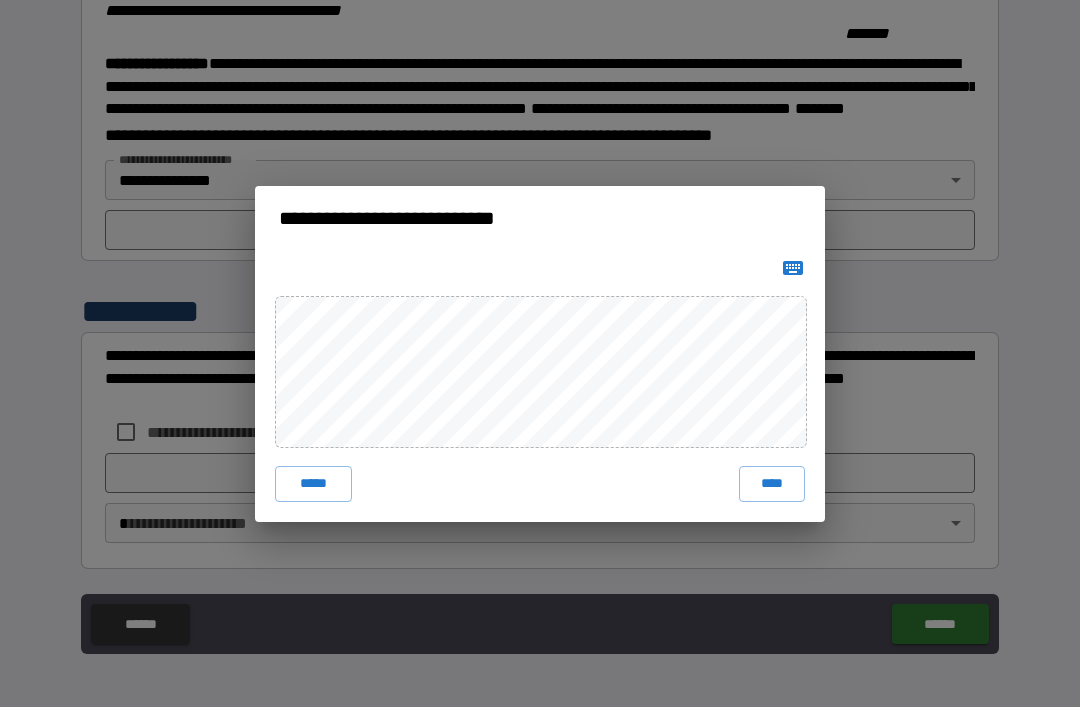 click on "****" at bounding box center [772, 484] 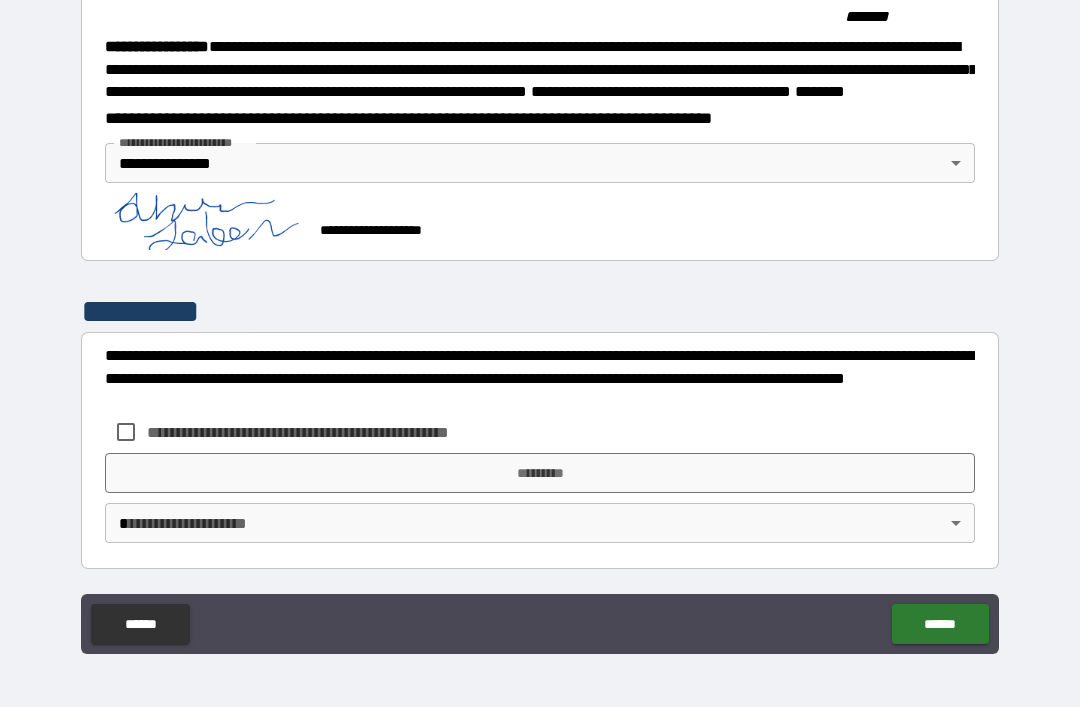 scroll, scrollTop: 2249, scrollLeft: 0, axis: vertical 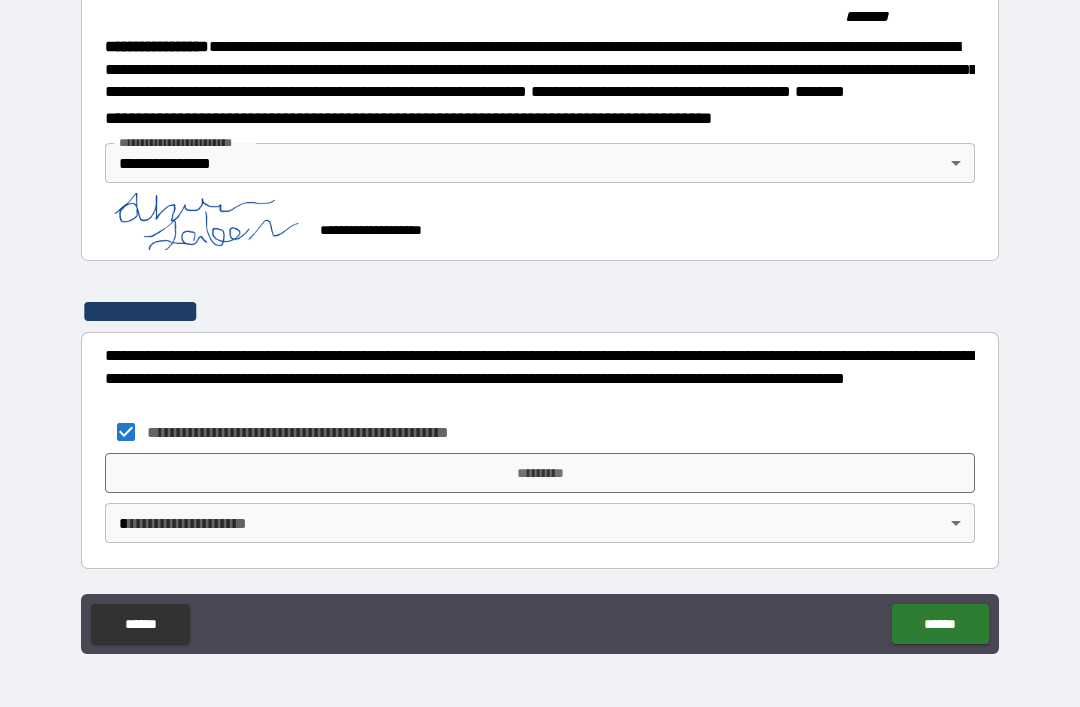 click on "*********" at bounding box center (540, 473) 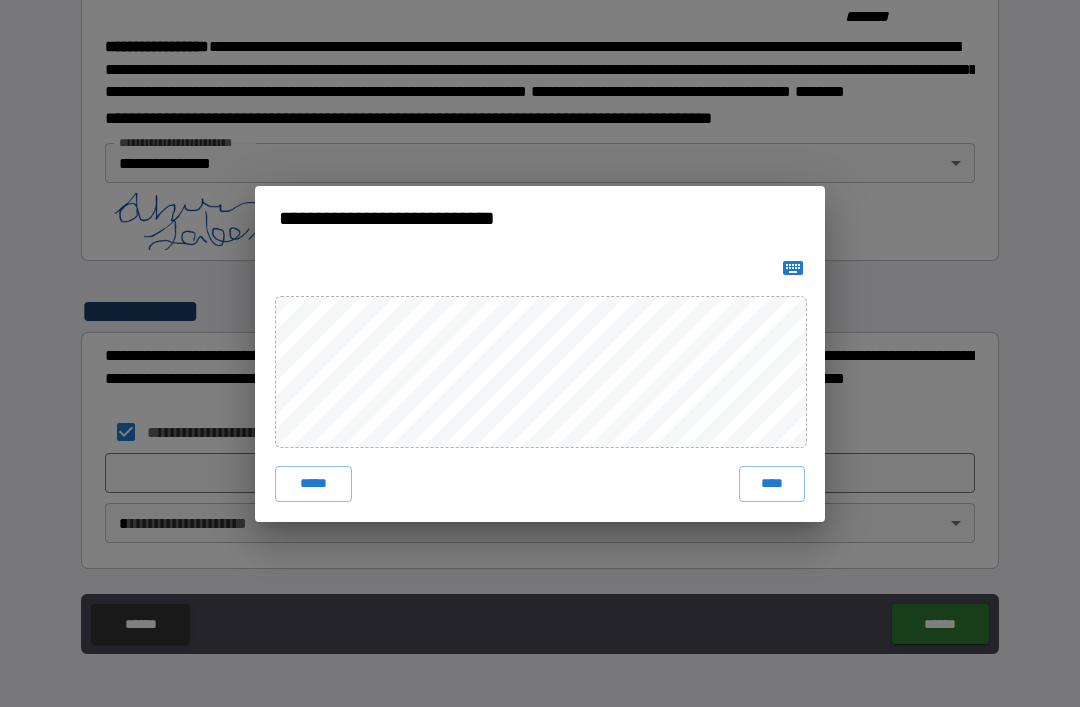 click on "****" at bounding box center (772, 484) 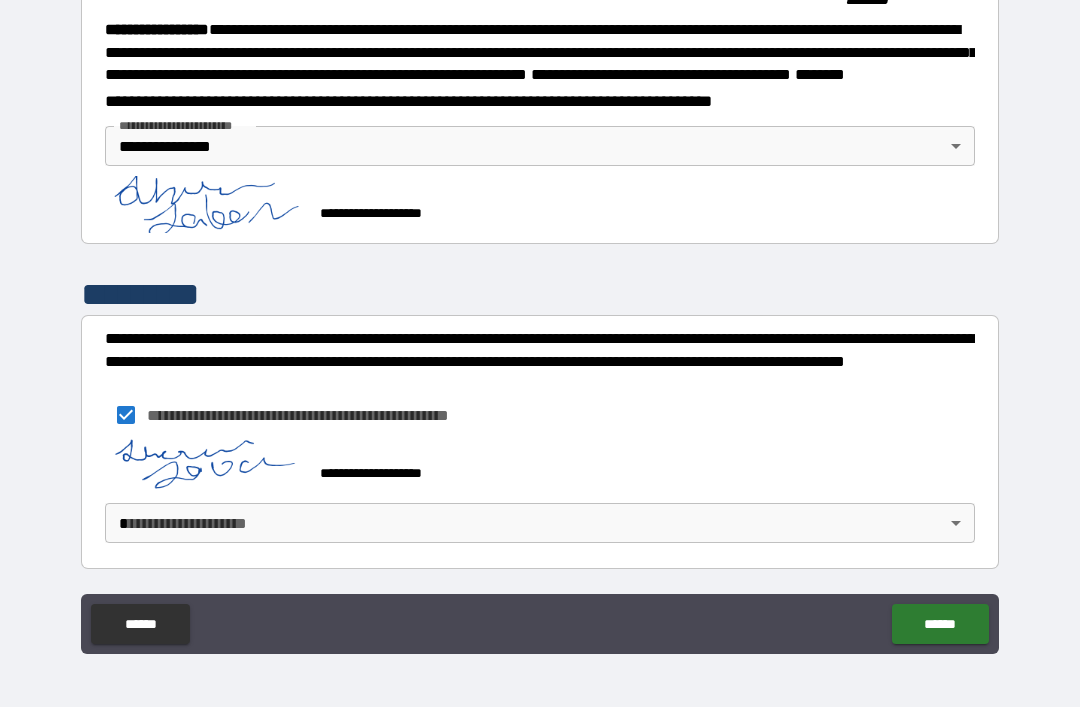 scroll, scrollTop: 2293, scrollLeft: 0, axis: vertical 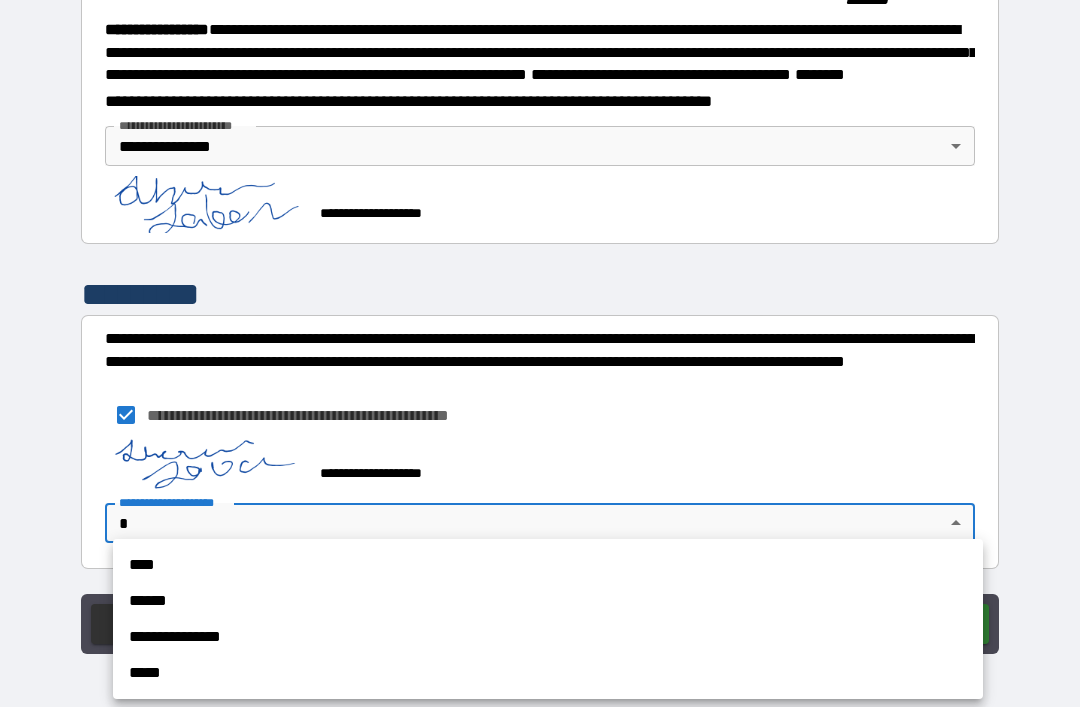 click on "**********" at bounding box center [548, 637] 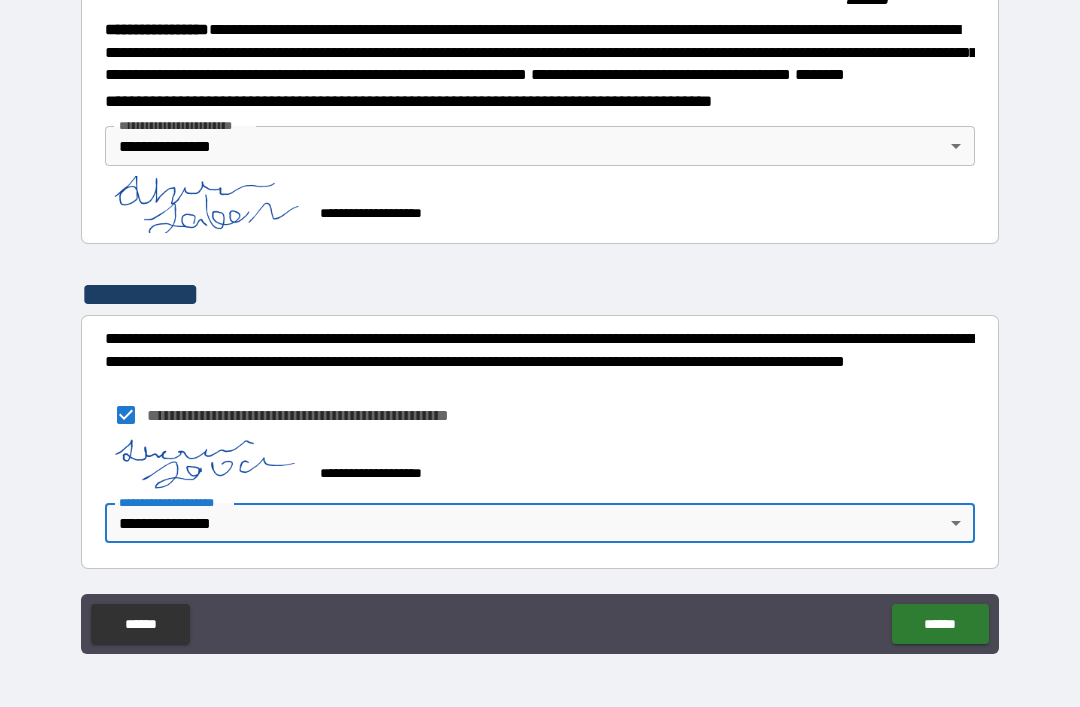 click on "******" at bounding box center (940, 624) 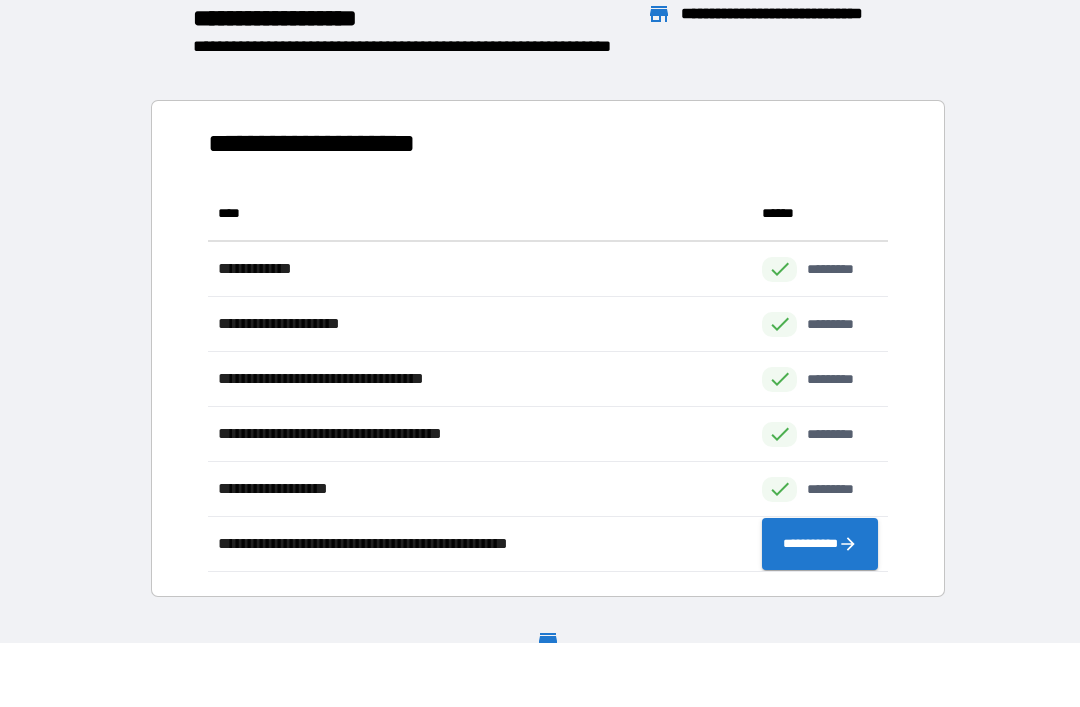 scroll, scrollTop: 1, scrollLeft: 1, axis: both 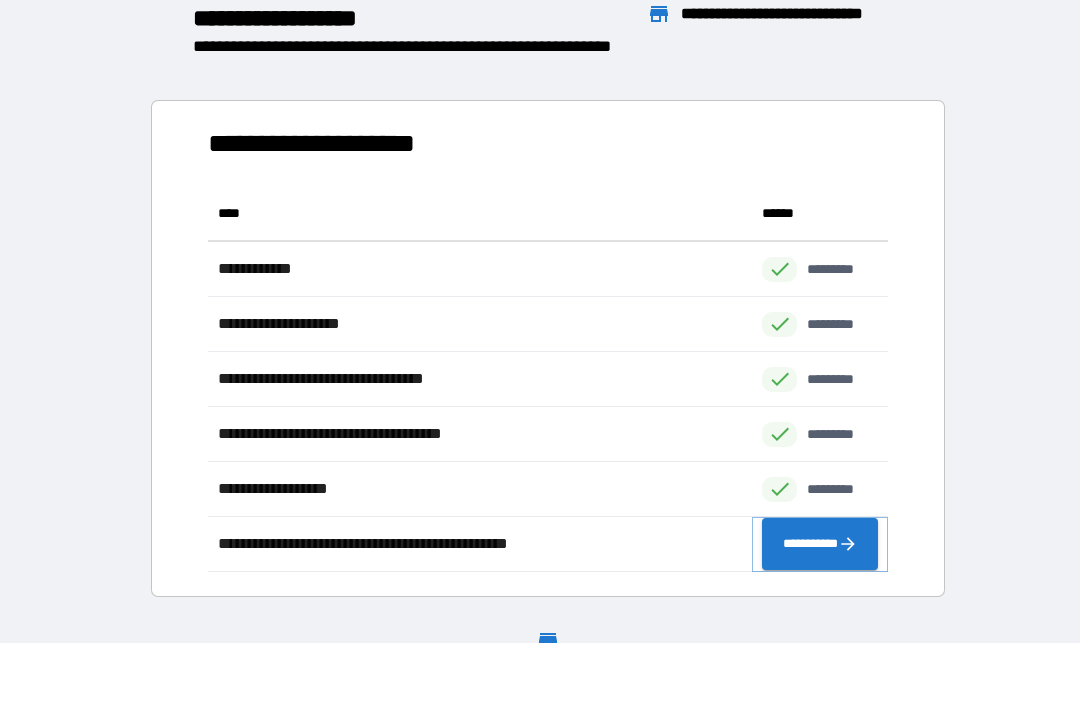 click on "**********" at bounding box center (820, 544) 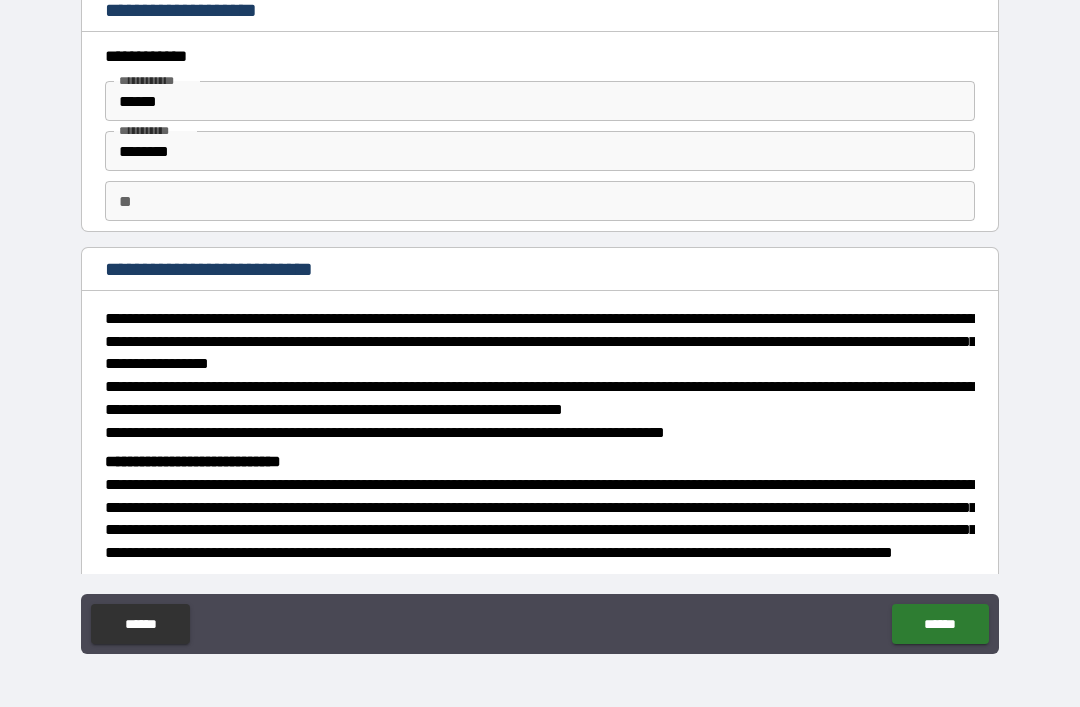 scroll, scrollTop: 0, scrollLeft: 0, axis: both 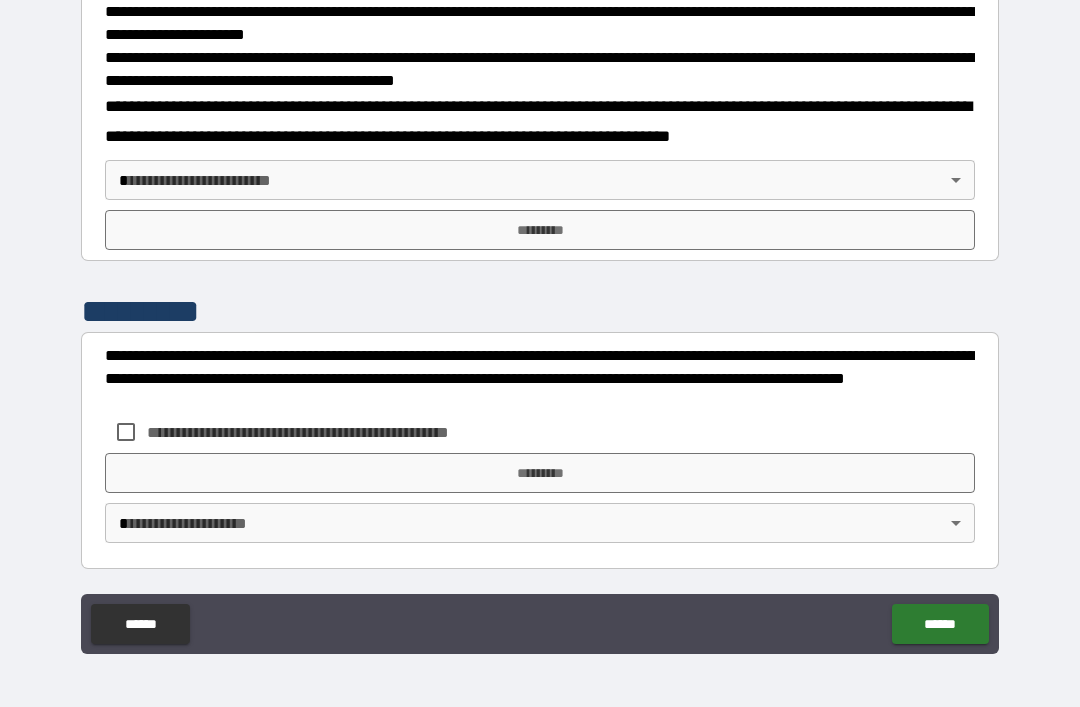 click on "**********" at bounding box center [540, 321] 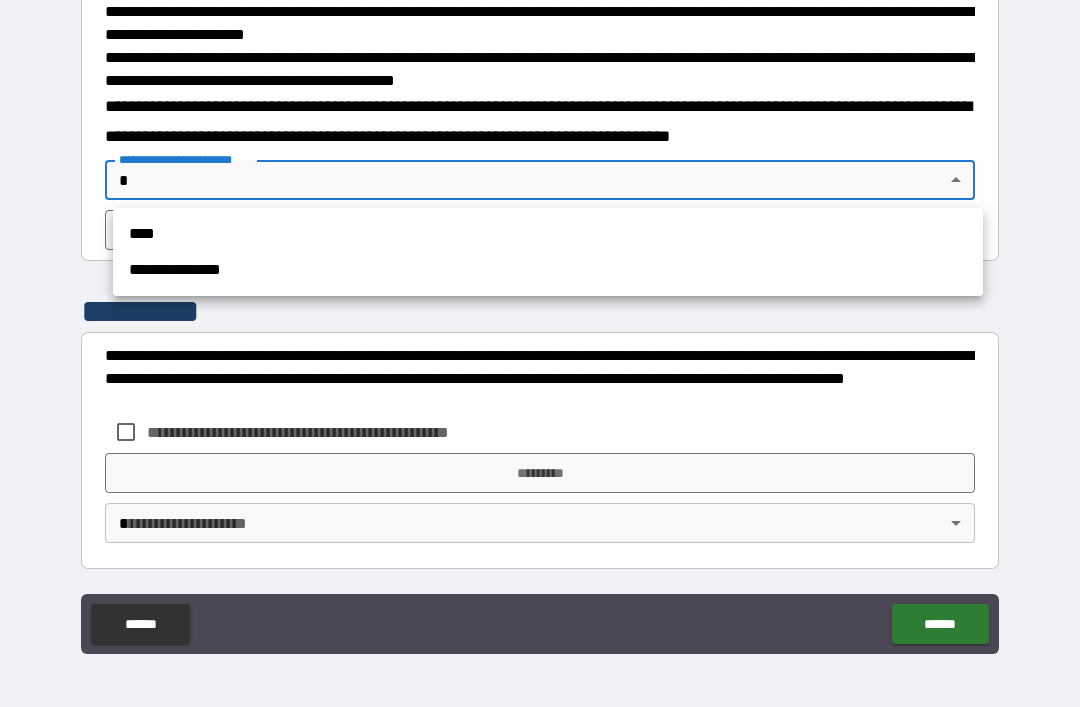 click on "**********" at bounding box center [548, 270] 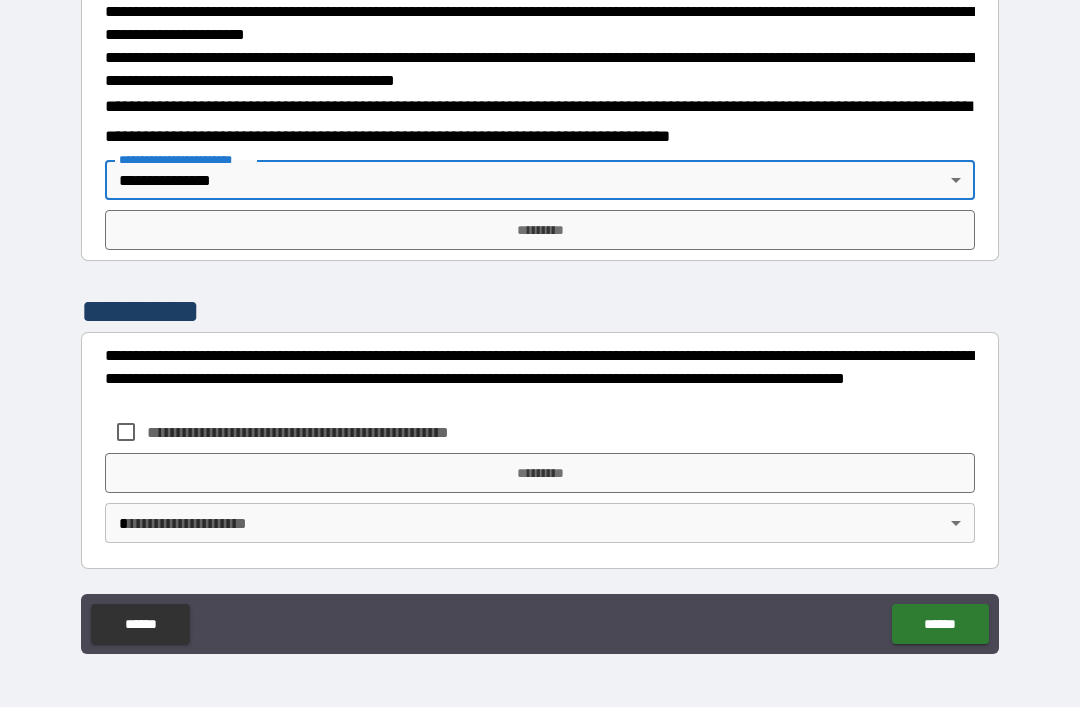 click on "*********" at bounding box center (540, 230) 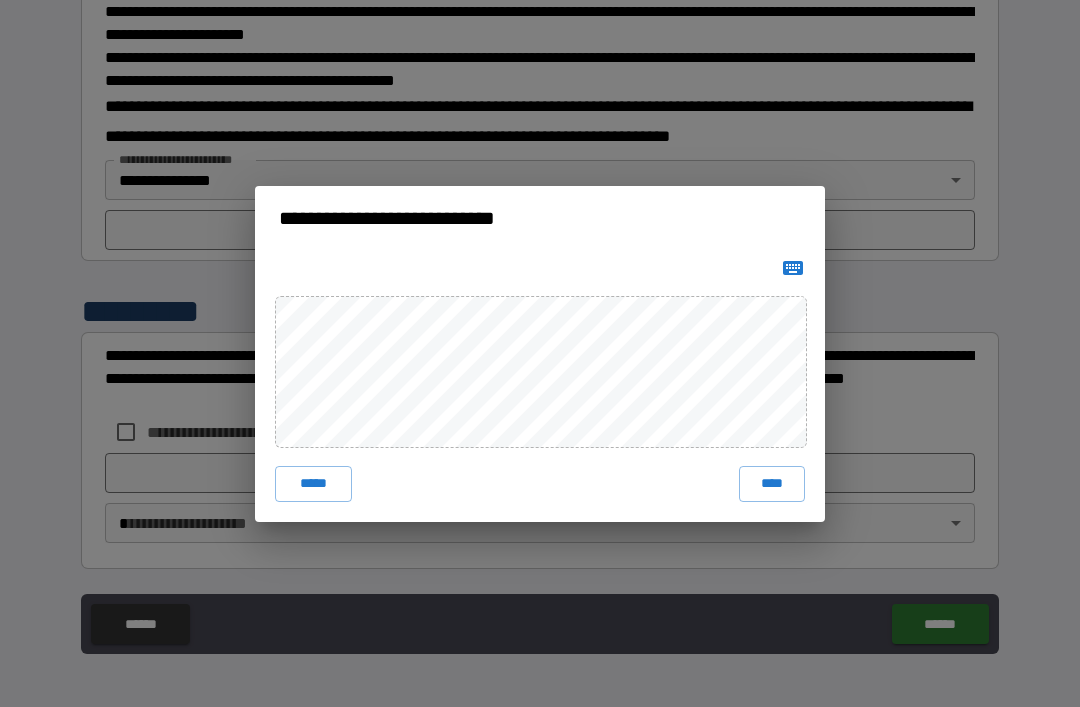 click on "****" at bounding box center (772, 484) 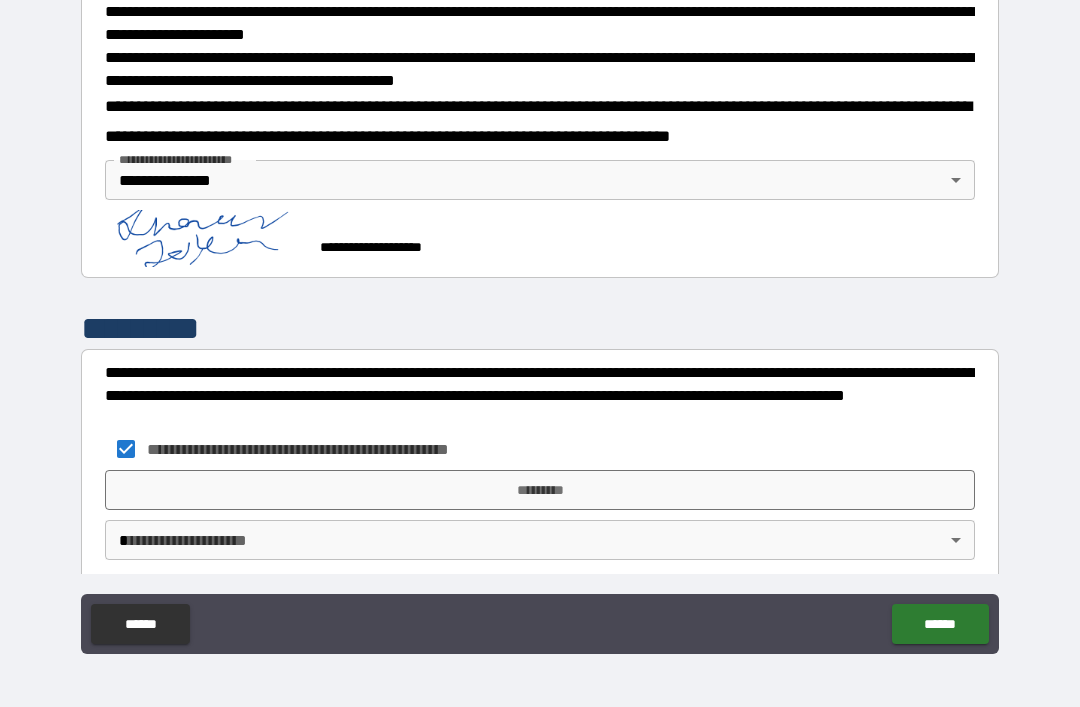 click on "*********" at bounding box center (540, 490) 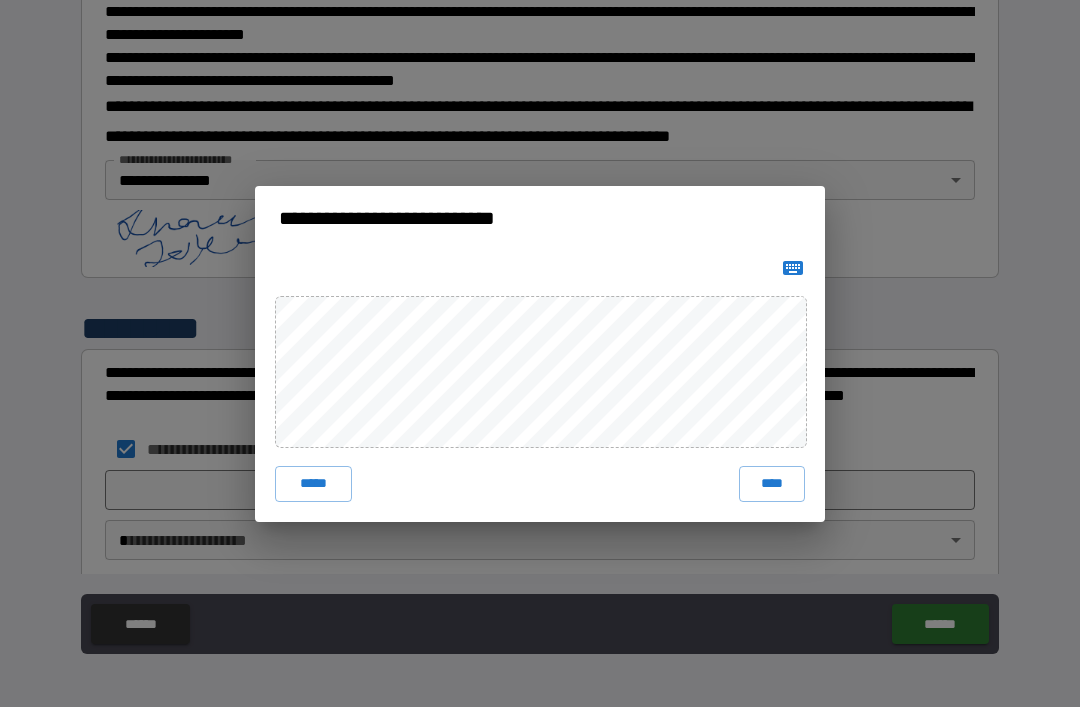 click on "****" at bounding box center (772, 484) 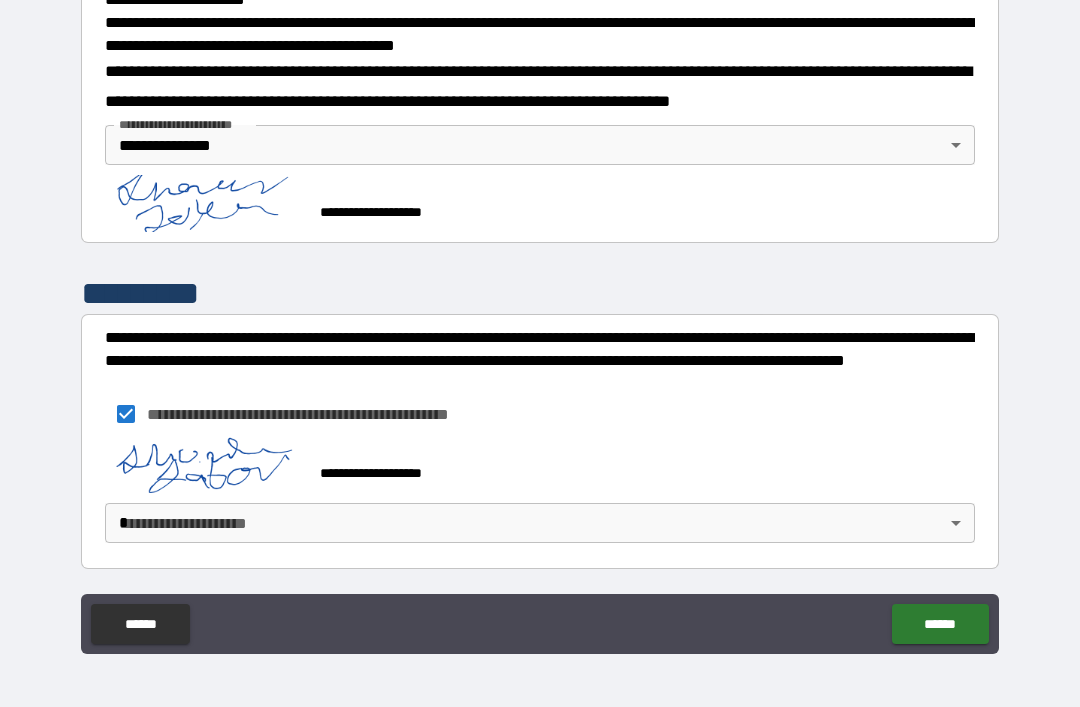 click on "**********" at bounding box center (540, 321) 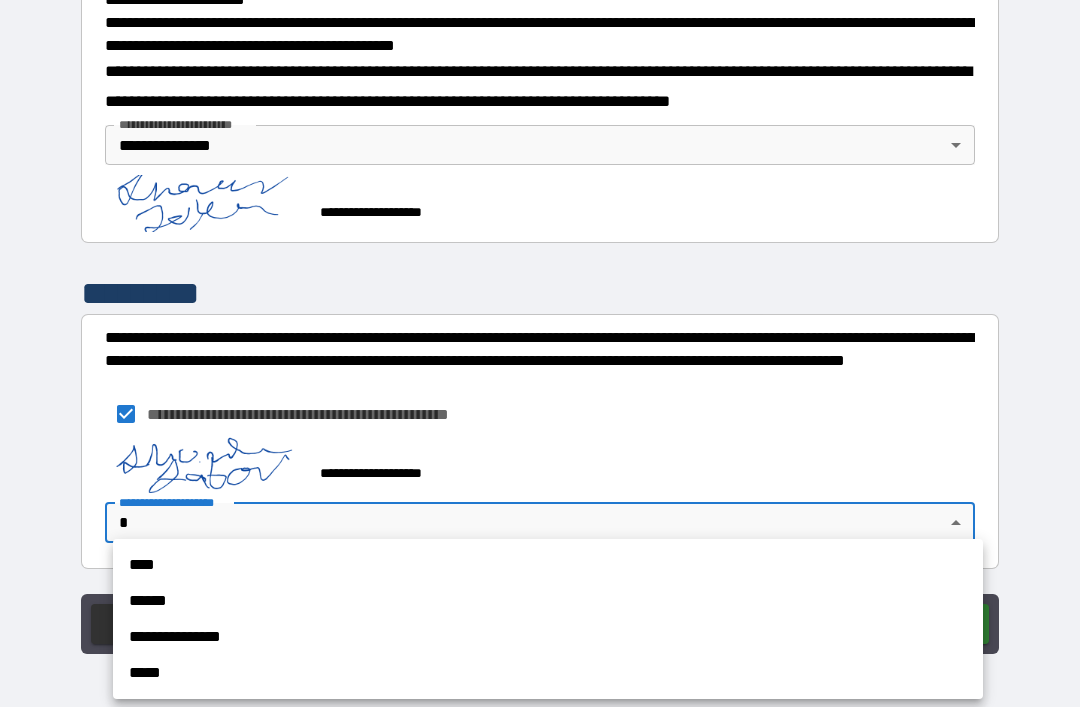 click on "**********" at bounding box center [548, 637] 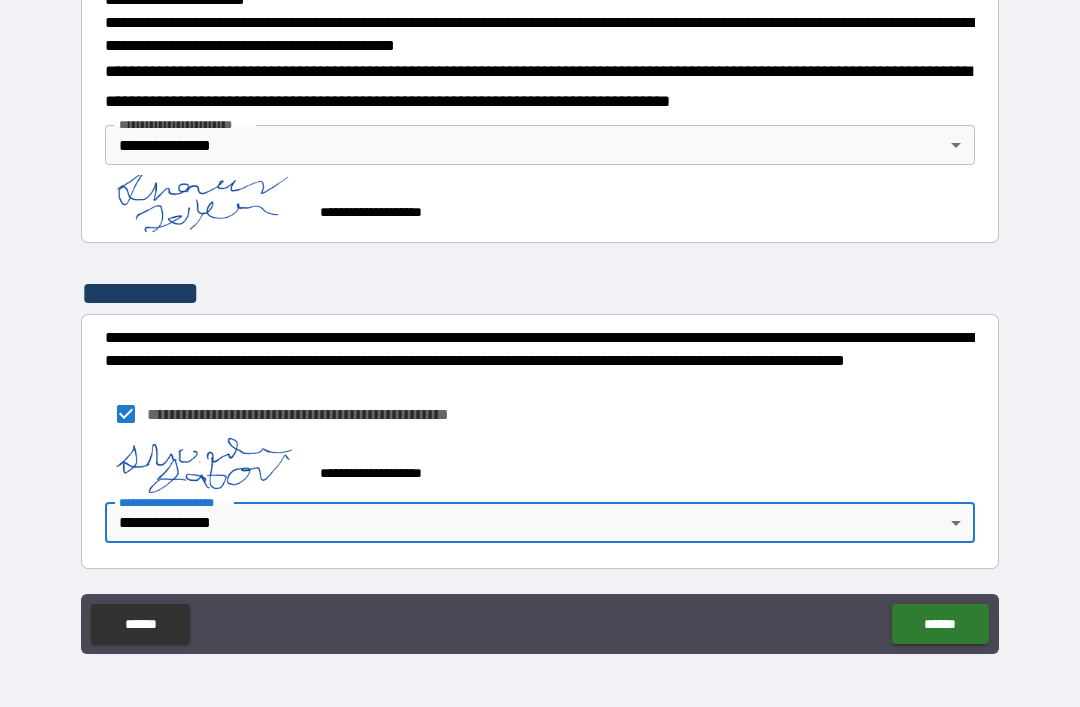 click on "******" at bounding box center (940, 624) 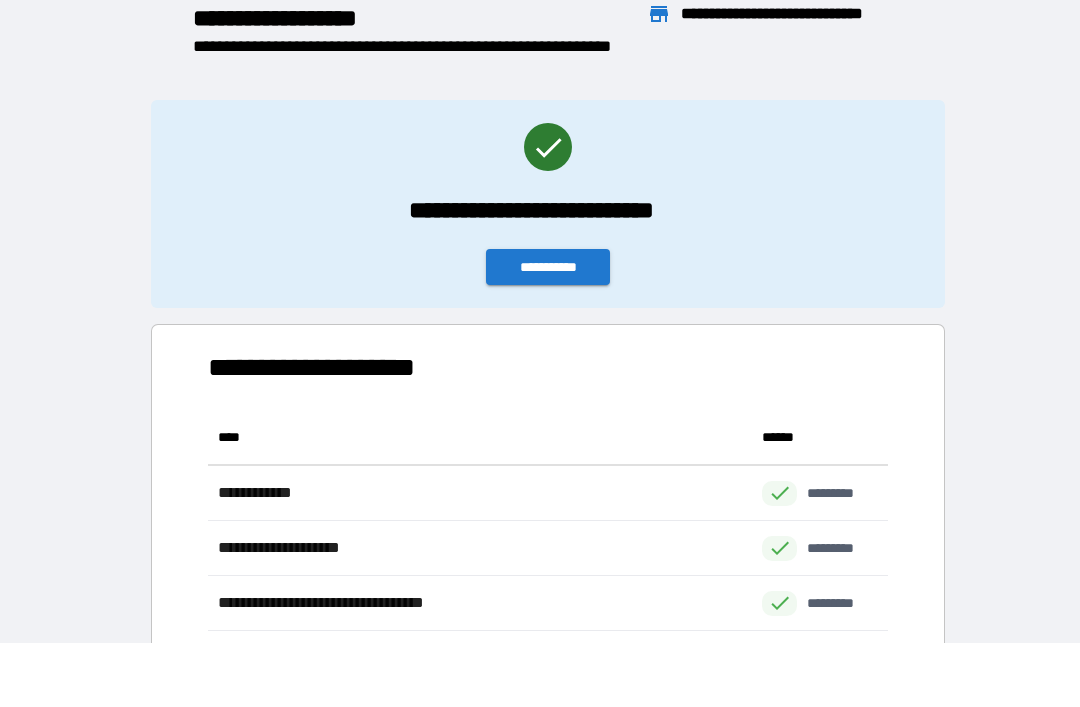 scroll, scrollTop: 386, scrollLeft: 680, axis: both 